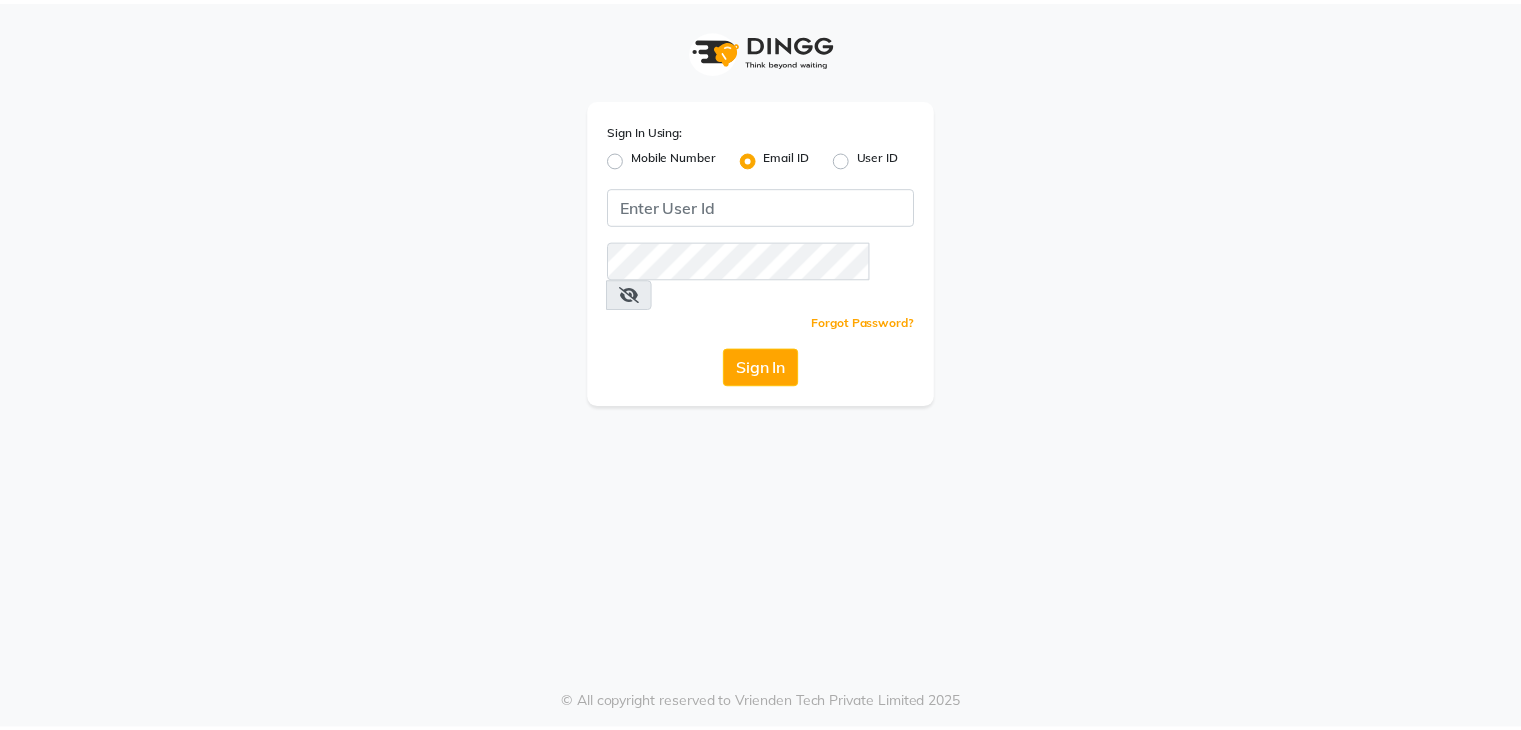 scroll, scrollTop: 0, scrollLeft: 0, axis: both 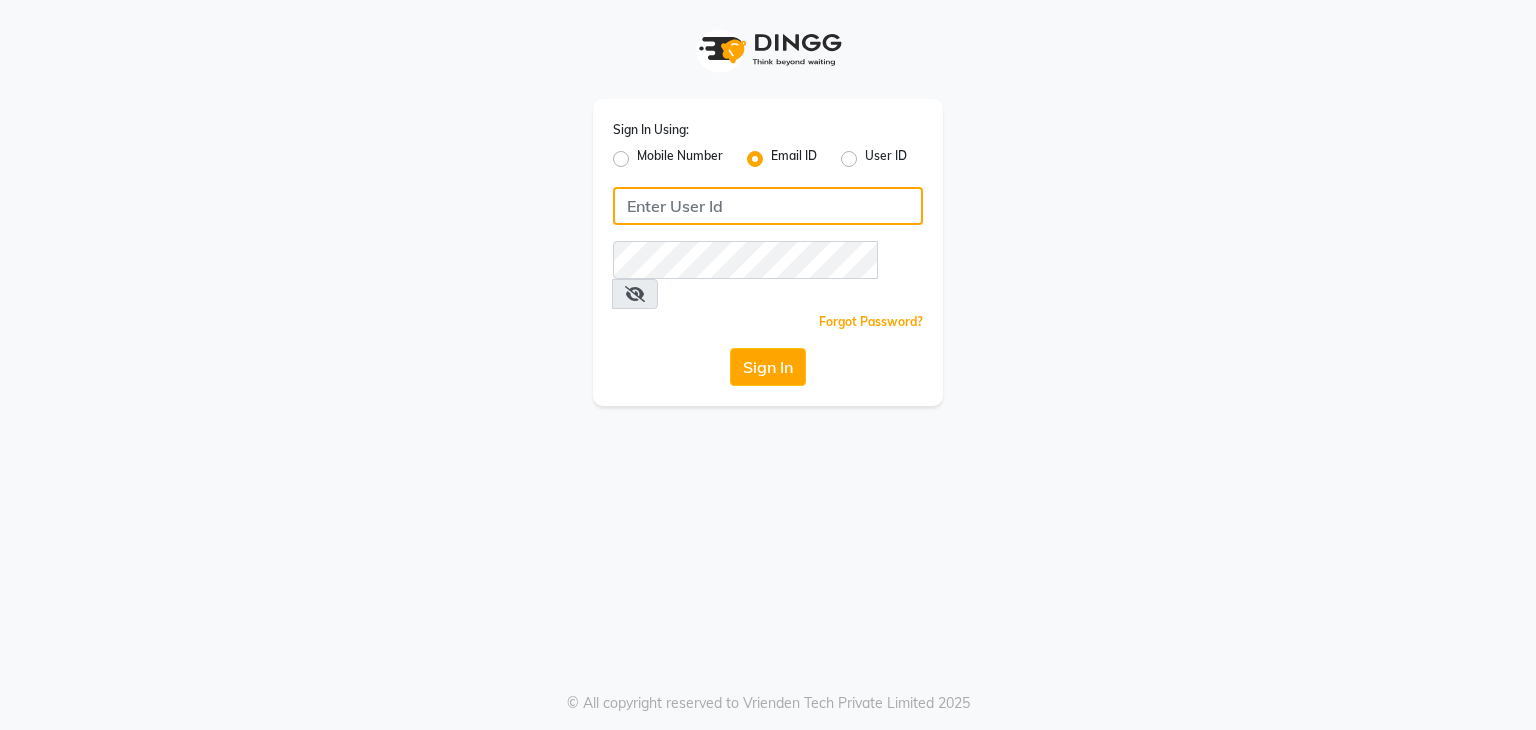 type on "[EMAIL_ADDRESS][DOMAIN_NAME]" 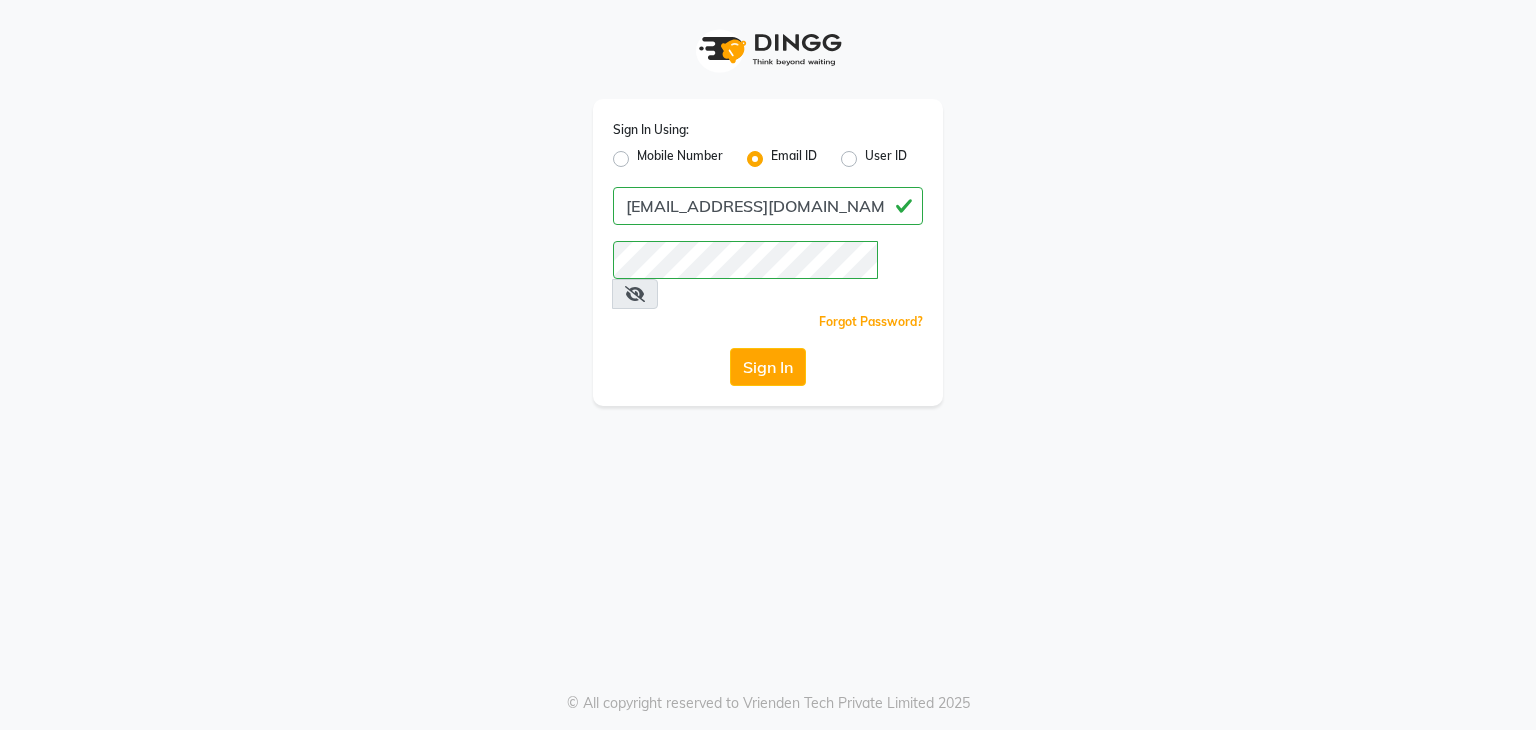 click on "Sign In" 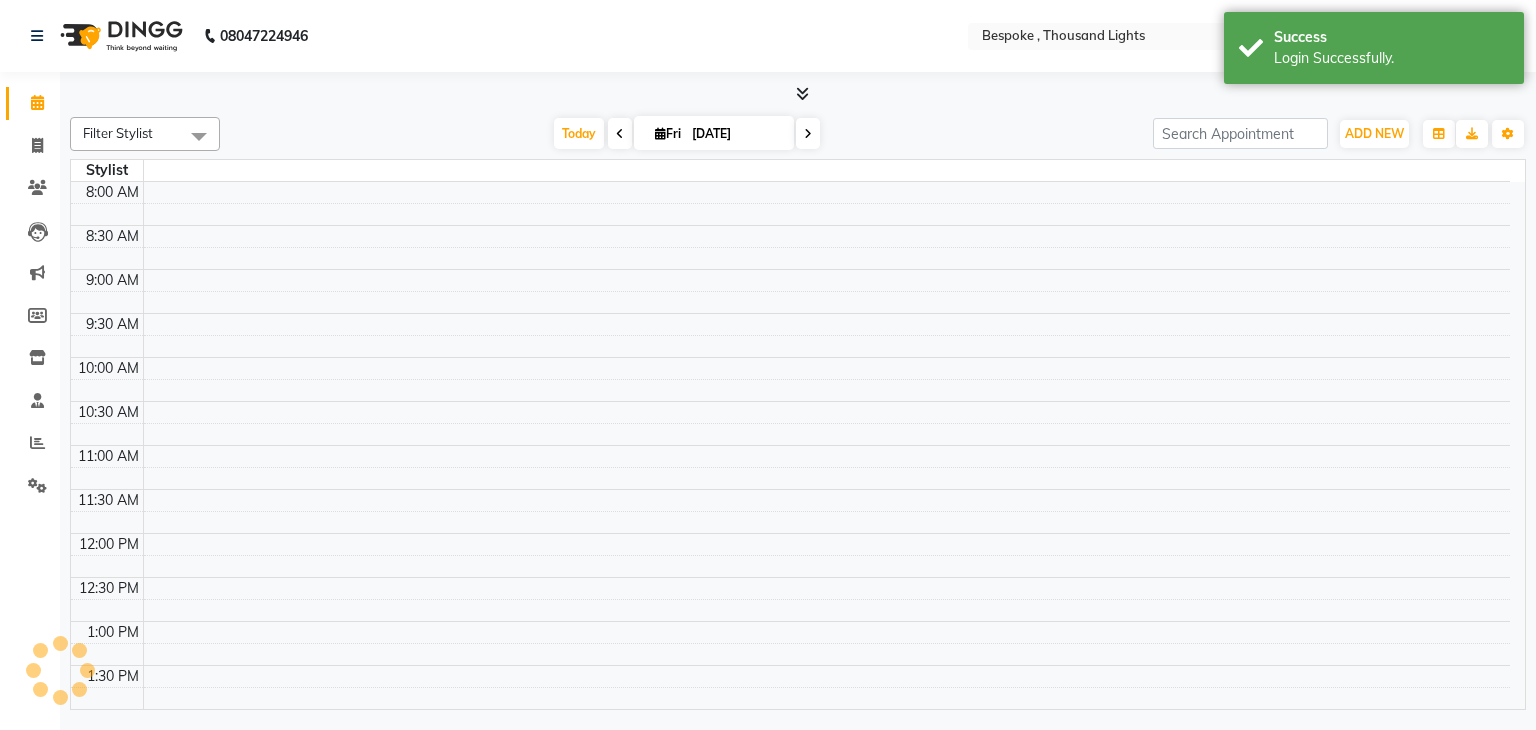 select on "en" 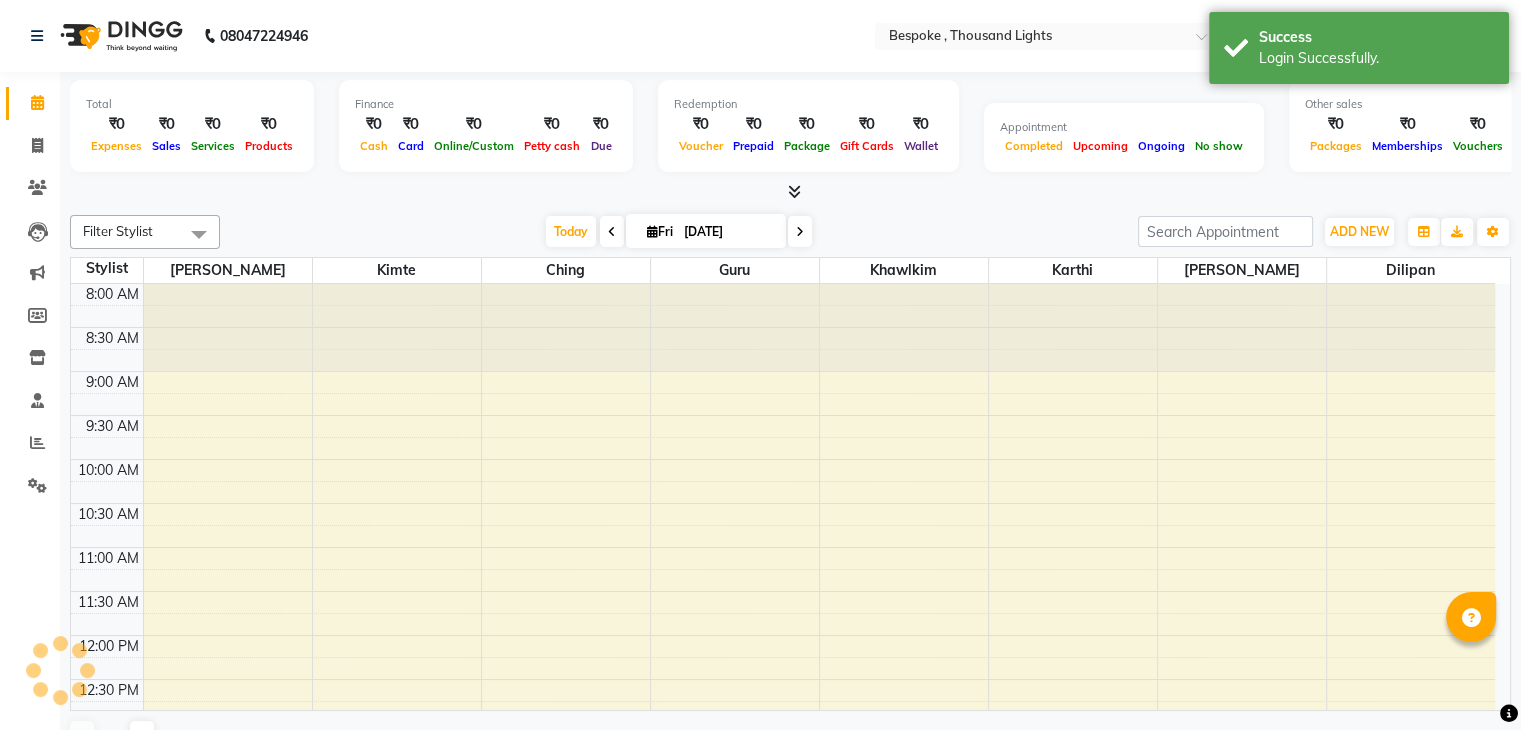 scroll, scrollTop: 699, scrollLeft: 0, axis: vertical 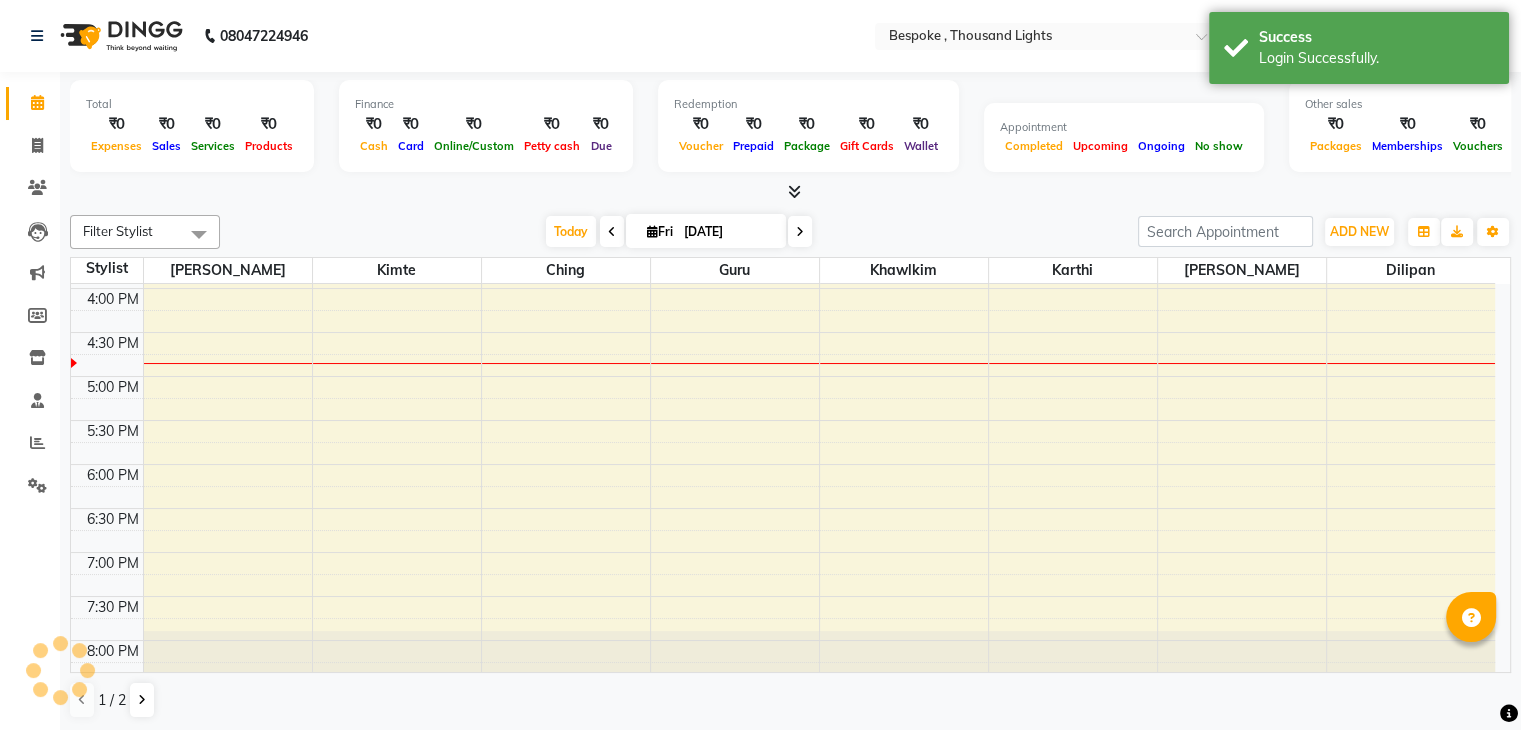 drag, startPoint x: 1234, startPoint y: 207, endPoint x: 735, endPoint y: -56, distance: 564.0656 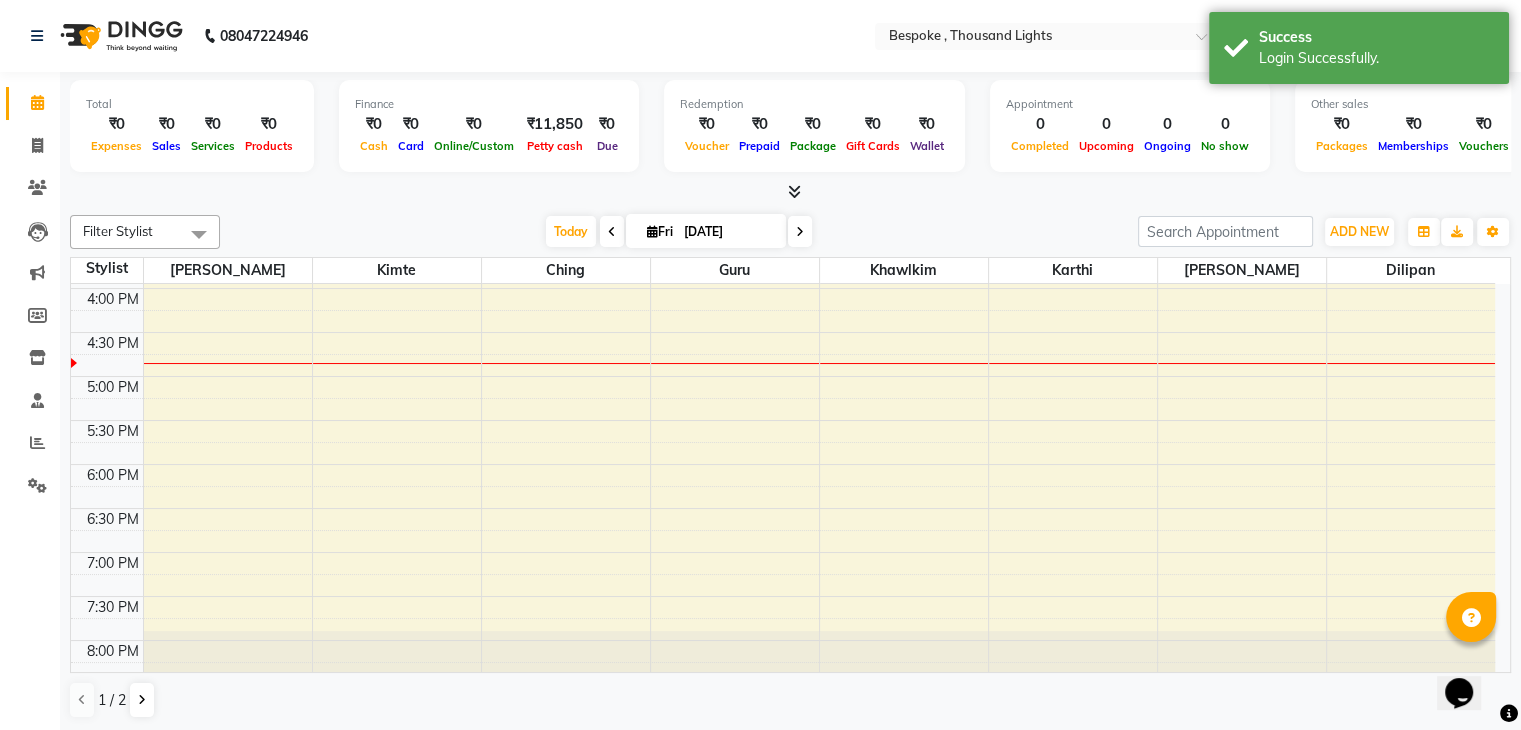 scroll, scrollTop: 0, scrollLeft: 0, axis: both 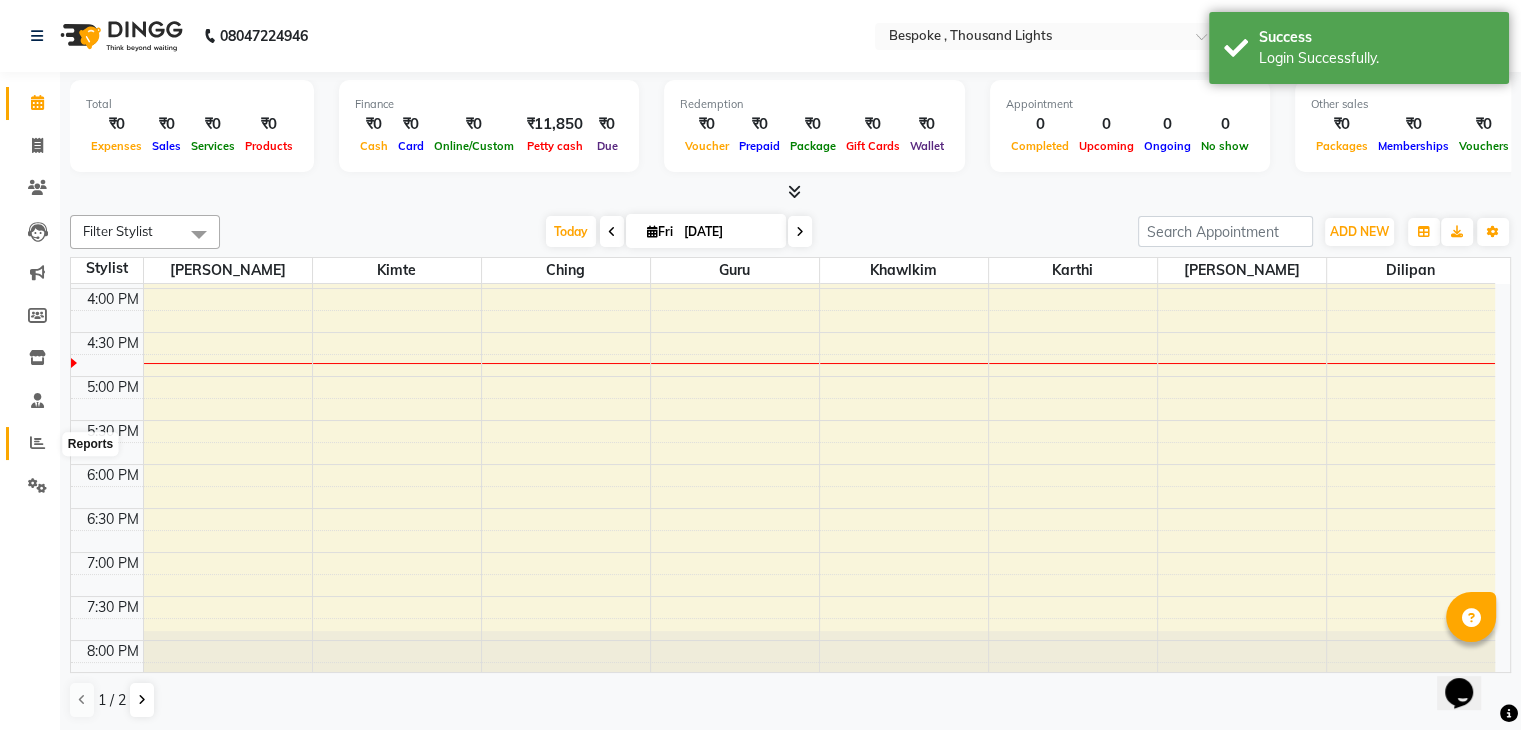 click 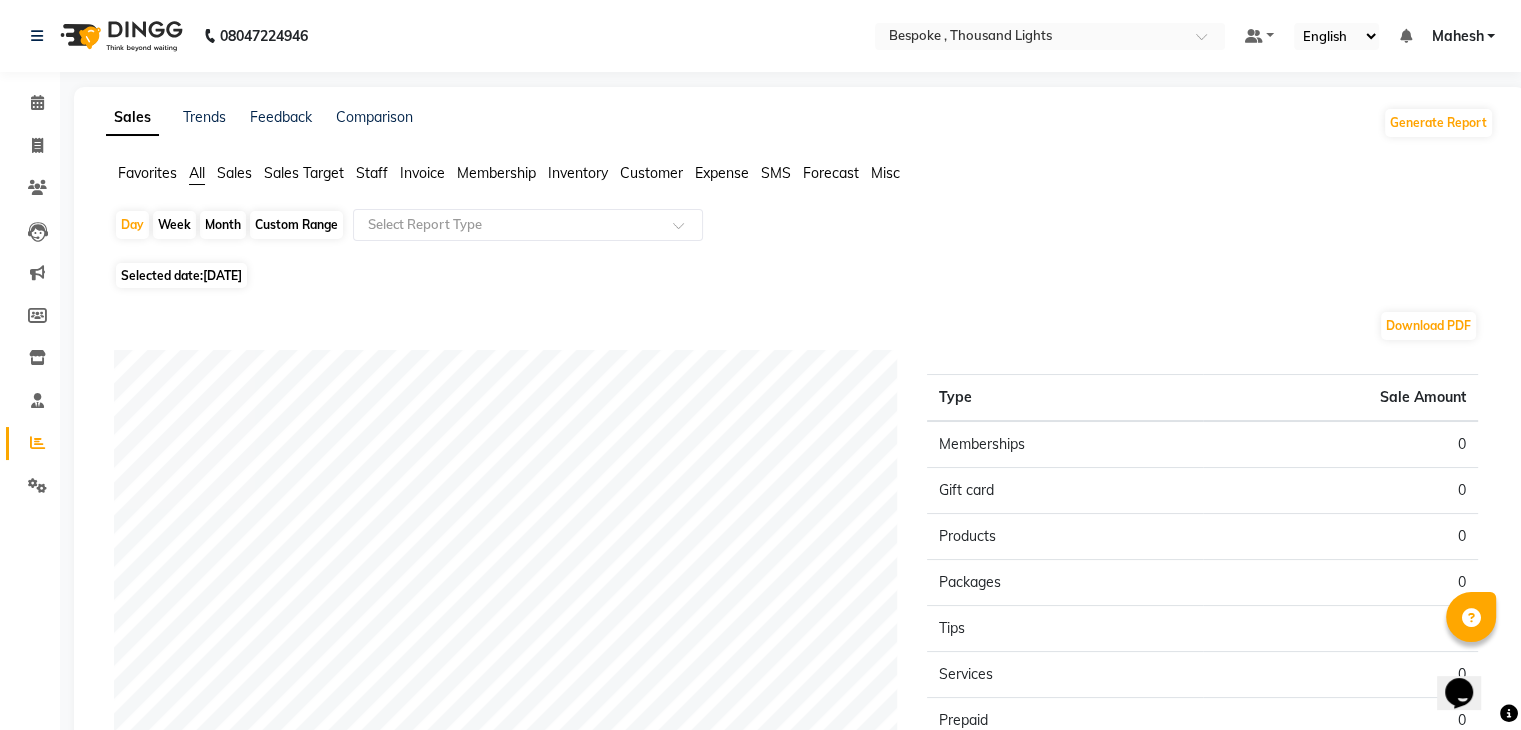 click on "Sales" 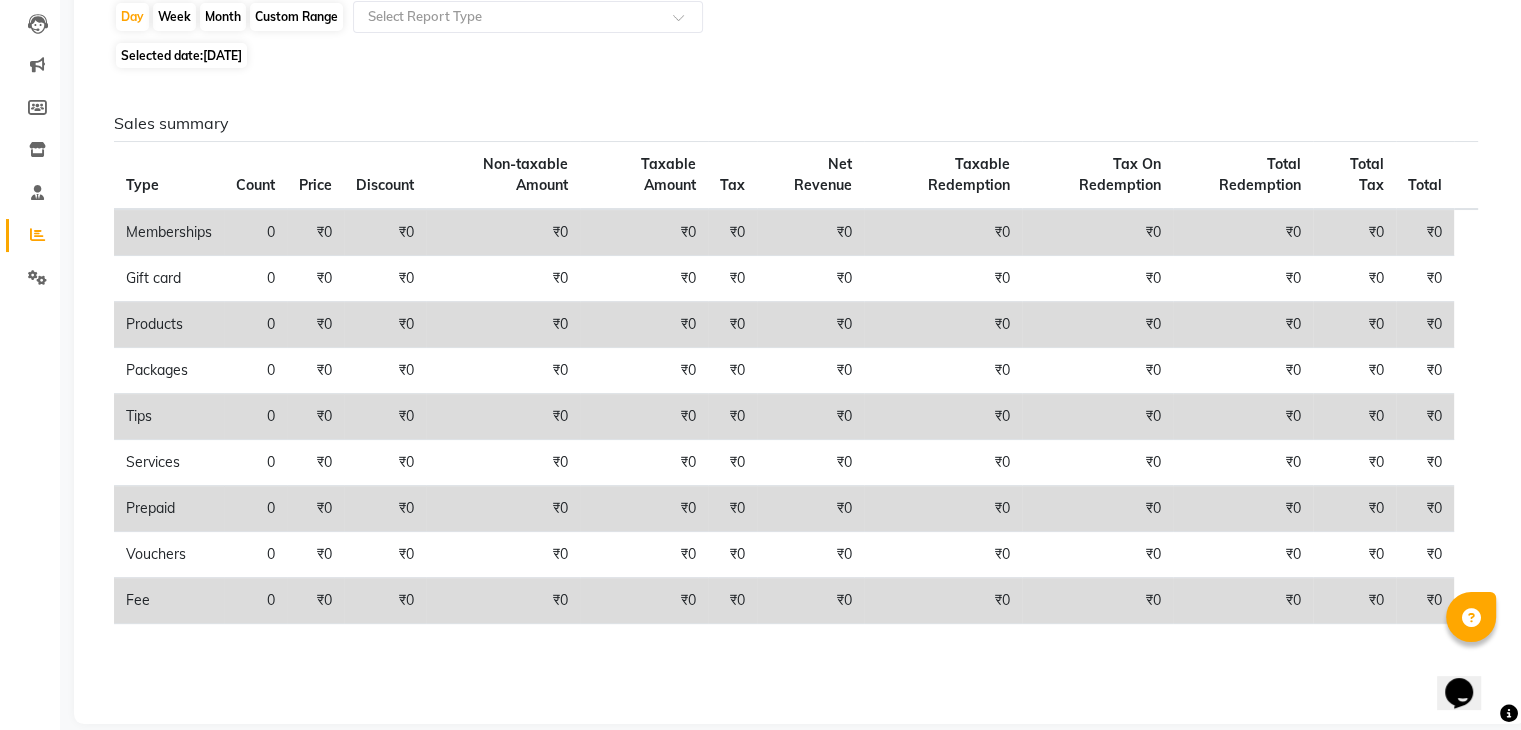 scroll, scrollTop: 0, scrollLeft: 0, axis: both 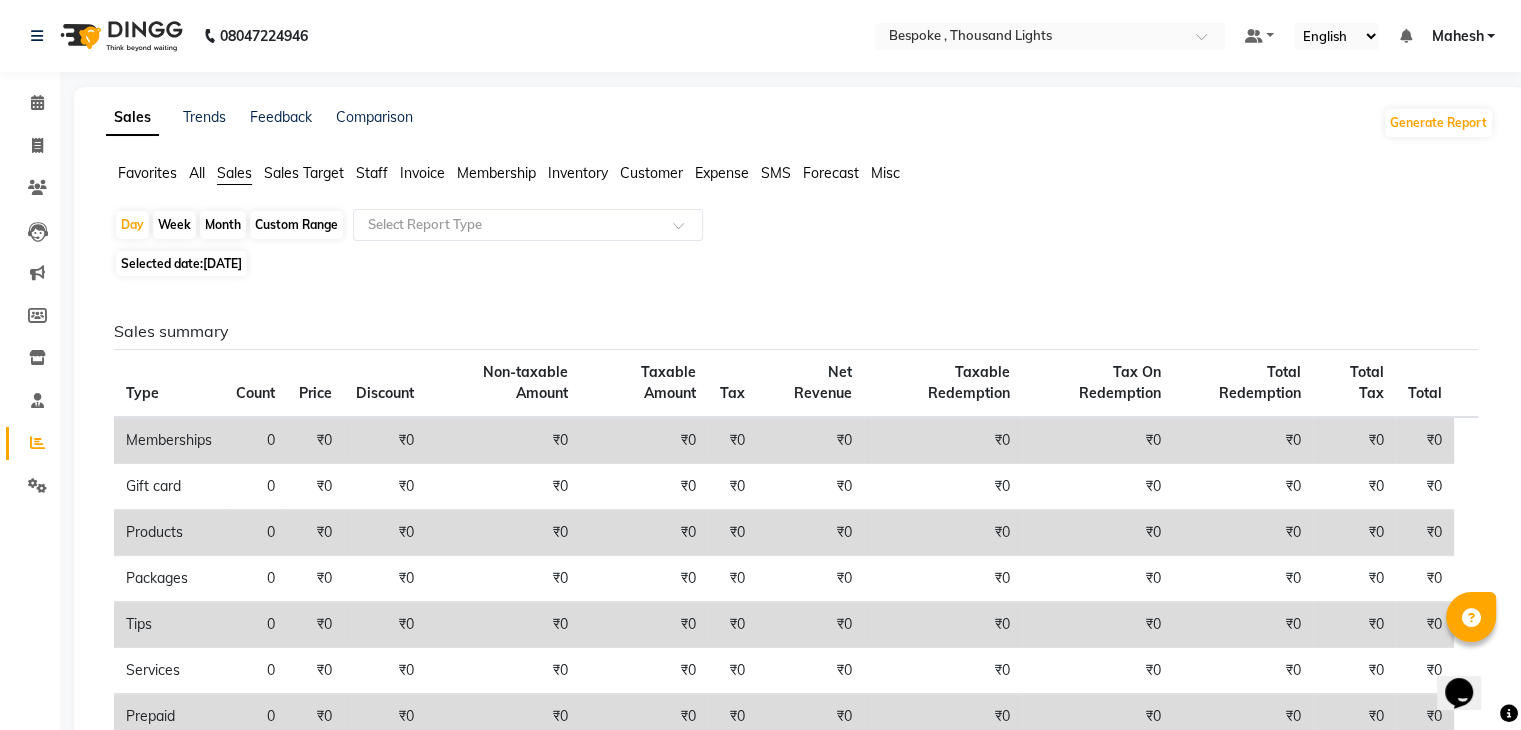 click on "Invoice" 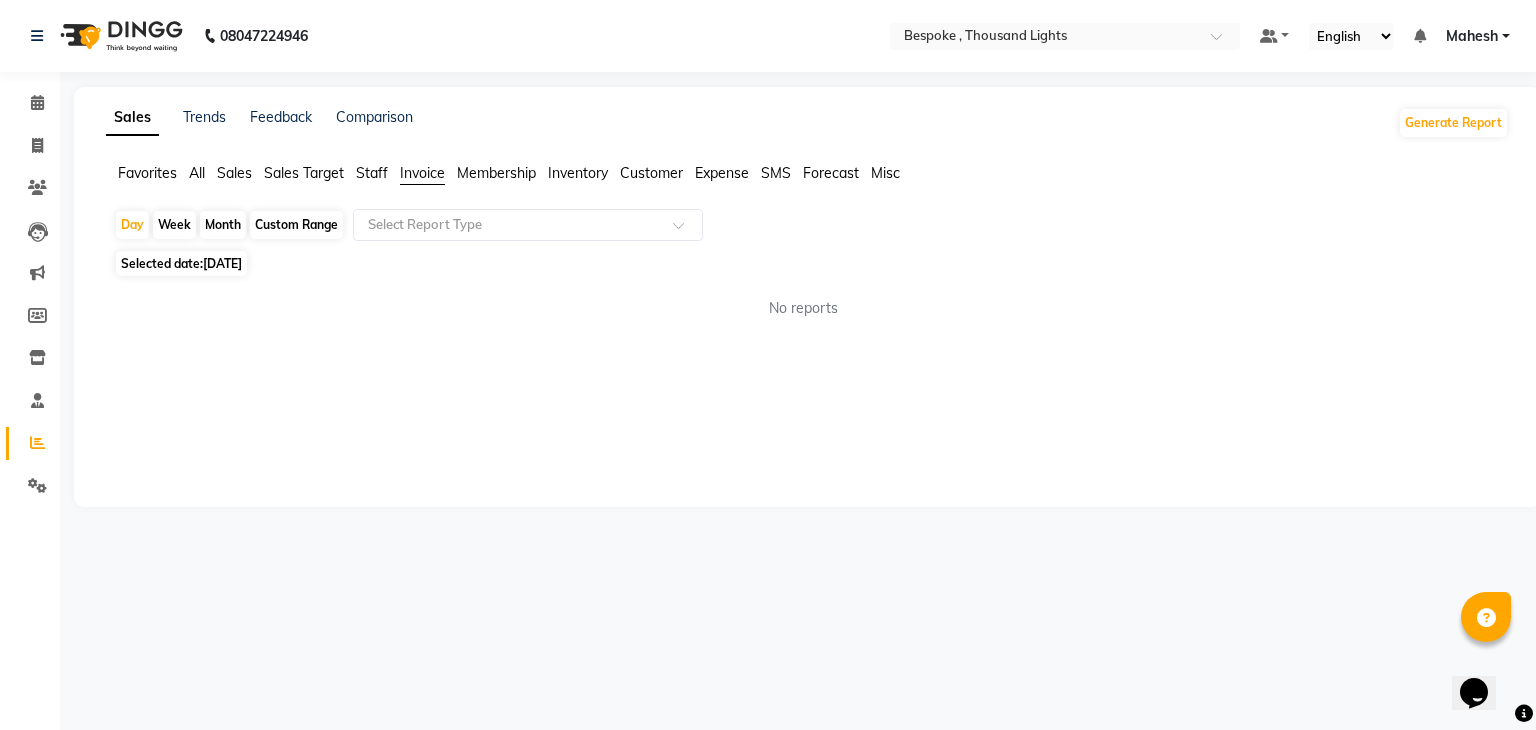 click on "Month" 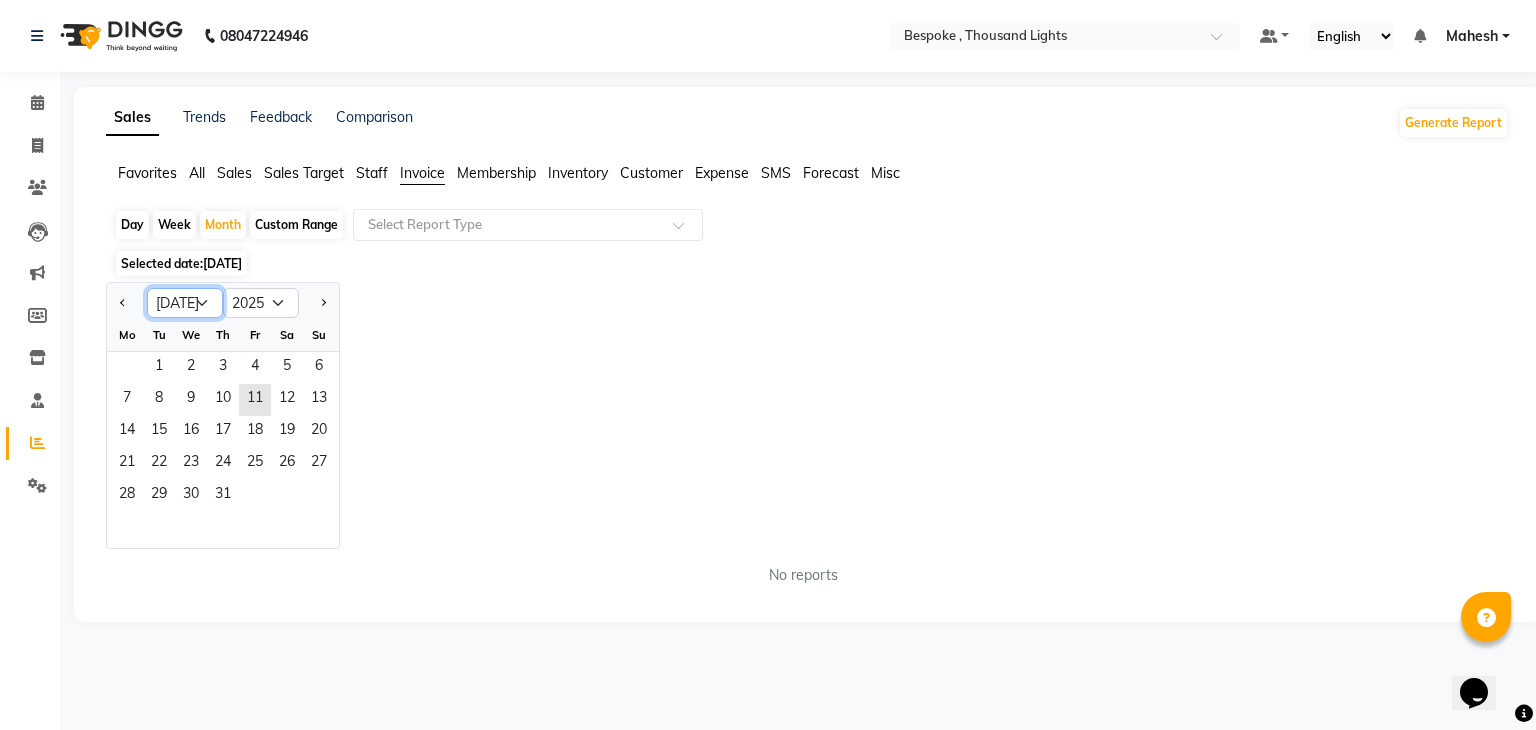 click on "Jan Feb Mar Apr May Jun [DATE] Aug Sep Oct Nov Dec" 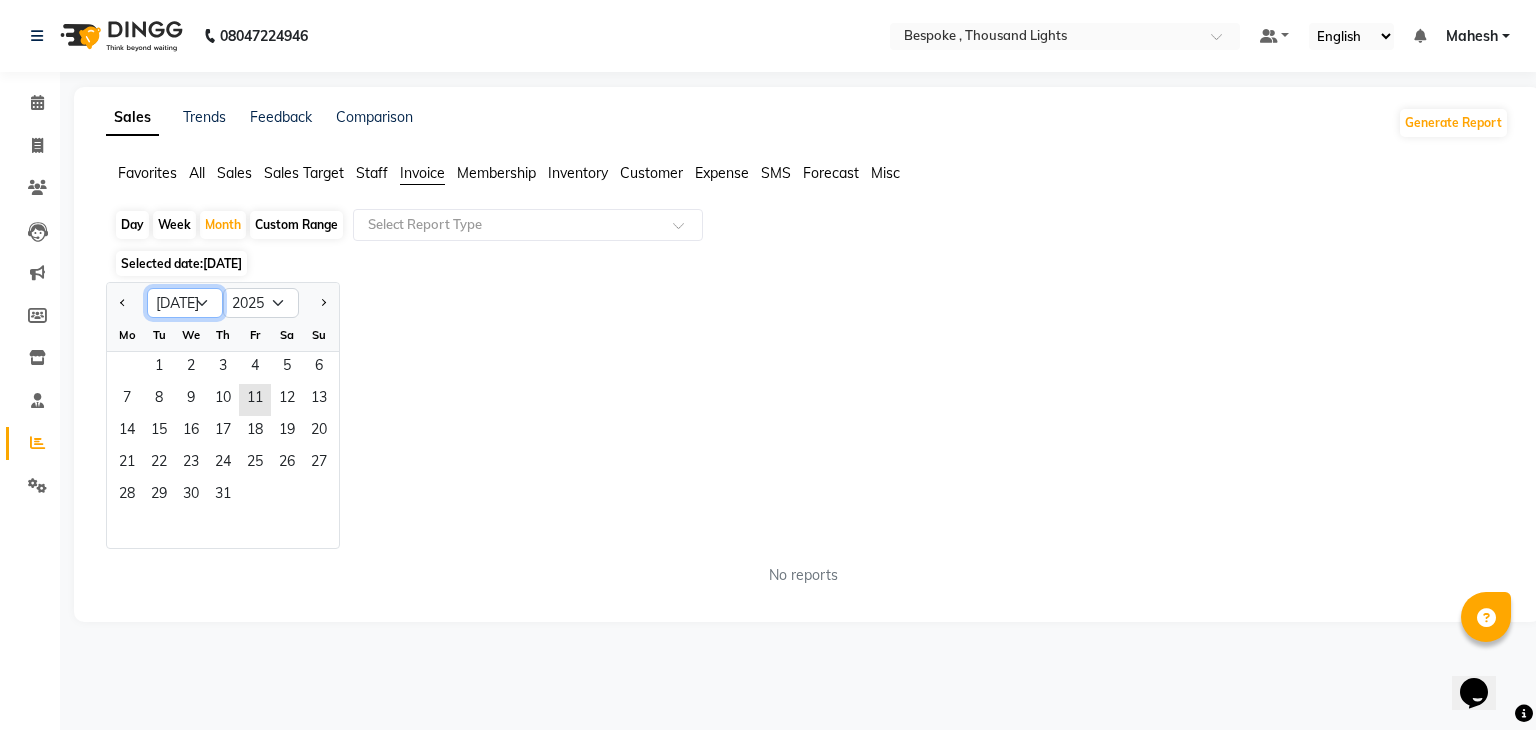 select on "6" 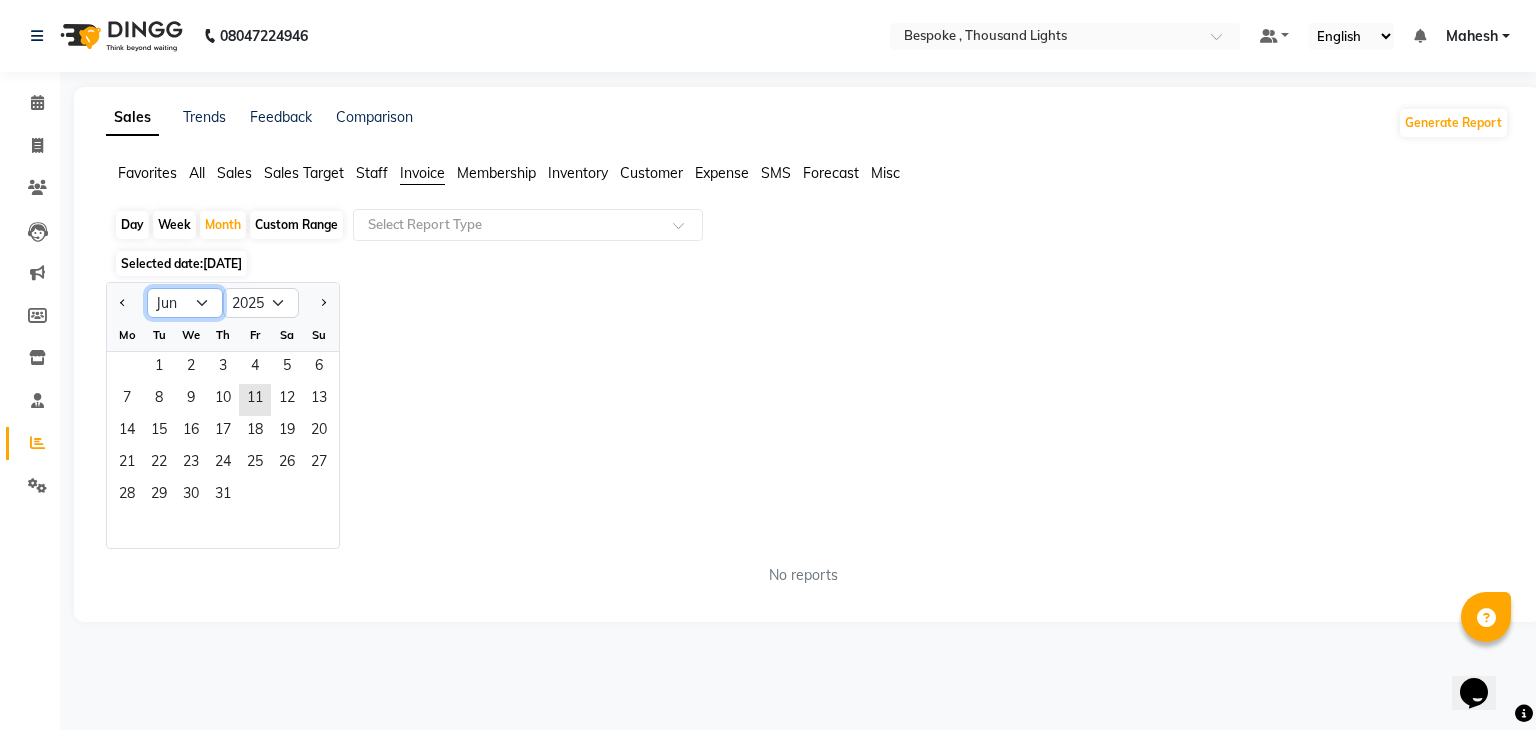 click on "Jan Feb Mar Apr May Jun [DATE] Aug Sep Oct Nov Dec" 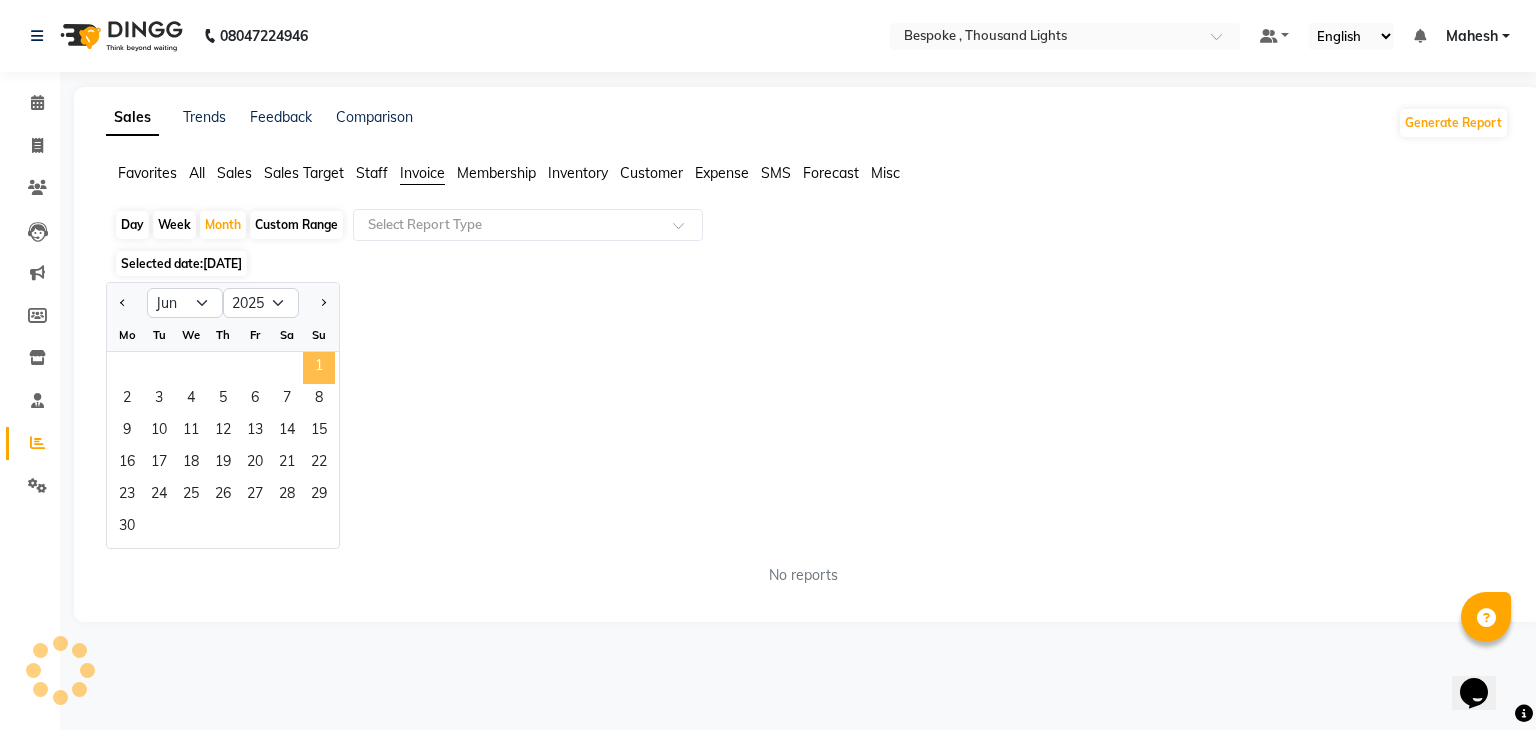 click on "1" 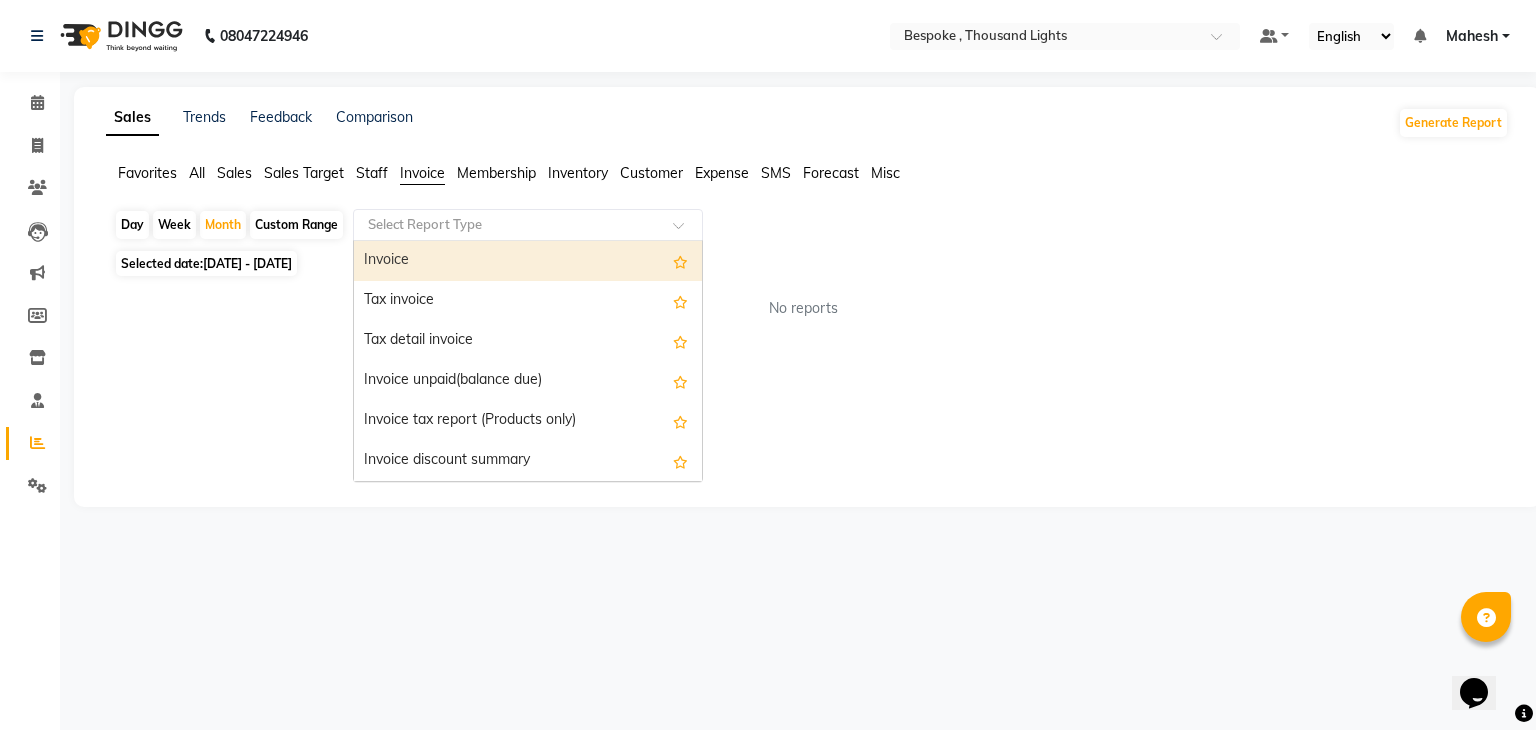 click 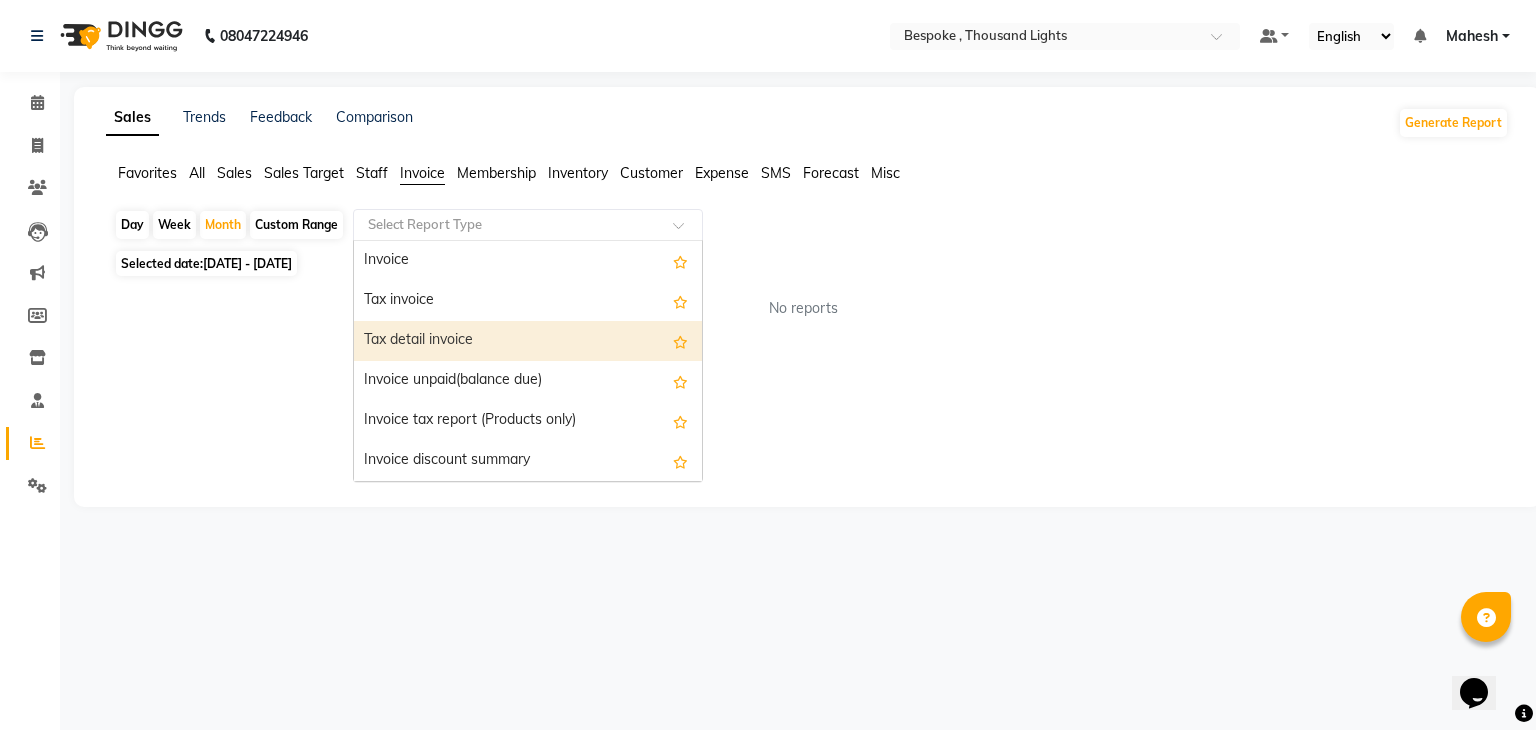 click on "Tax detail invoice" at bounding box center (528, 341) 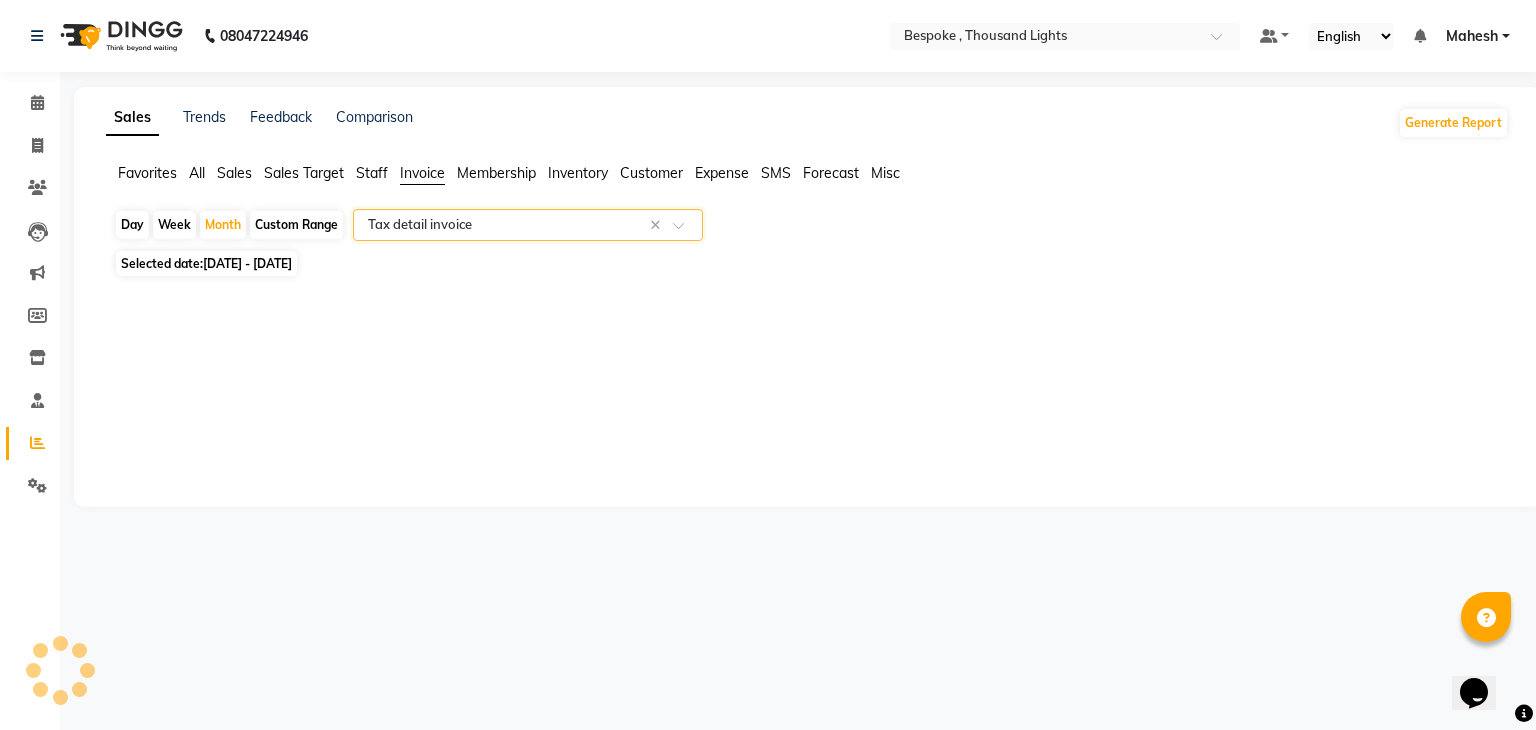 select on "full_report" 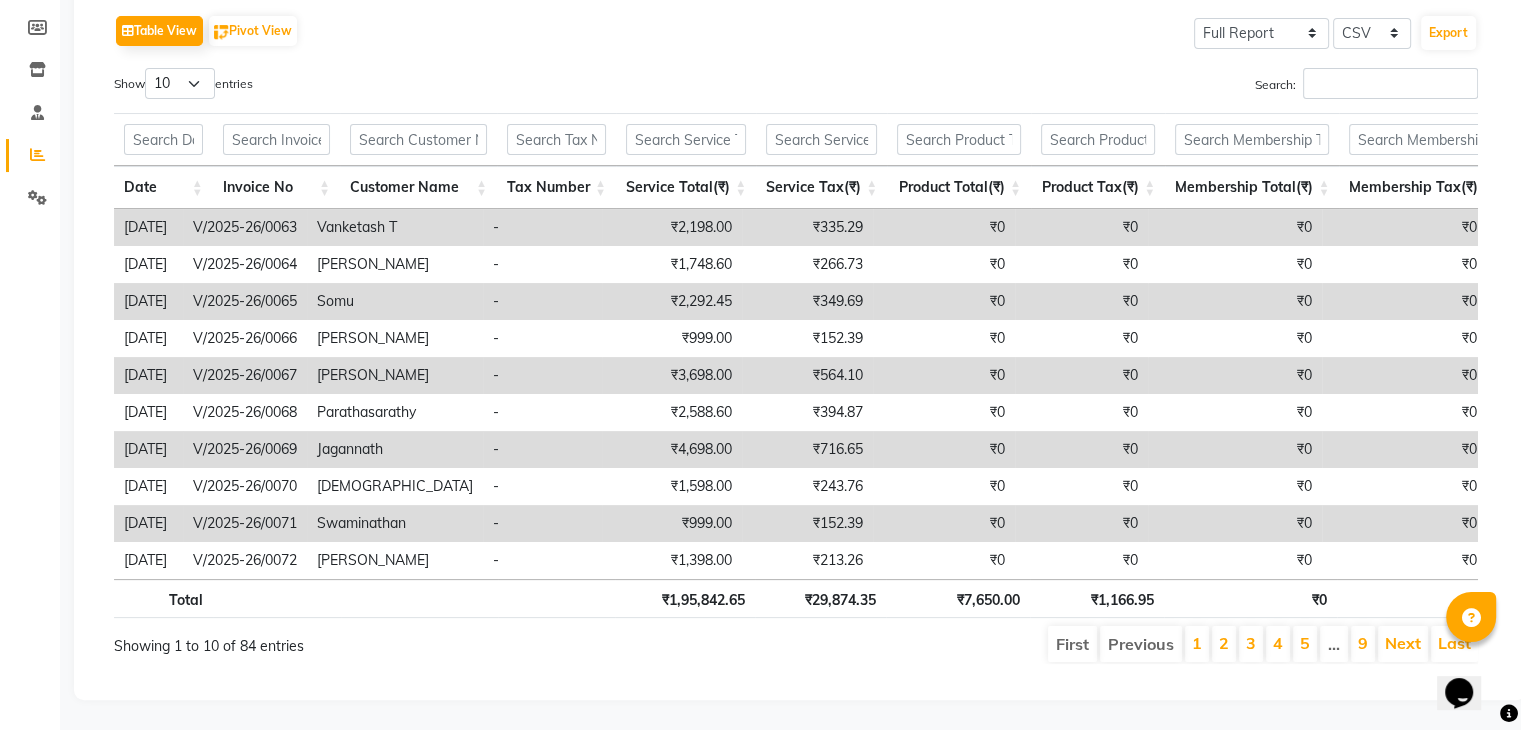 scroll, scrollTop: 0, scrollLeft: 0, axis: both 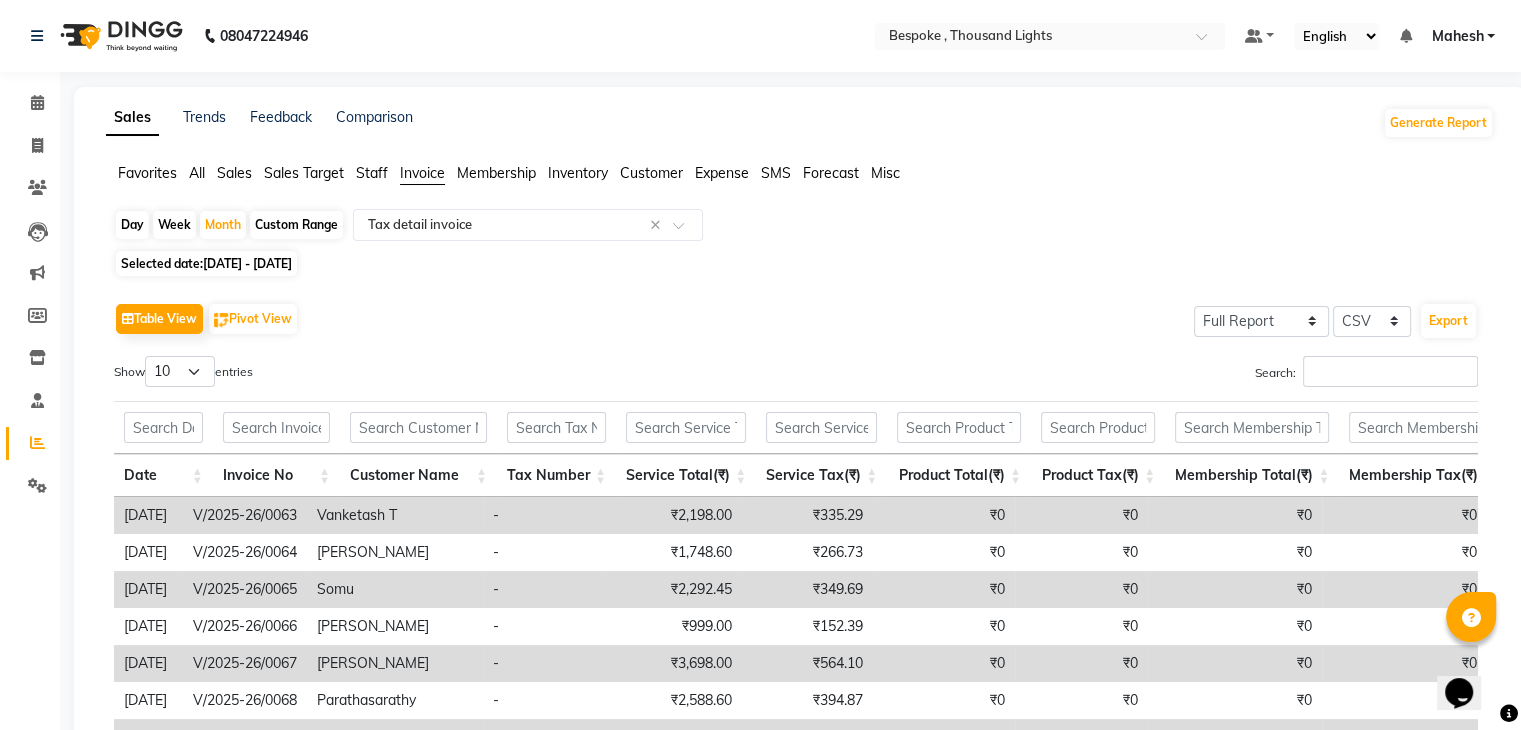 click on "Customer" 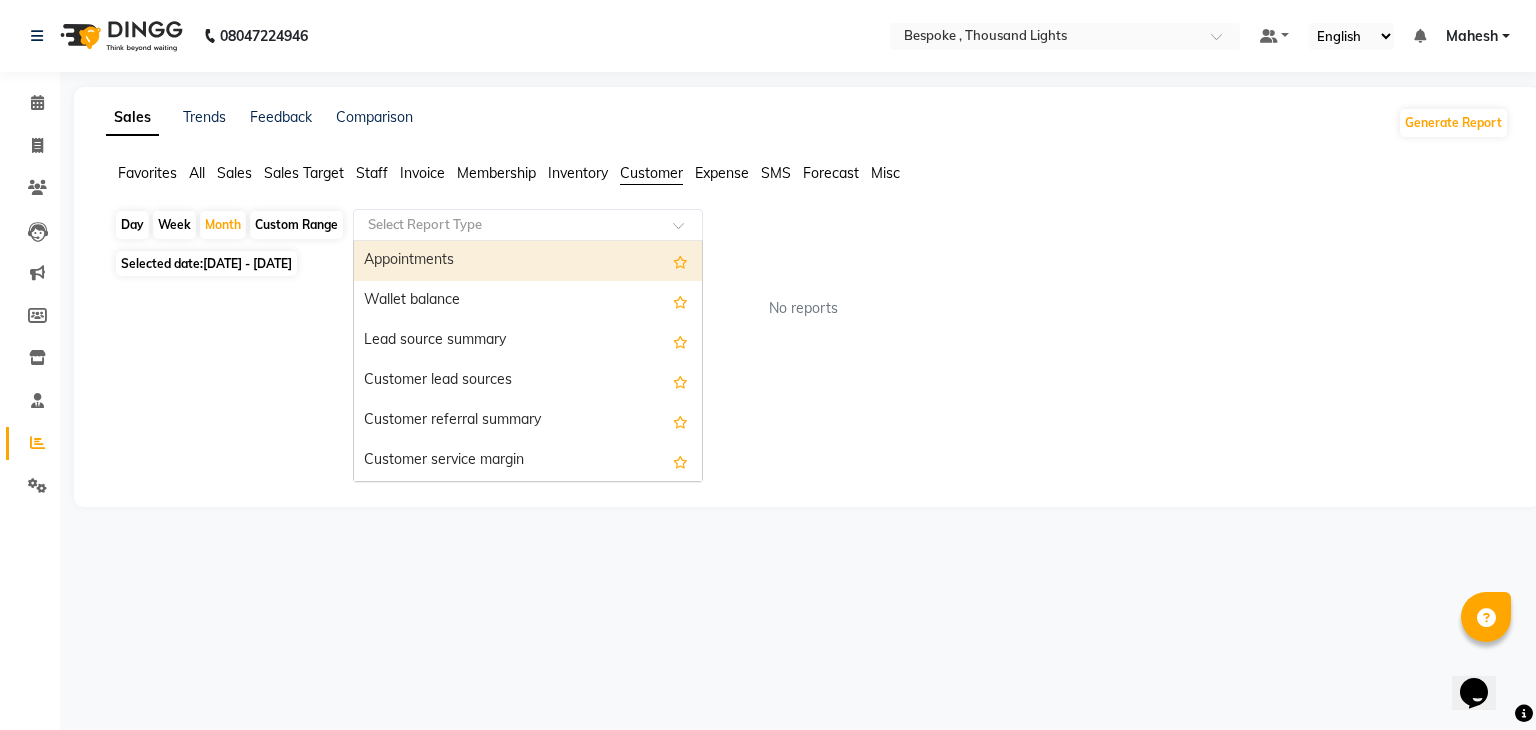 click 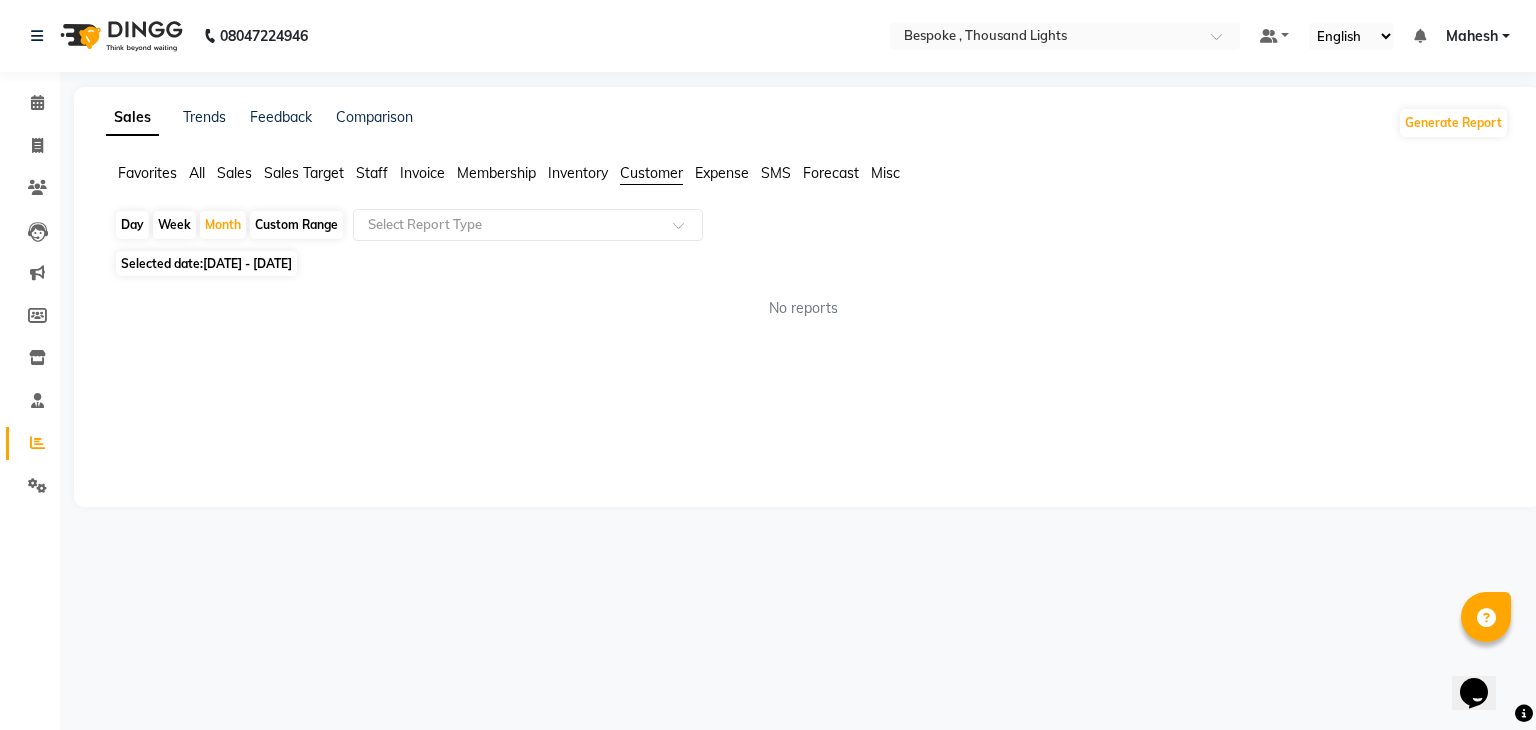 click on "Sales" 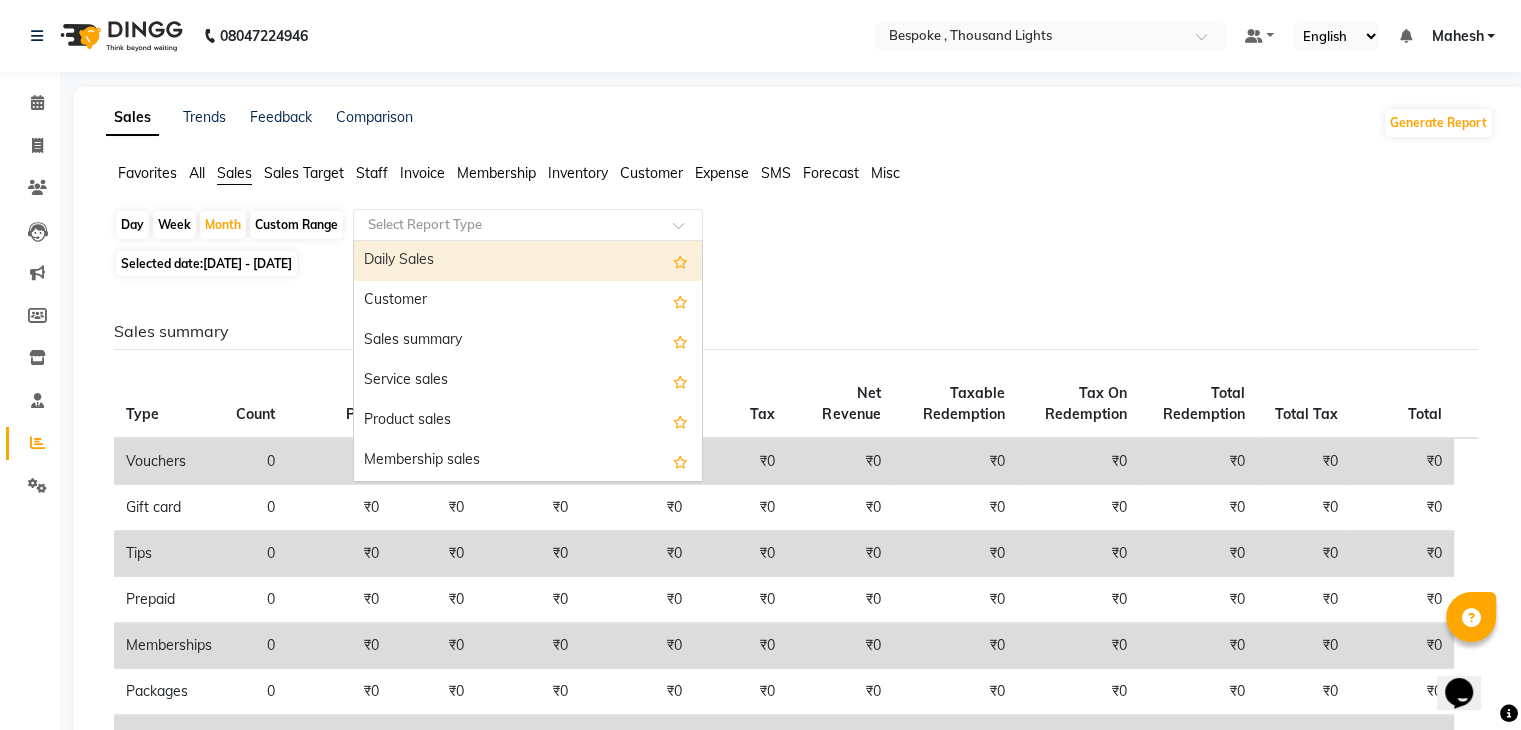 click 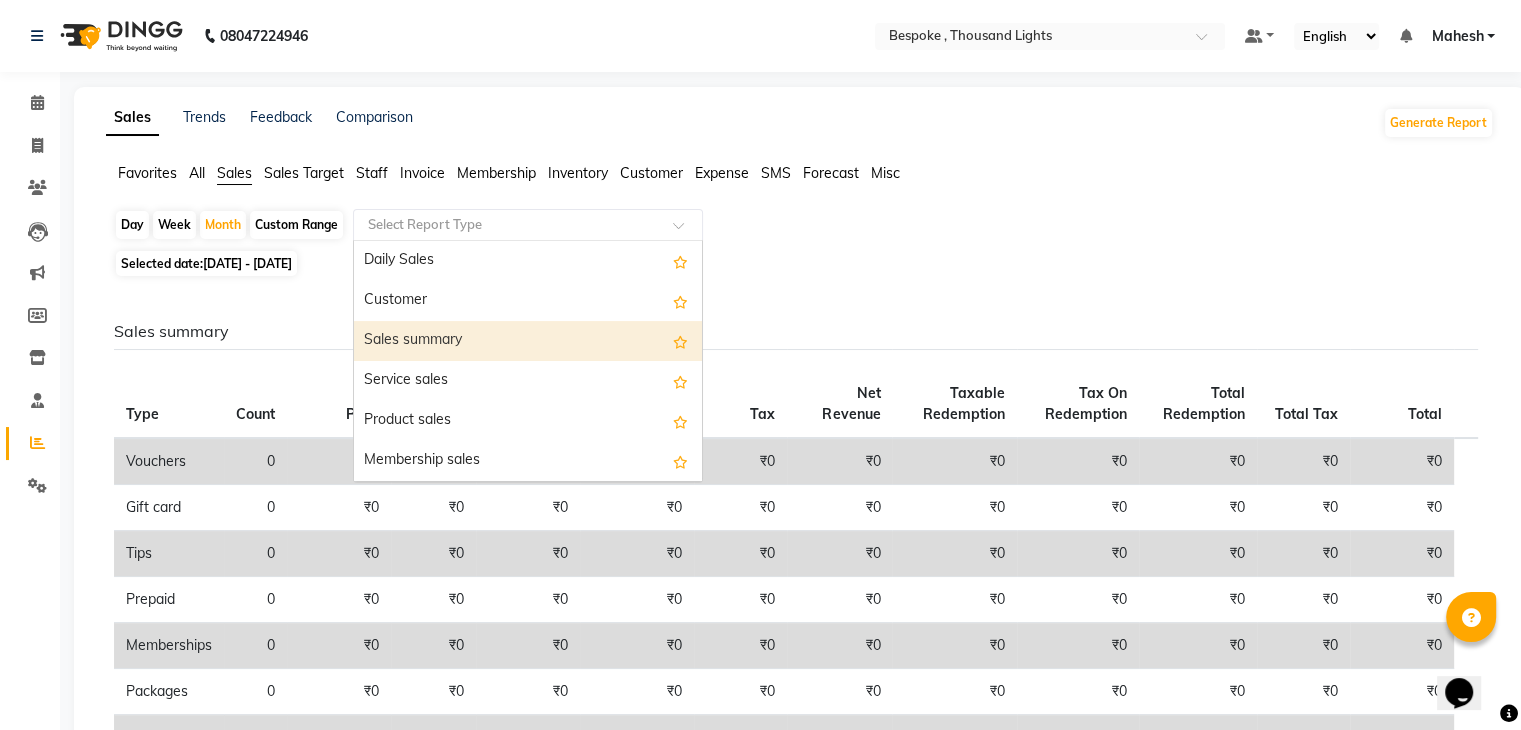 click on "Sales summary" at bounding box center [528, 341] 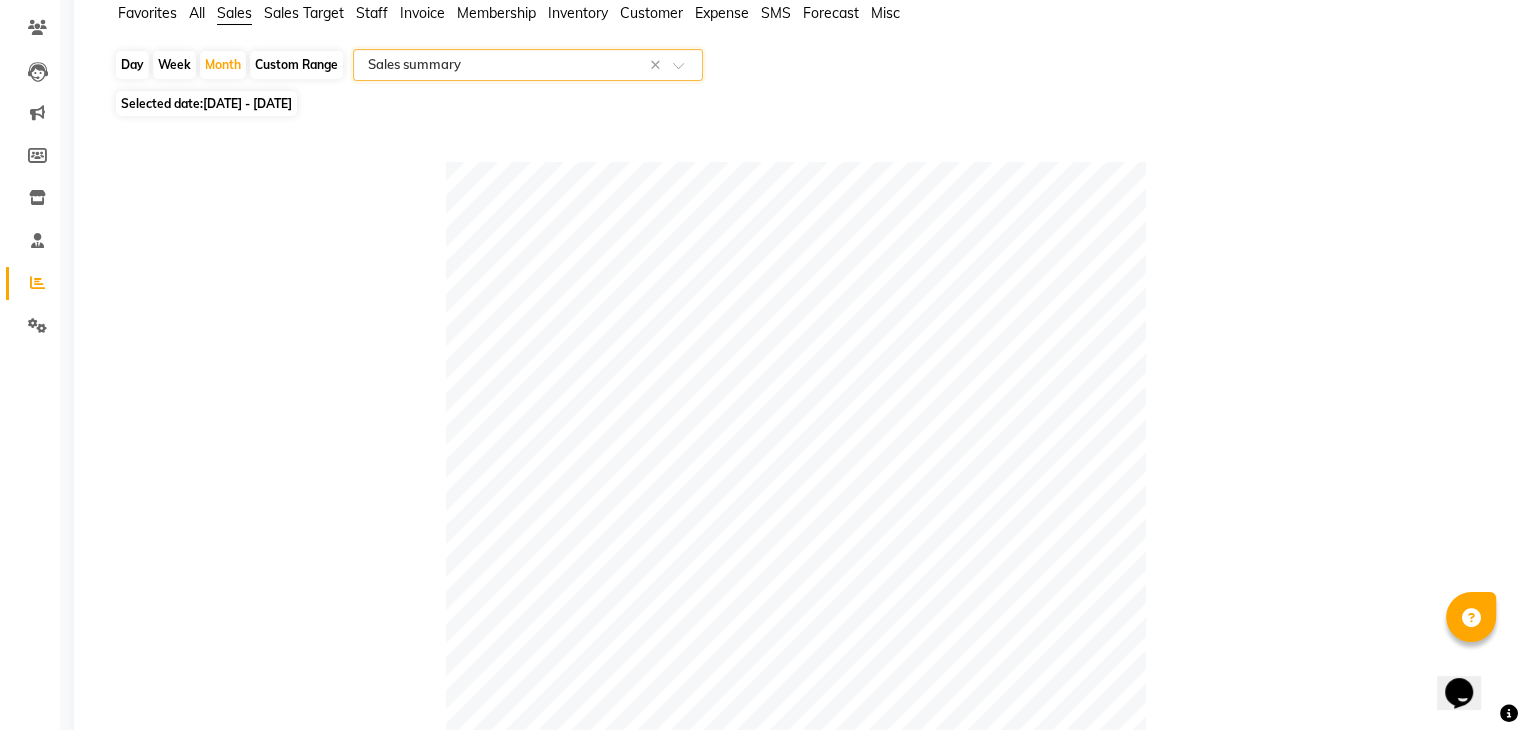 scroll, scrollTop: 0, scrollLeft: 0, axis: both 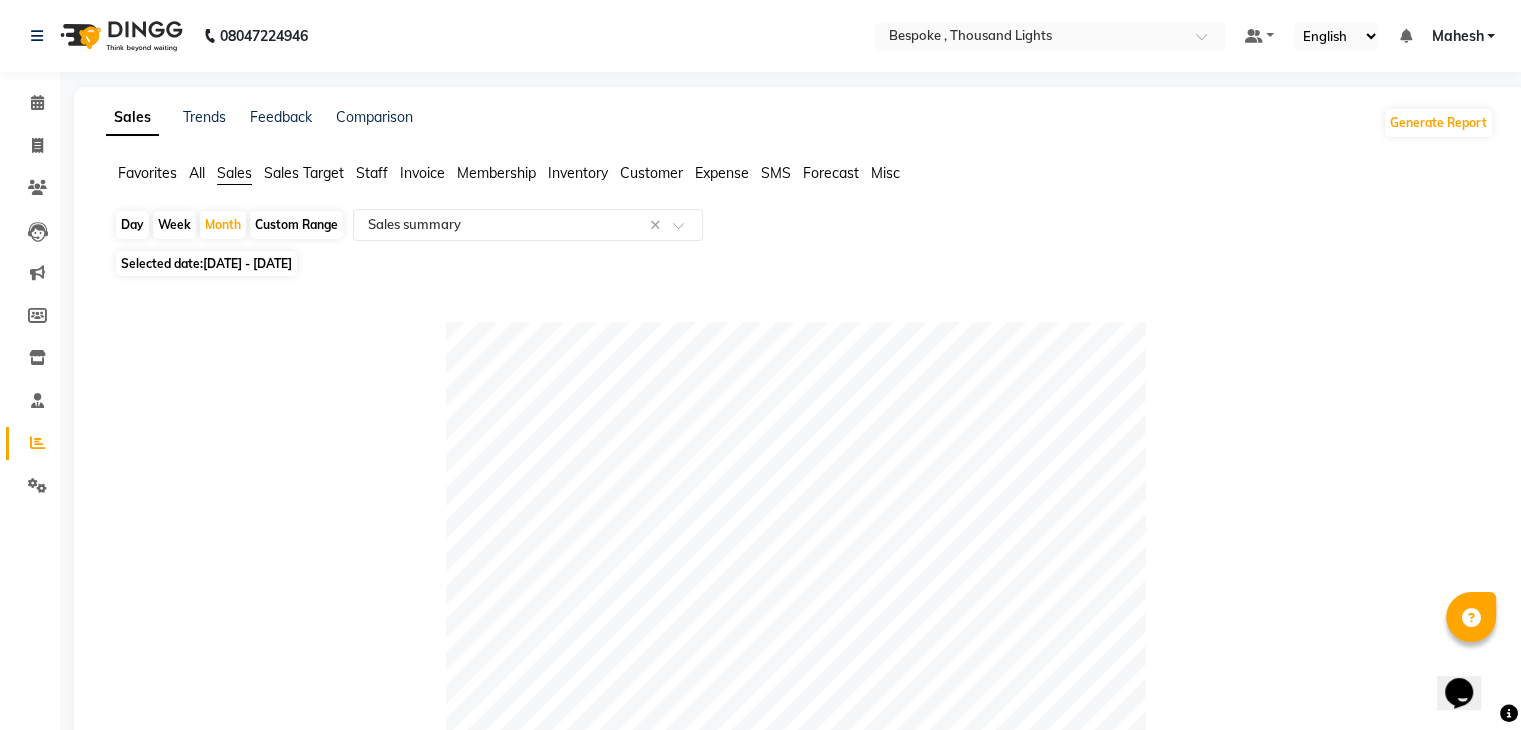 click on "Invoice" 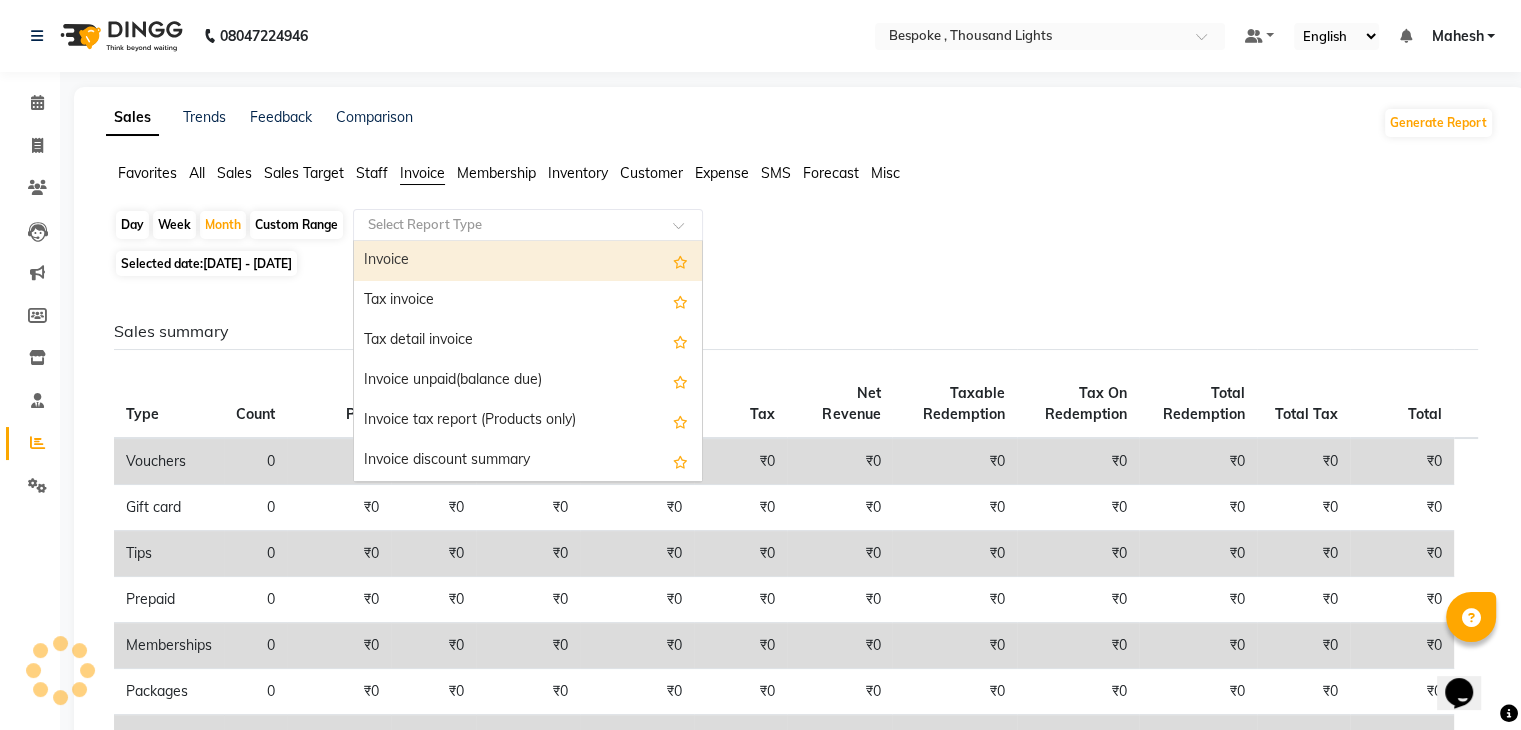click 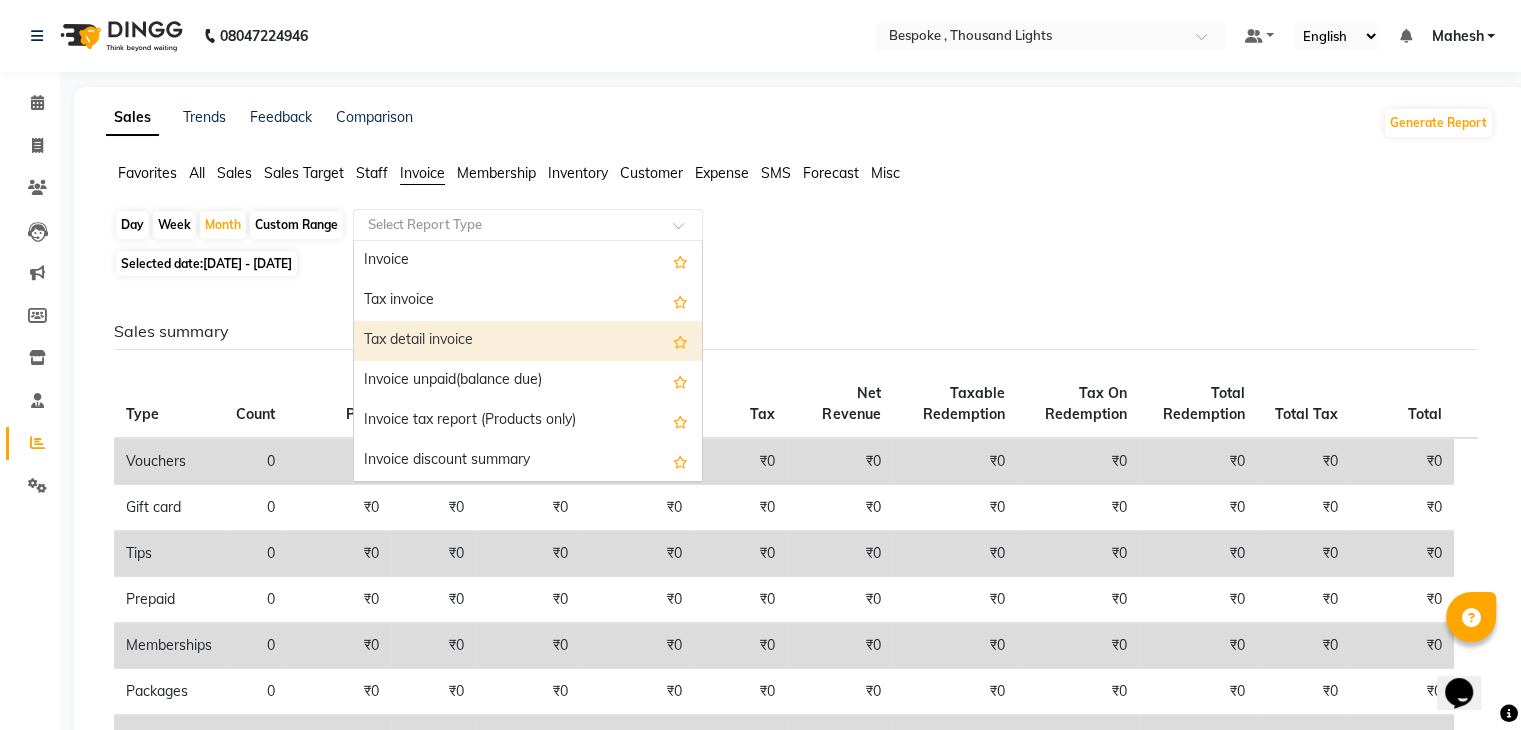 click on "Tax detail invoice" at bounding box center (528, 341) 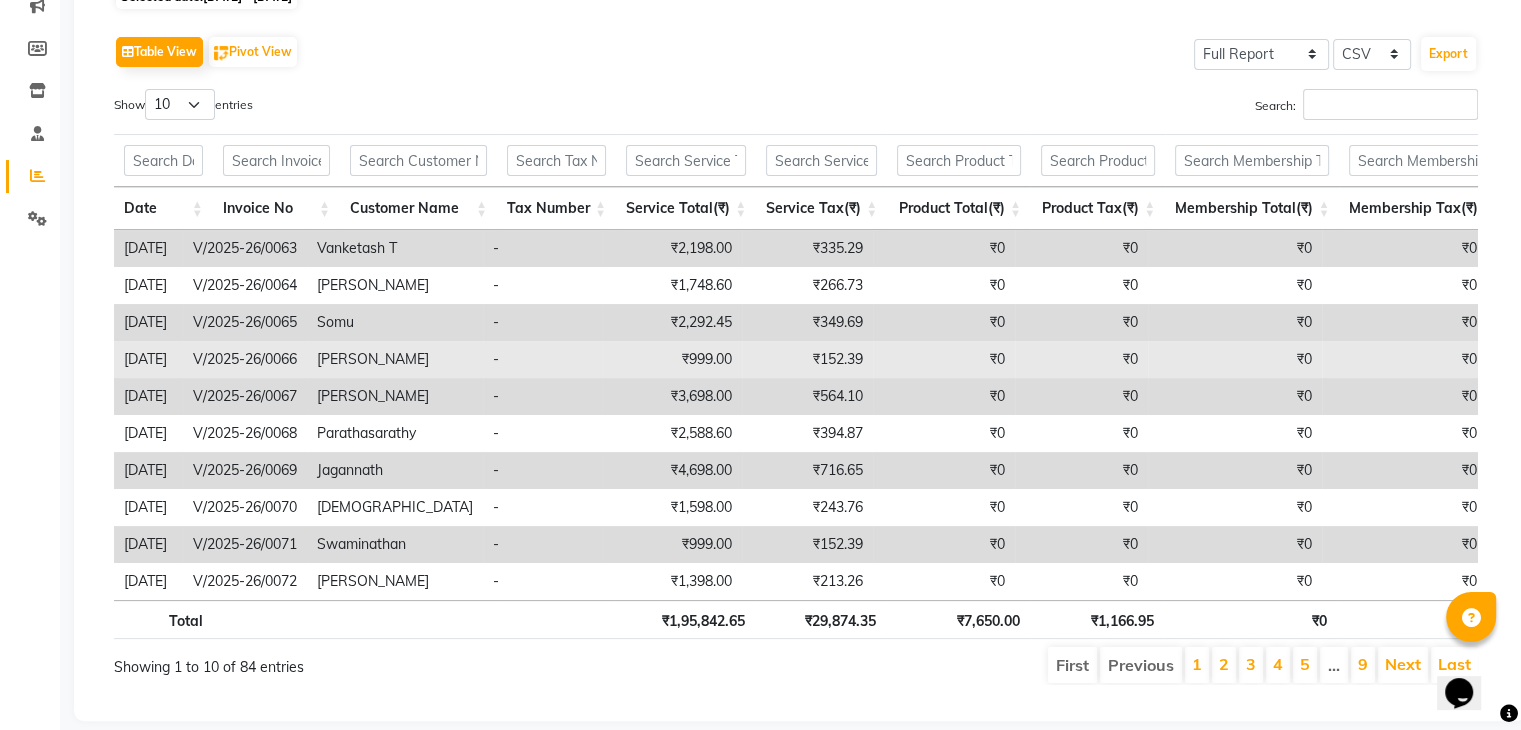 scroll, scrollTop: 317, scrollLeft: 0, axis: vertical 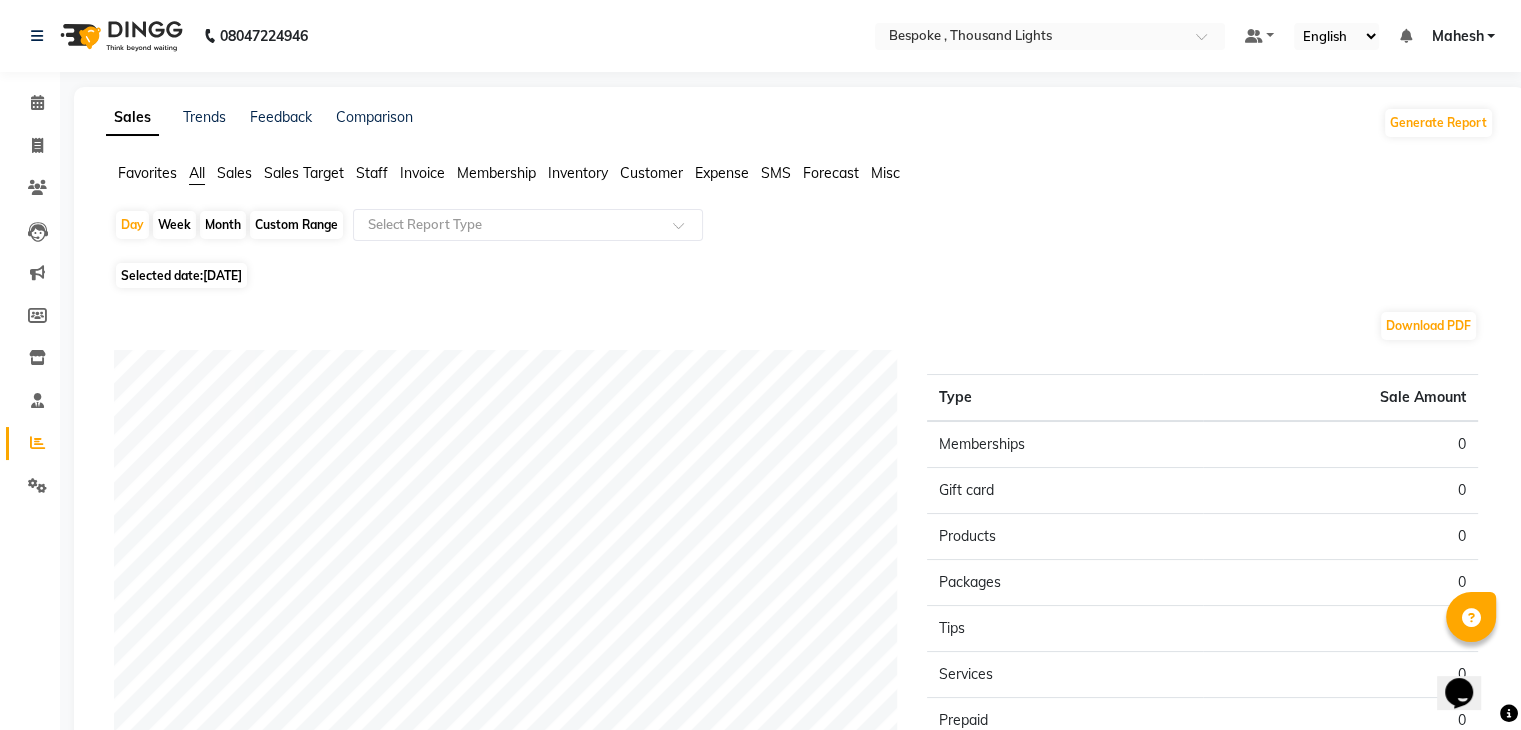 click on "Sales Target" 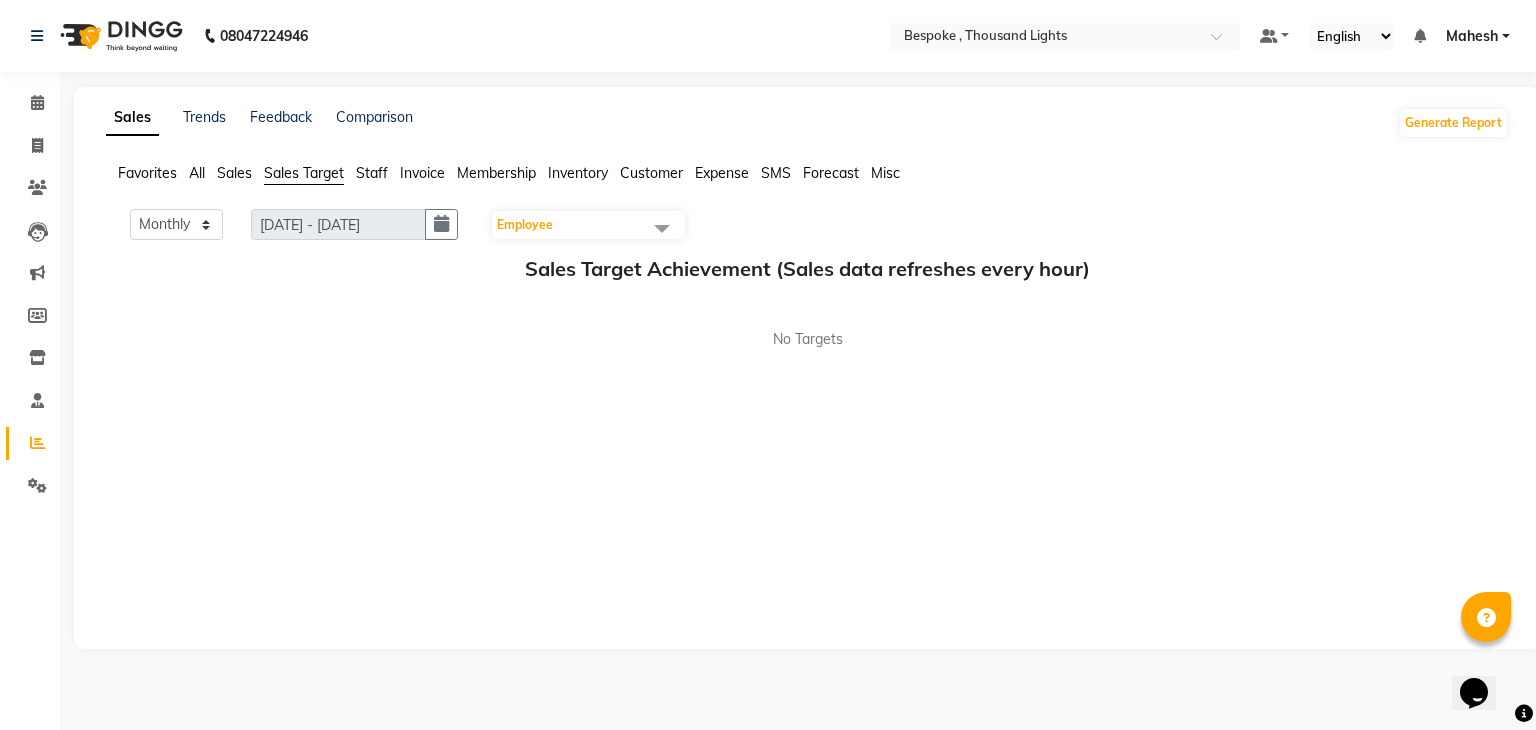 click on "Employee" 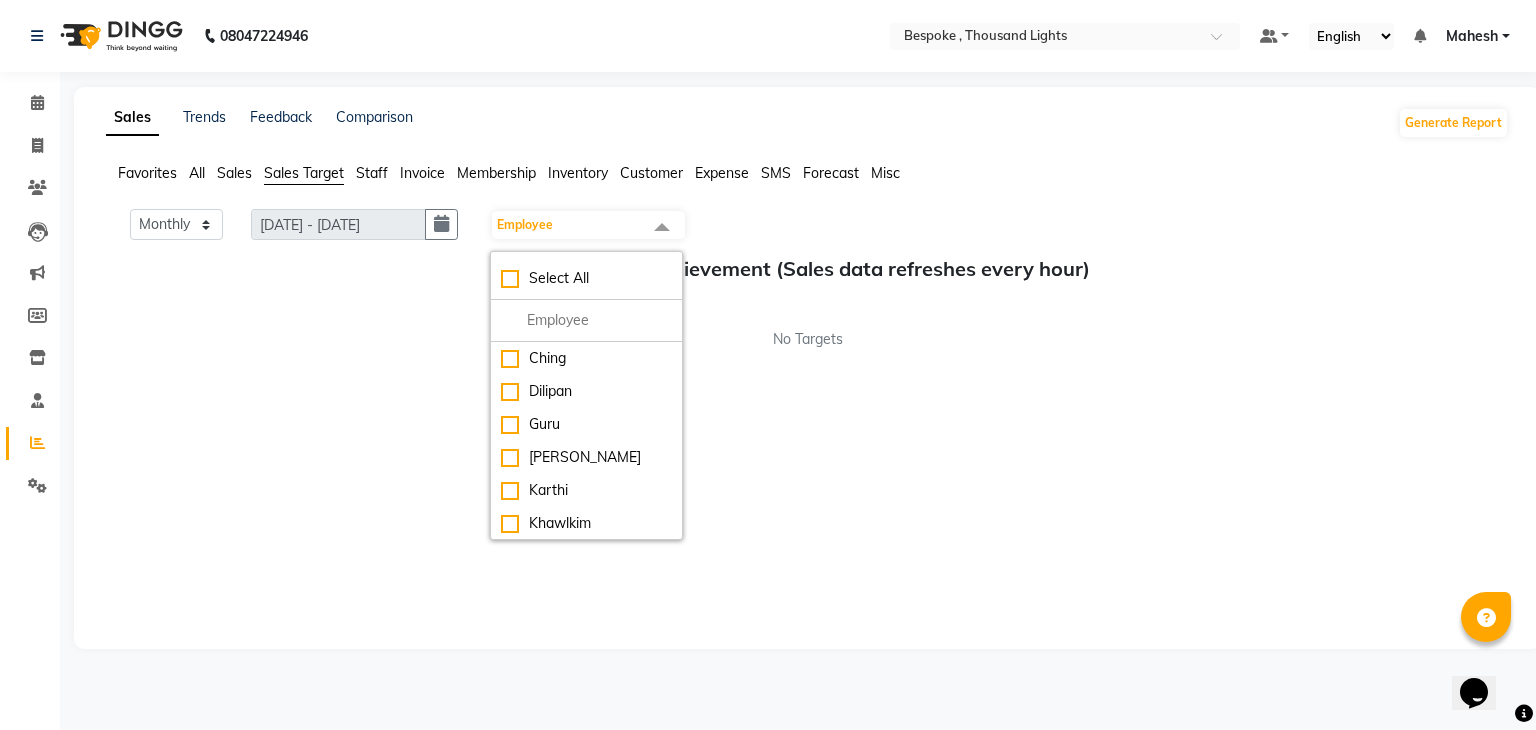 click on "Monthly Weekly [DATE] - [DATE] Employee Select All [PERSON_NAME] Guru [PERSON_NAME] Sales Target Achievement (Sales data refreshes every hour) No Targets" 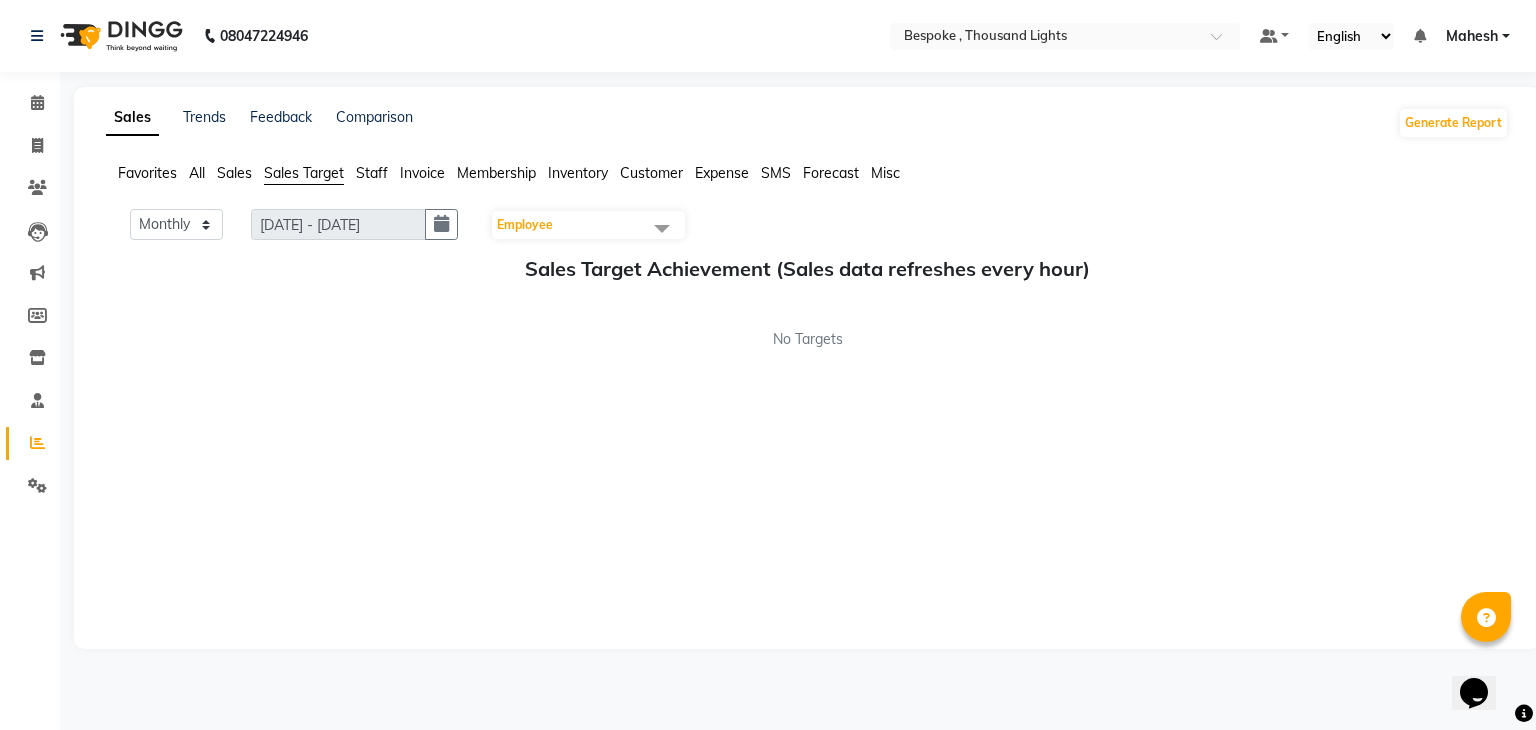 click on "Sales" 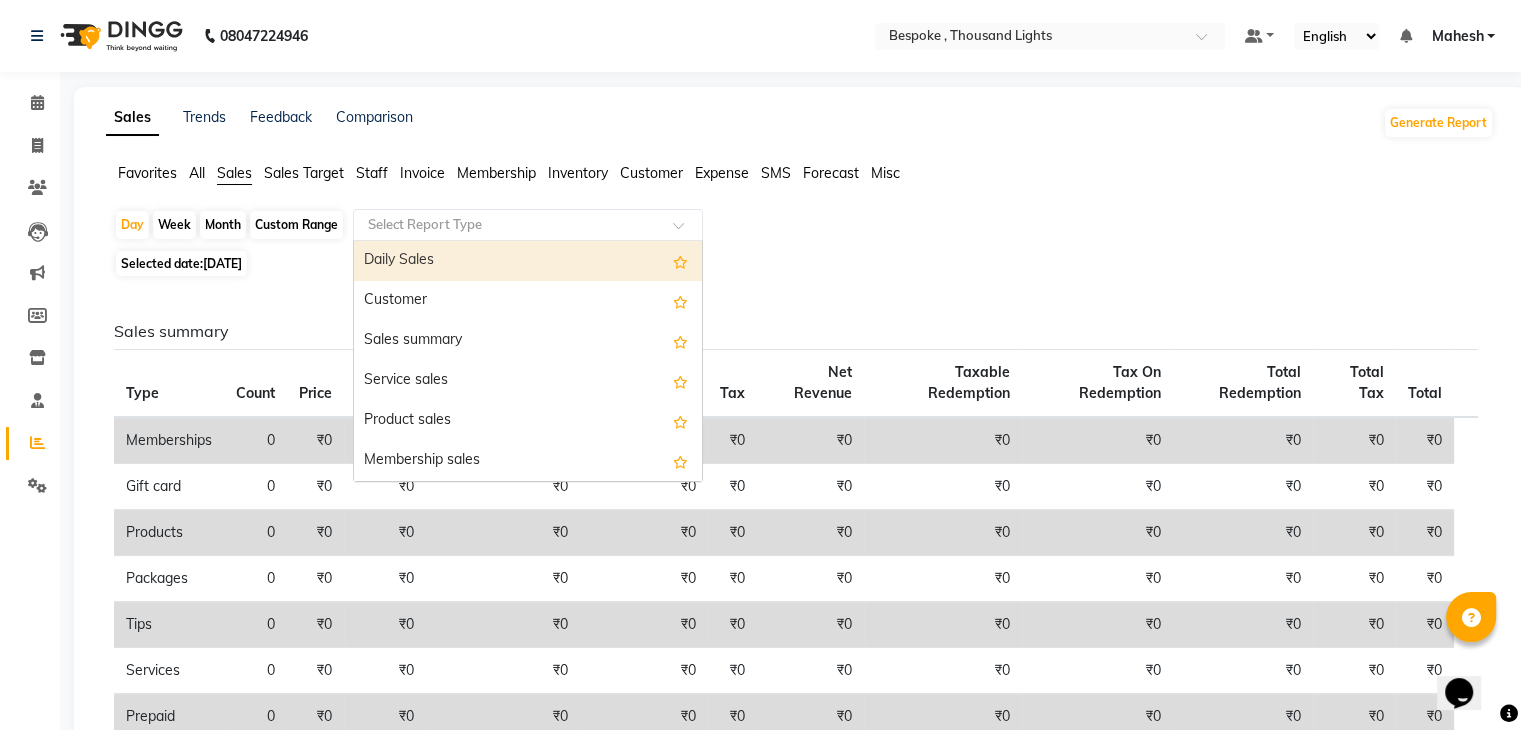 click 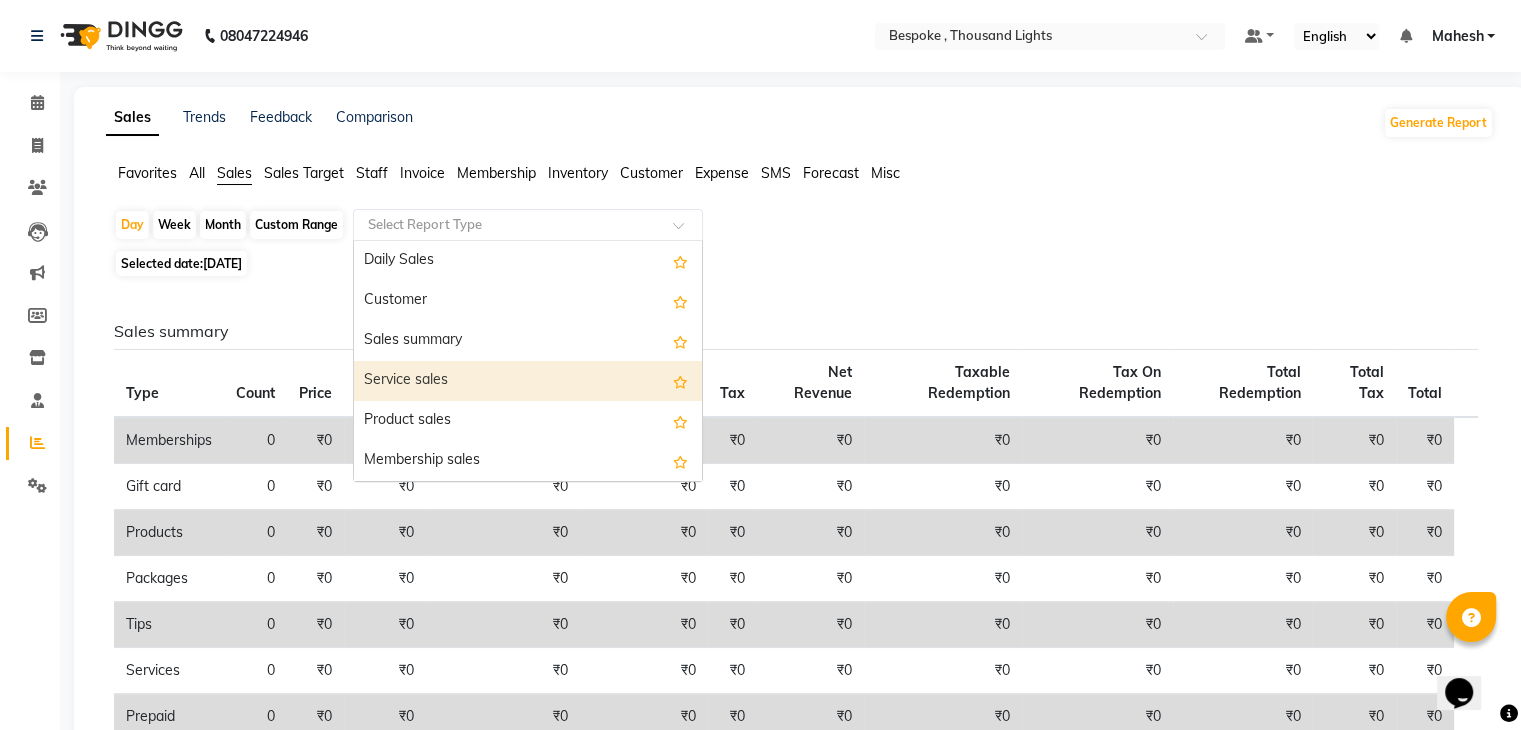 click on "Service sales" at bounding box center [528, 381] 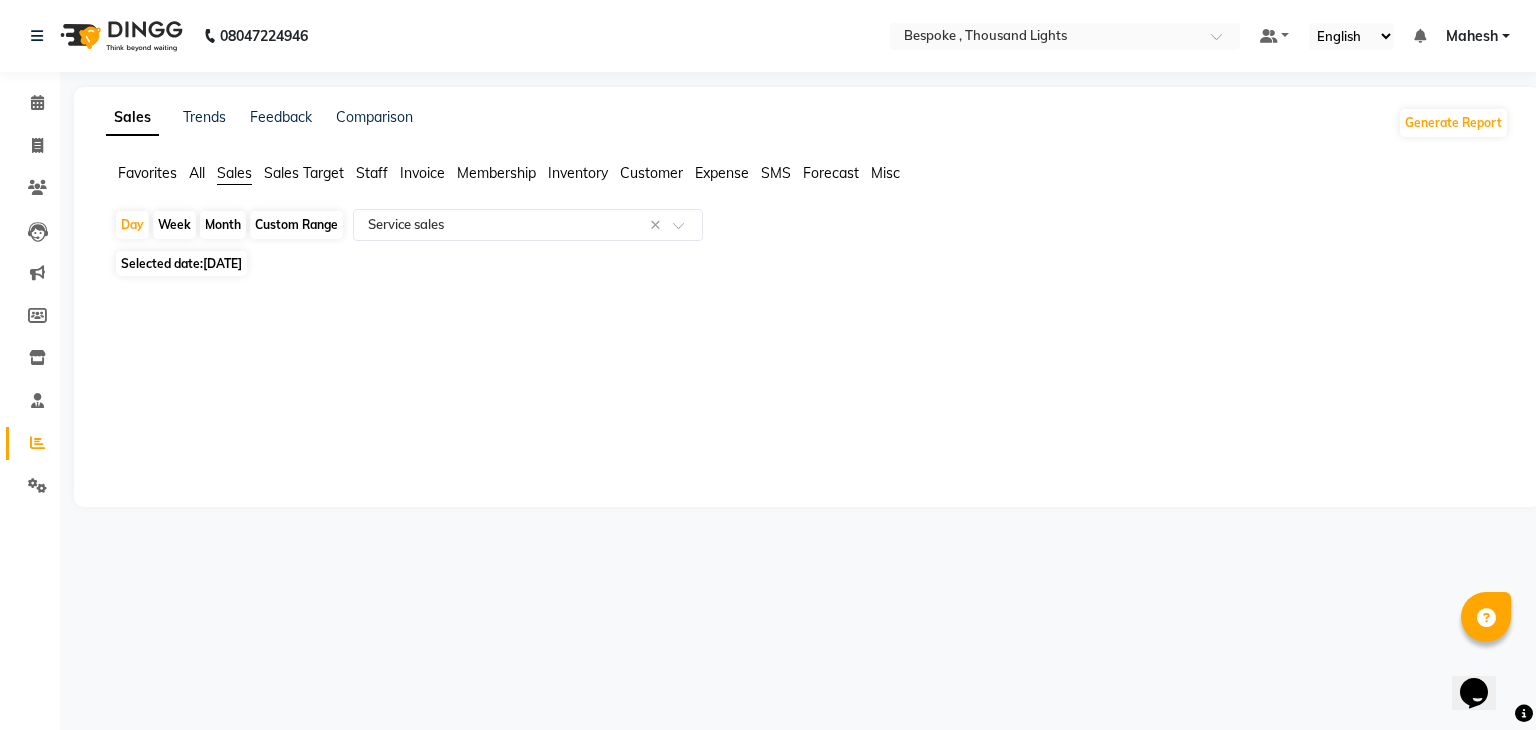click on "Sales Trends Feedback Comparison Generate Report Favorites All Sales Sales Target Staff Invoice Membership Inventory Customer Expense SMS Forecast Misc  Day   Week   Month   Custom Range  Select Report Type × Service sales × Selected date:  [DATE]  ★ [PERSON_NAME] as Favorite  Choose how you'd like to save "" report to favorites  Save to Personal Favorites:   Only you can see this report in your favorites tab. Share with Organization:   Everyone in your organization can see this report in their favorites tab.  Save to Favorites" 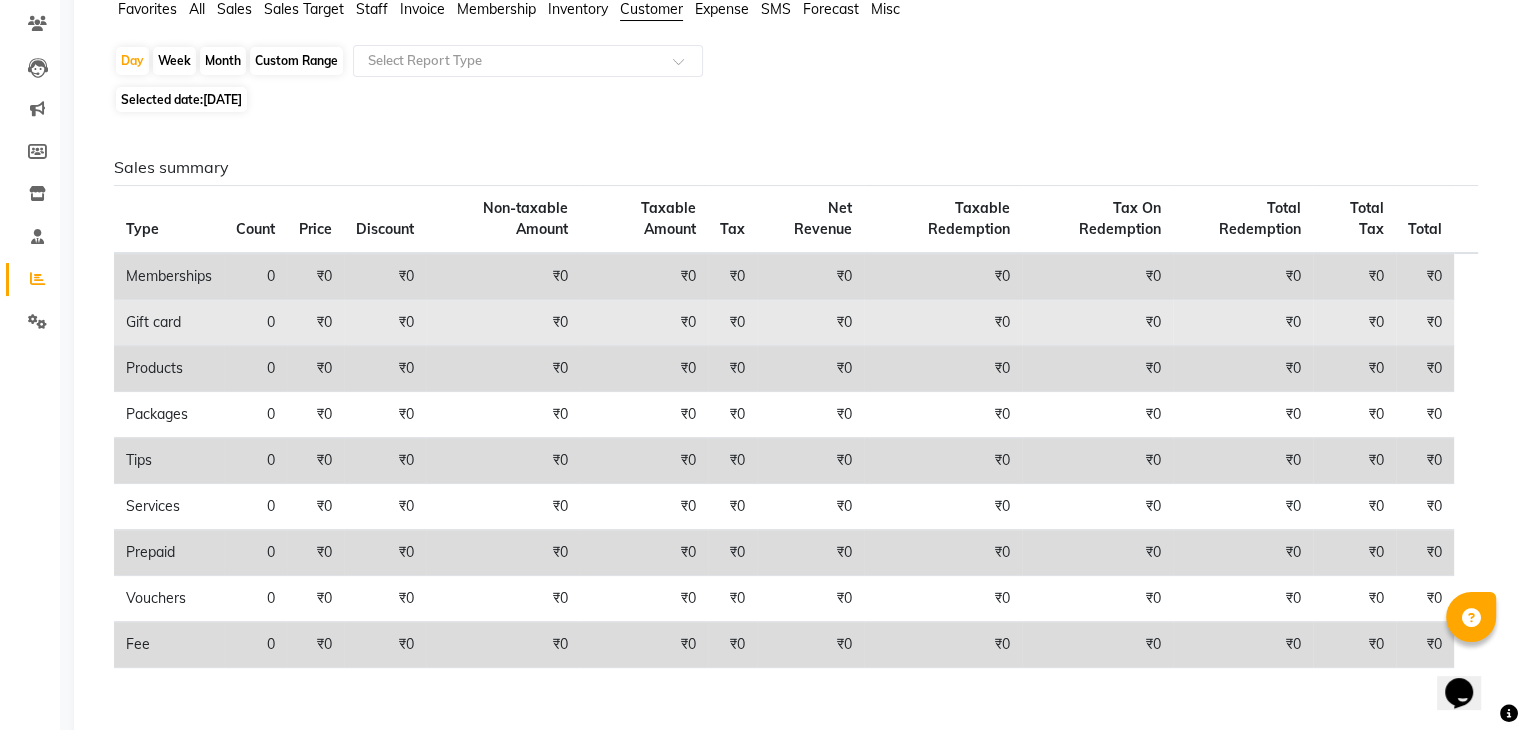 scroll, scrollTop: 0, scrollLeft: 0, axis: both 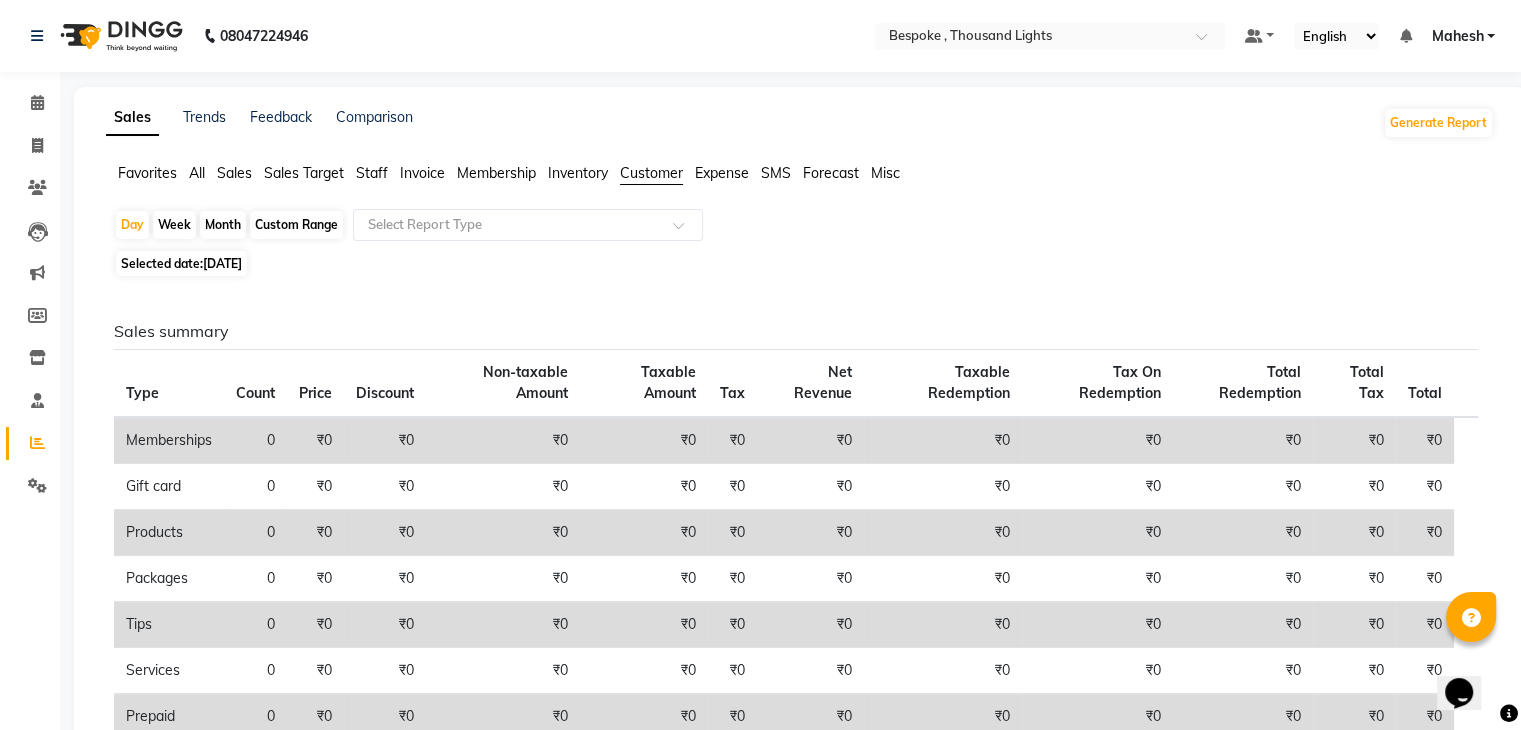 click on "Month" 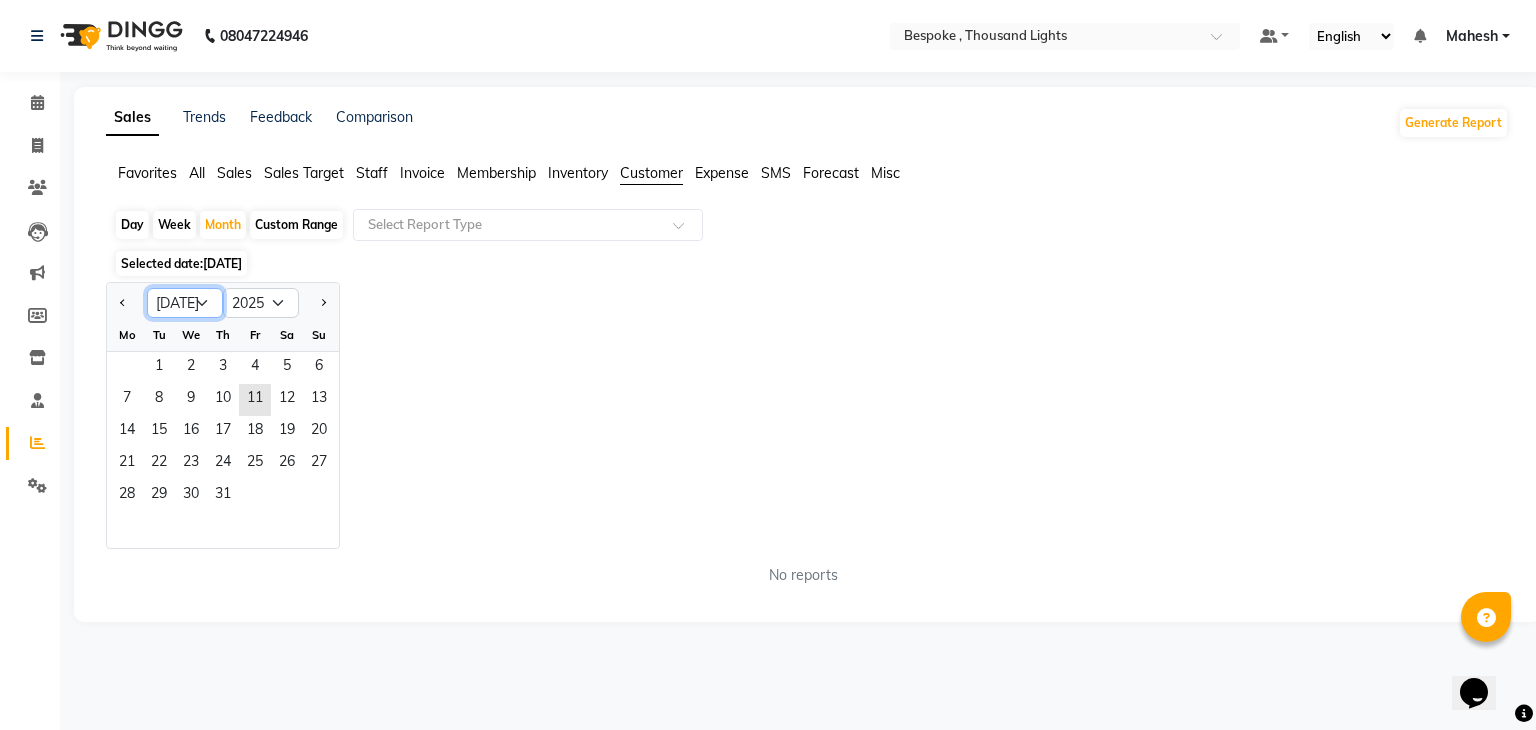 click on "Jan Feb Mar Apr May Jun [DATE] Aug Sep Oct Nov Dec" 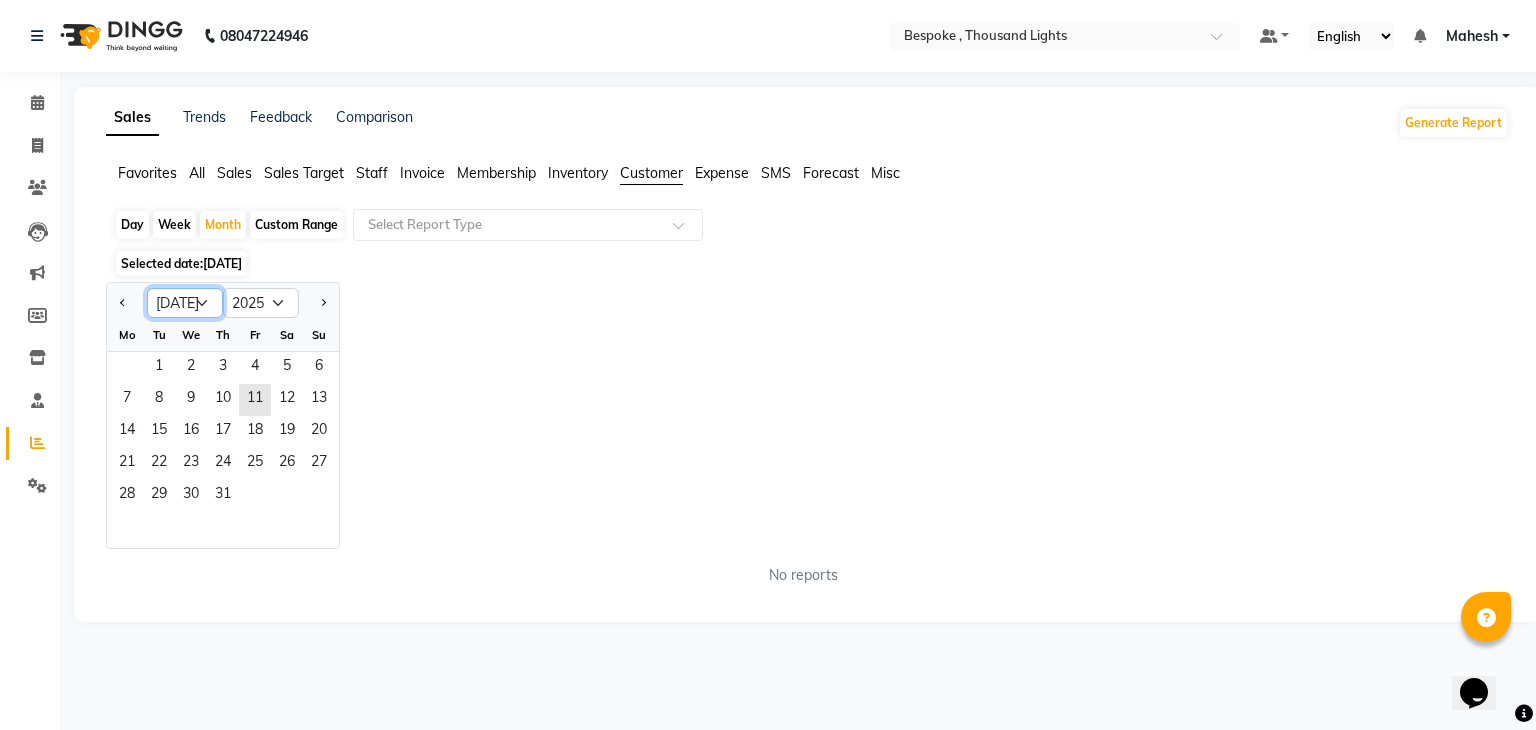 select on "6" 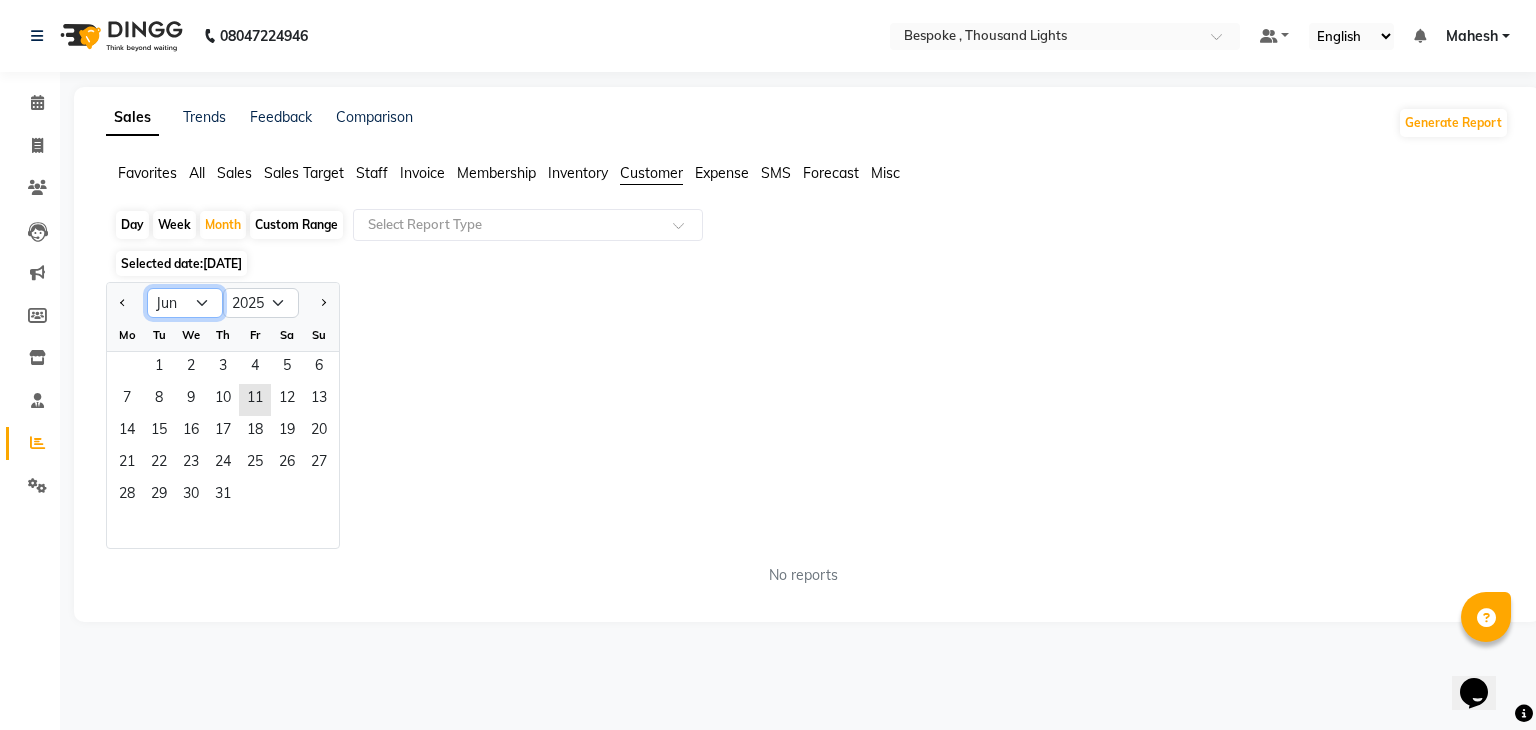 click on "Jan Feb Mar Apr May Jun [DATE] Aug Sep Oct Nov Dec" 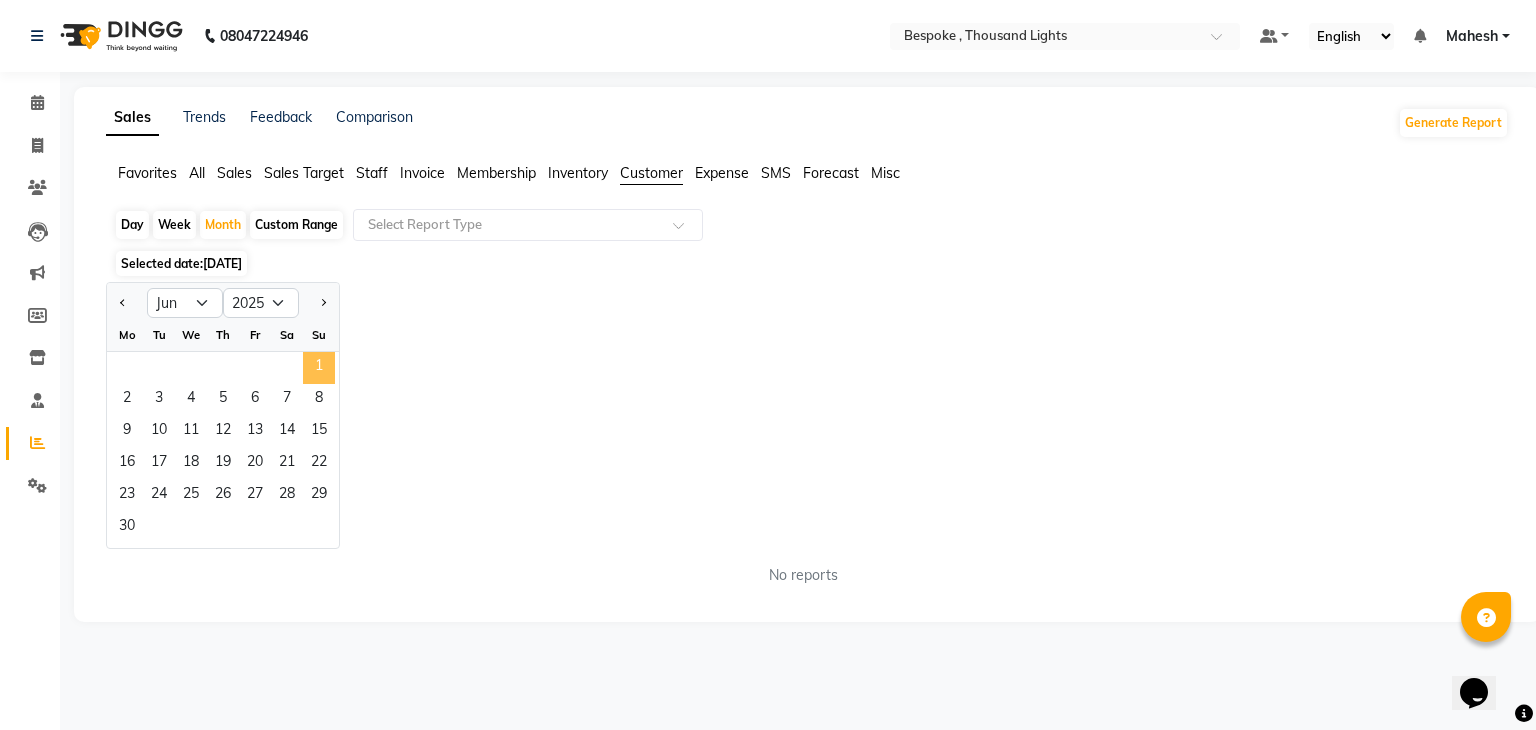 click on "1" 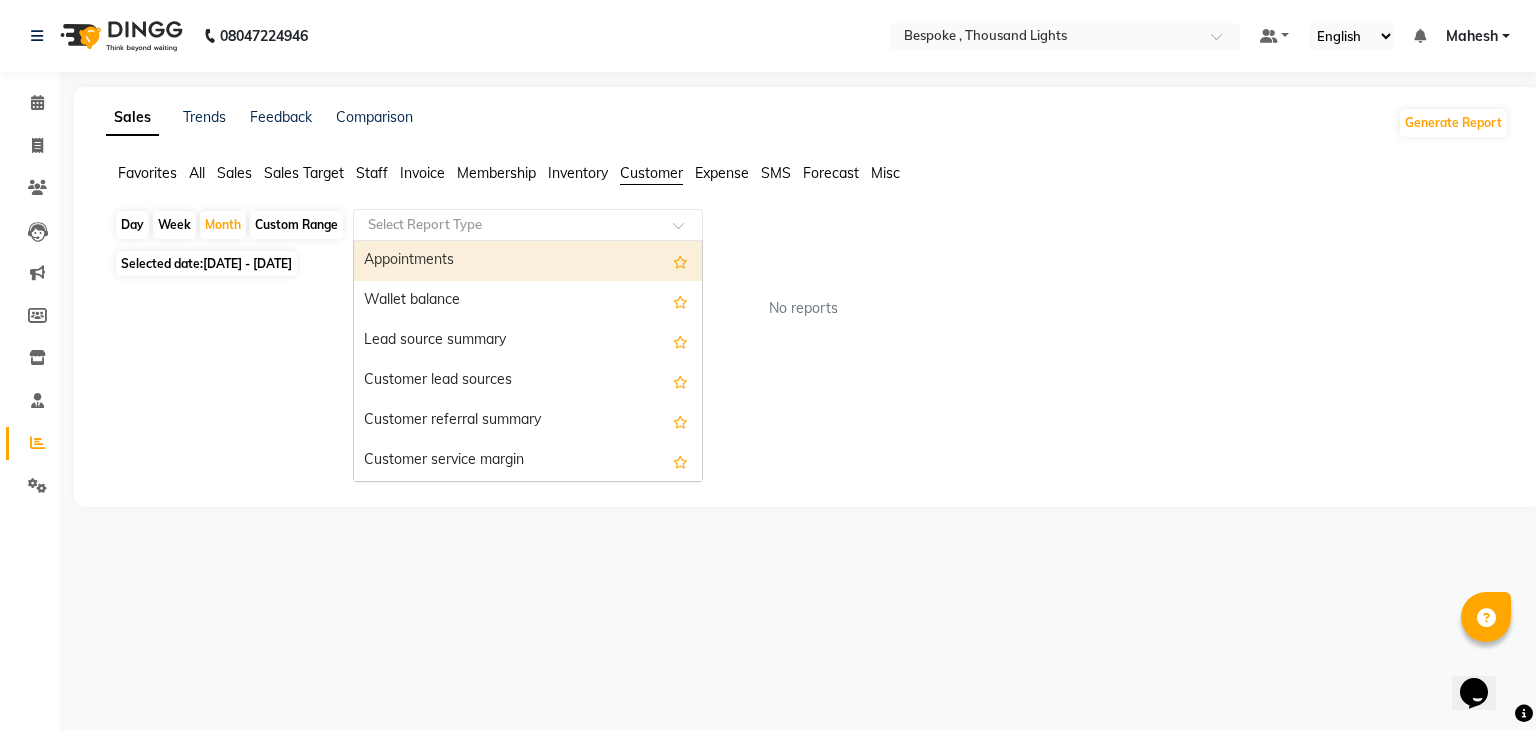 click 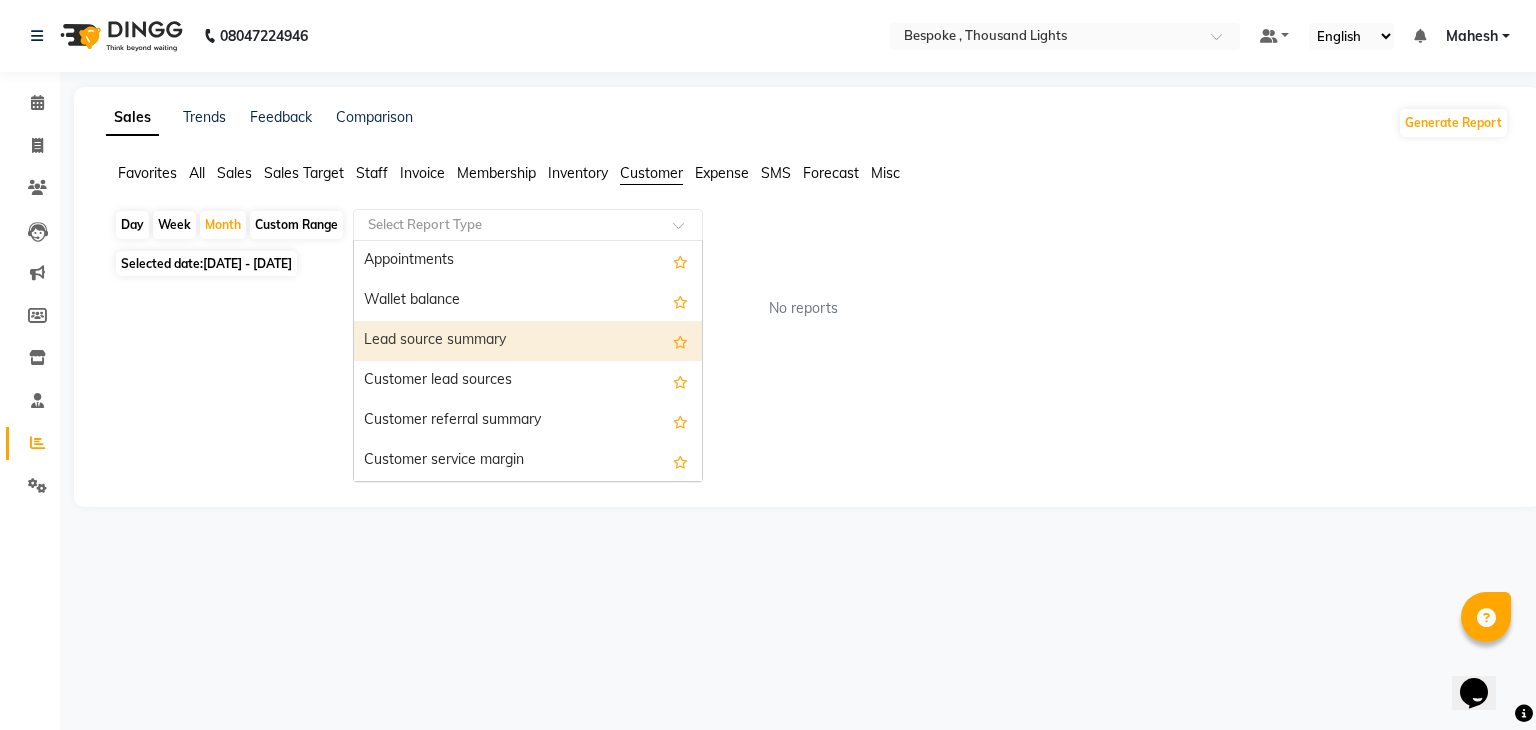 click on "Lead source summary" at bounding box center [528, 341] 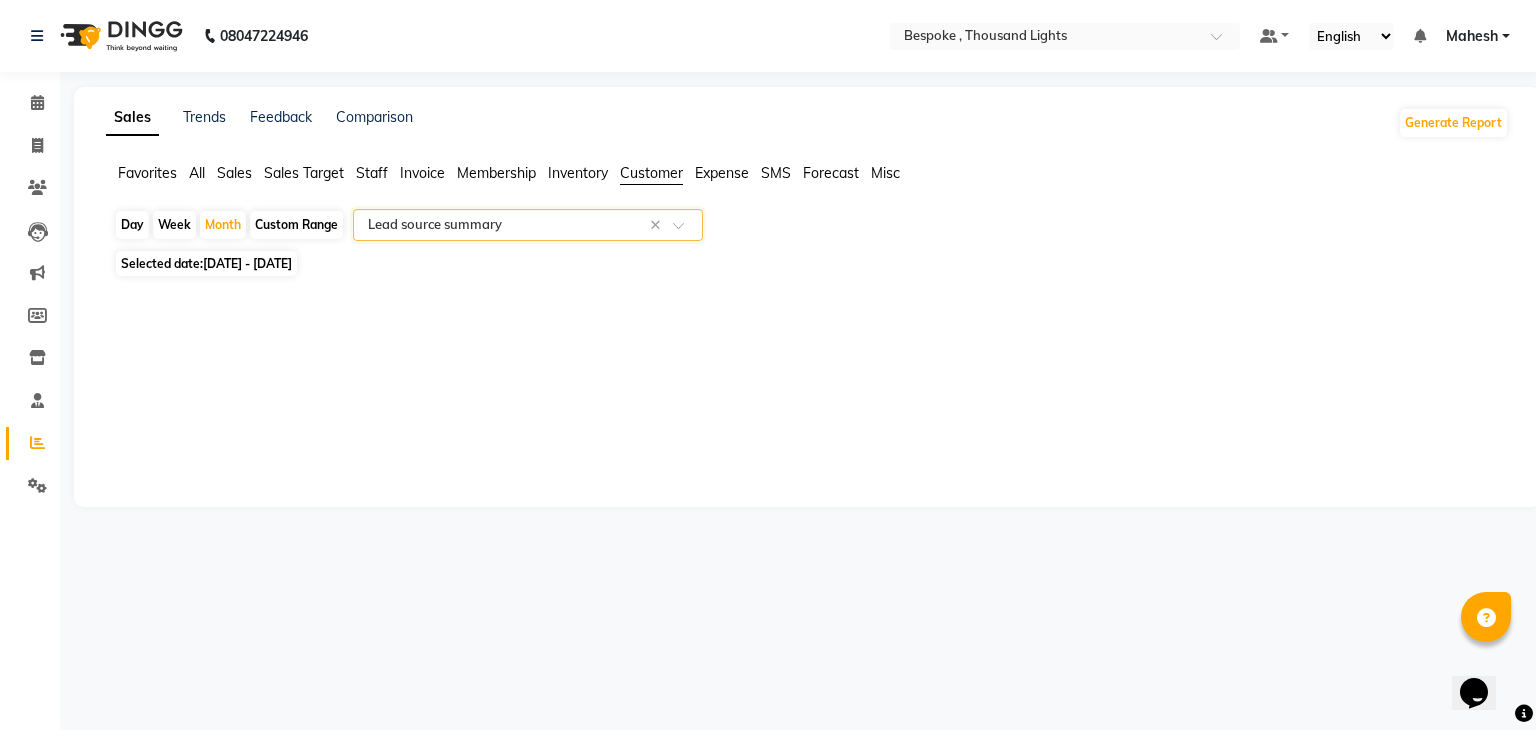 select on "full_report" 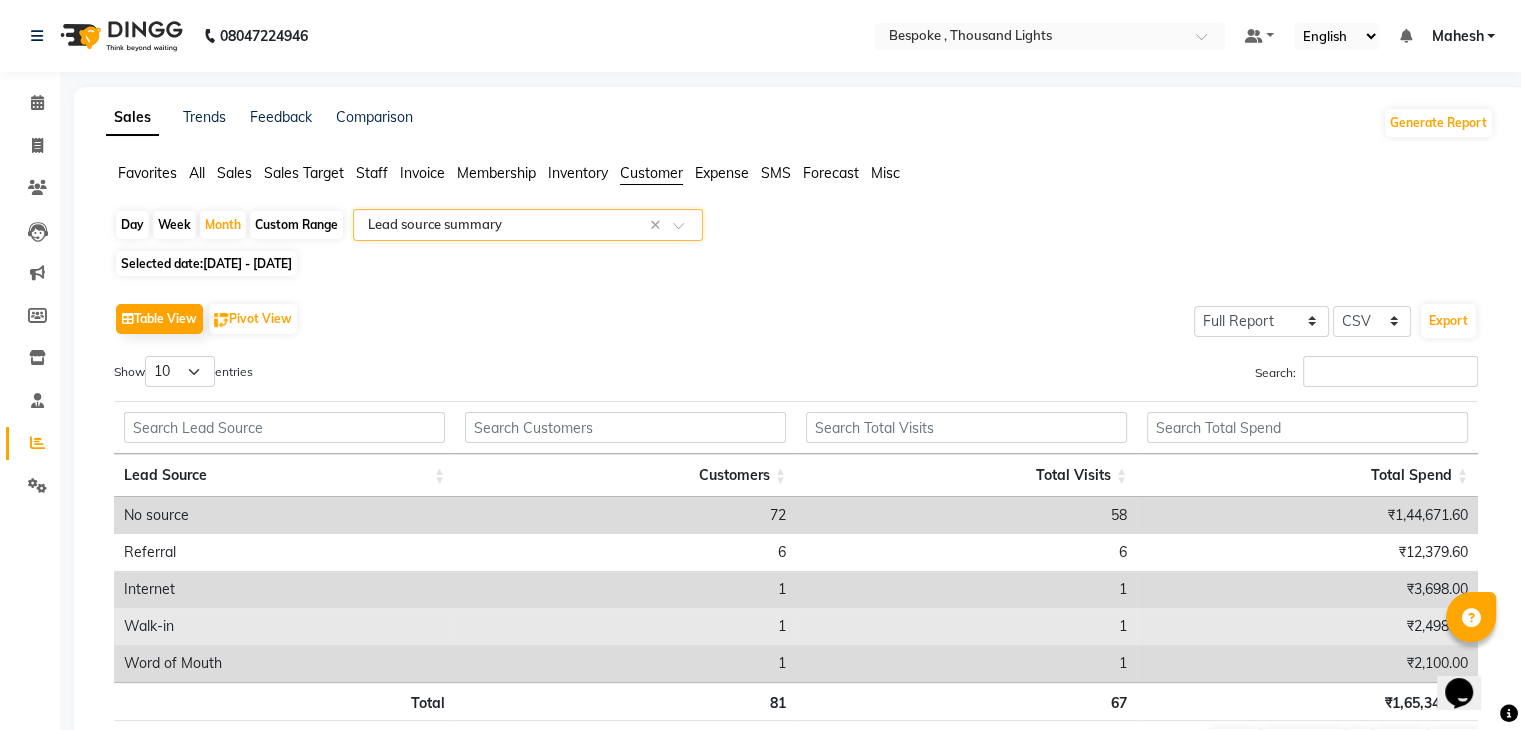 scroll, scrollTop: 117, scrollLeft: 0, axis: vertical 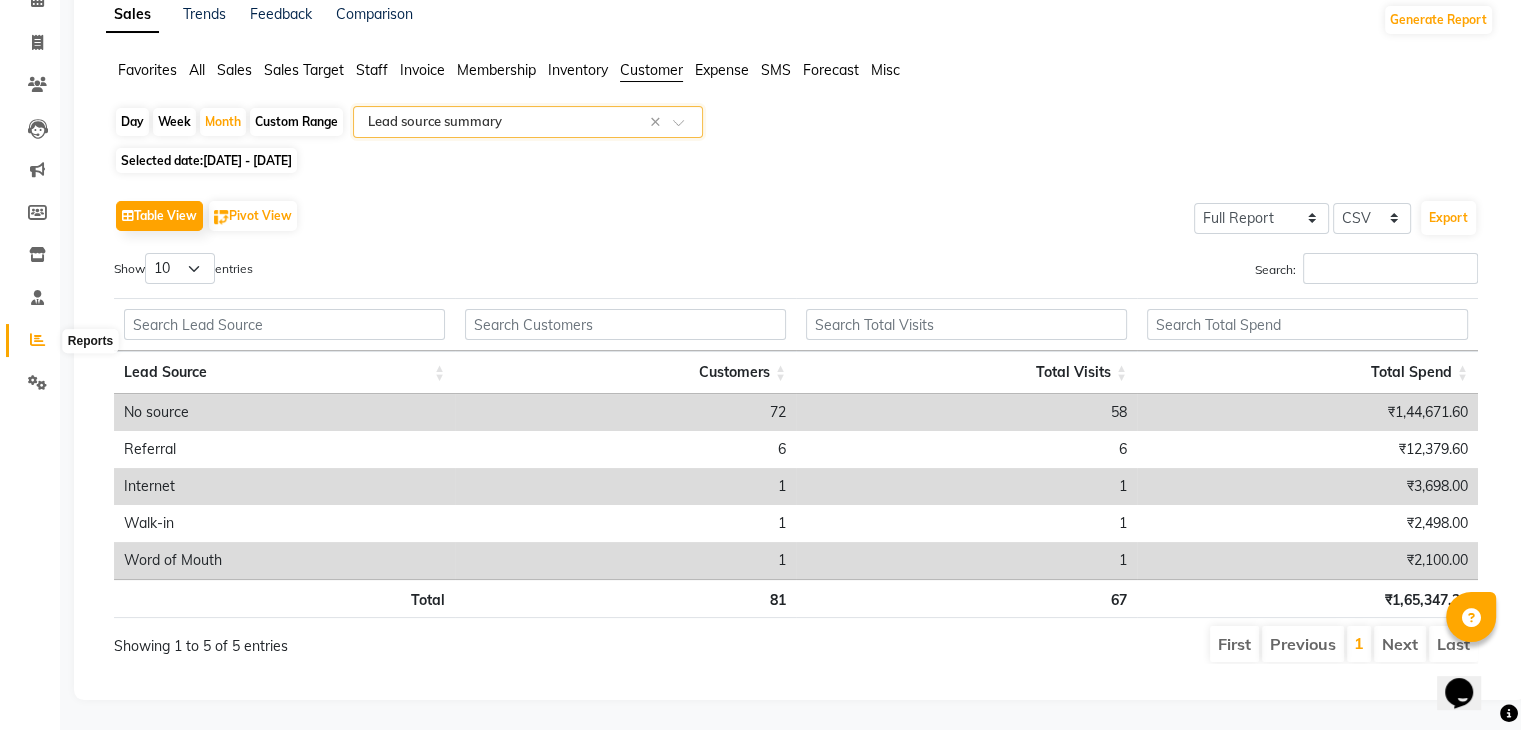 click 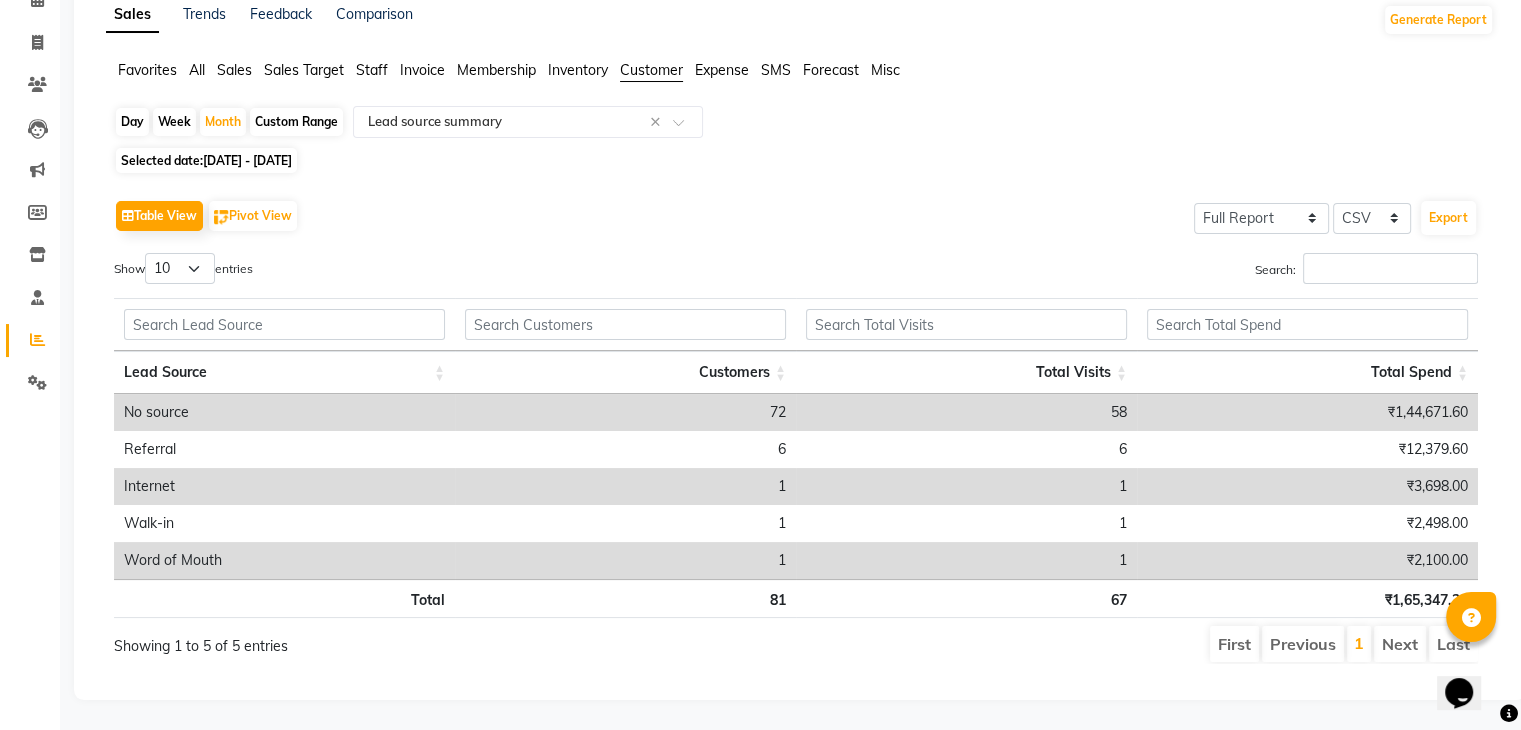 scroll, scrollTop: 0, scrollLeft: 0, axis: both 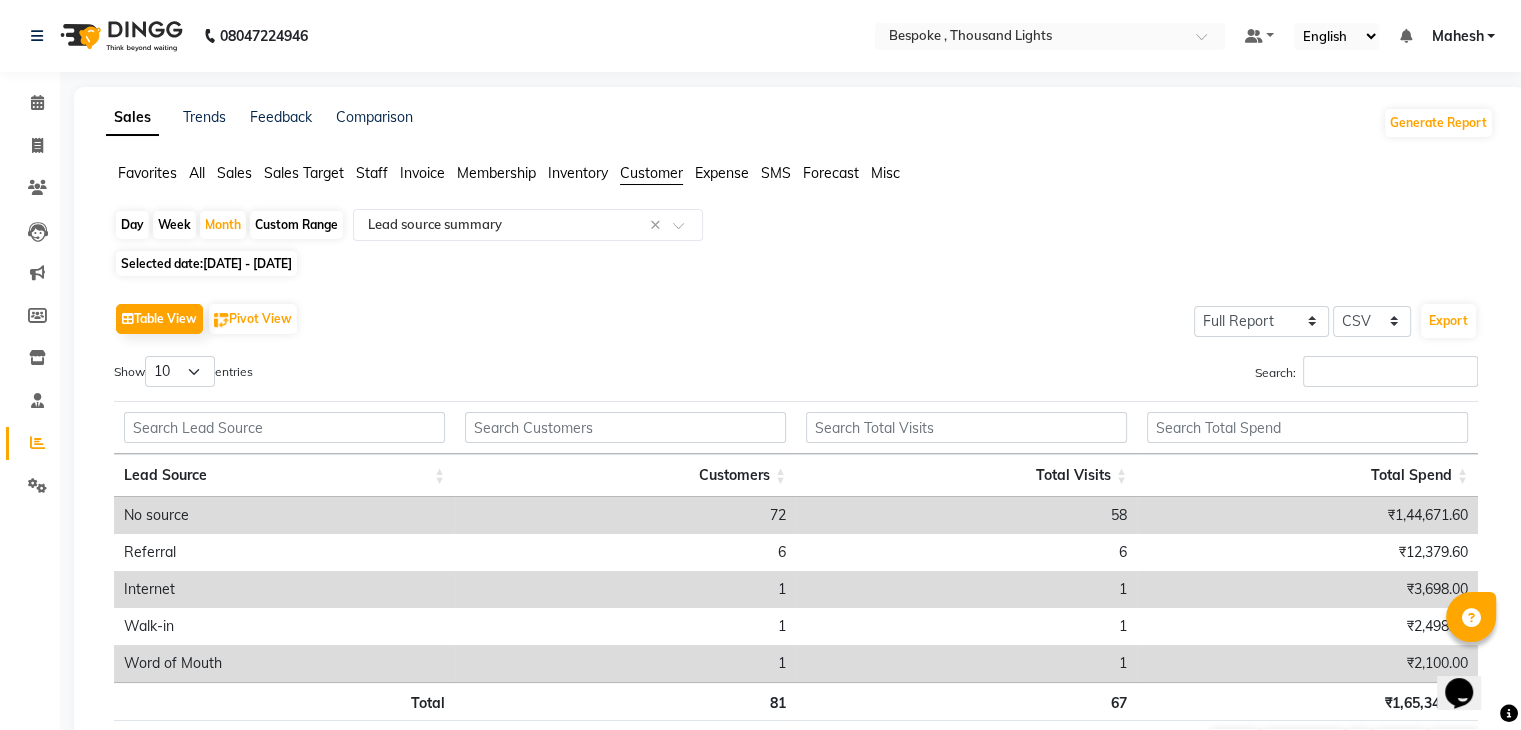 click on "Sales" 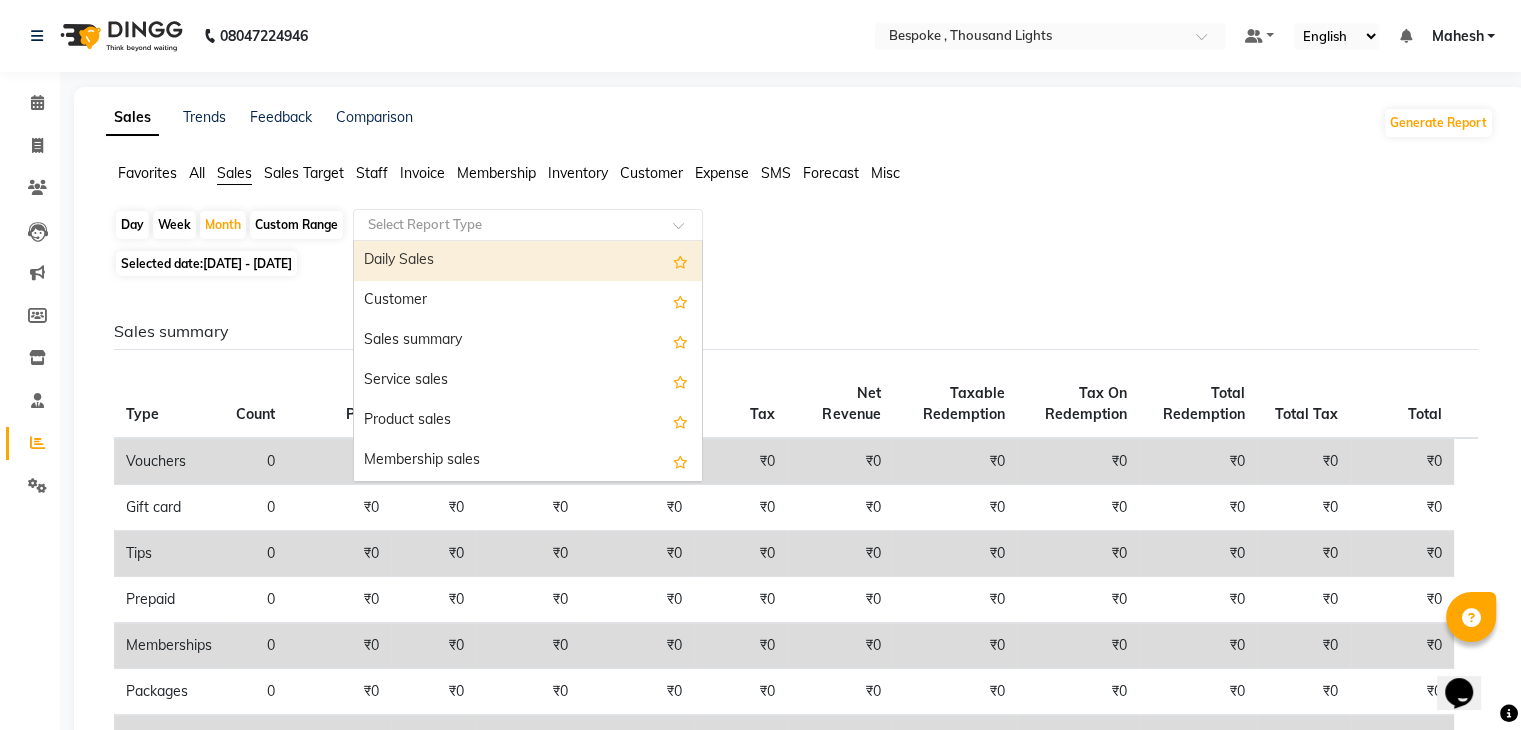 click 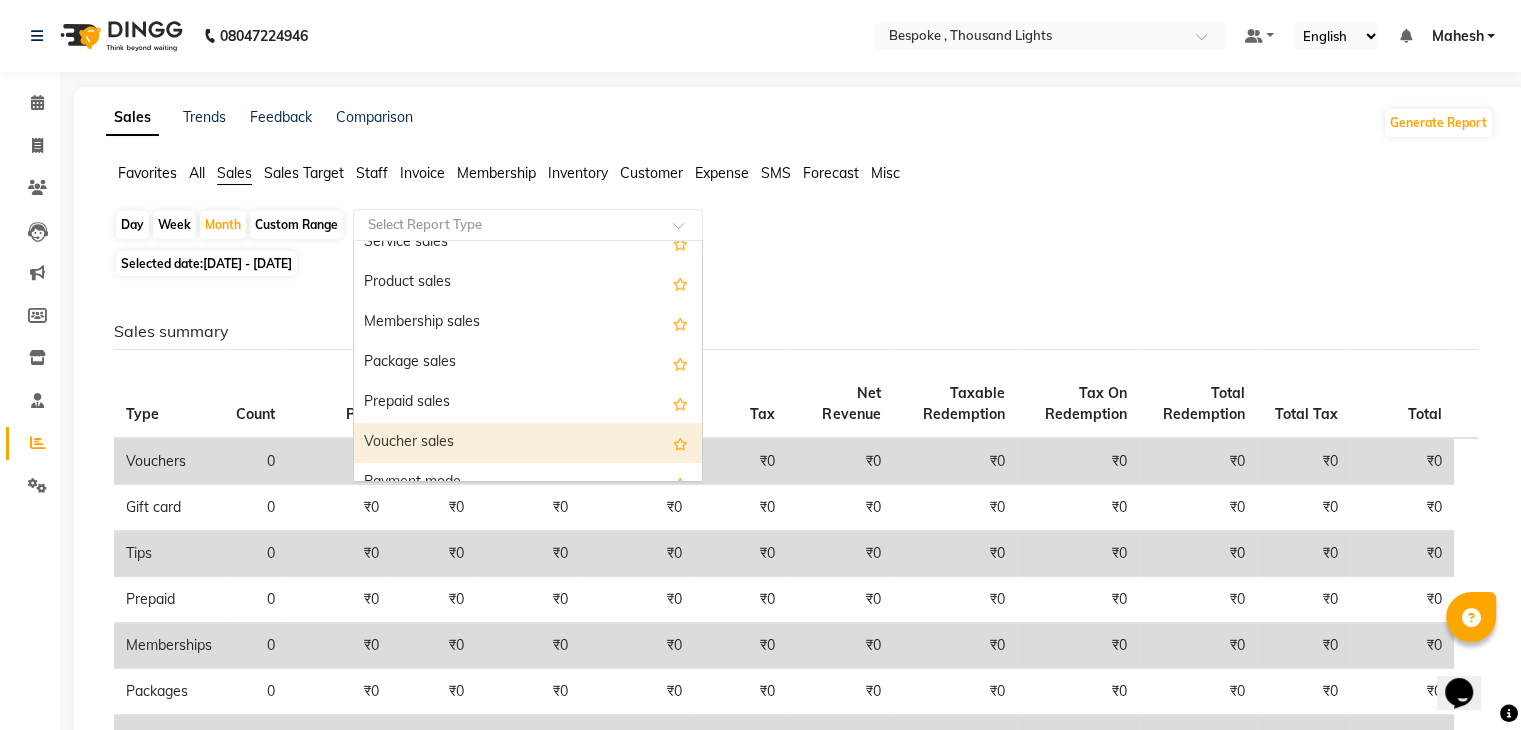 scroll, scrollTop: 480, scrollLeft: 0, axis: vertical 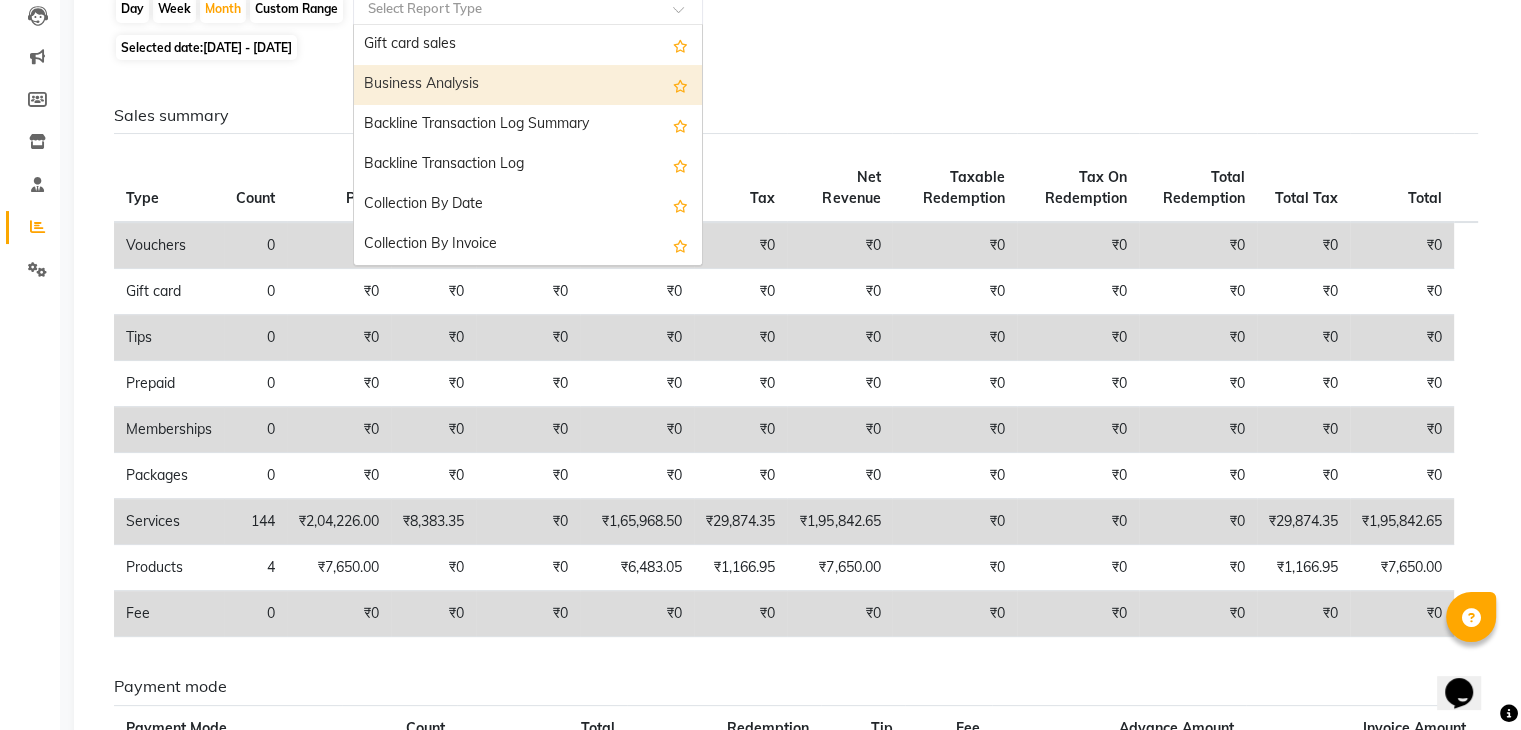 click on "Business Analysis" at bounding box center (528, 85) 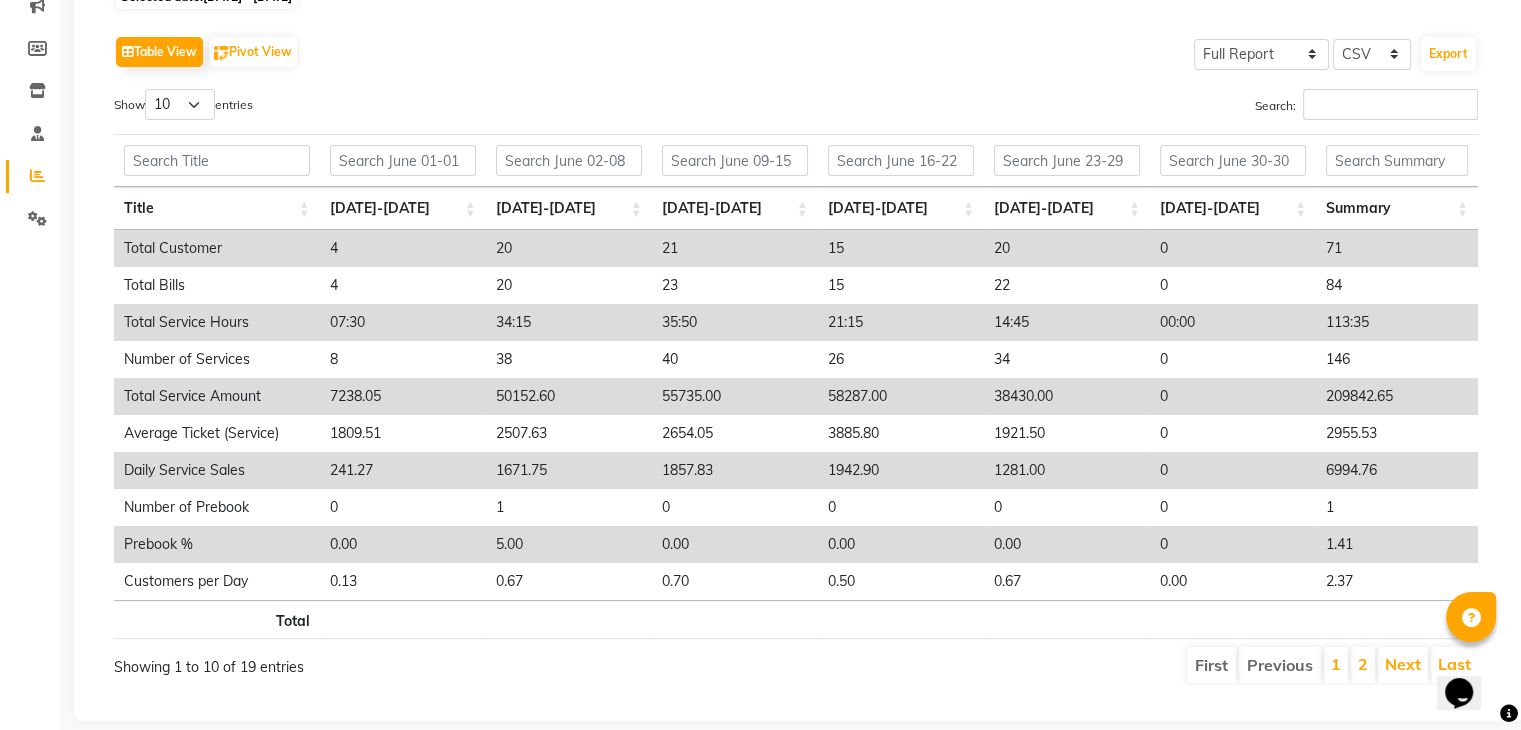 scroll, scrollTop: 302, scrollLeft: 0, axis: vertical 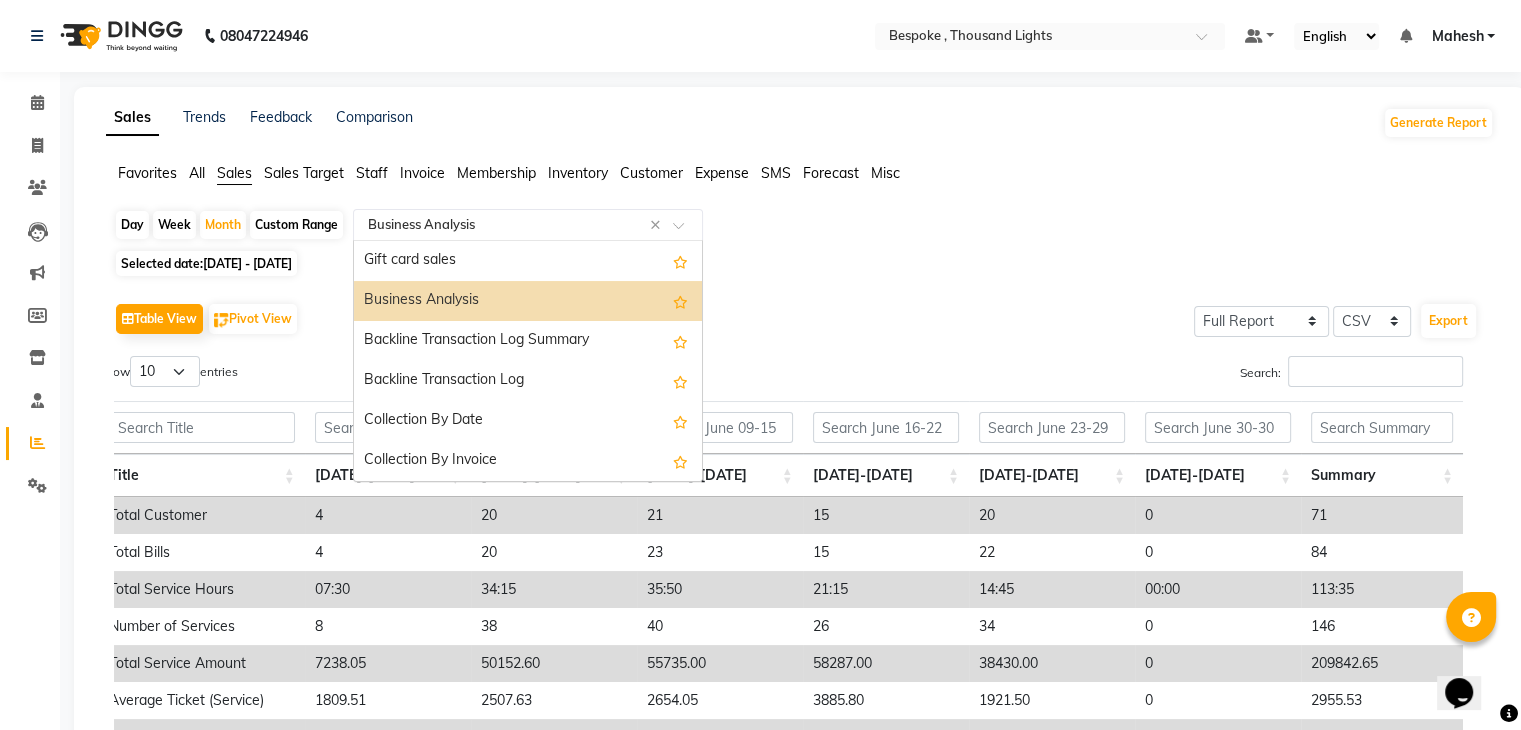 click 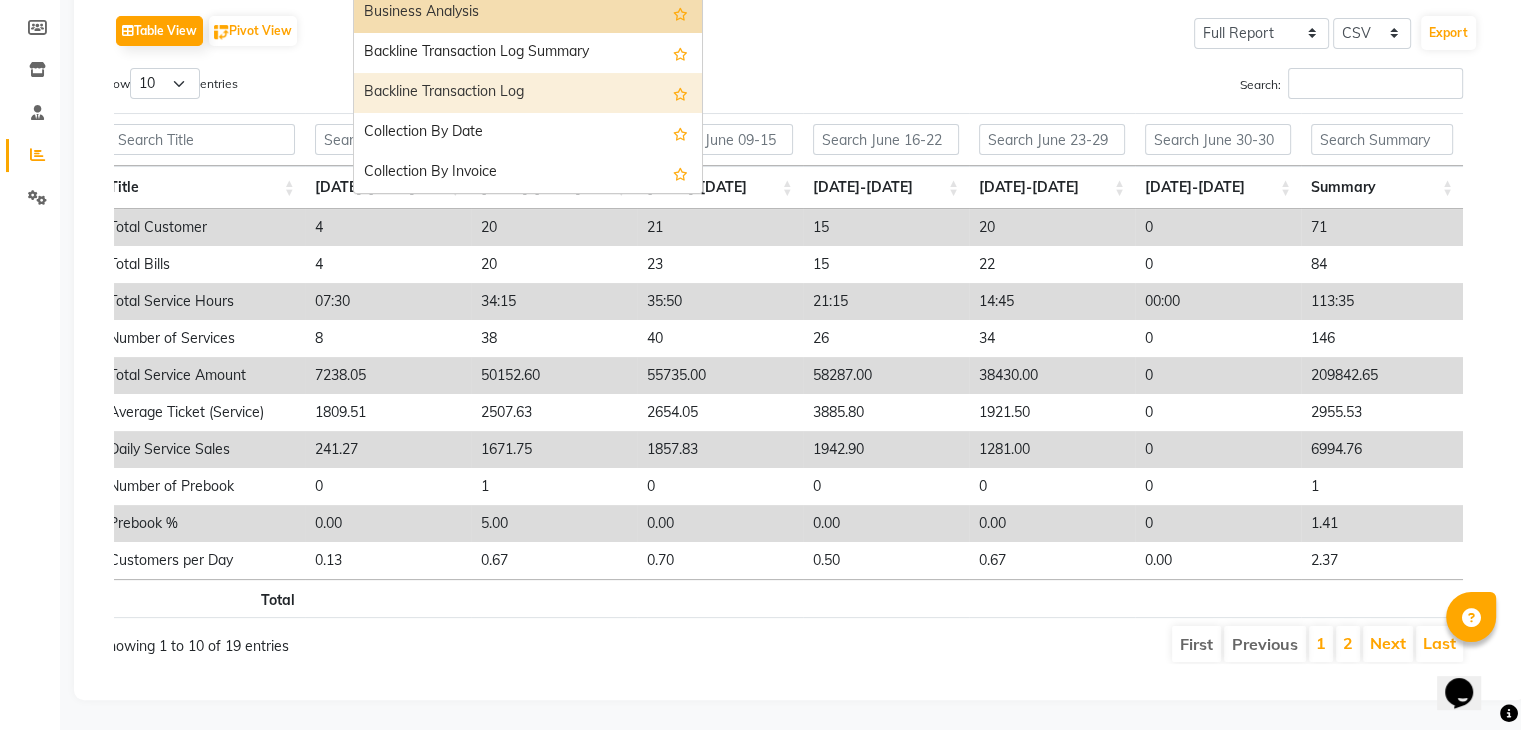 scroll, scrollTop: 302, scrollLeft: 0, axis: vertical 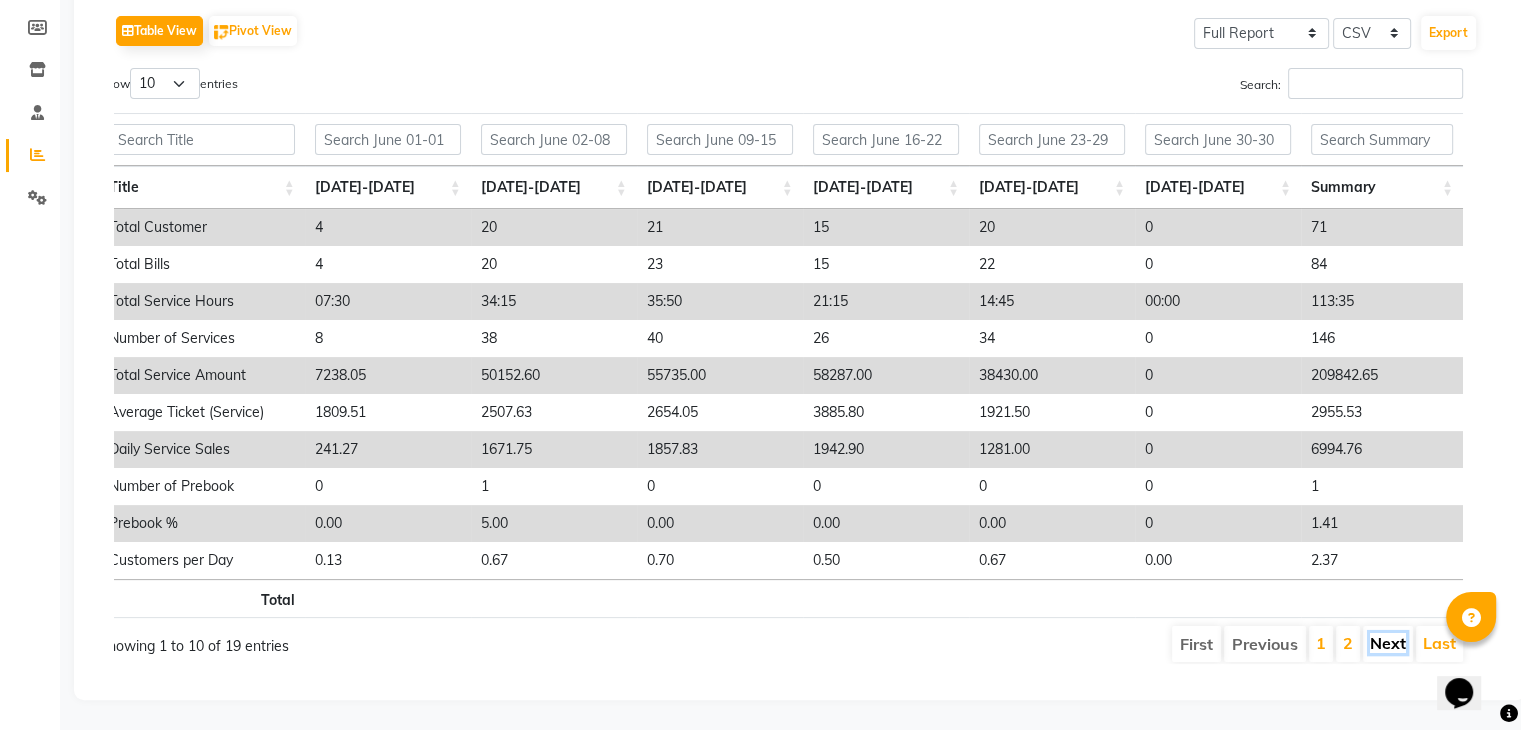 click on "Next" at bounding box center (1388, 643) 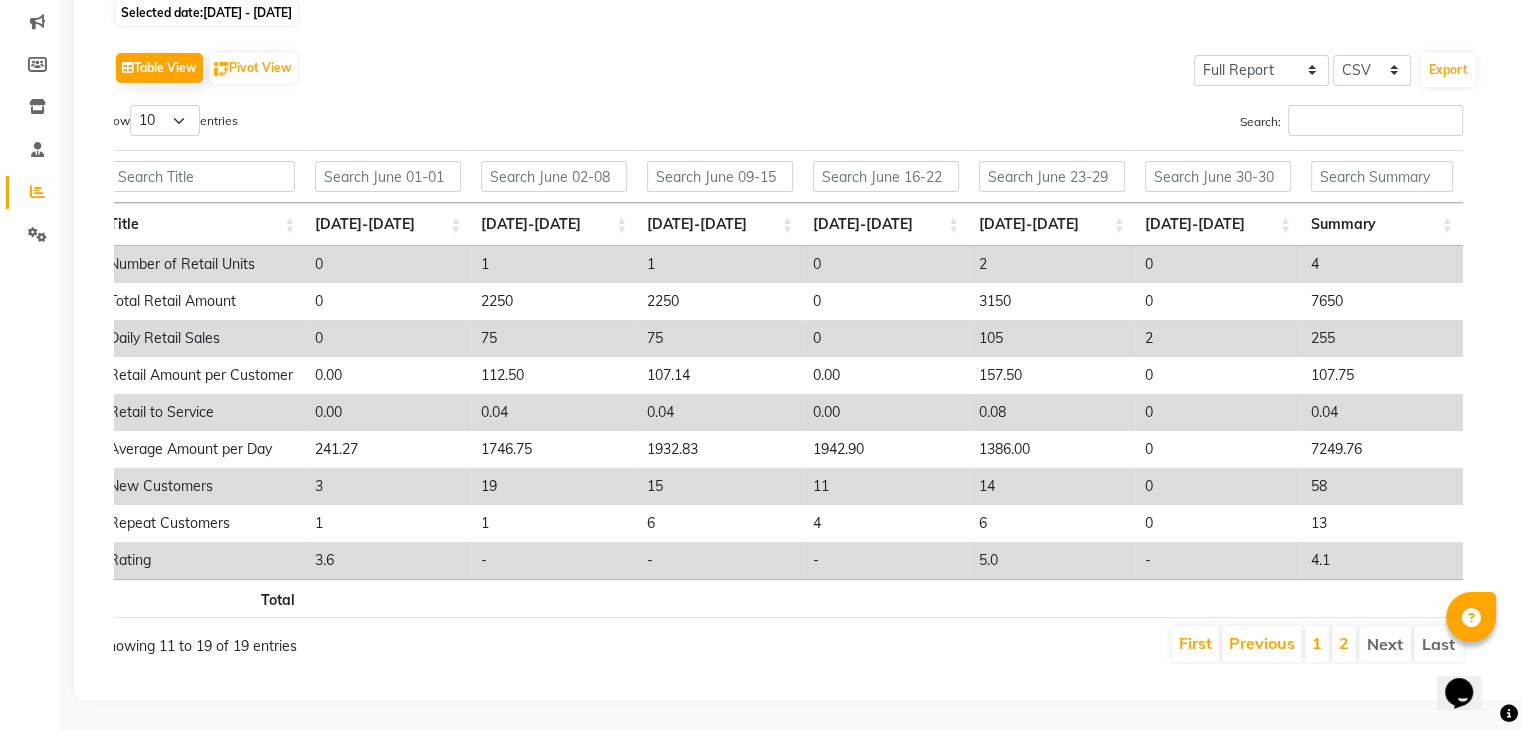 scroll, scrollTop: 265, scrollLeft: 0, axis: vertical 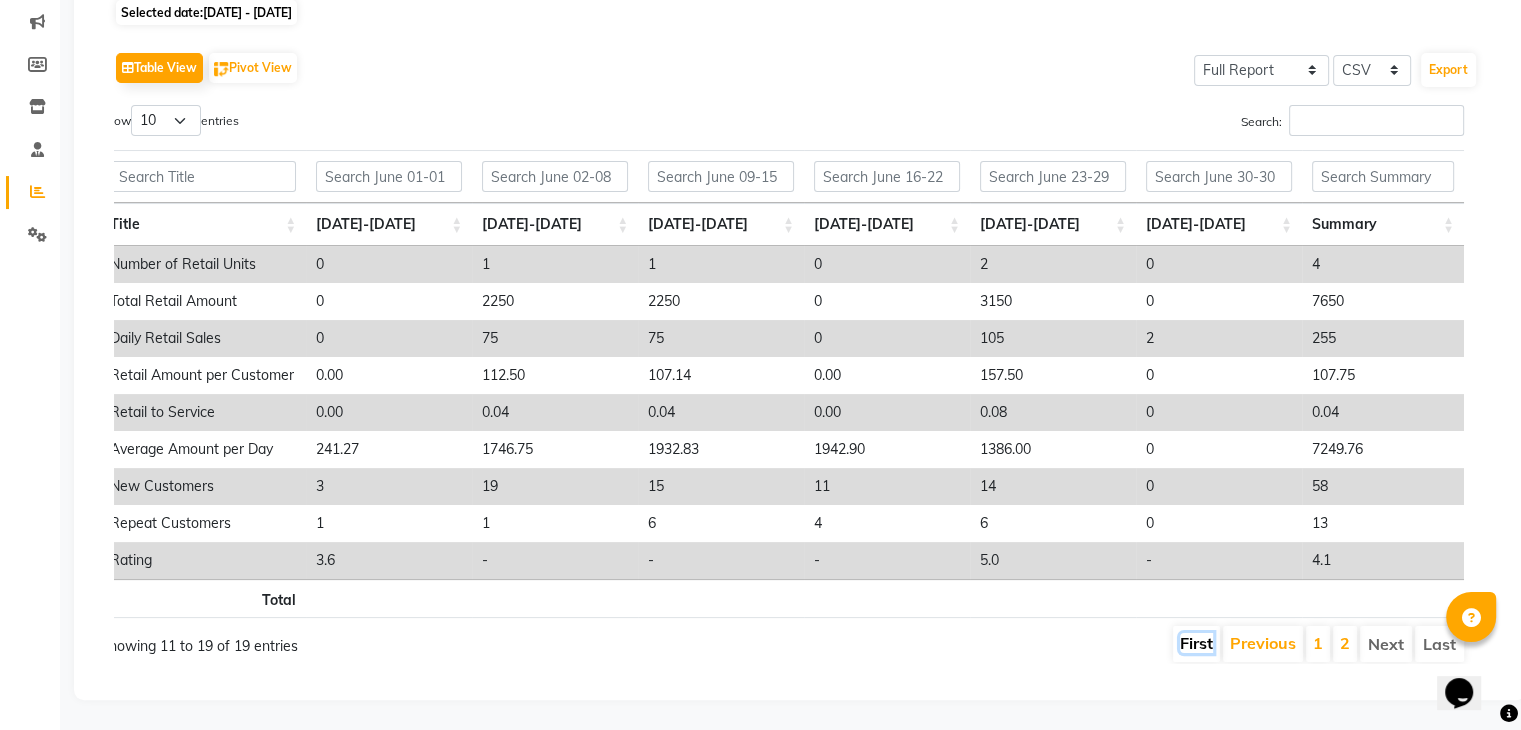 click on "First" at bounding box center (1196, 643) 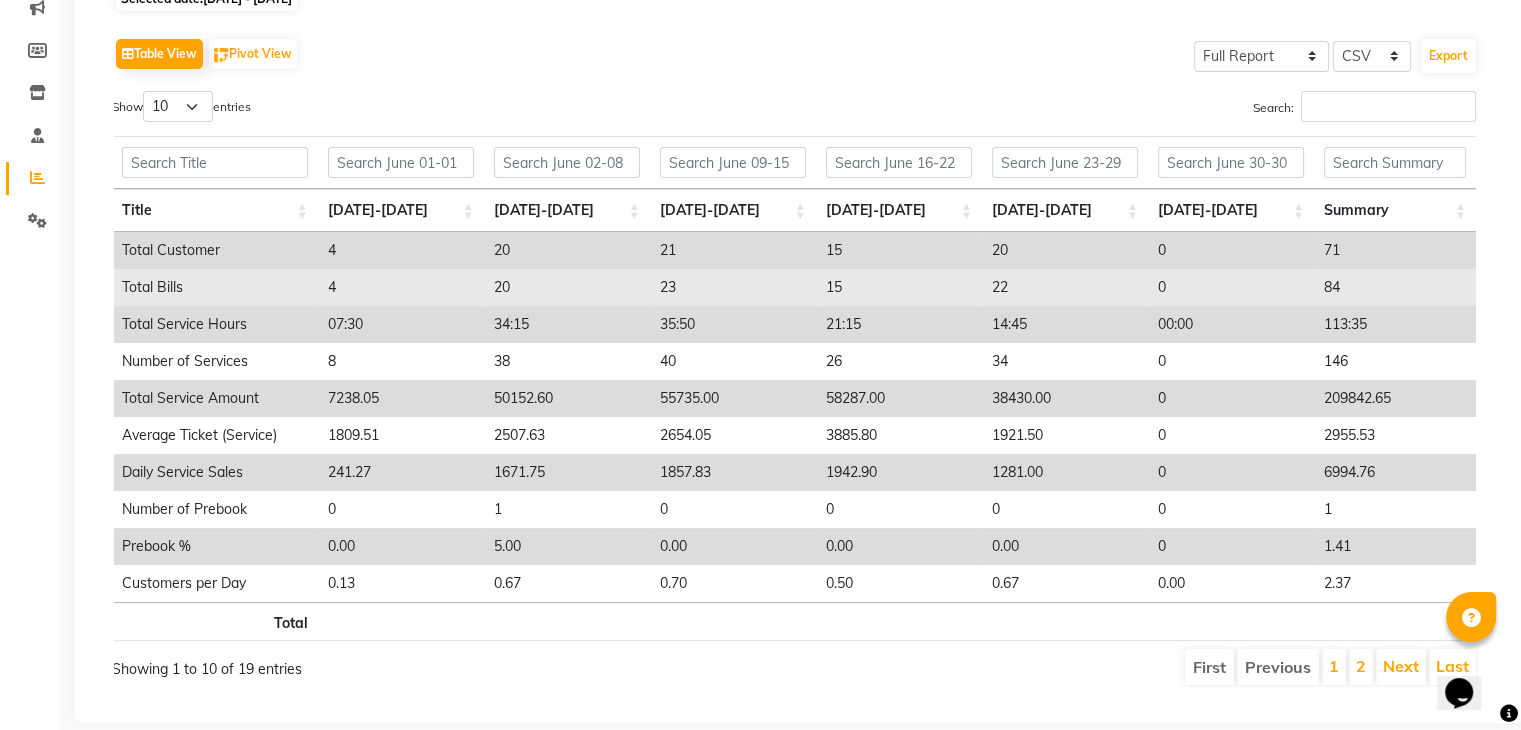 scroll, scrollTop: 0, scrollLeft: 0, axis: both 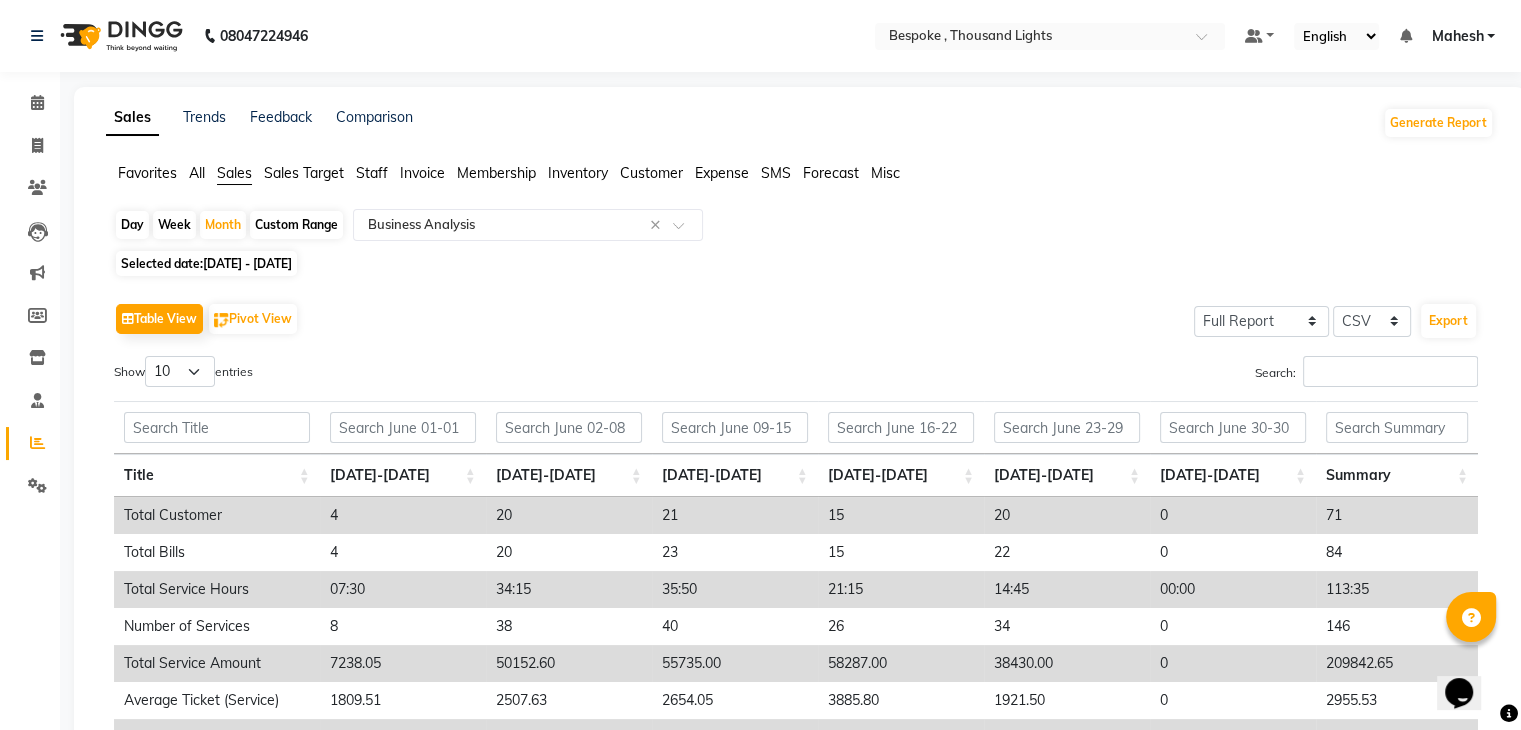 click on "Customer" 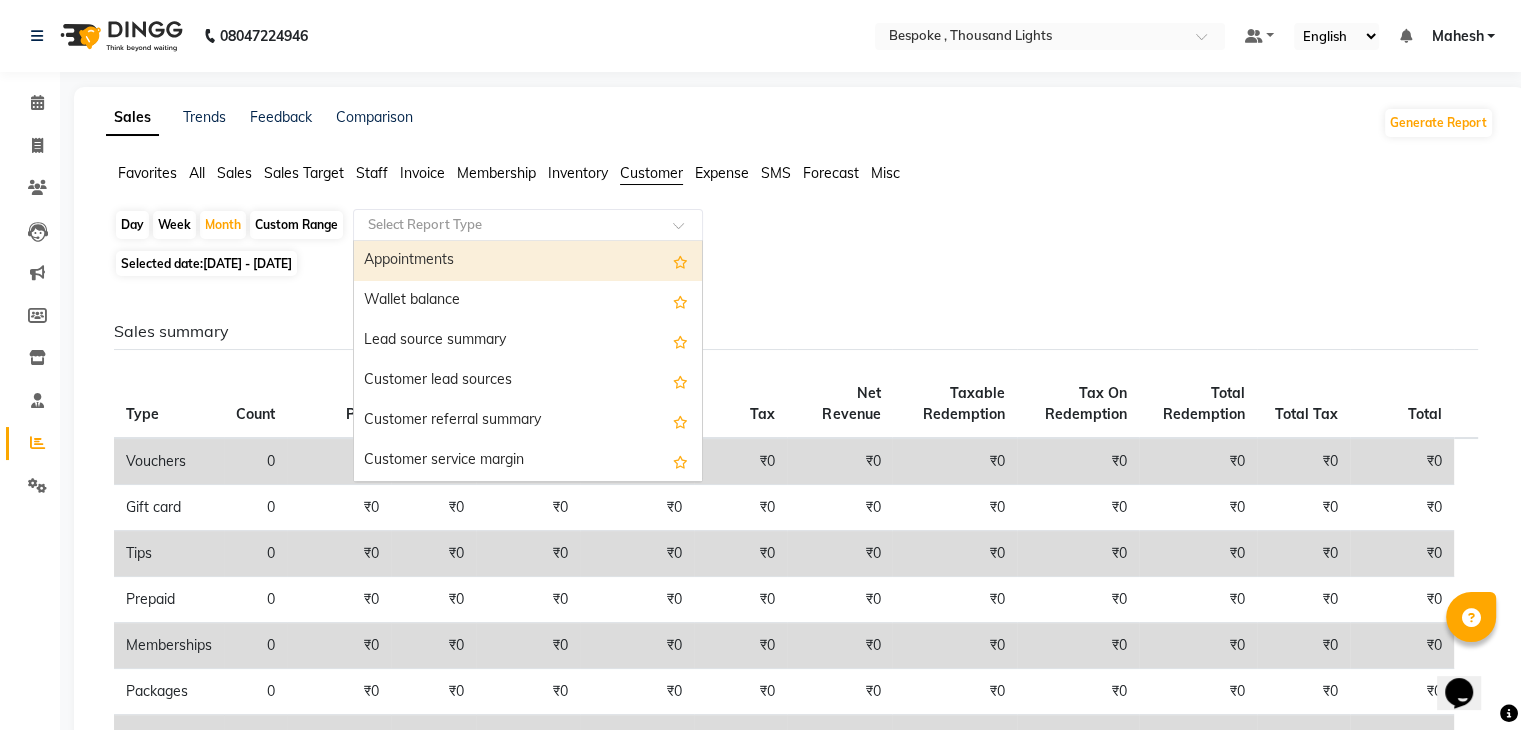 click 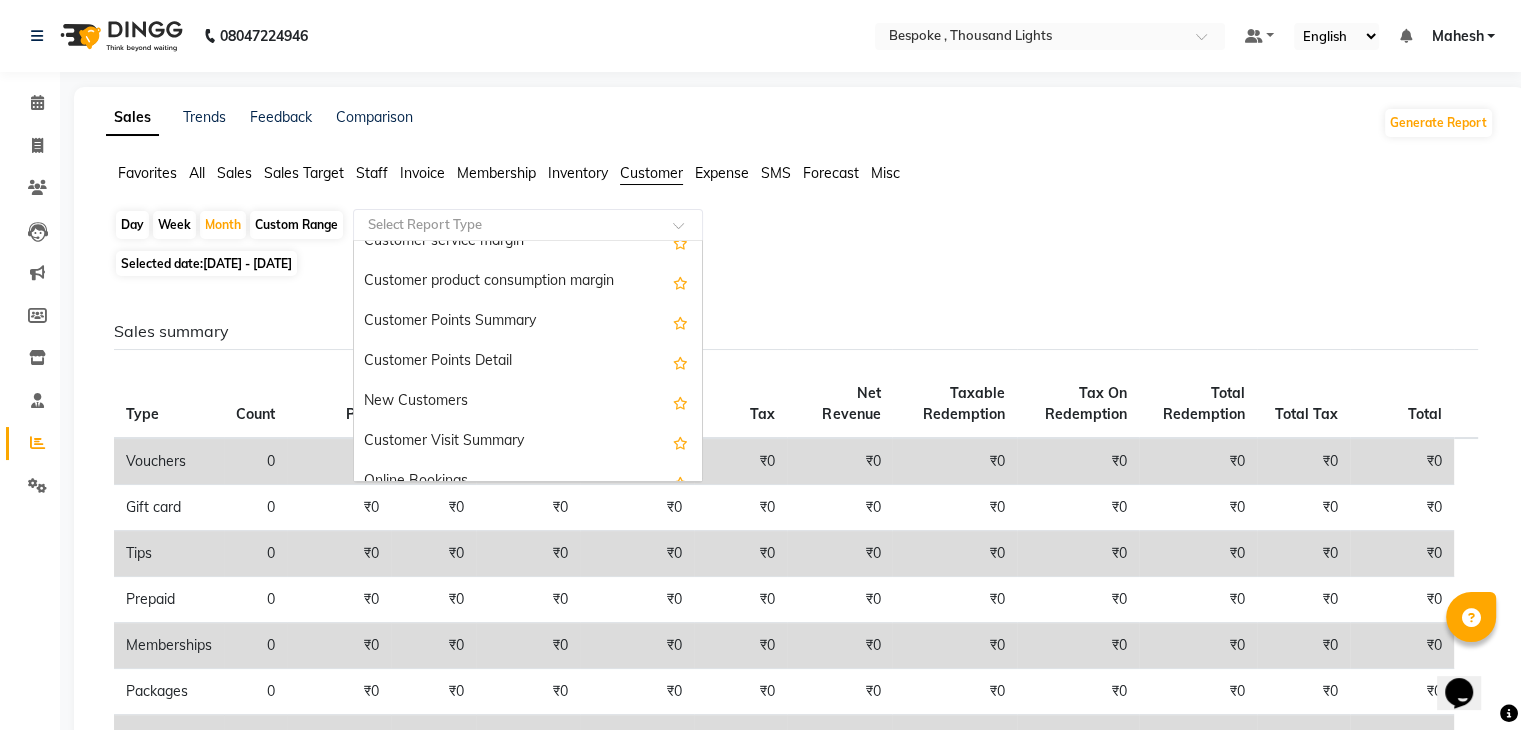 scroll, scrollTop: 220, scrollLeft: 0, axis: vertical 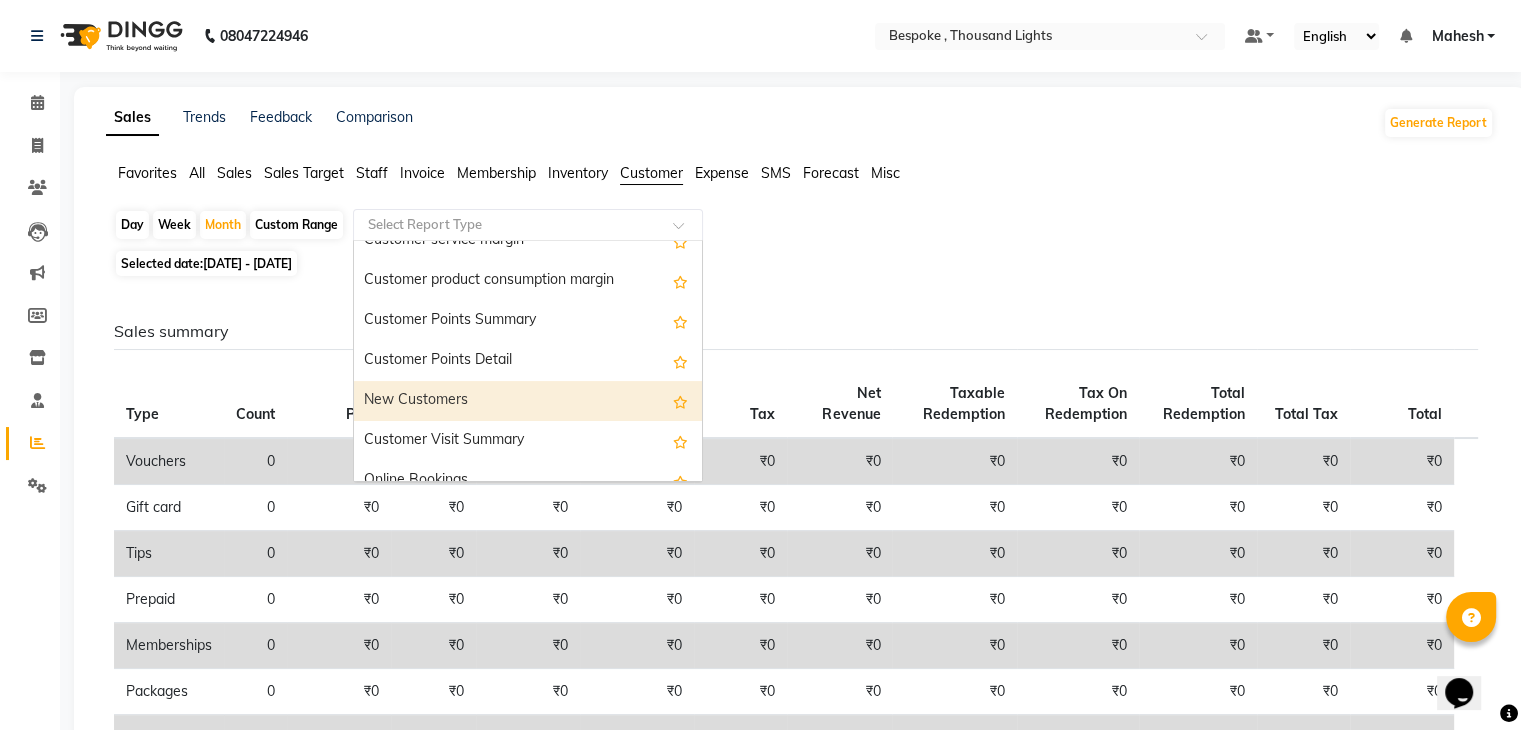 click on "New Customers" at bounding box center (528, 401) 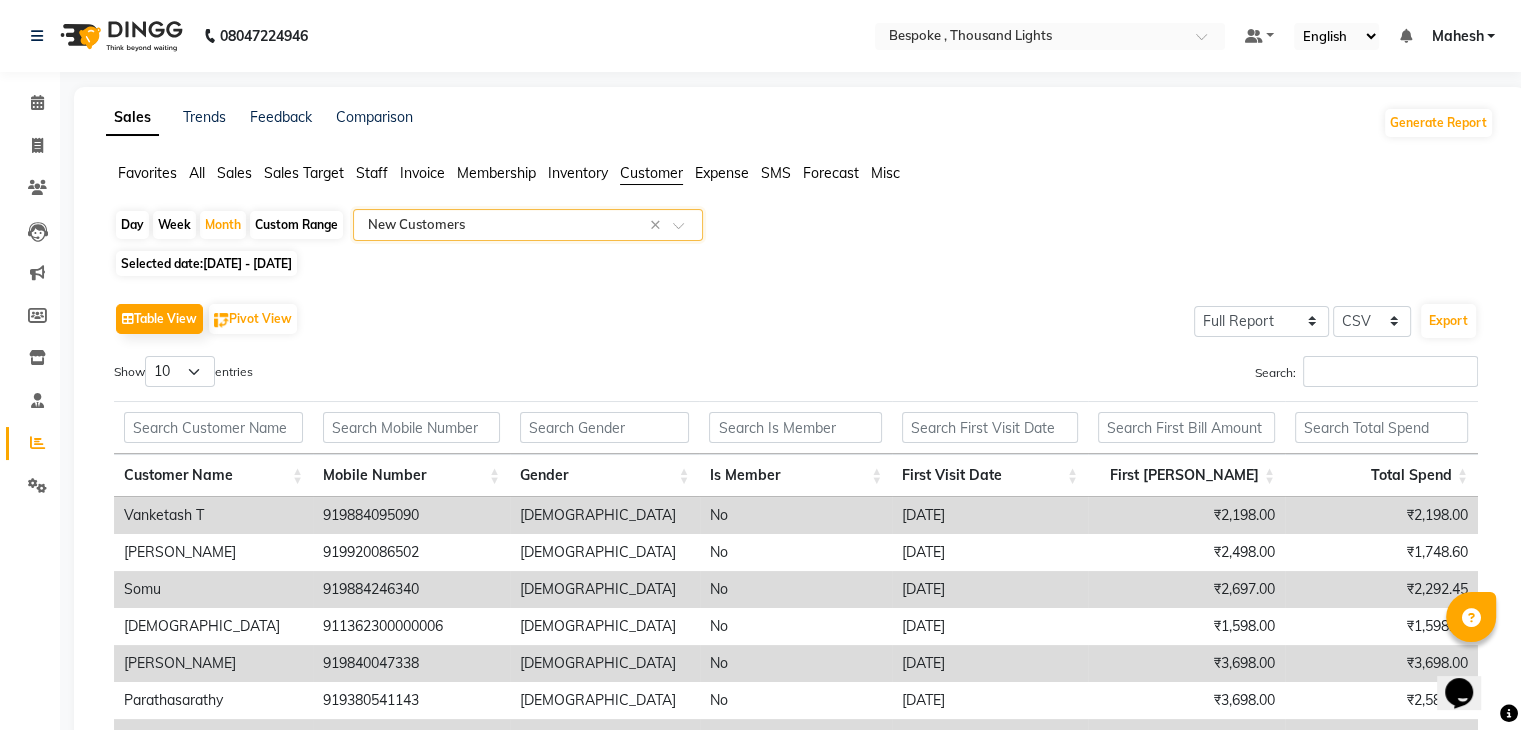 scroll, scrollTop: 302, scrollLeft: 0, axis: vertical 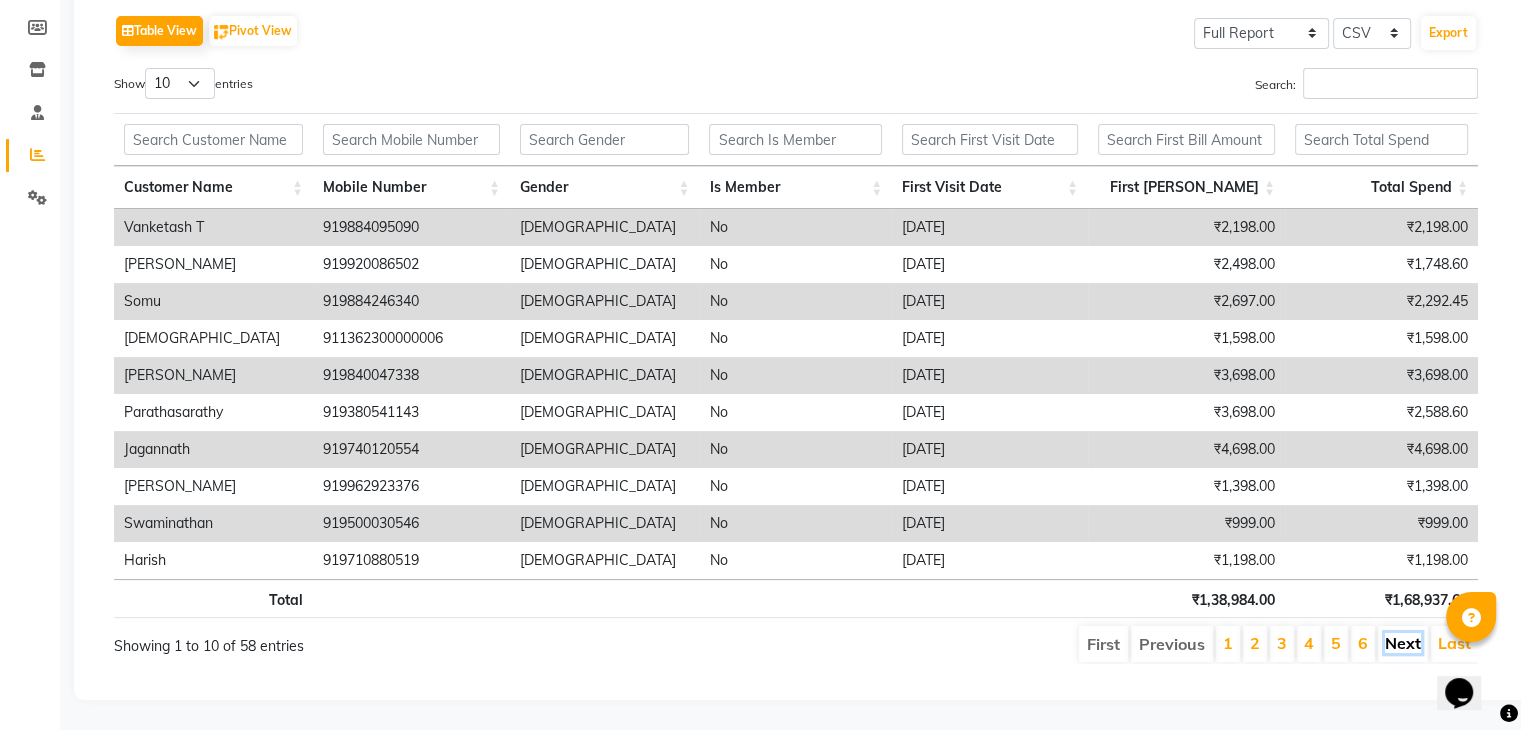 click on "Next" at bounding box center (1403, 643) 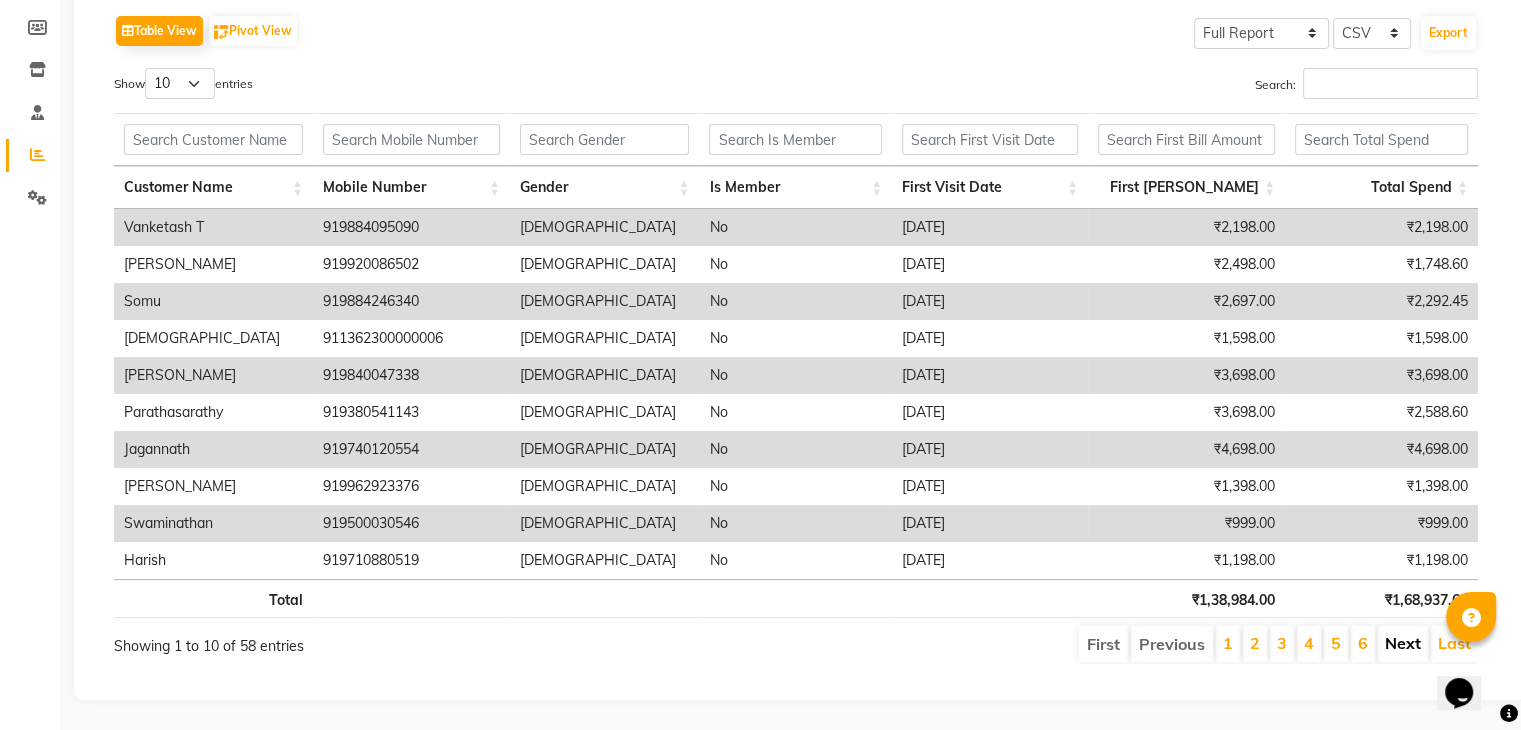 scroll, scrollTop: 300, scrollLeft: 0, axis: vertical 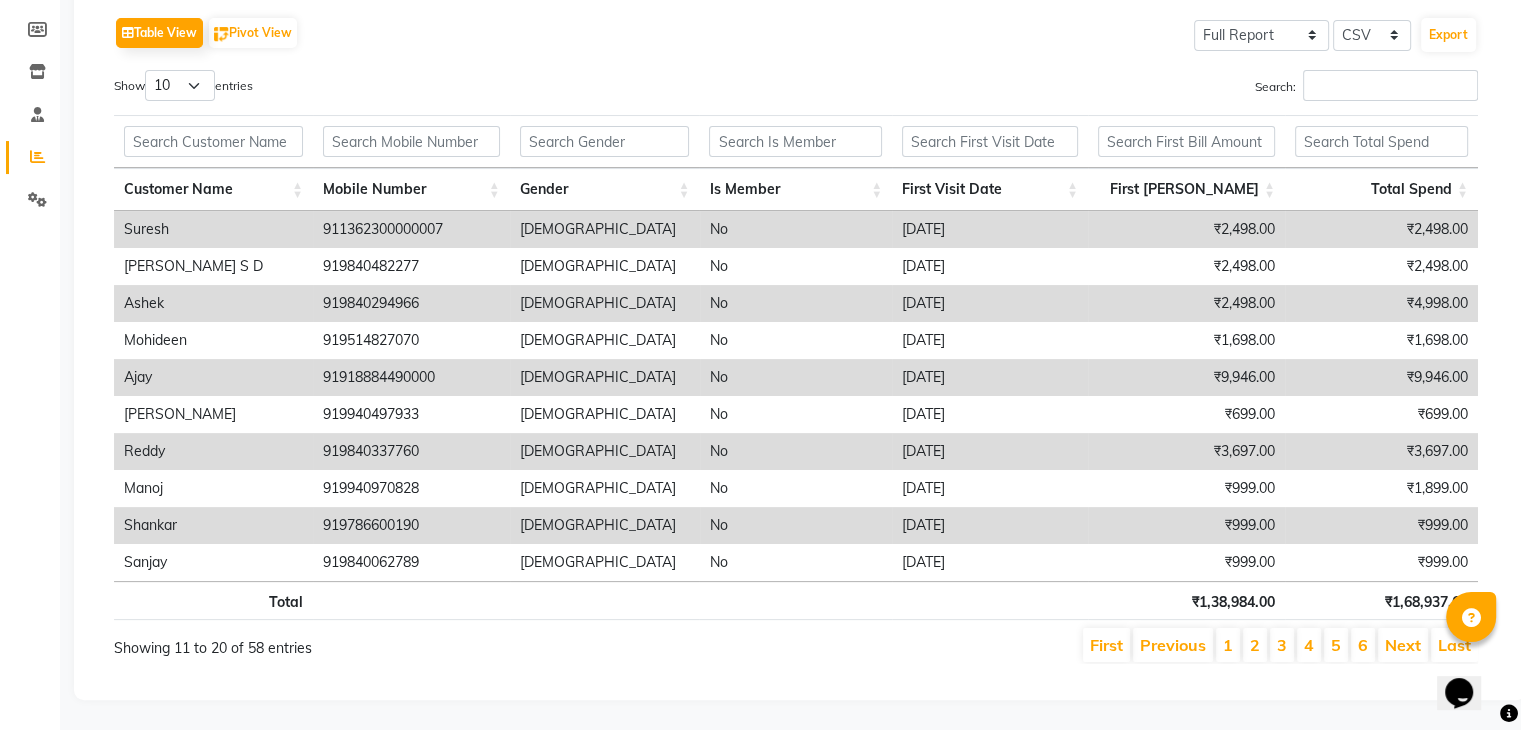 click on "Next" at bounding box center (1403, 645) 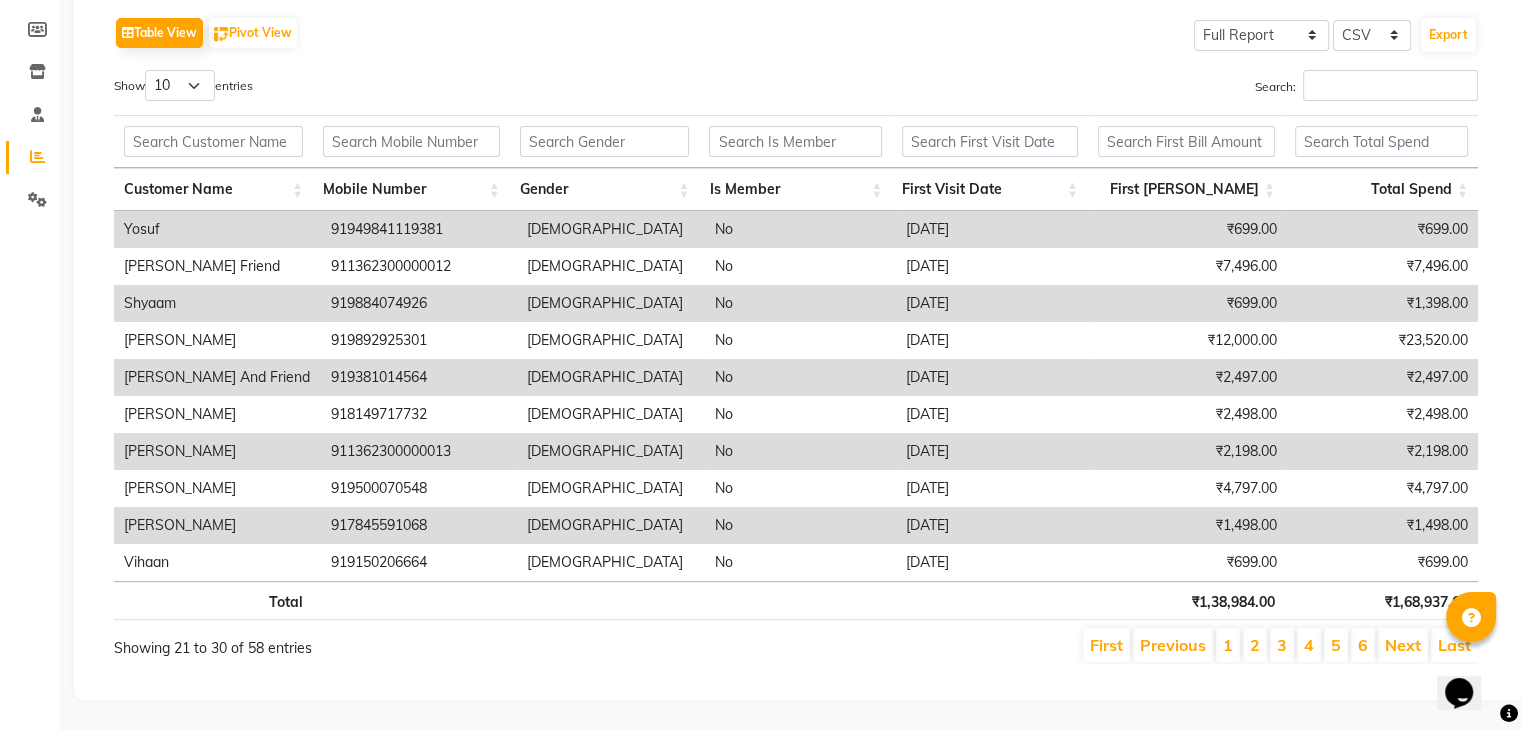 click on "Next" at bounding box center [1403, 645] 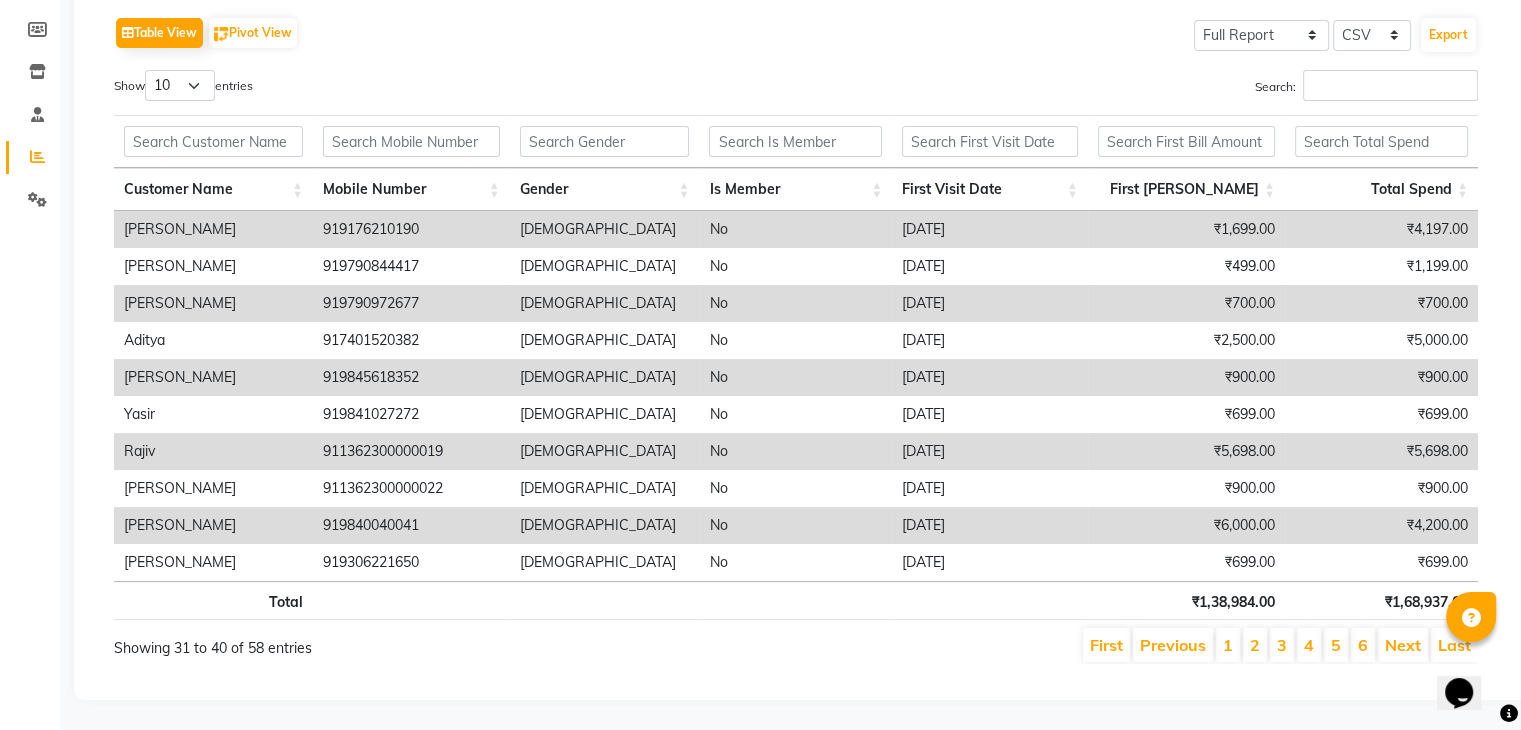 click on "Next" at bounding box center (1403, 645) 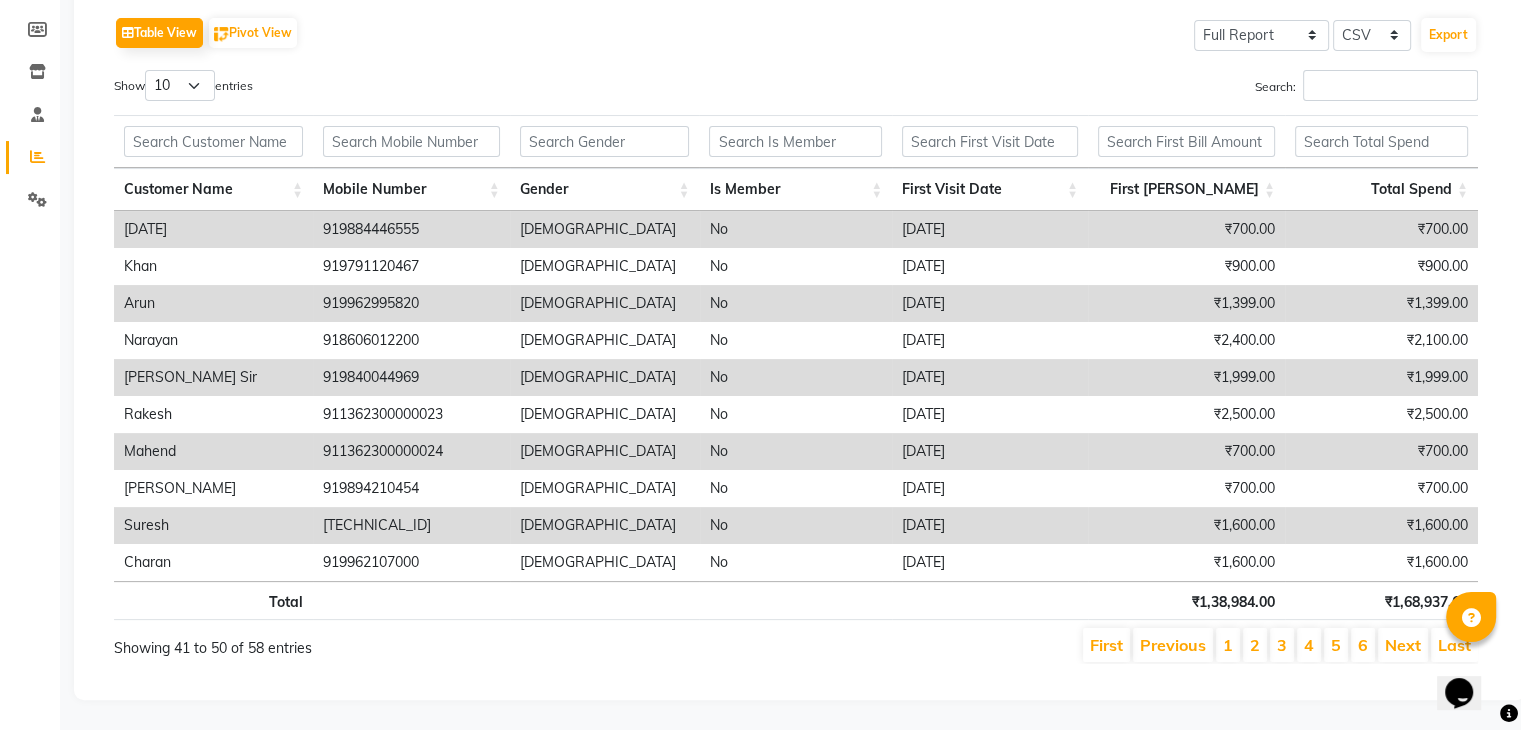 click on "Next" at bounding box center (1403, 645) 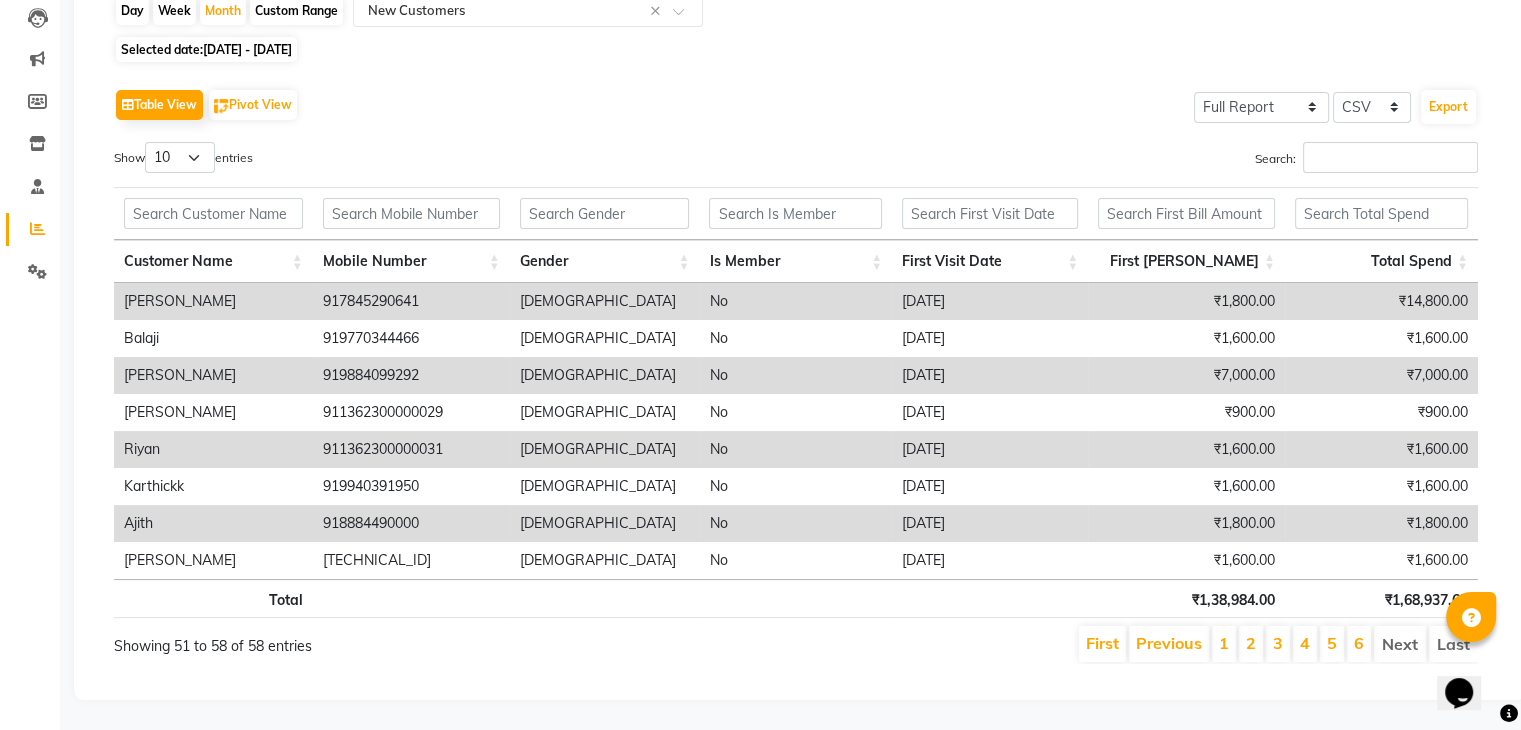 scroll, scrollTop: 228, scrollLeft: 0, axis: vertical 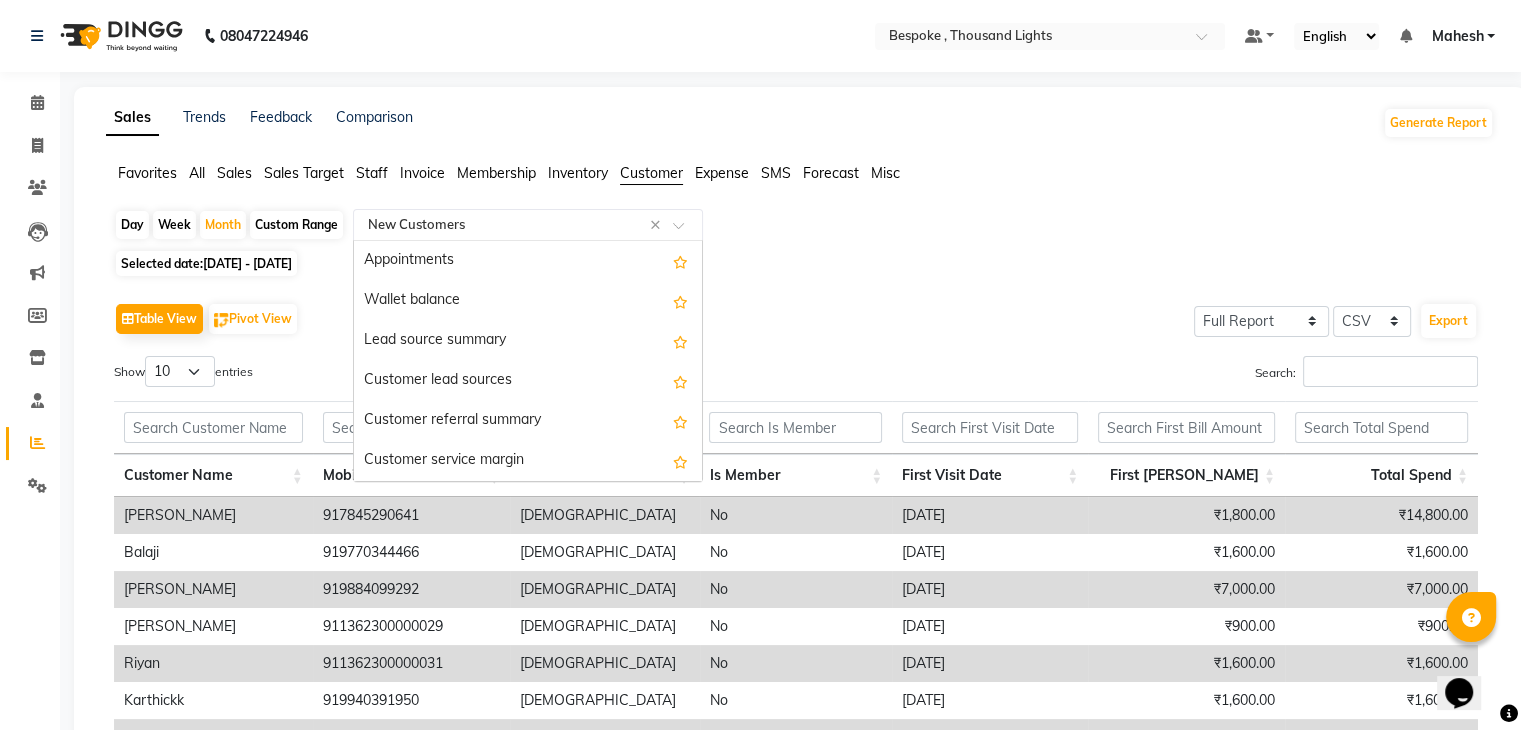 click 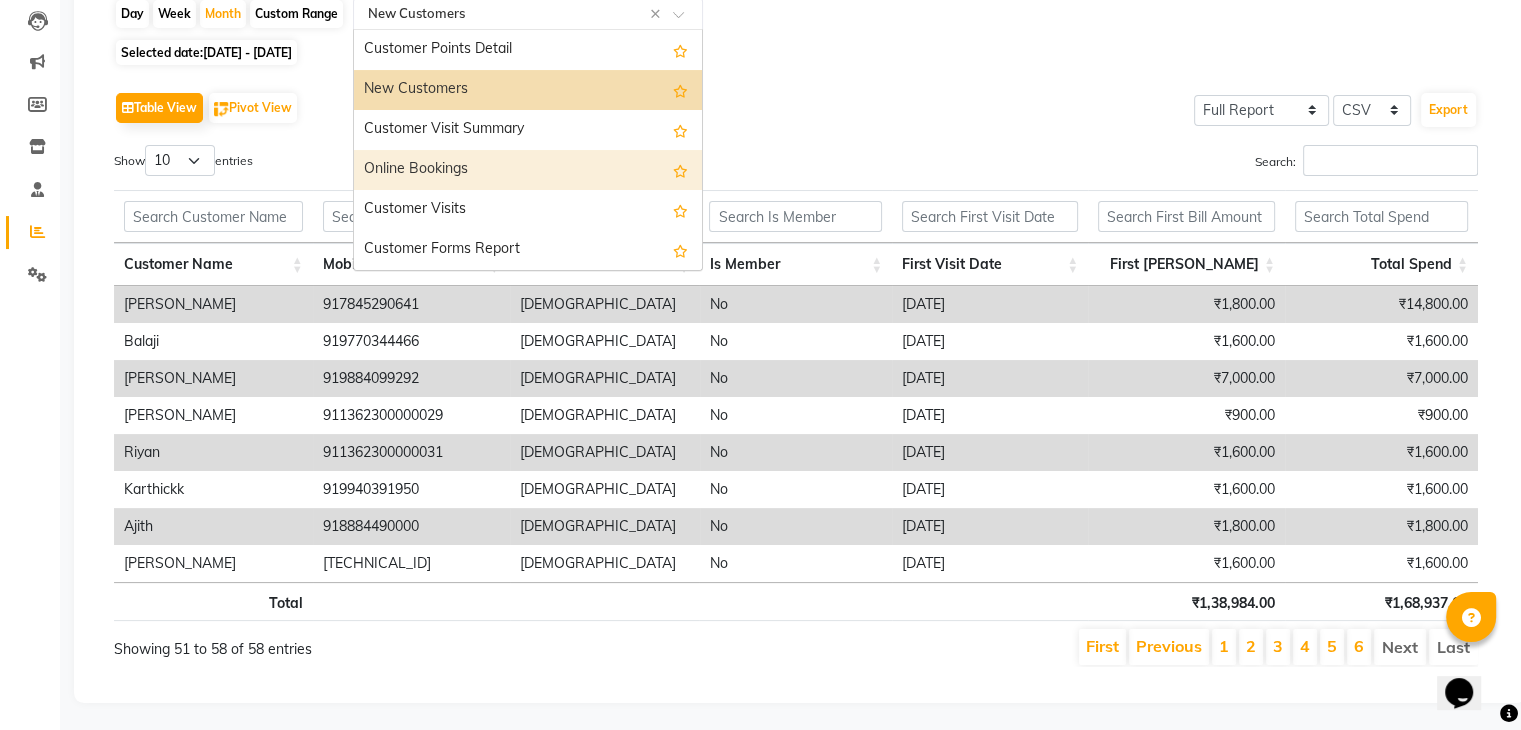 scroll, scrollTop: 0, scrollLeft: 0, axis: both 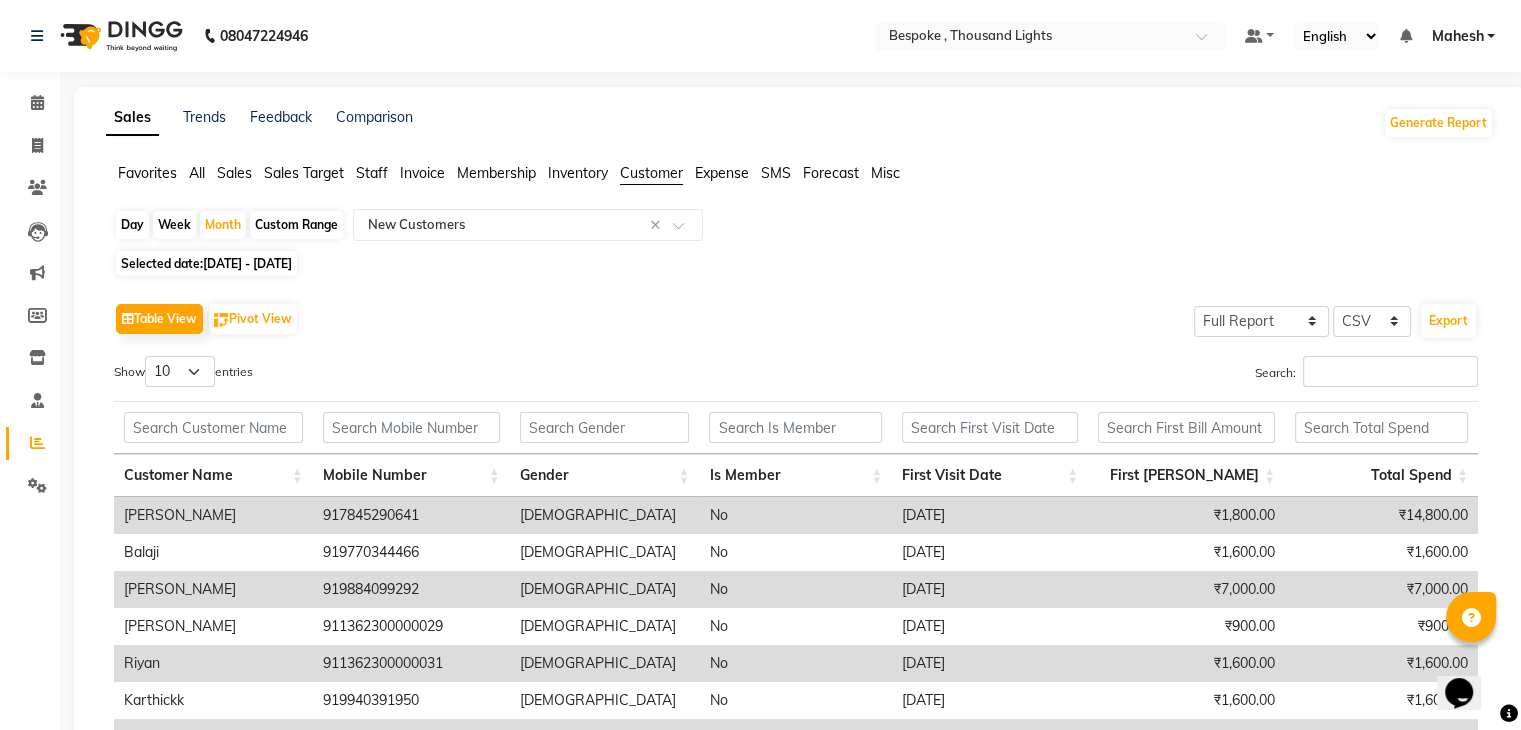 drag, startPoint x: 783, startPoint y: 270, endPoint x: 274, endPoint y: 279, distance: 509.07956 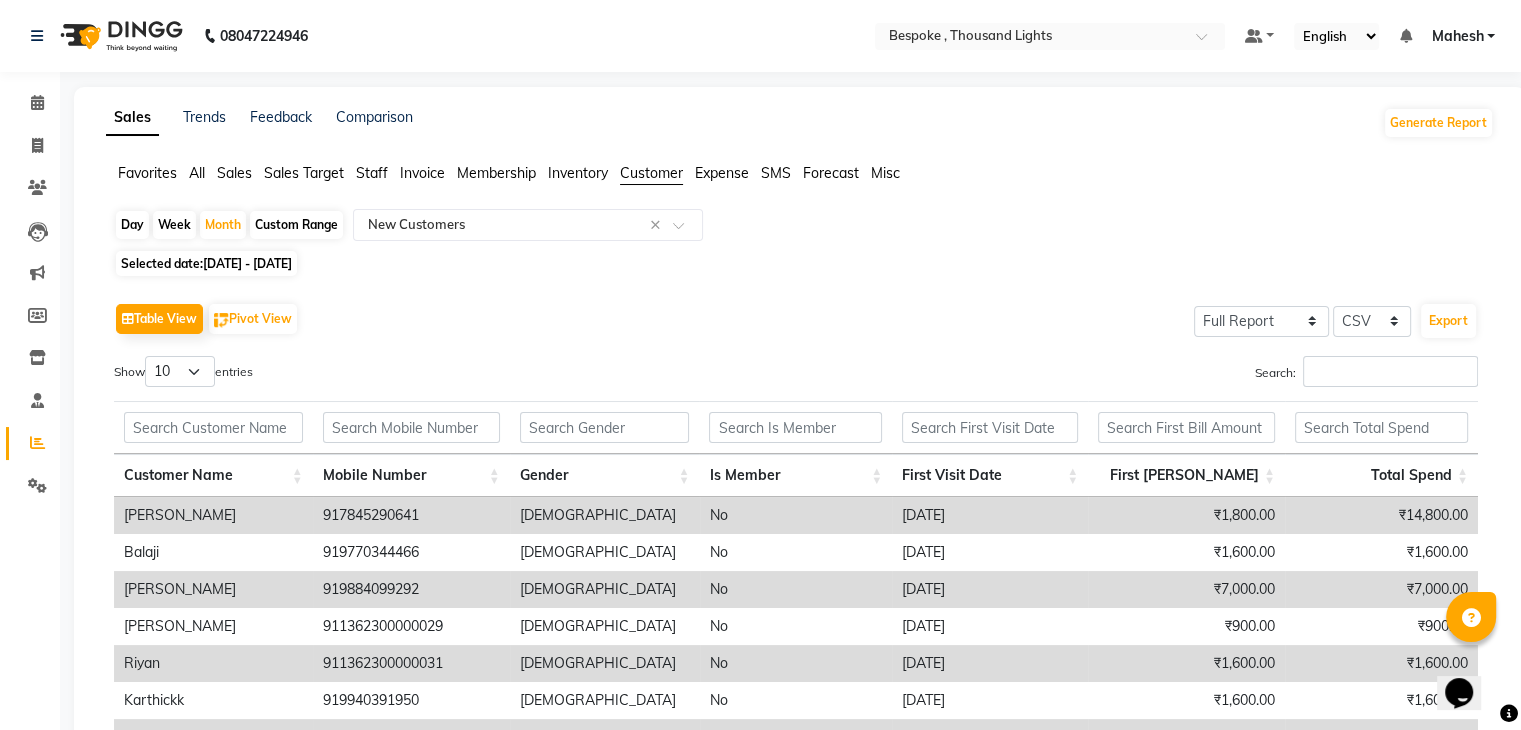 click on "Staff" 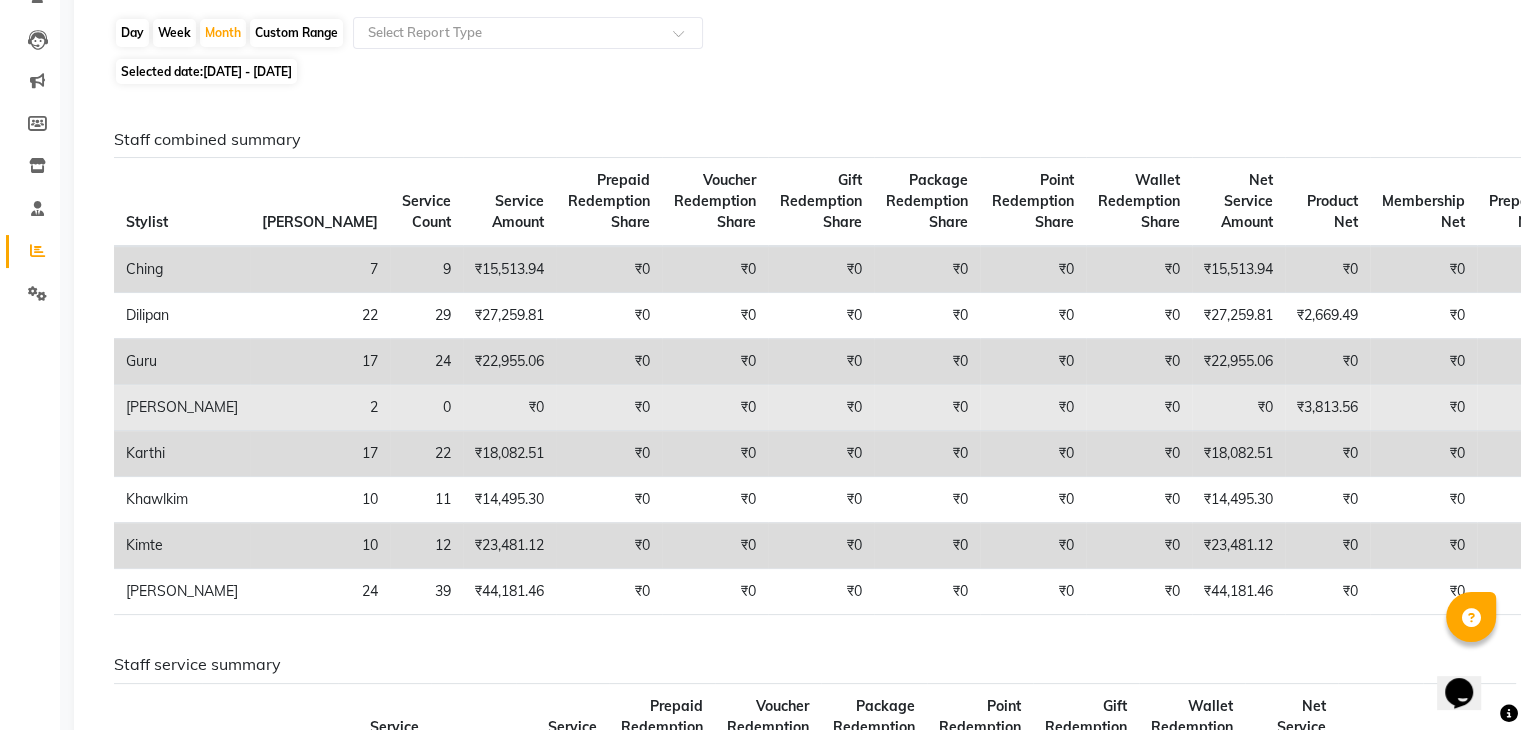 scroll, scrollTop: 0, scrollLeft: 0, axis: both 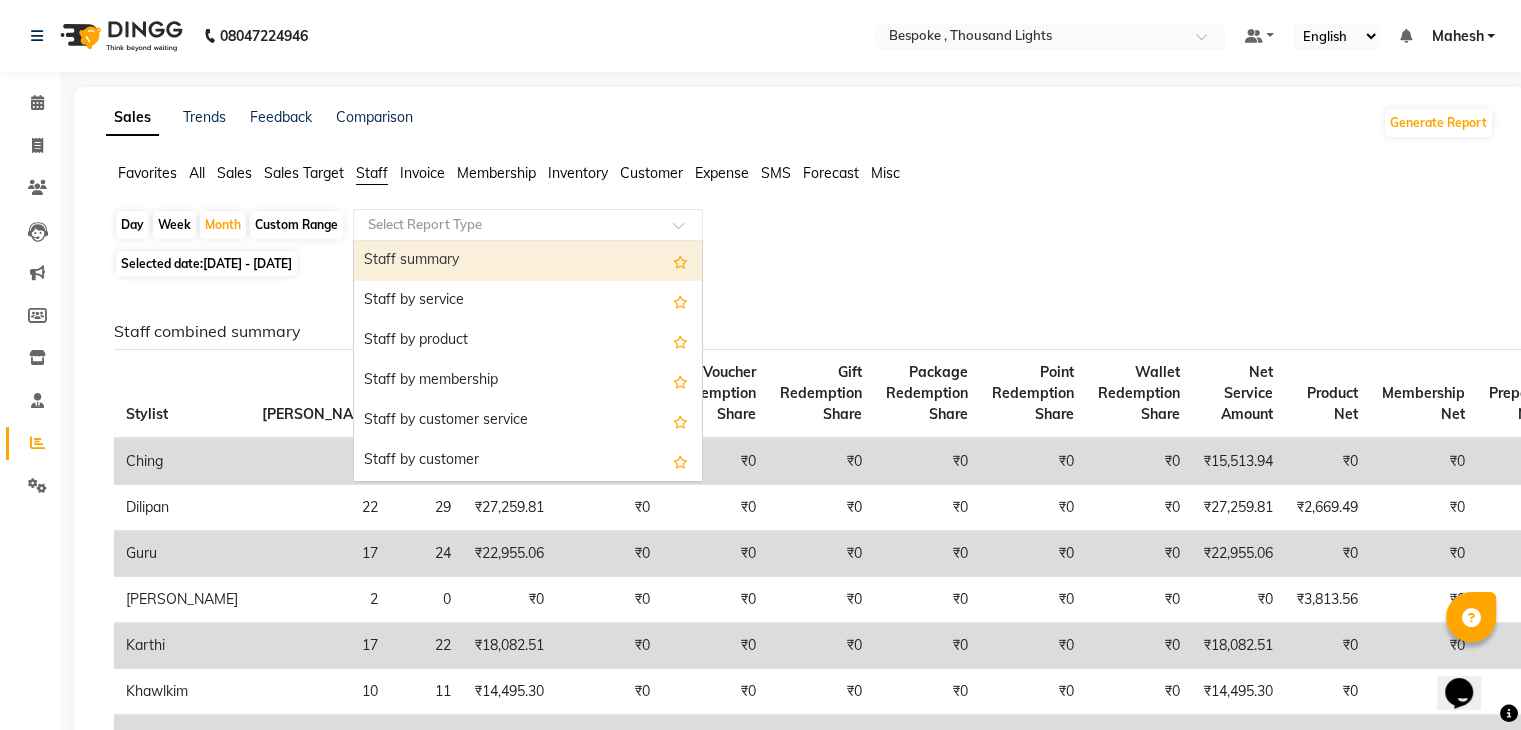 click 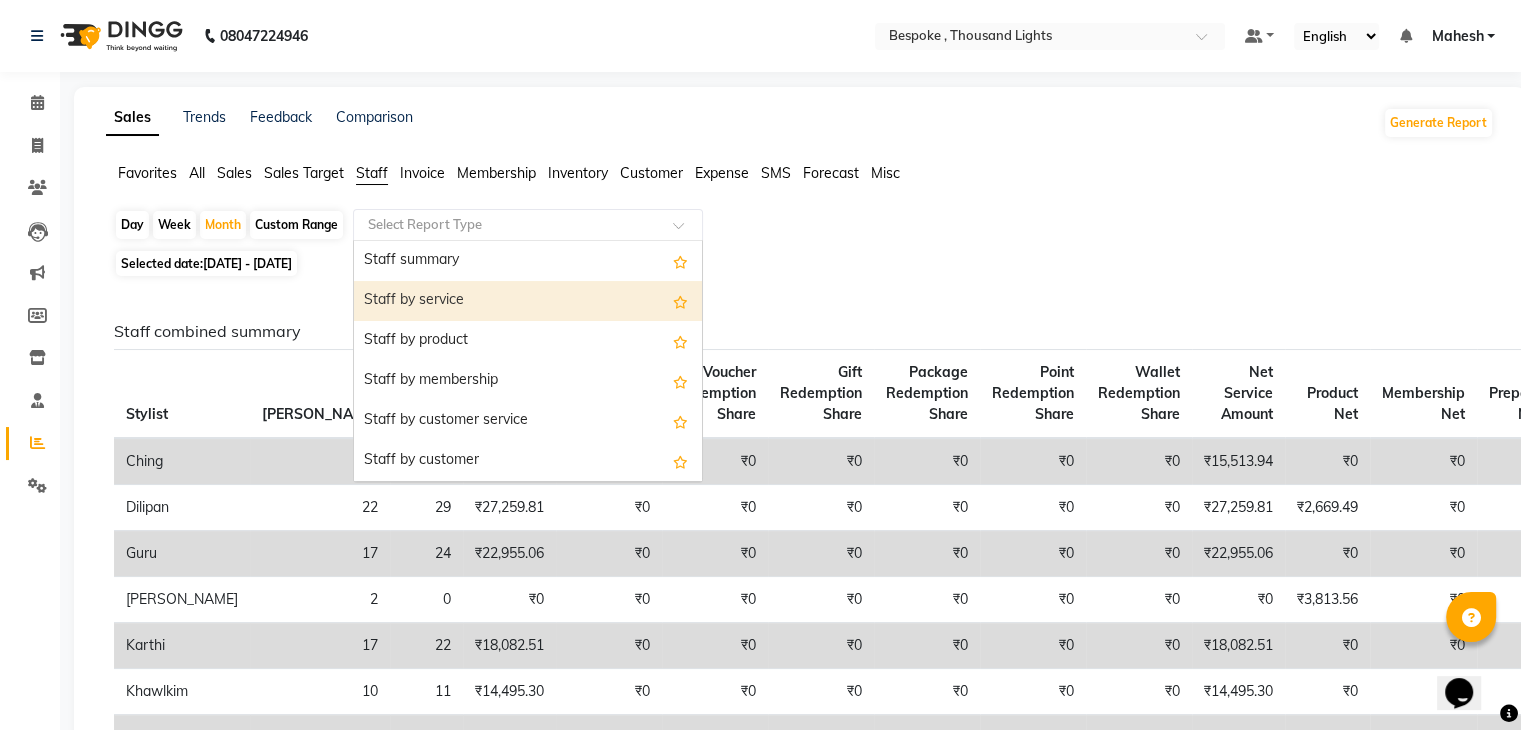 click on "Staff by service" at bounding box center [528, 301] 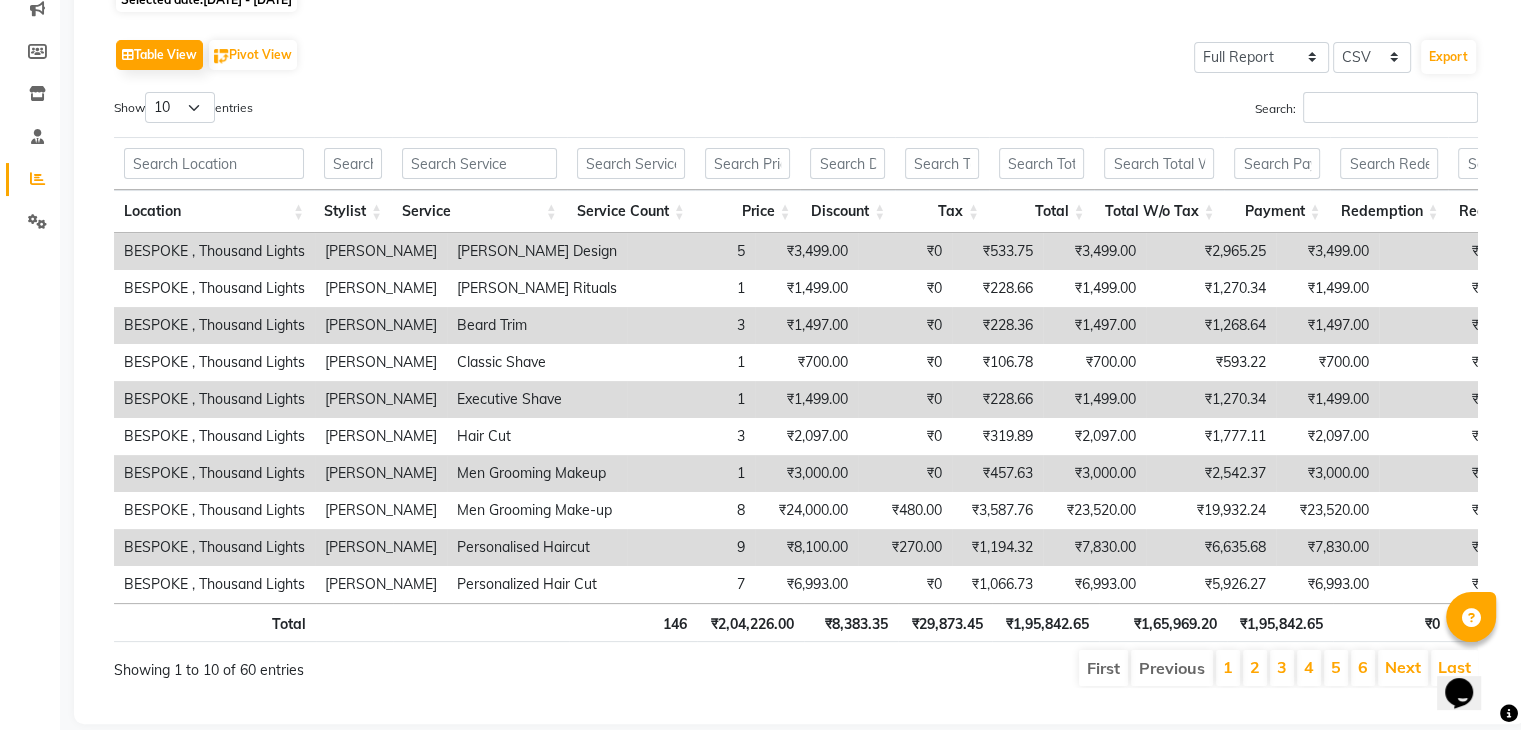 scroll, scrollTop: 317, scrollLeft: 0, axis: vertical 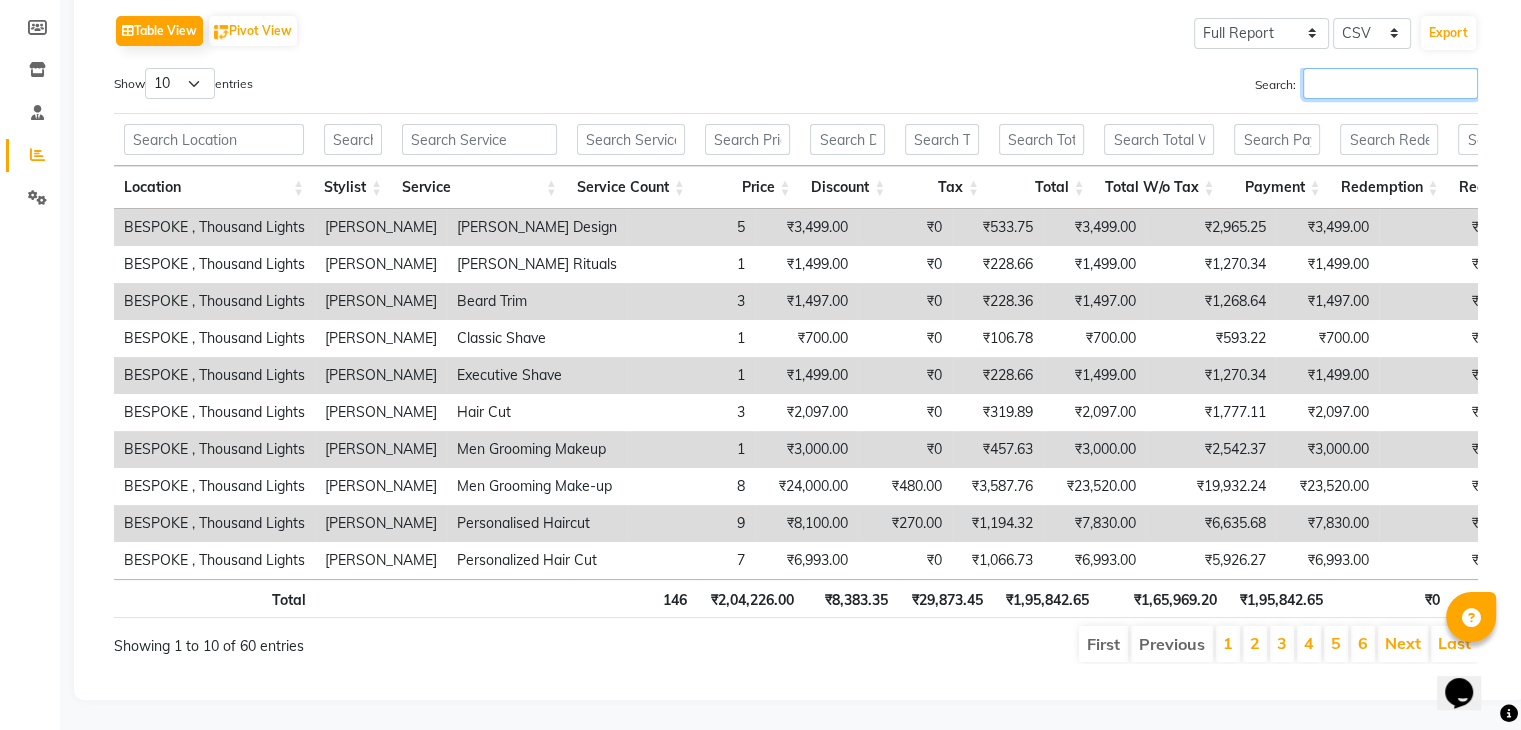 click on "Search:" at bounding box center (1390, 83) 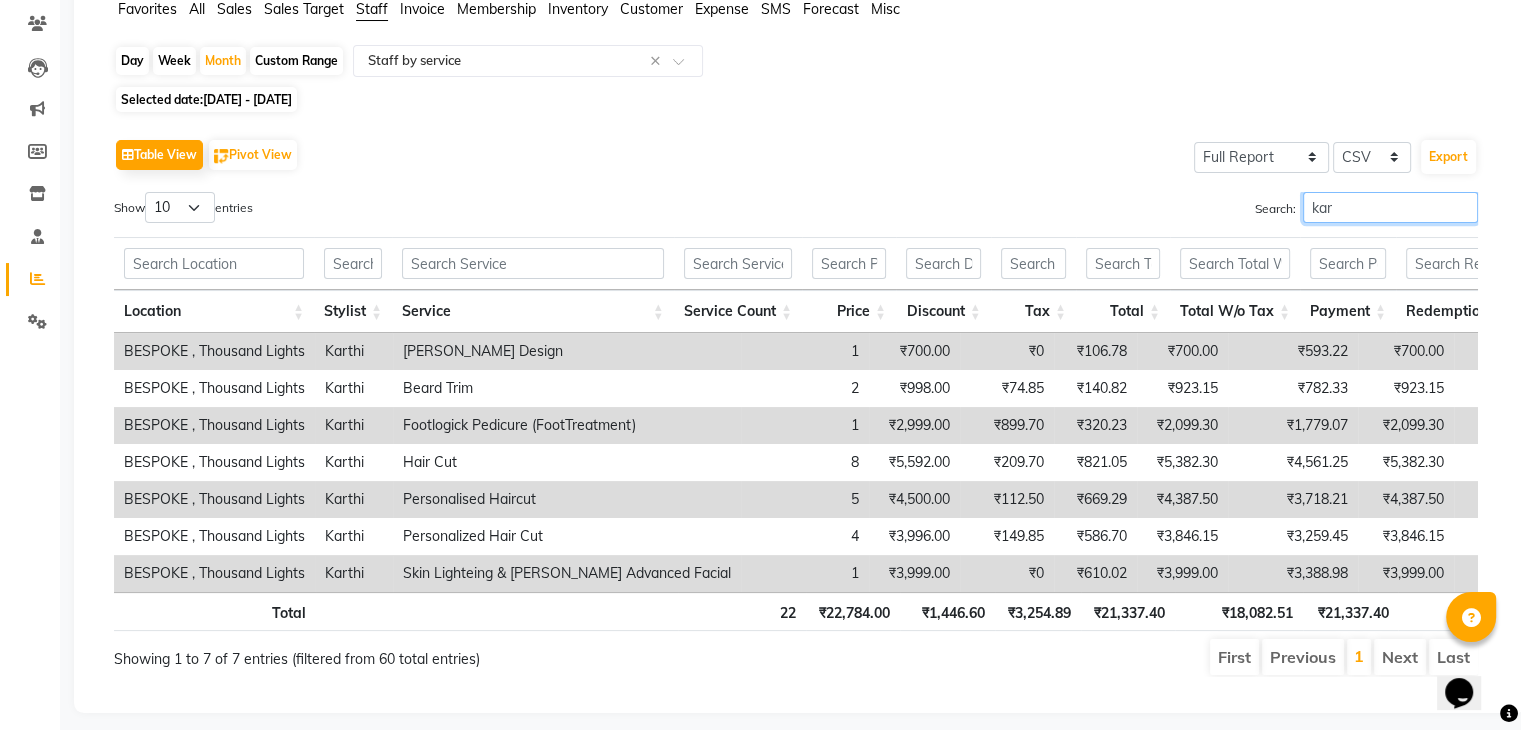 scroll, scrollTop: 206, scrollLeft: 0, axis: vertical 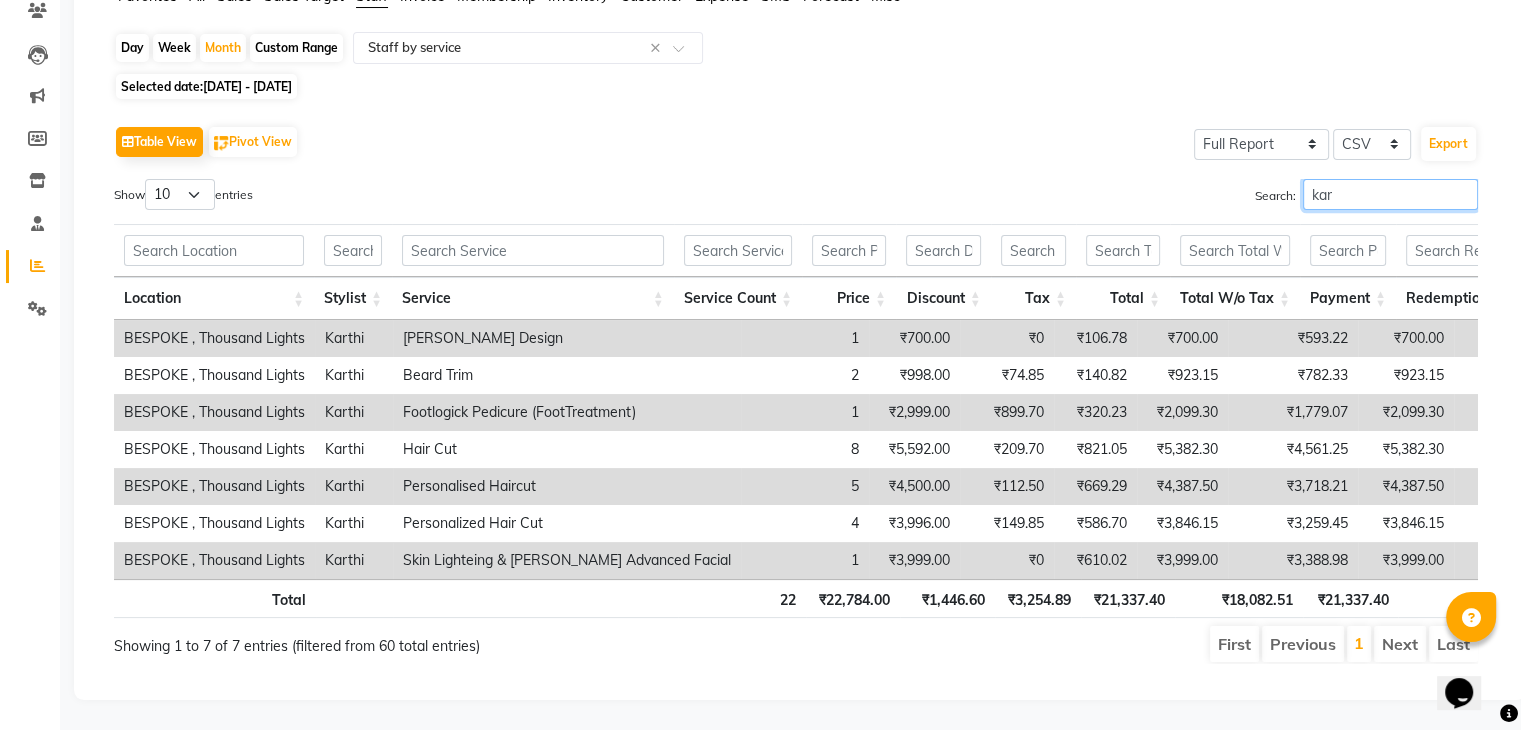 type on "kar" 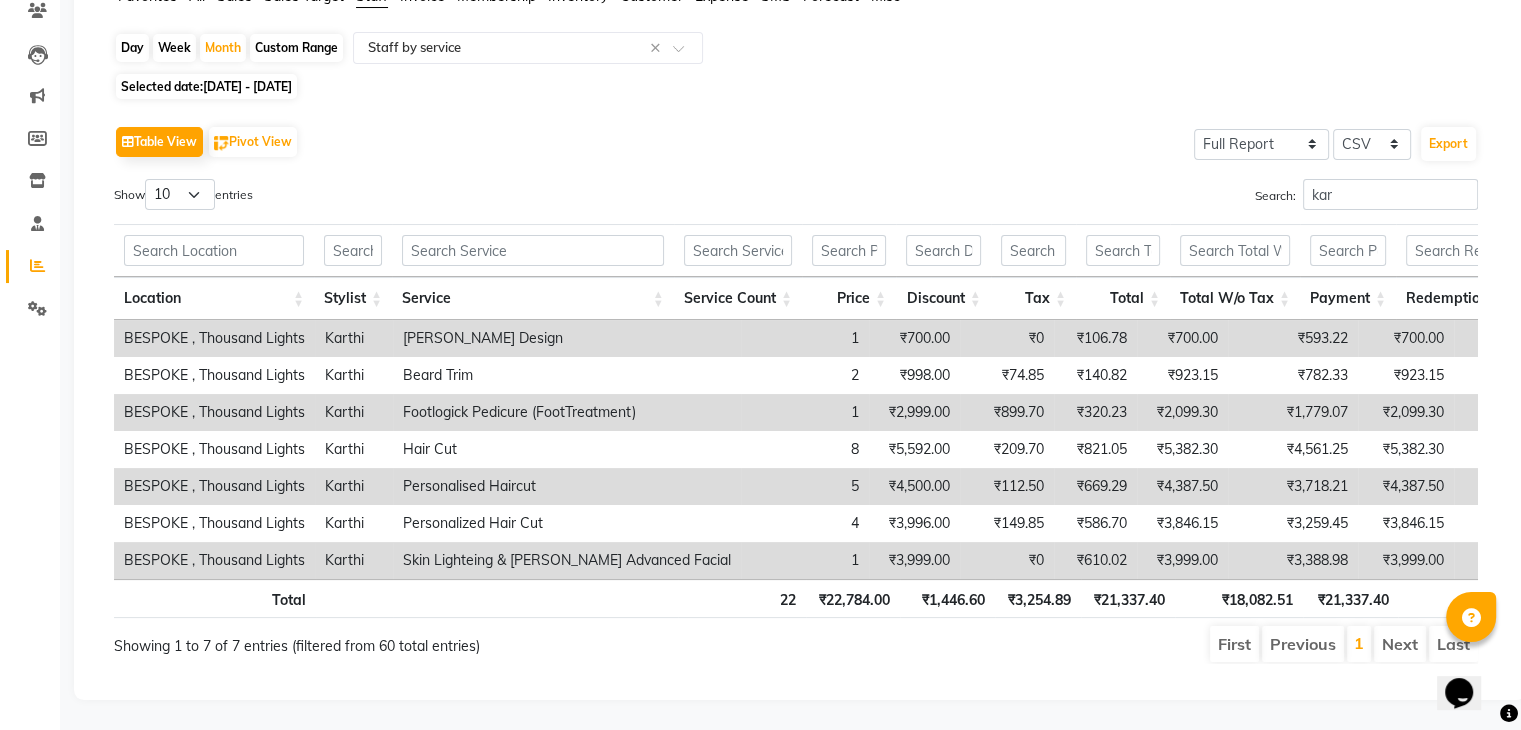 click on "Karthi" at bounding box center [354, 412] 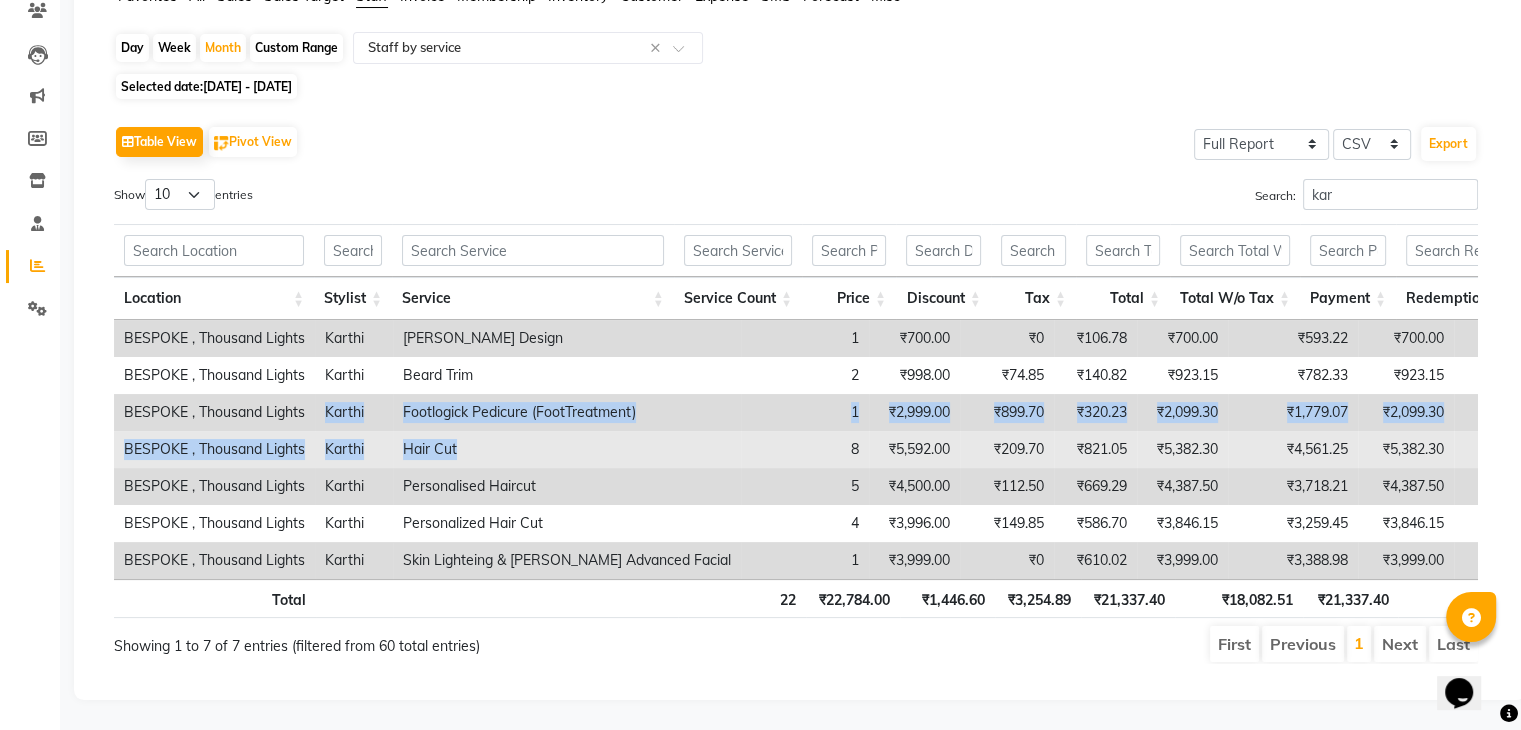 drag, startPoint x: 348, startPoint y: 388, endPoint x: 625, endPoint y: 436, distance: 281.12808 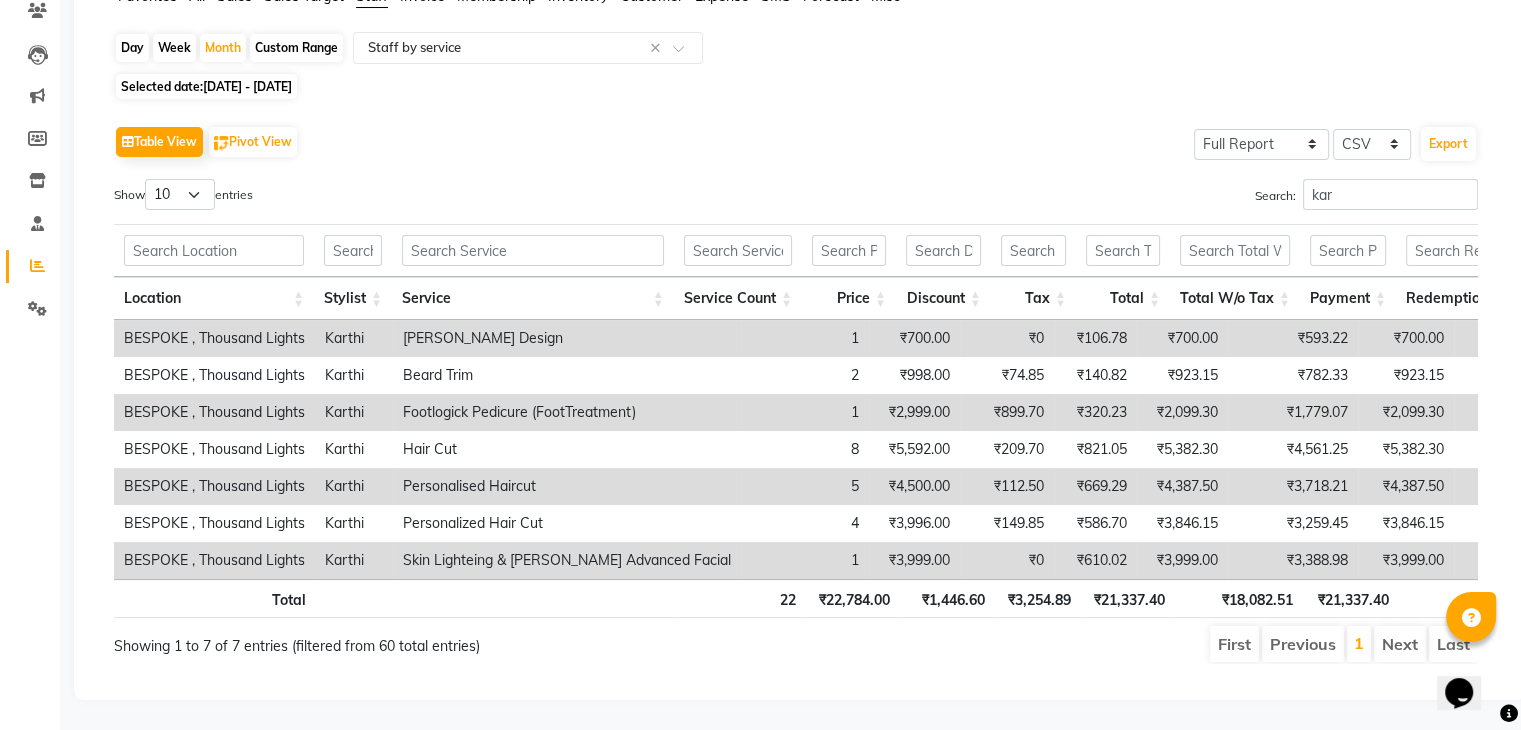 scroll, scrollTop: 0, scrollLeft: 15, axis: horizontal 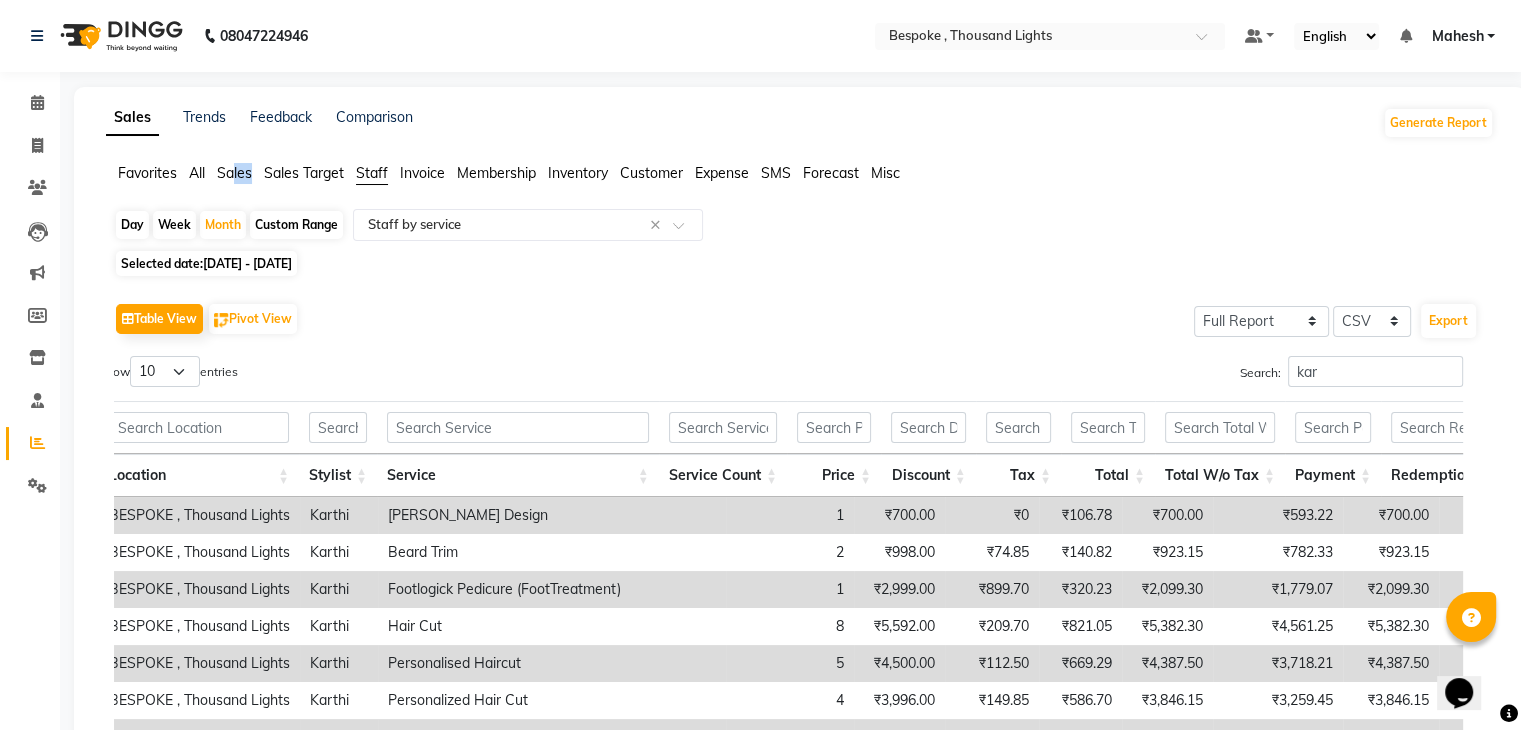drag, startPoint x: 235, startPoint y: 185, endPoint x: 236, endPoint y: 166, distance: 19.026299 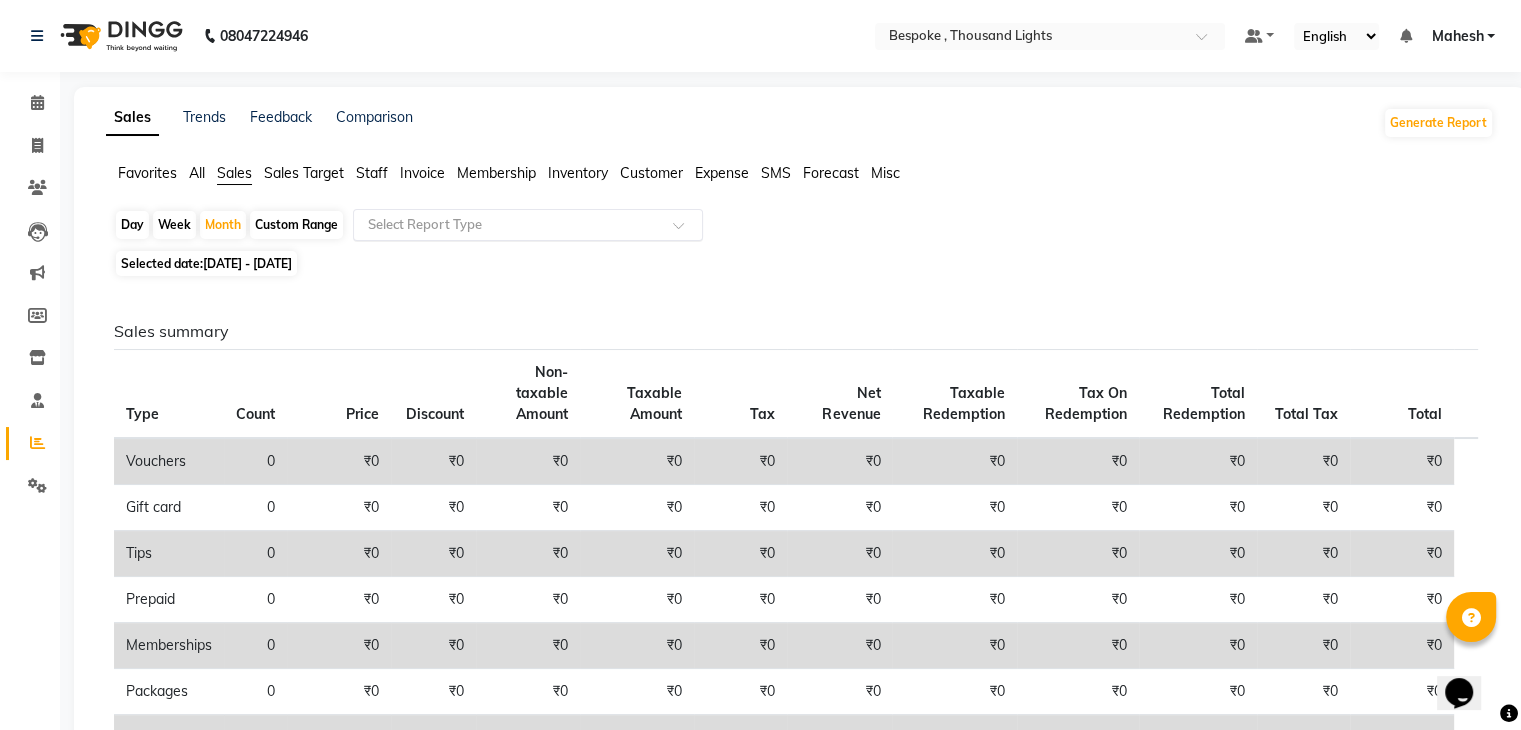 click on "Select Report Type" 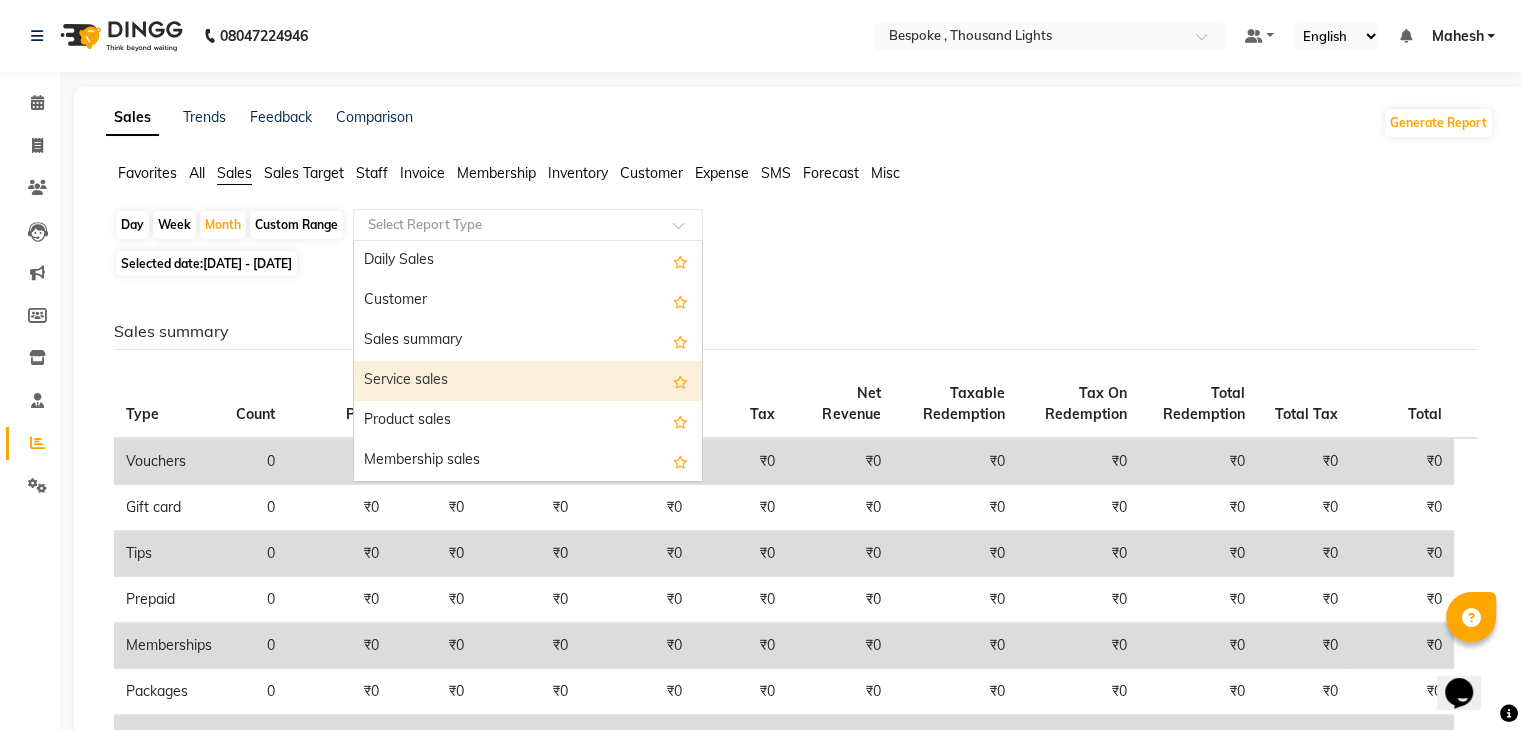 click on "Service sales" at bounding box center [528, 381] 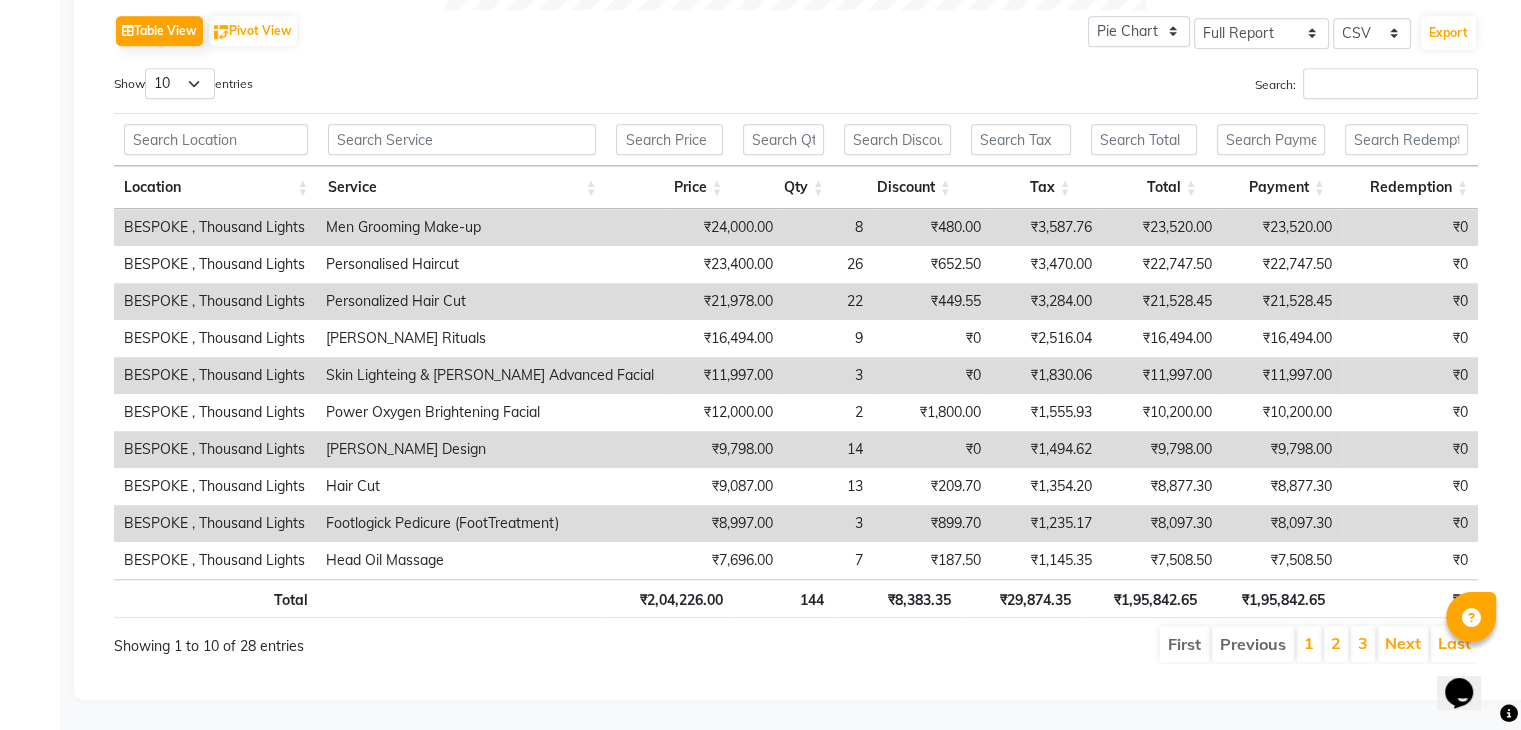 scroll, scrollTop: 1002, scrollLeft: 0, axis: vertical 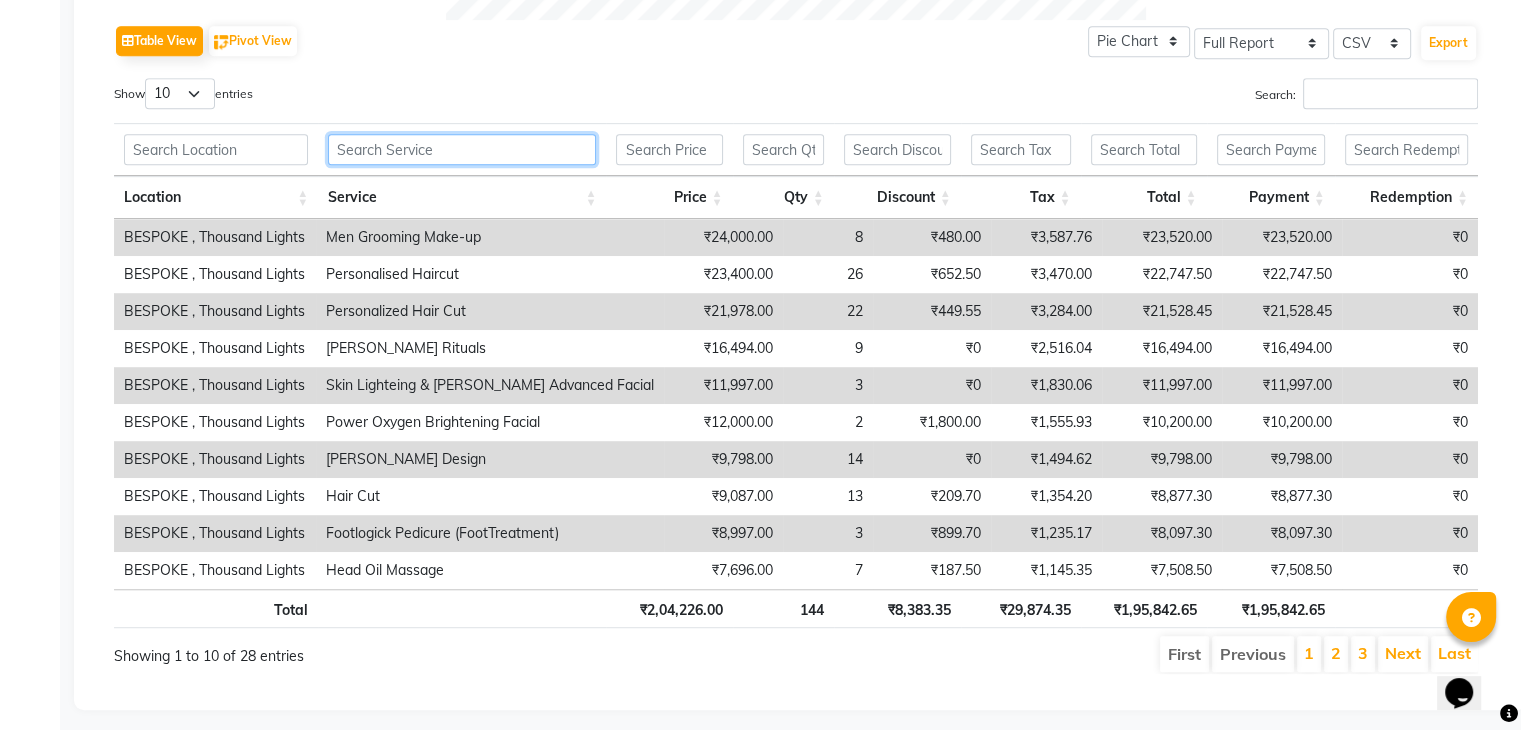 click at bounding box center [462, 149] 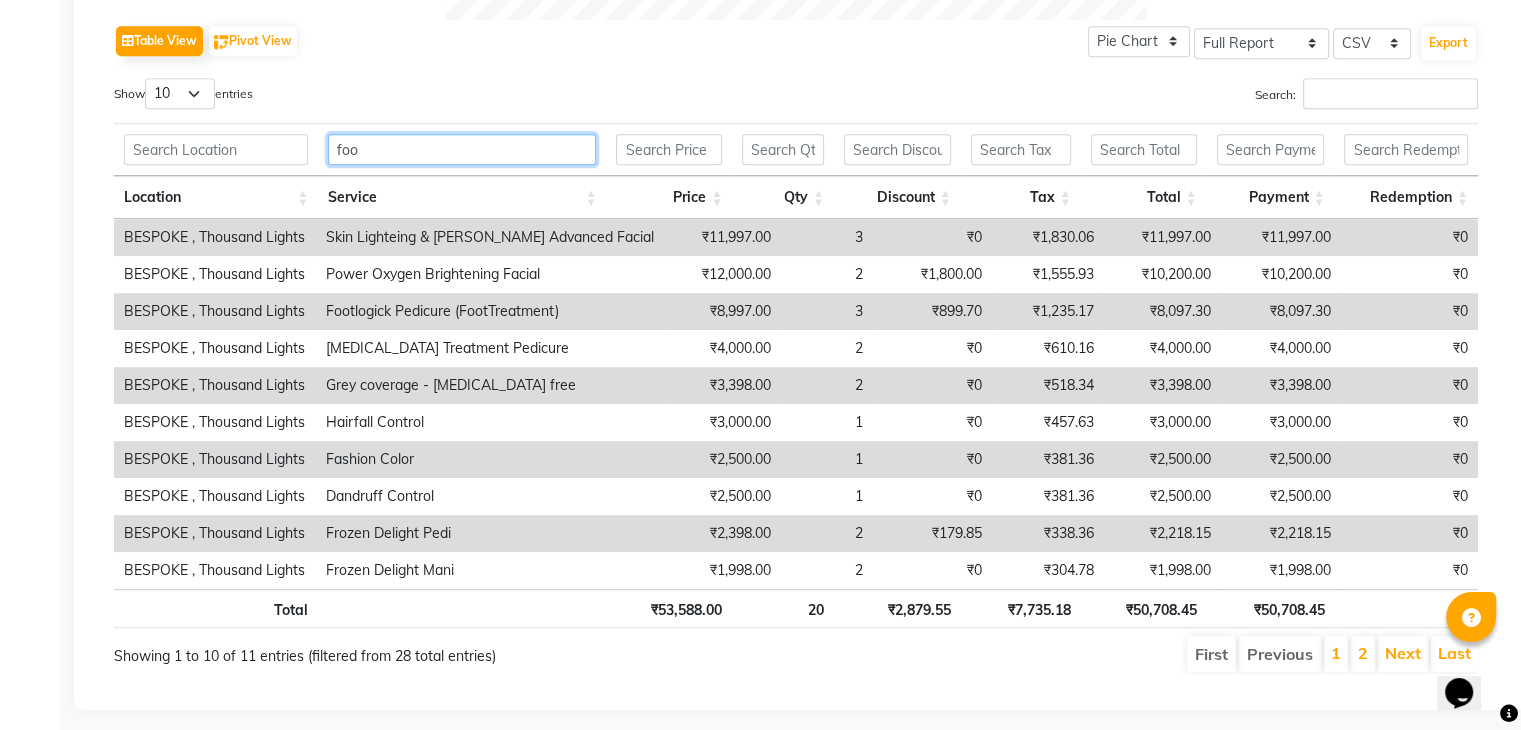 scroll, scrollTop: 730, scrollLeft: 0, axis: vertical 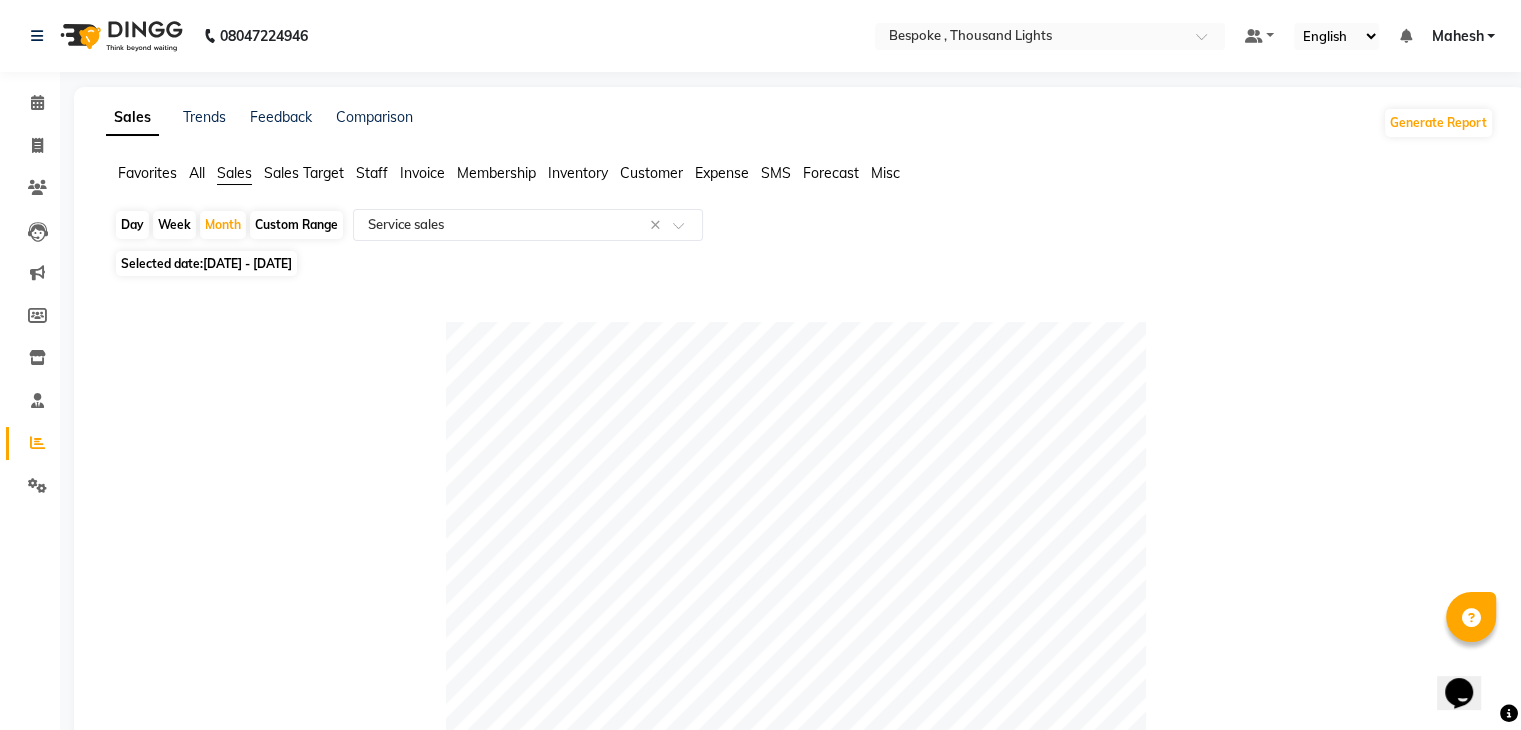 type on "foot" 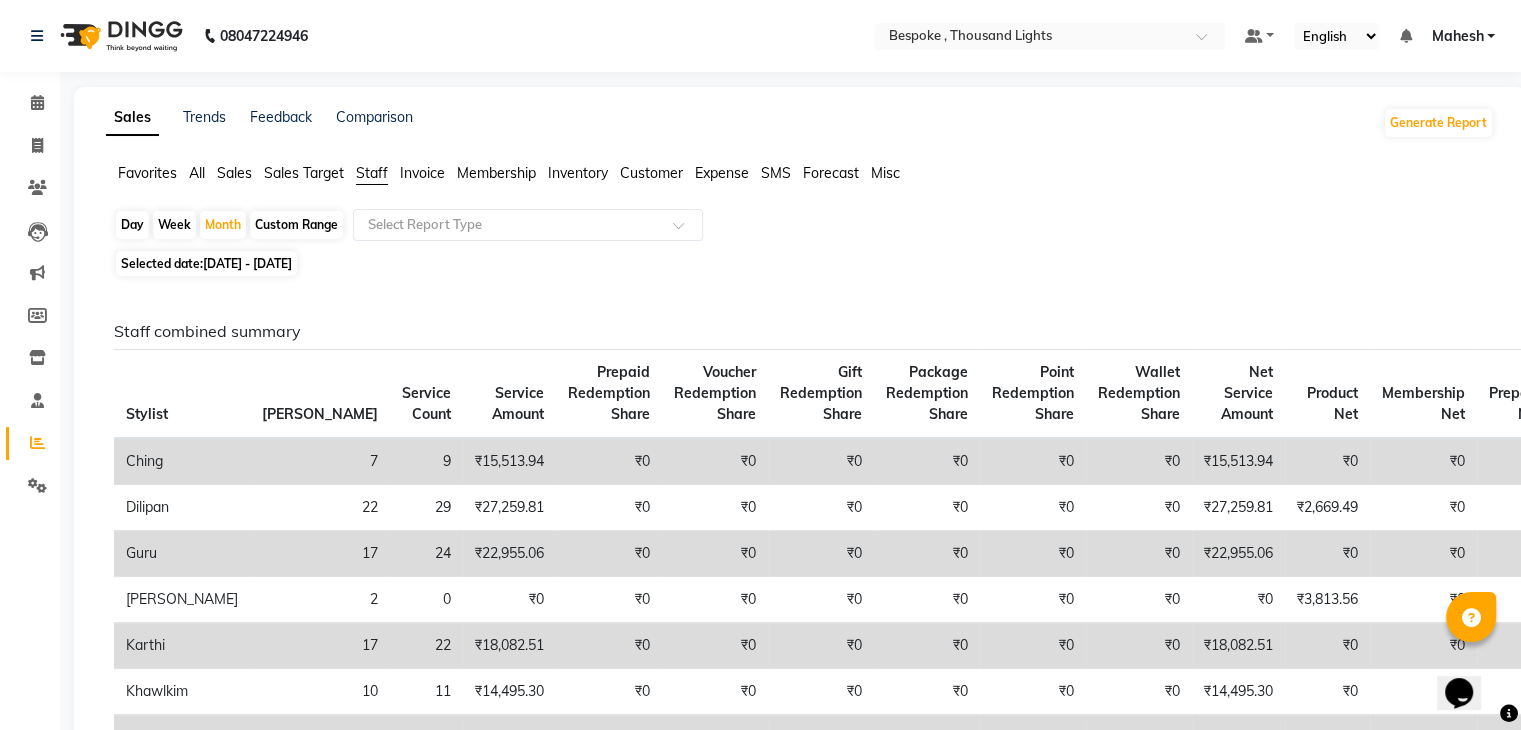 click on "Invoice" 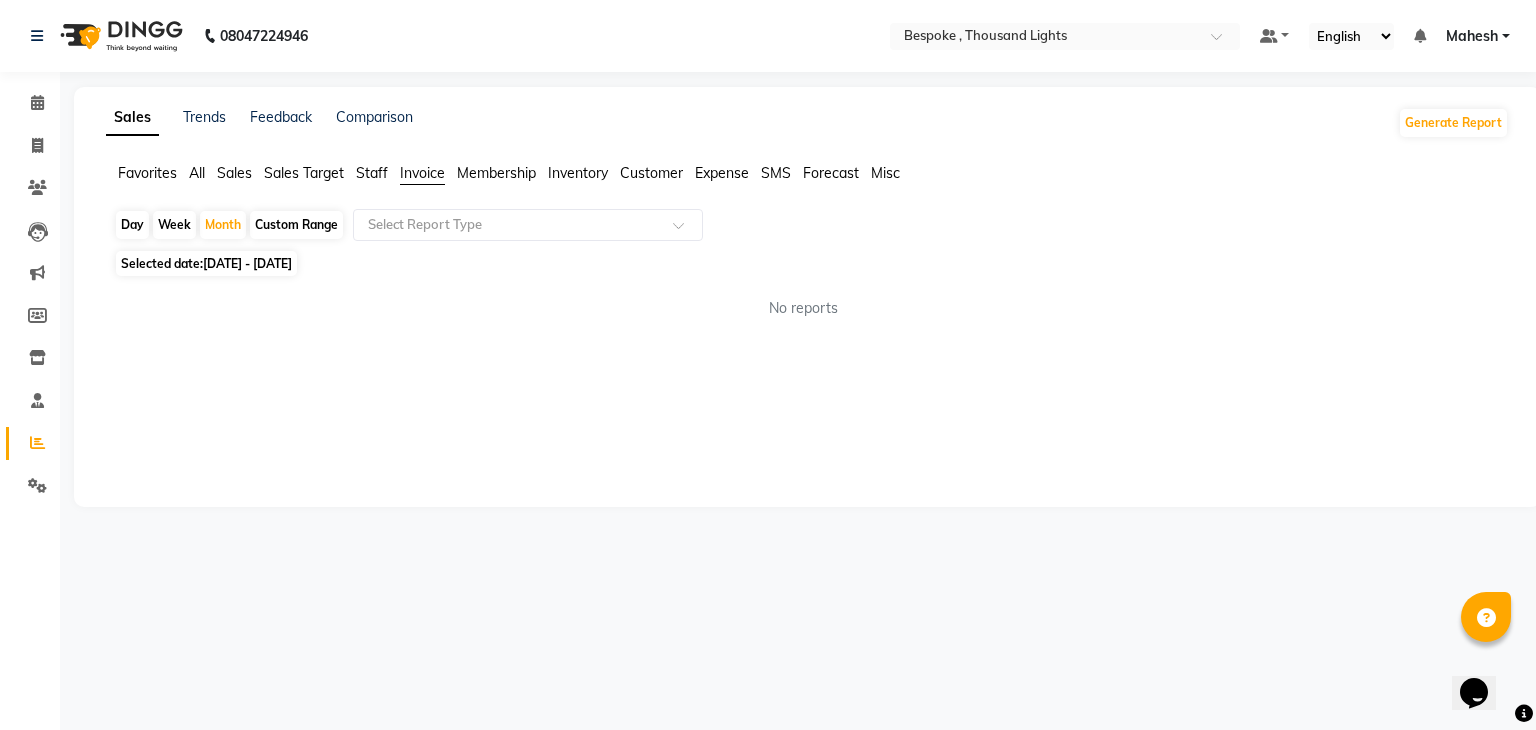 click on "Invoice" 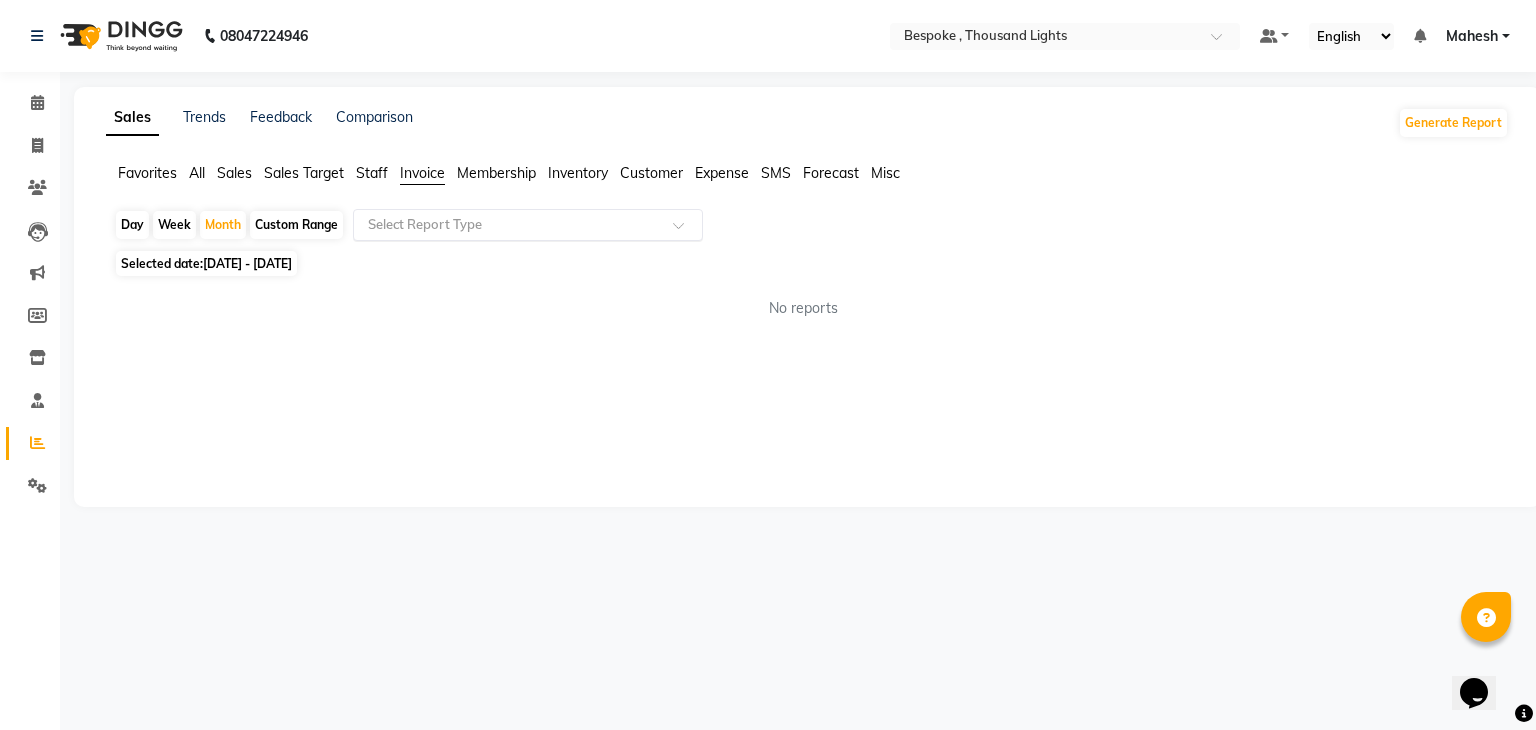 click 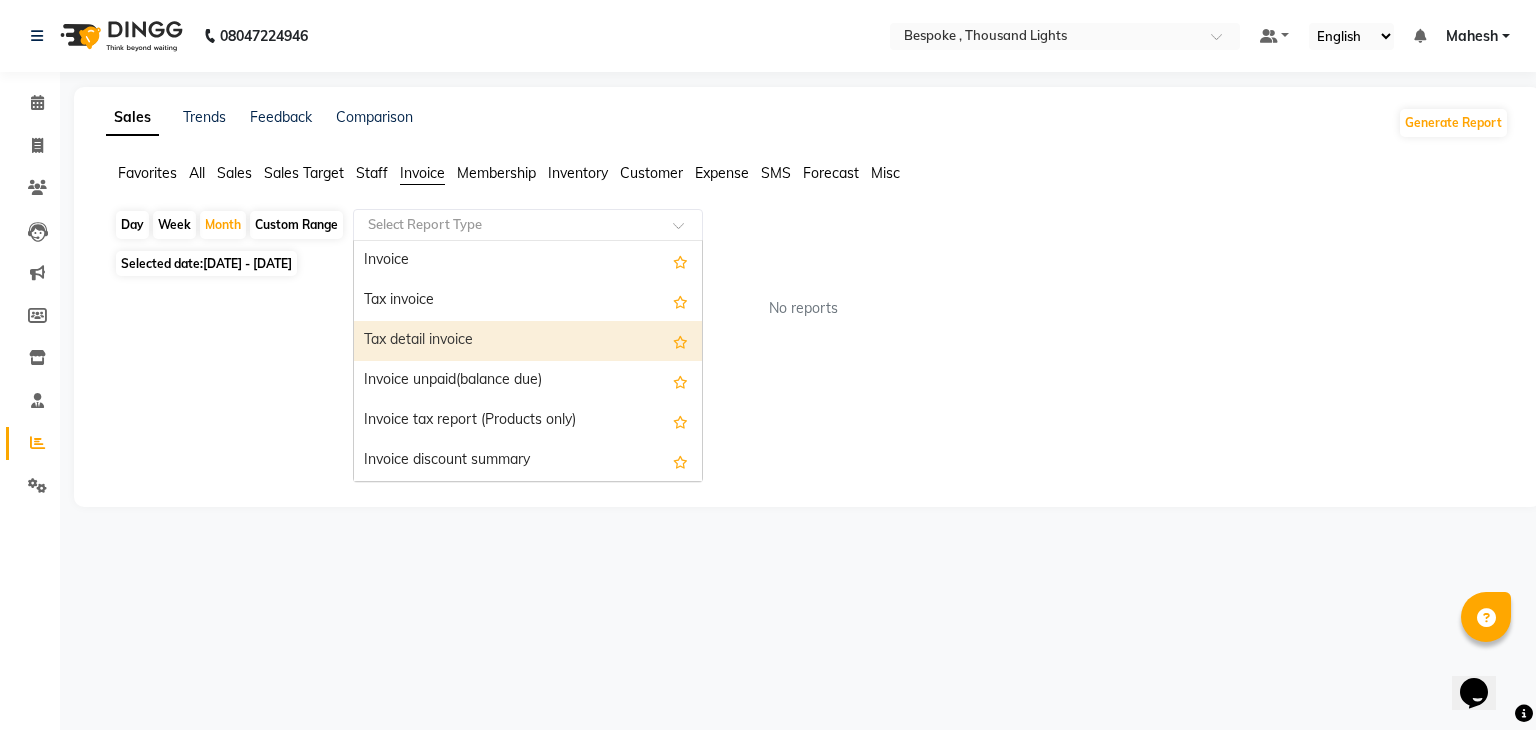 click on "Tax detail invoice" at bounding box center [528, 341] 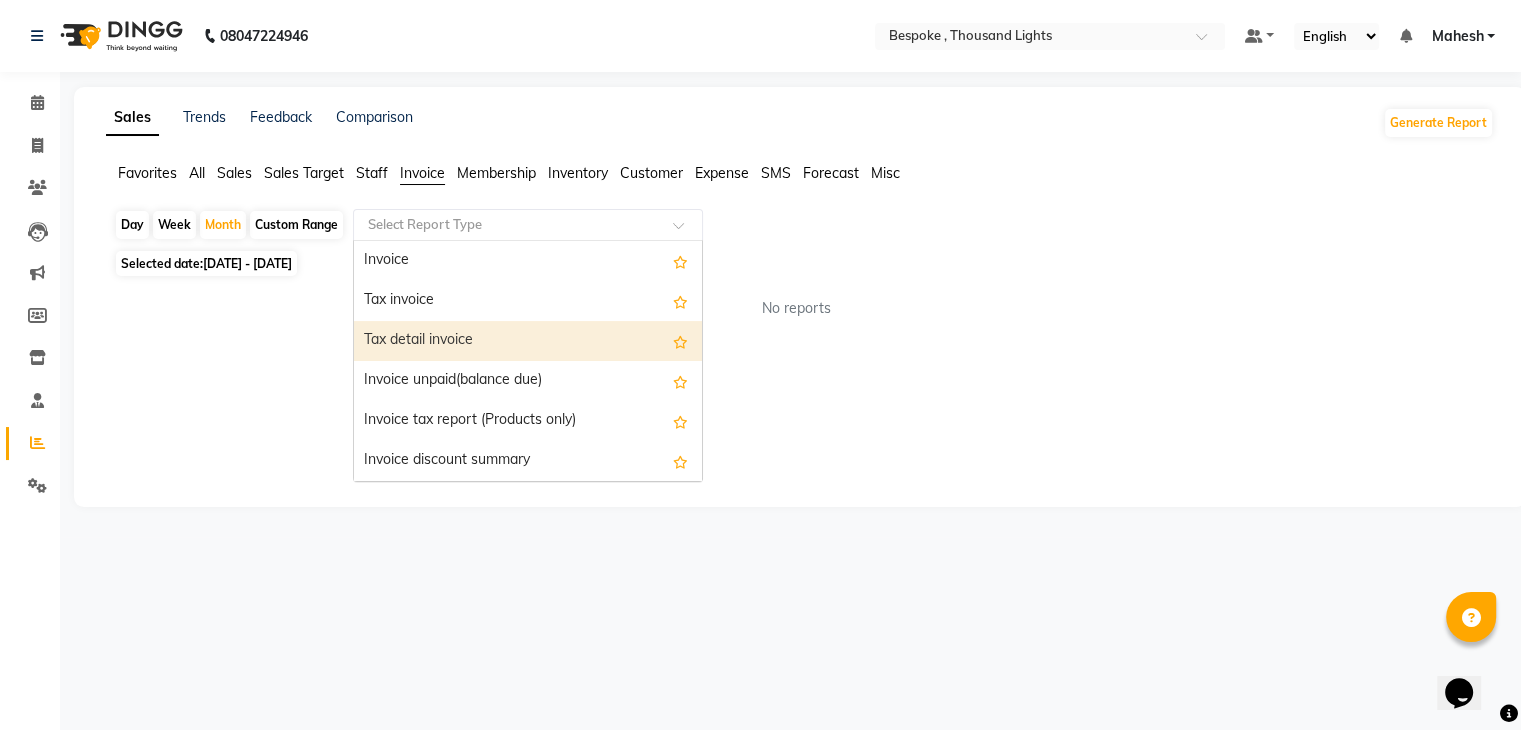 select on "full_report" 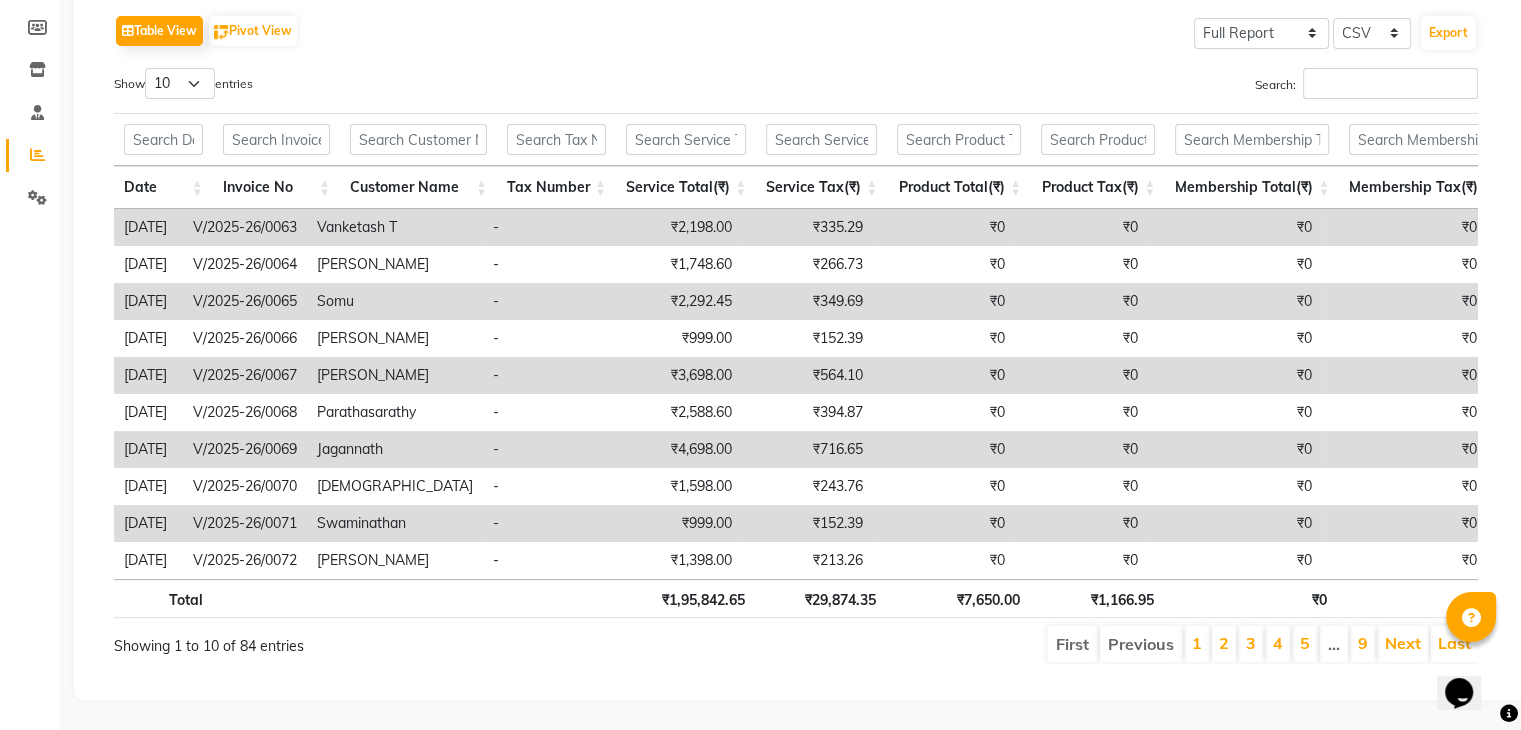scroll, scrollTop: 0, scrollLeft: 0, axis: both 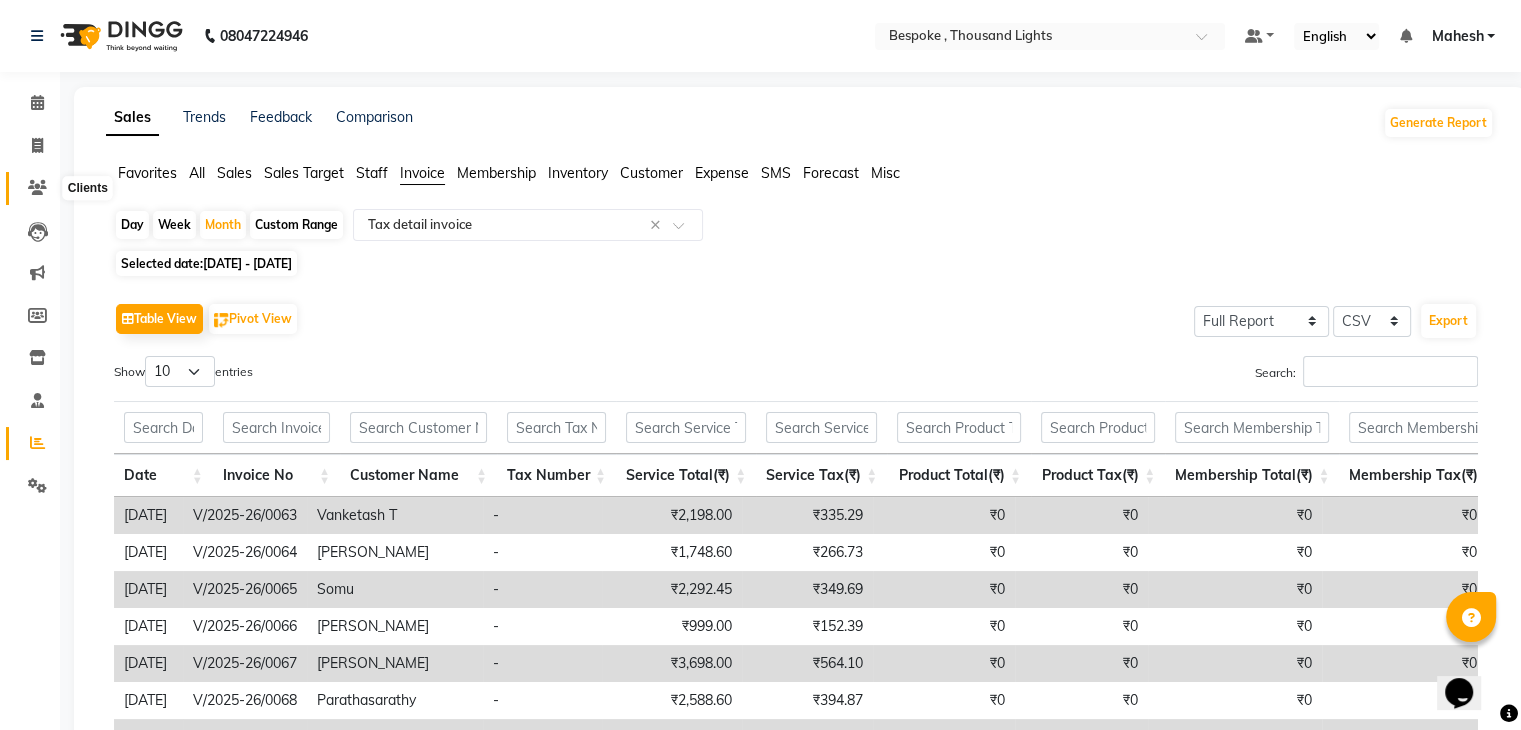 click 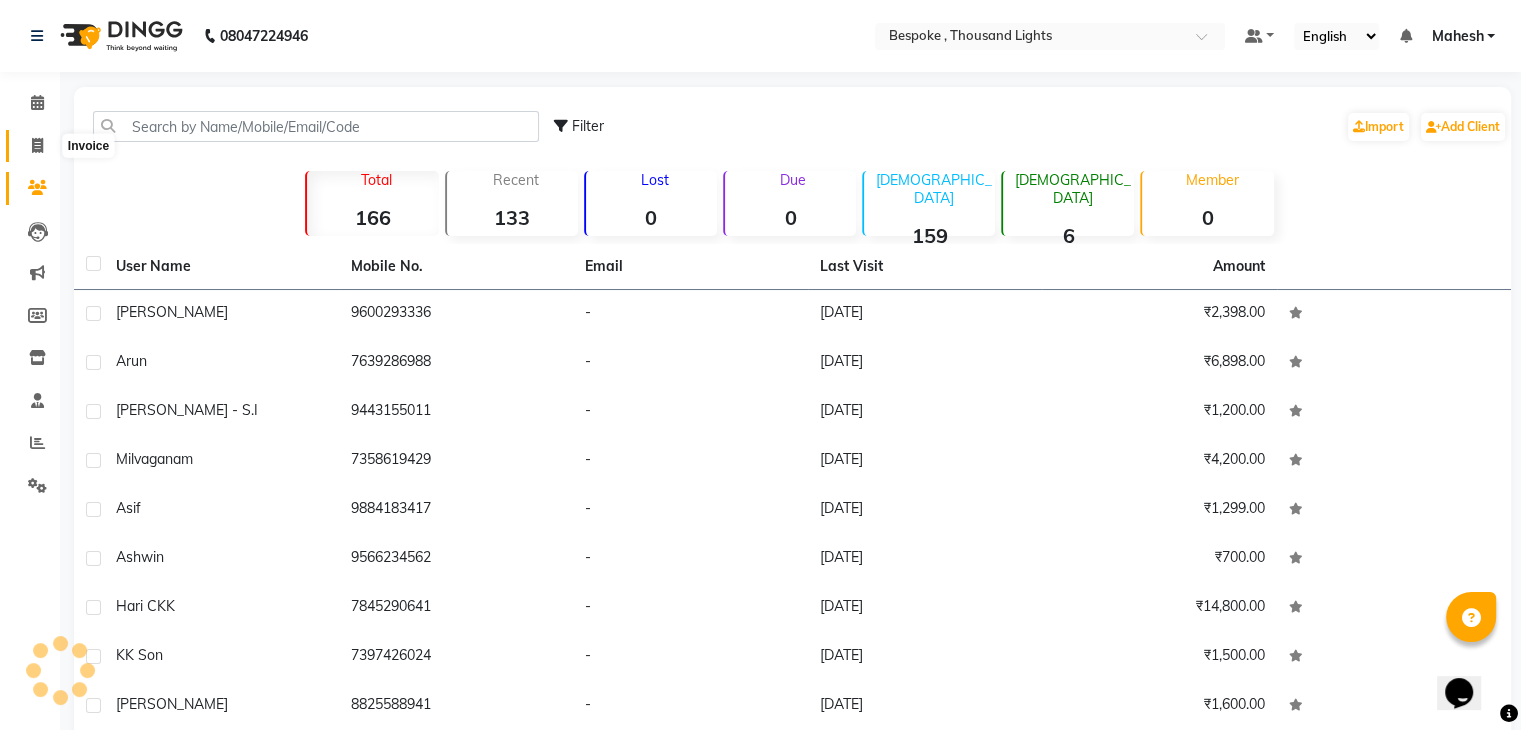click 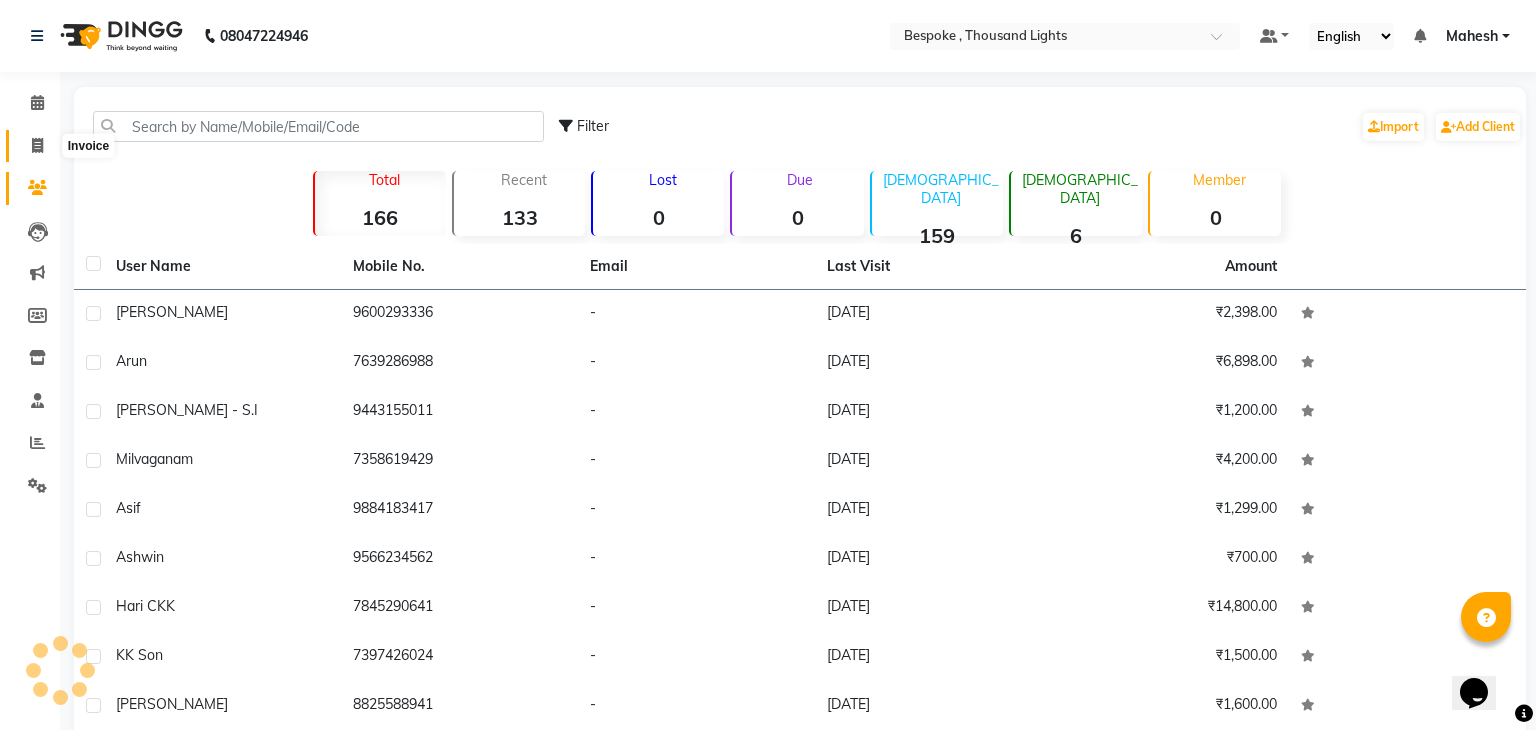 select on "service" 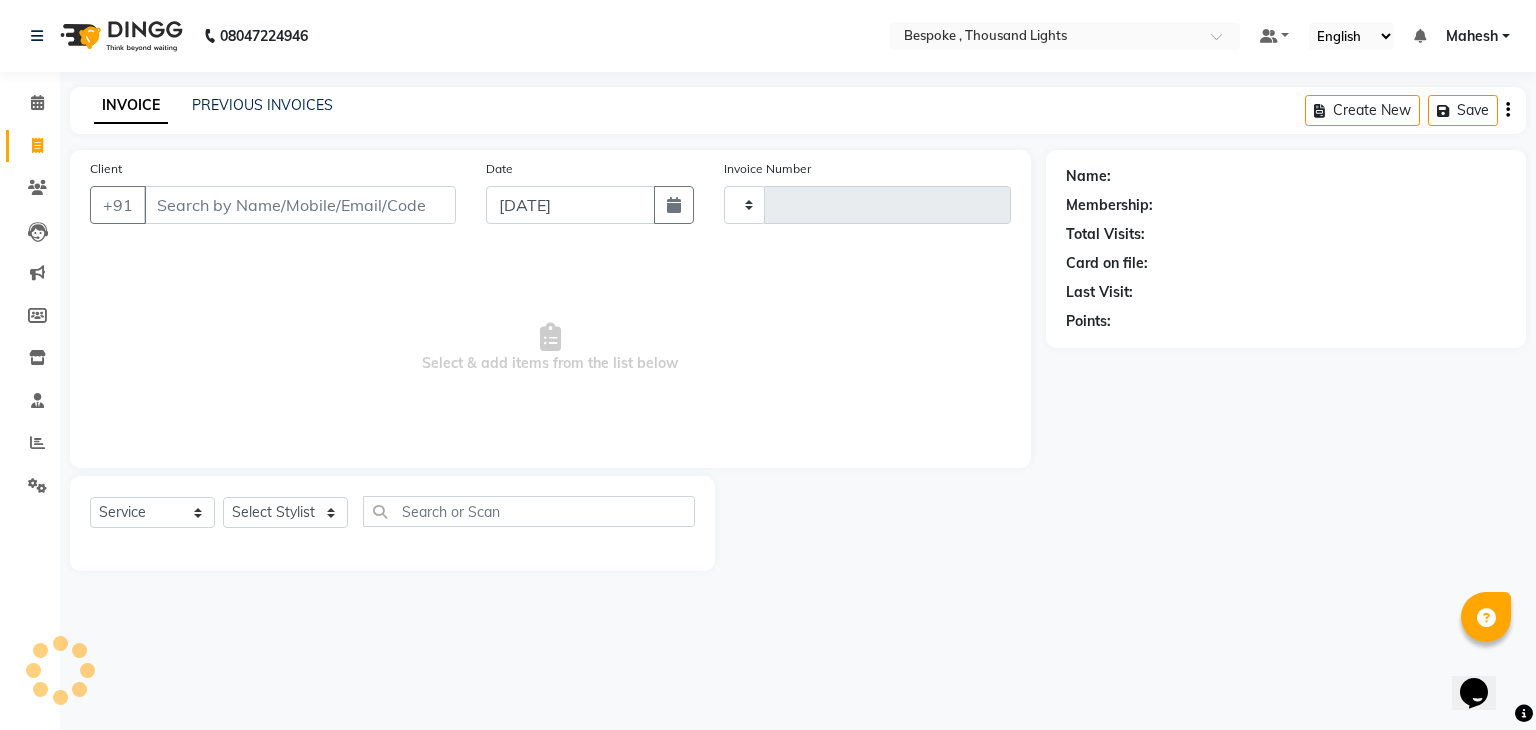 type on "0186" 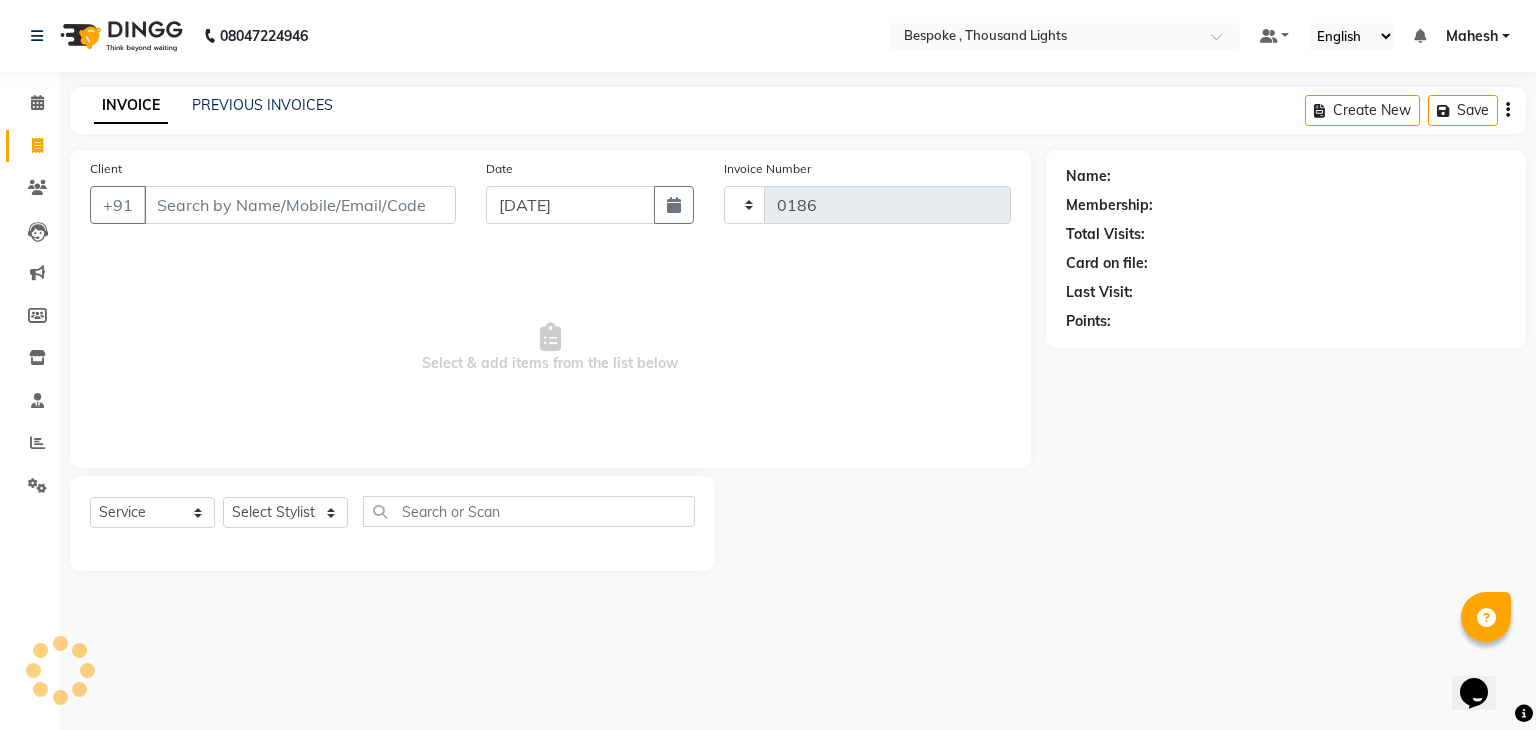 select on "8177" 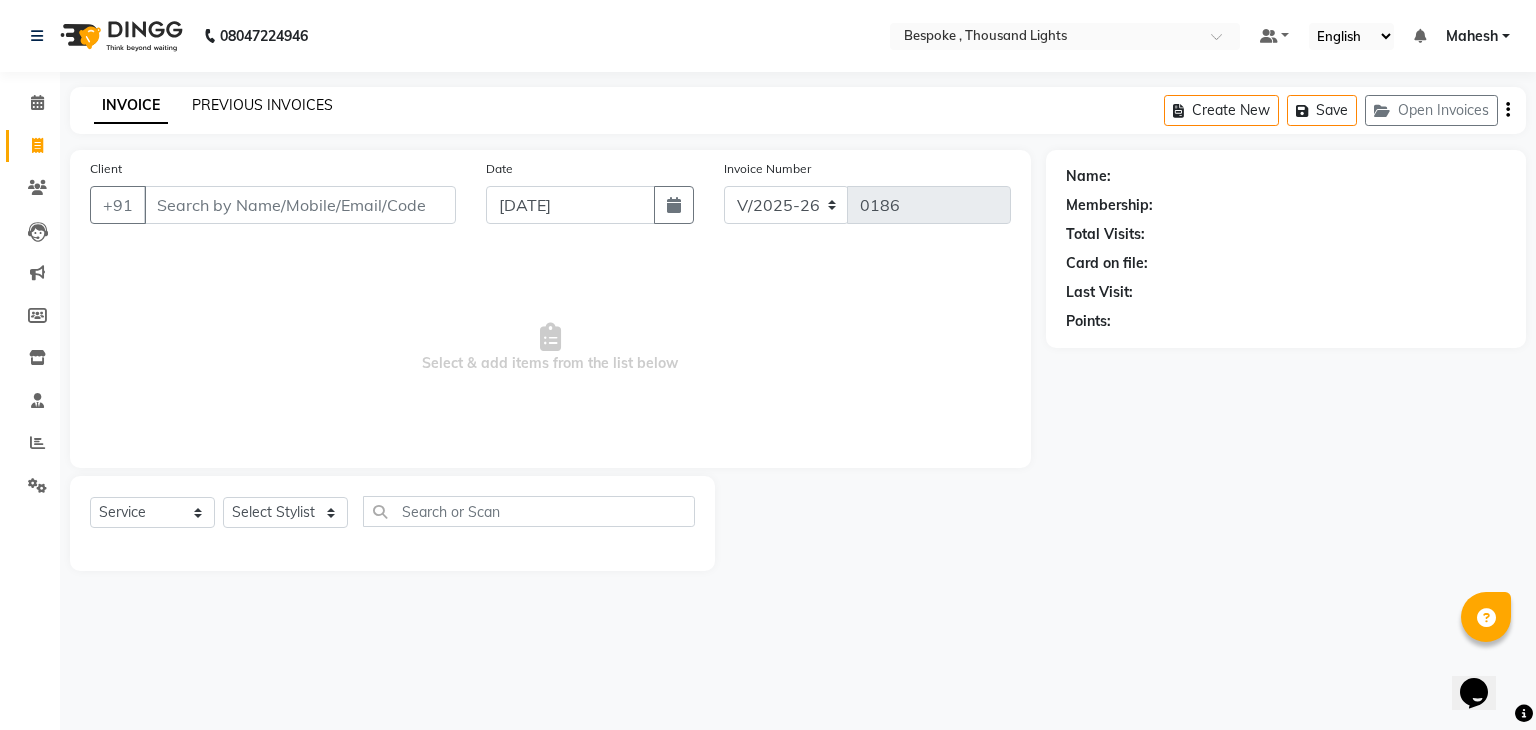 click on "PREVIOUS INVOICES" 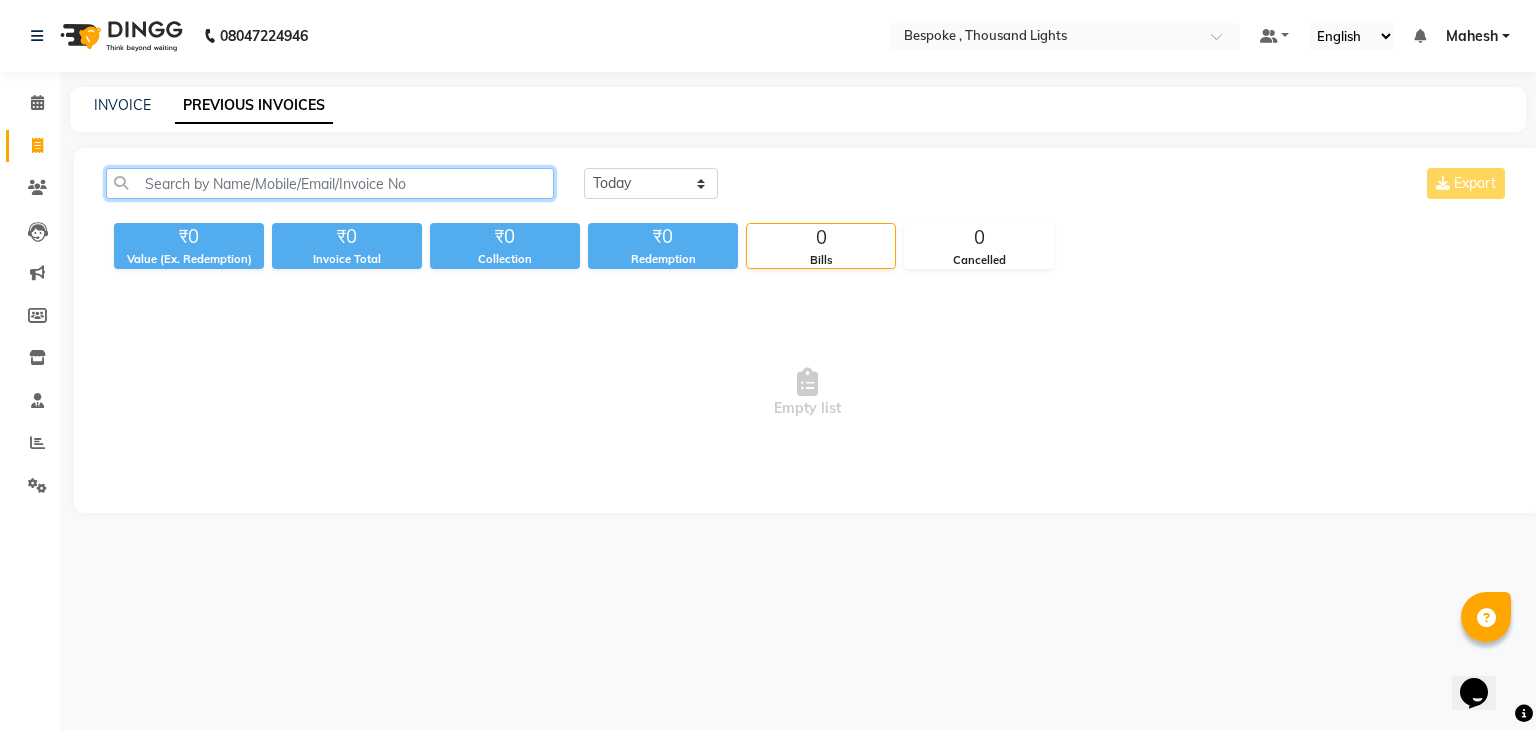 click 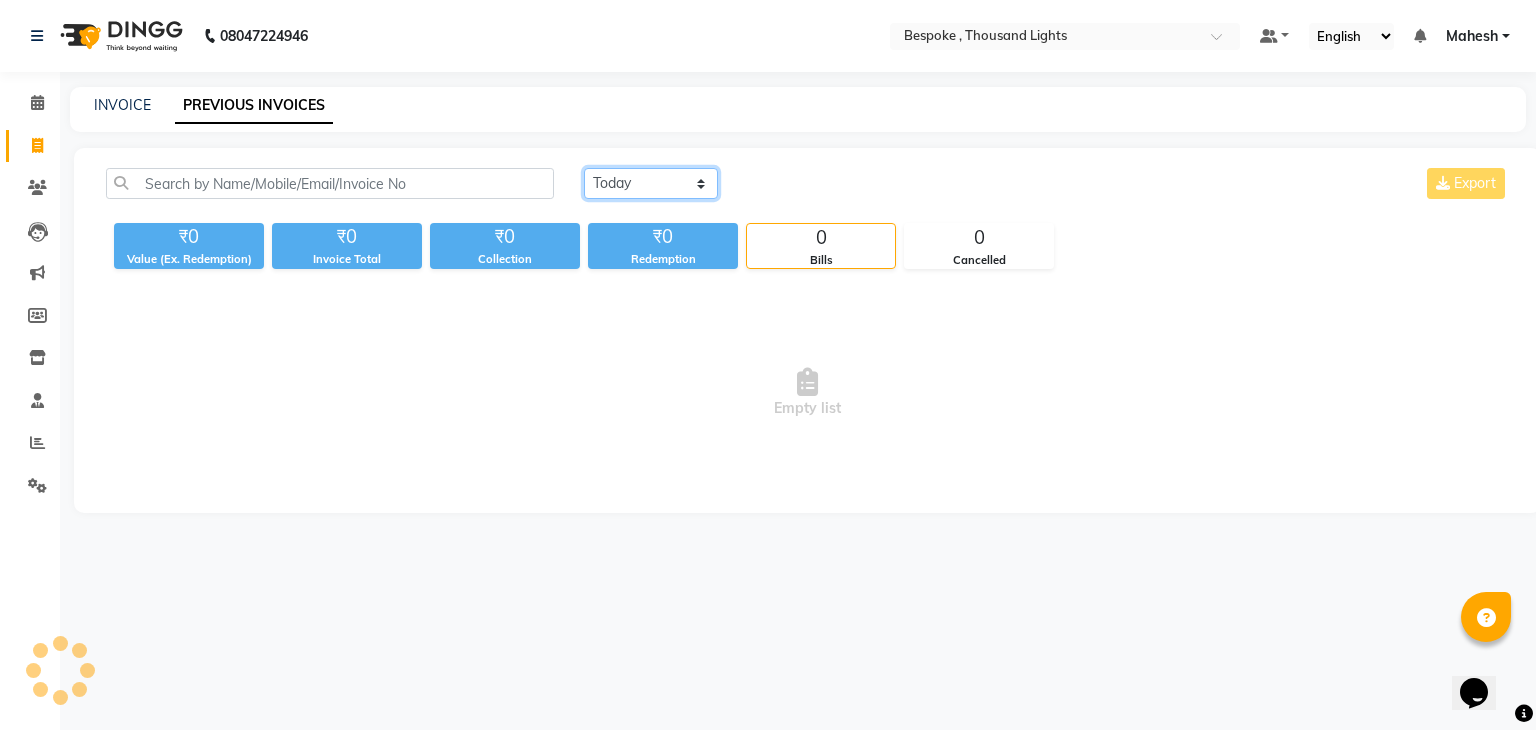 click on "[DATE] [DATE] Custom Range" 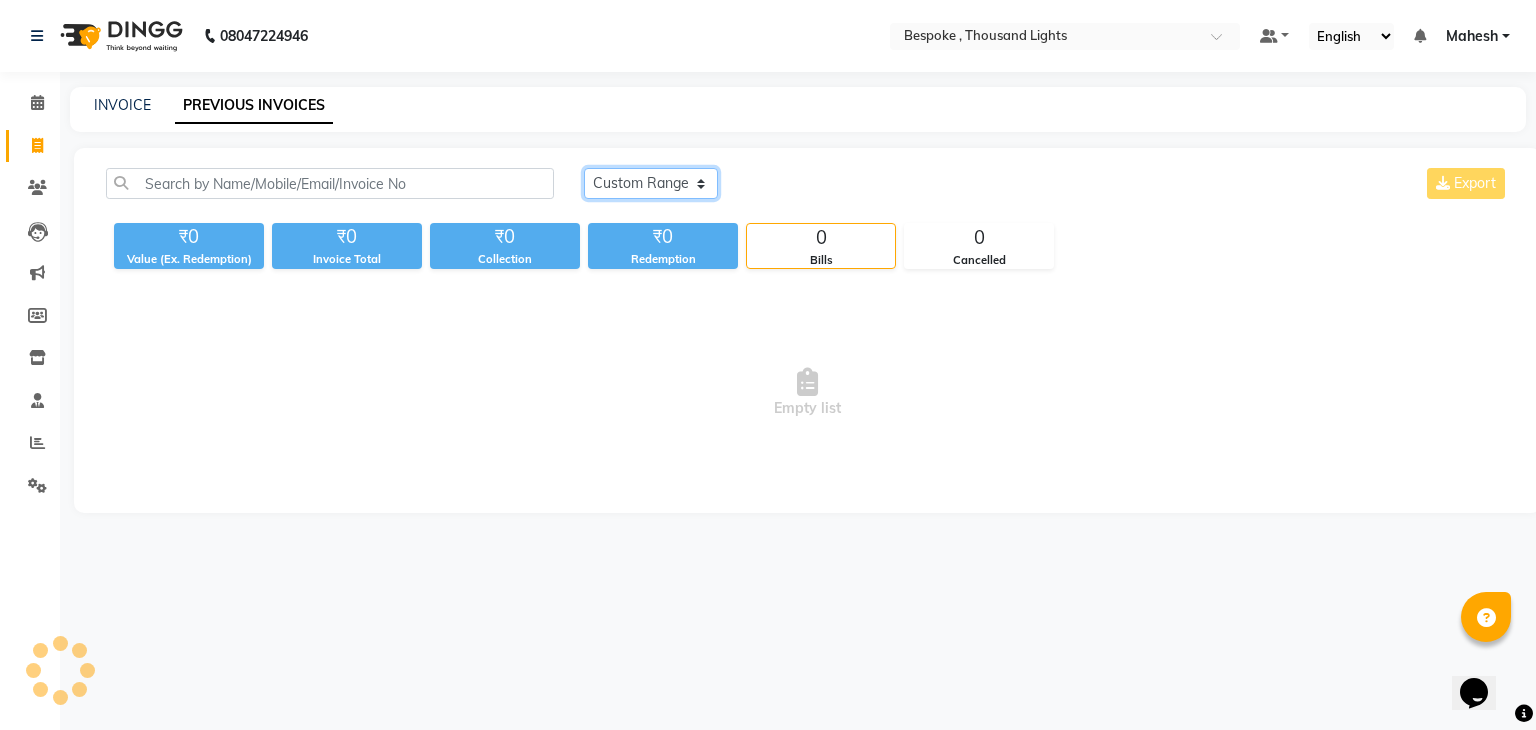 click on "[DATE] [DATE] Custom Range" 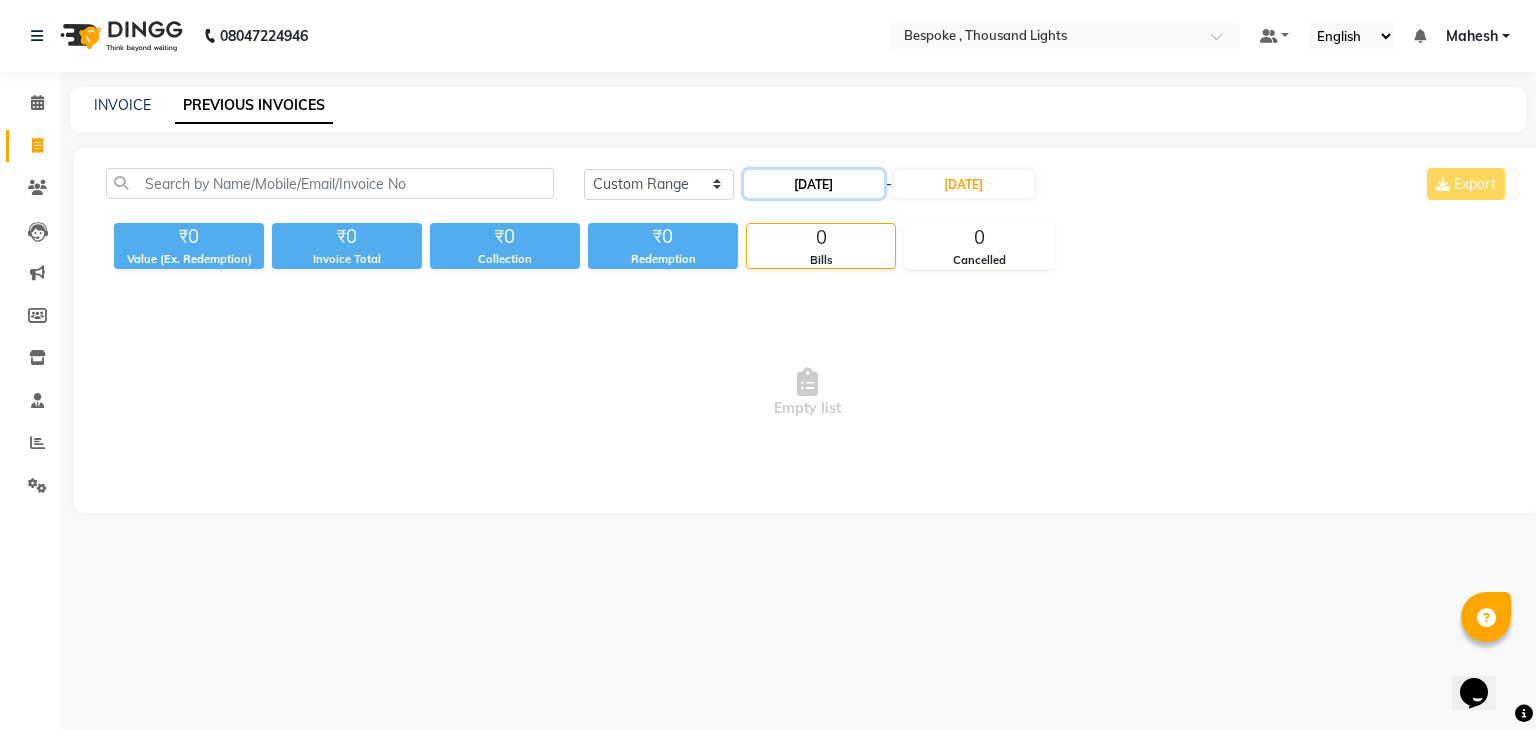 drag, startPoint x: 798, startPoint y: 187, endPoint x: 837, endPoint y: 192, distance: 39.319206 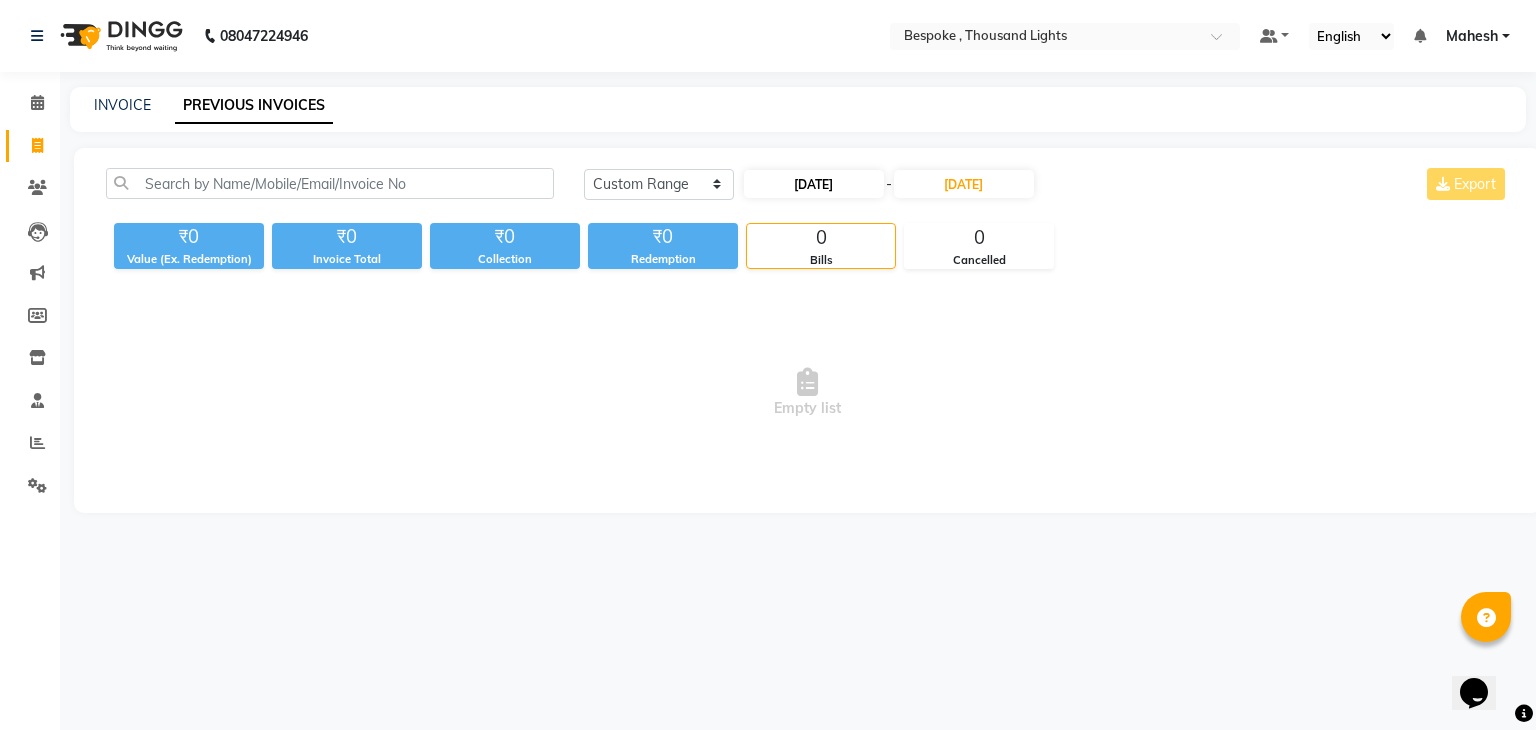 select on "7" 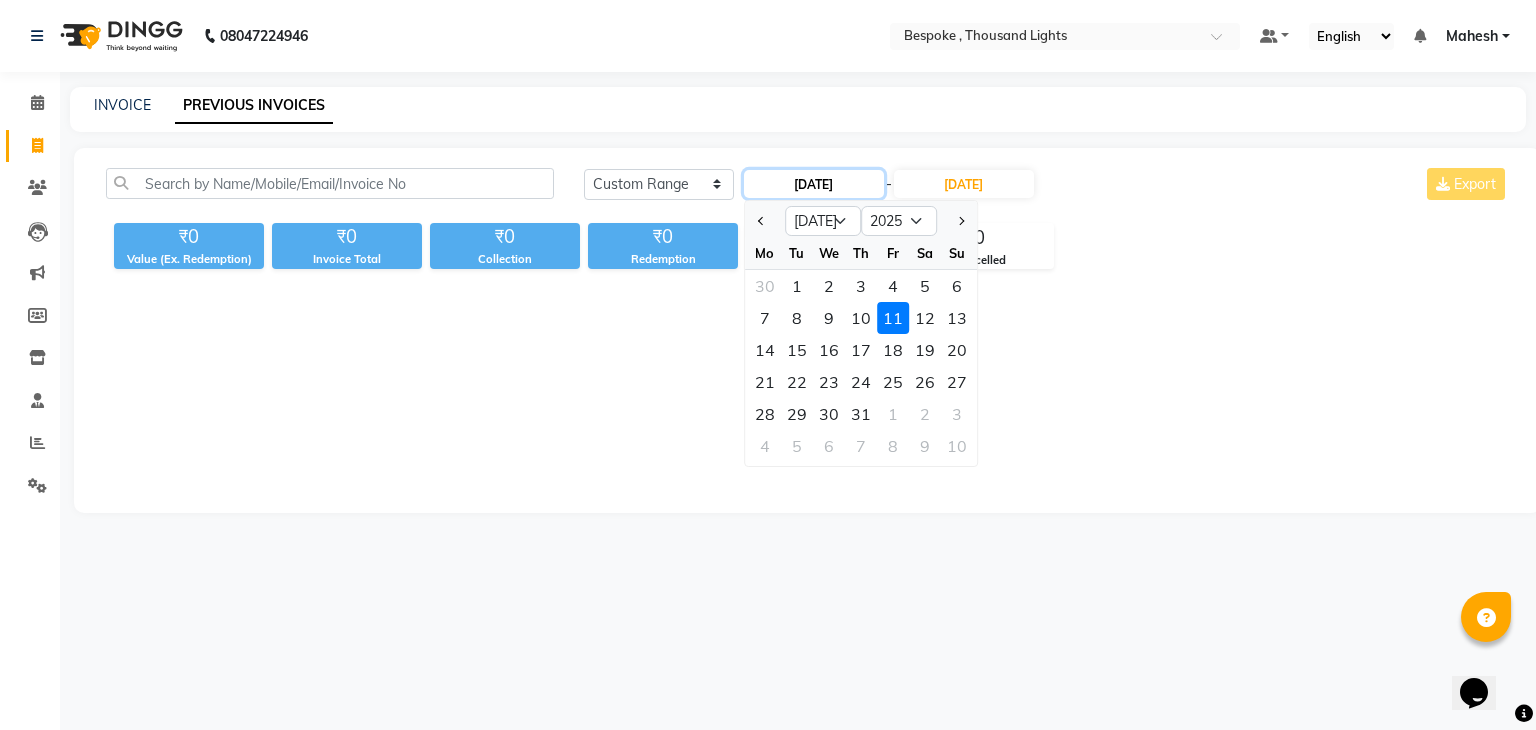 click on "[DATE]" 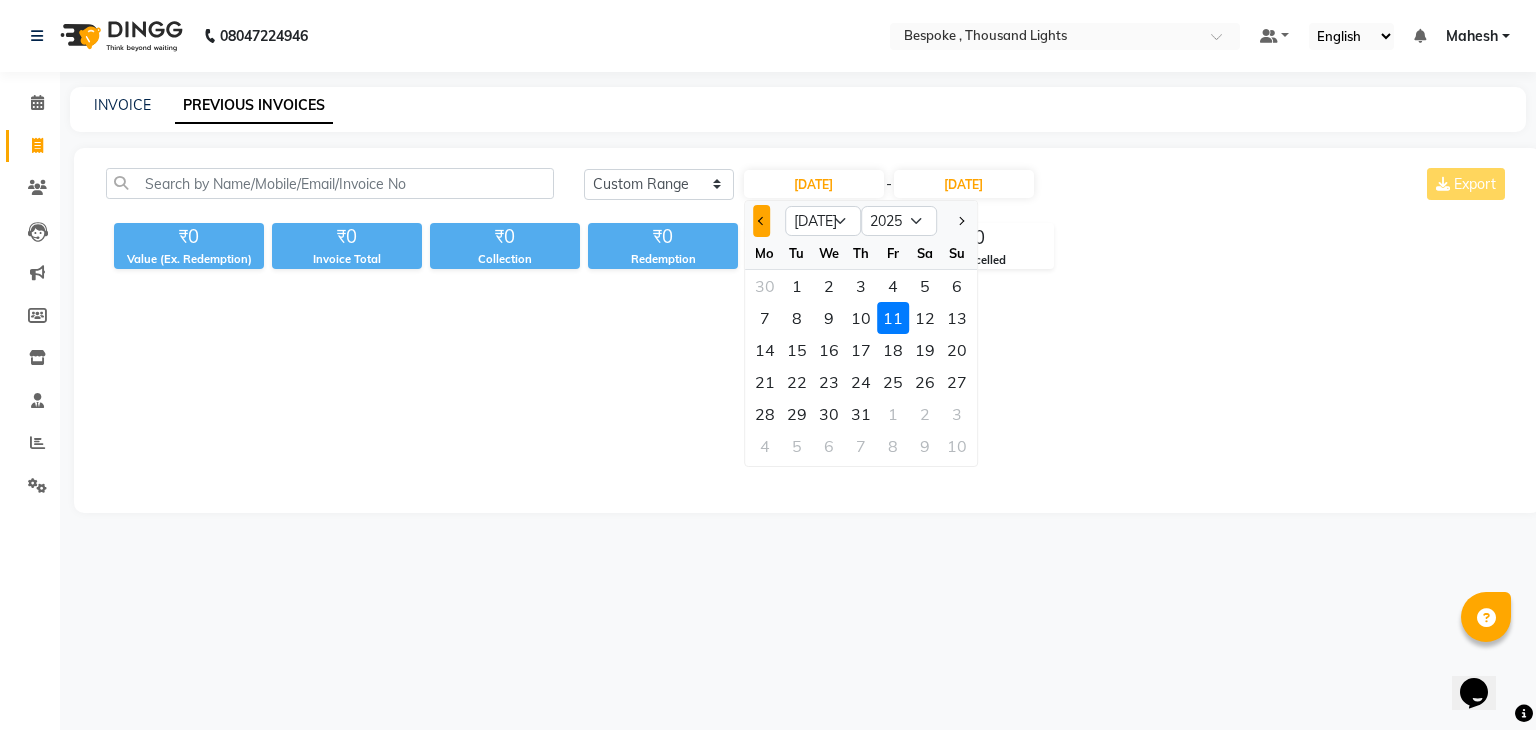 click 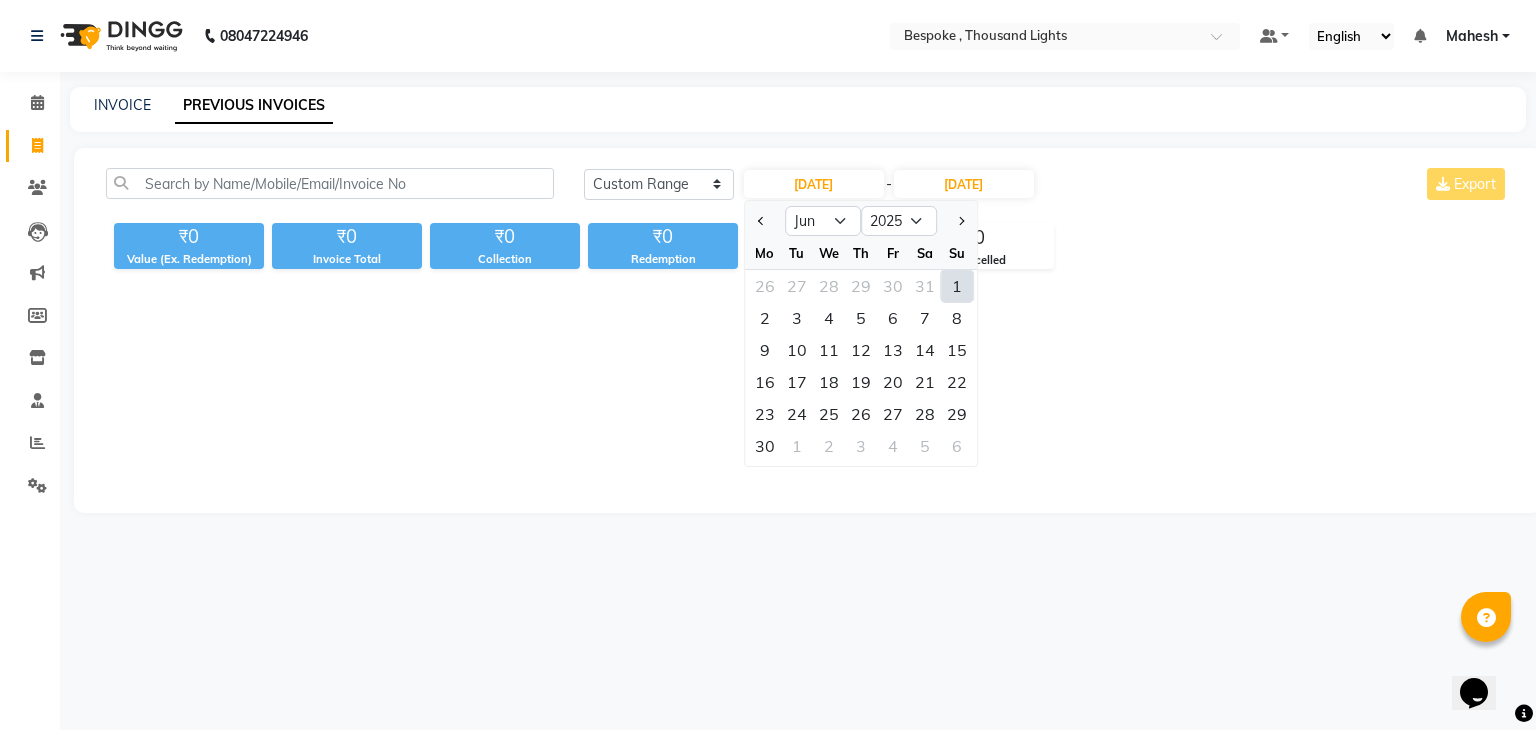 click on "1" 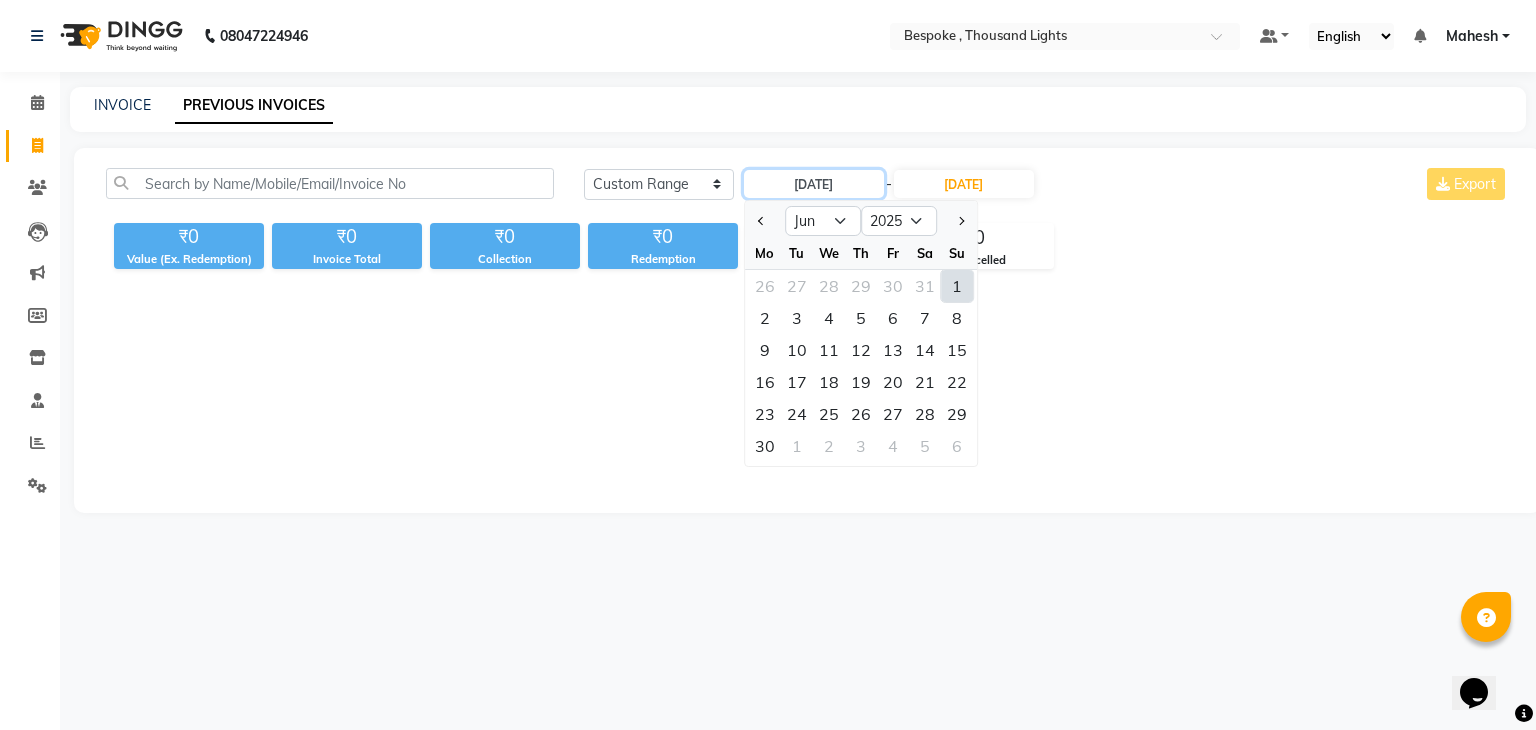 type on "[DATE]" 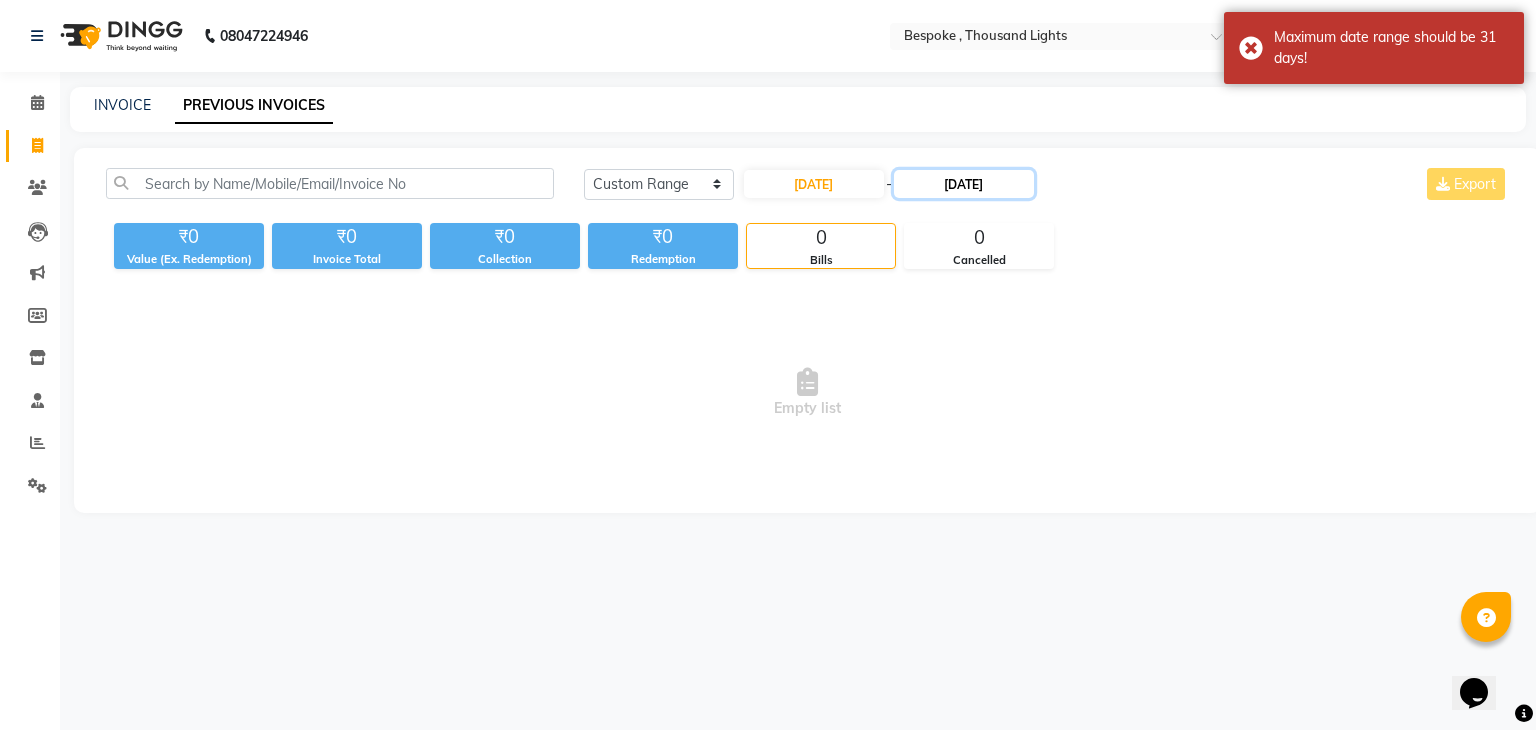 click on "[DATE]" 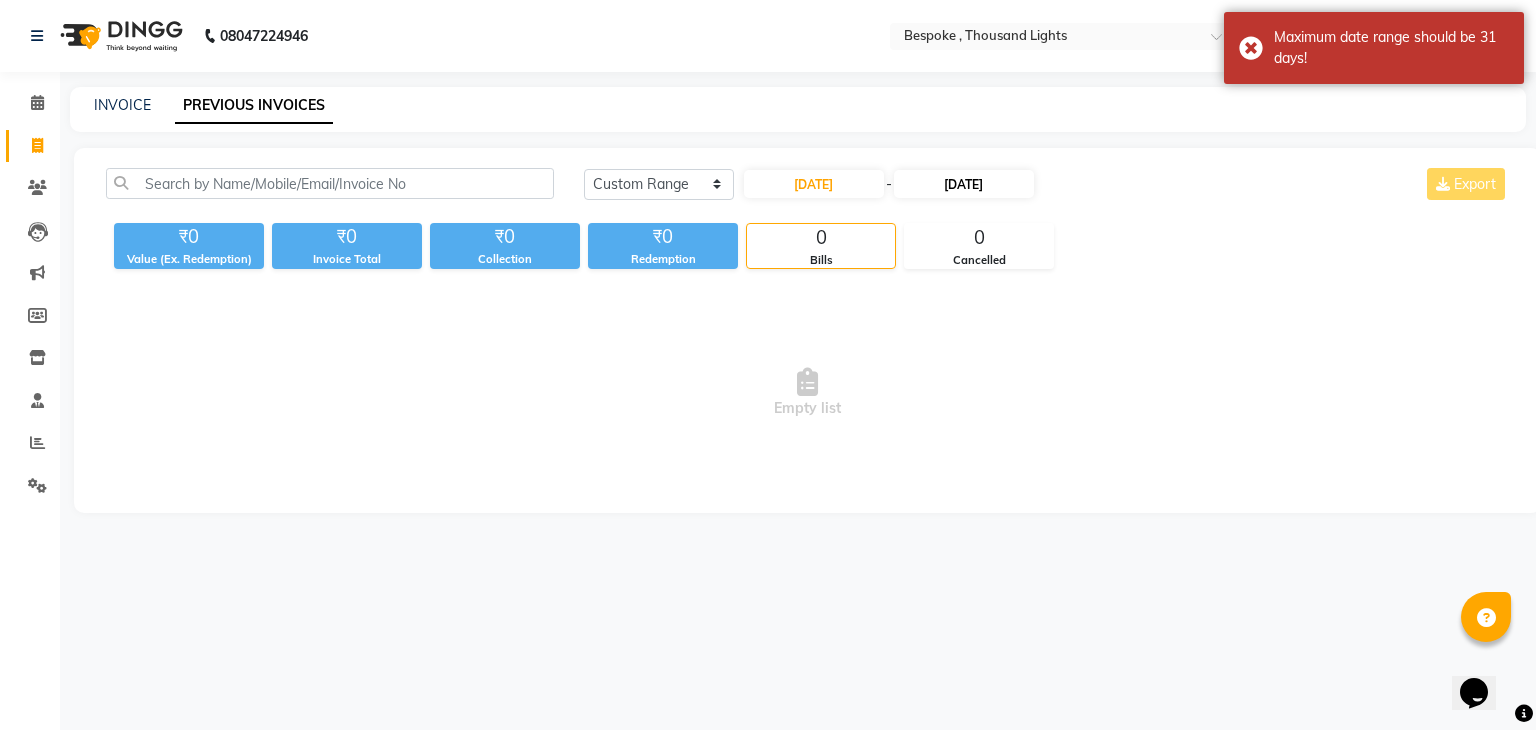 select on "7" 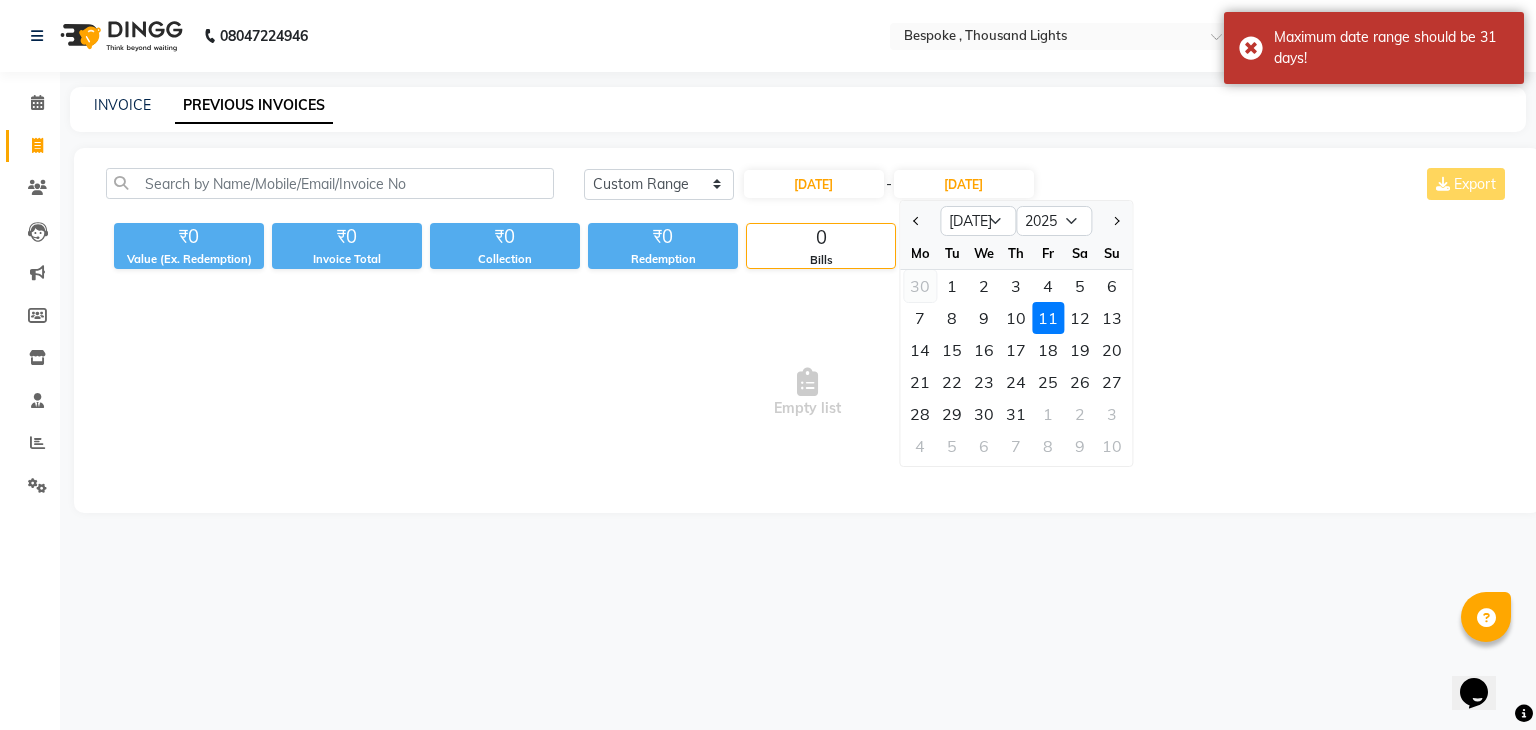 click on "30" 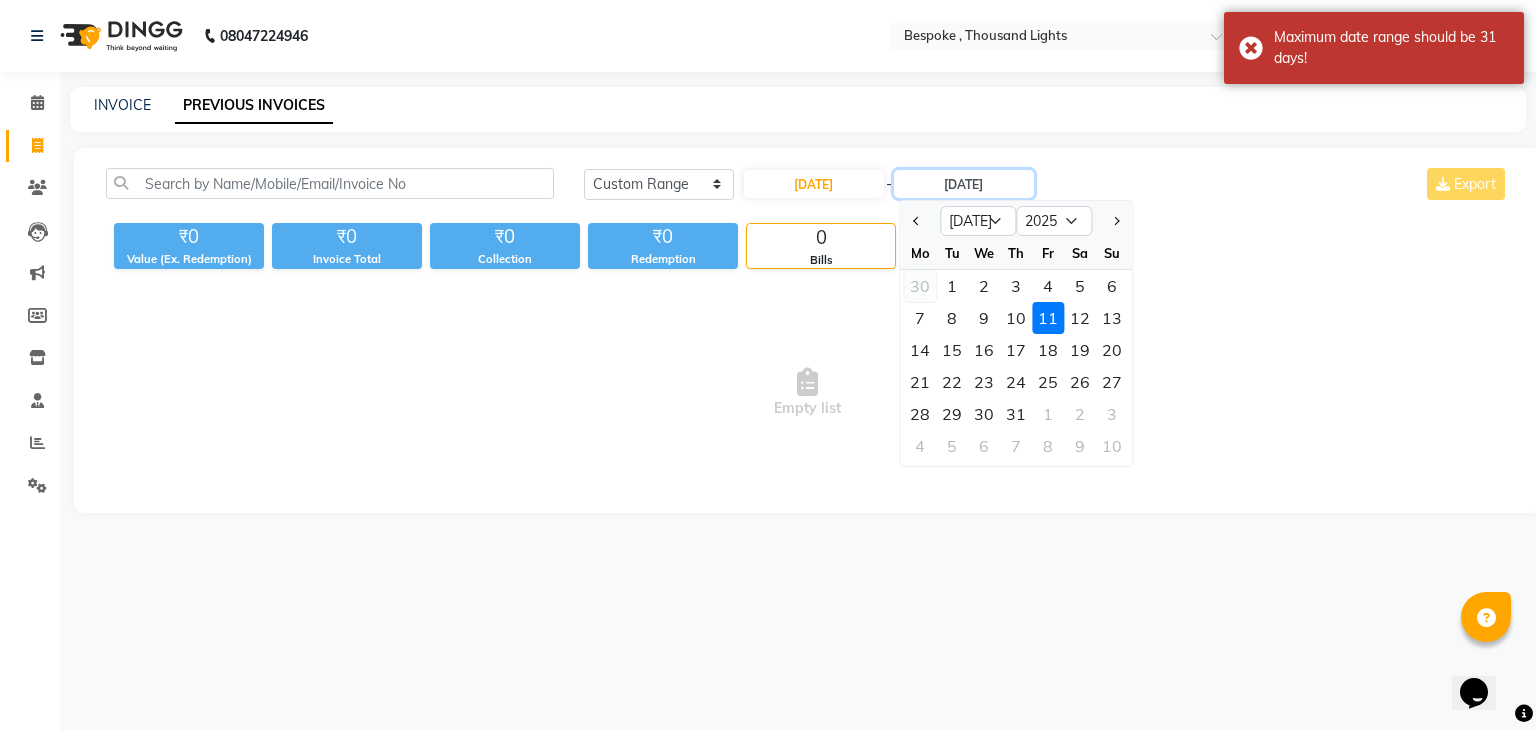 type on "[DATE]" 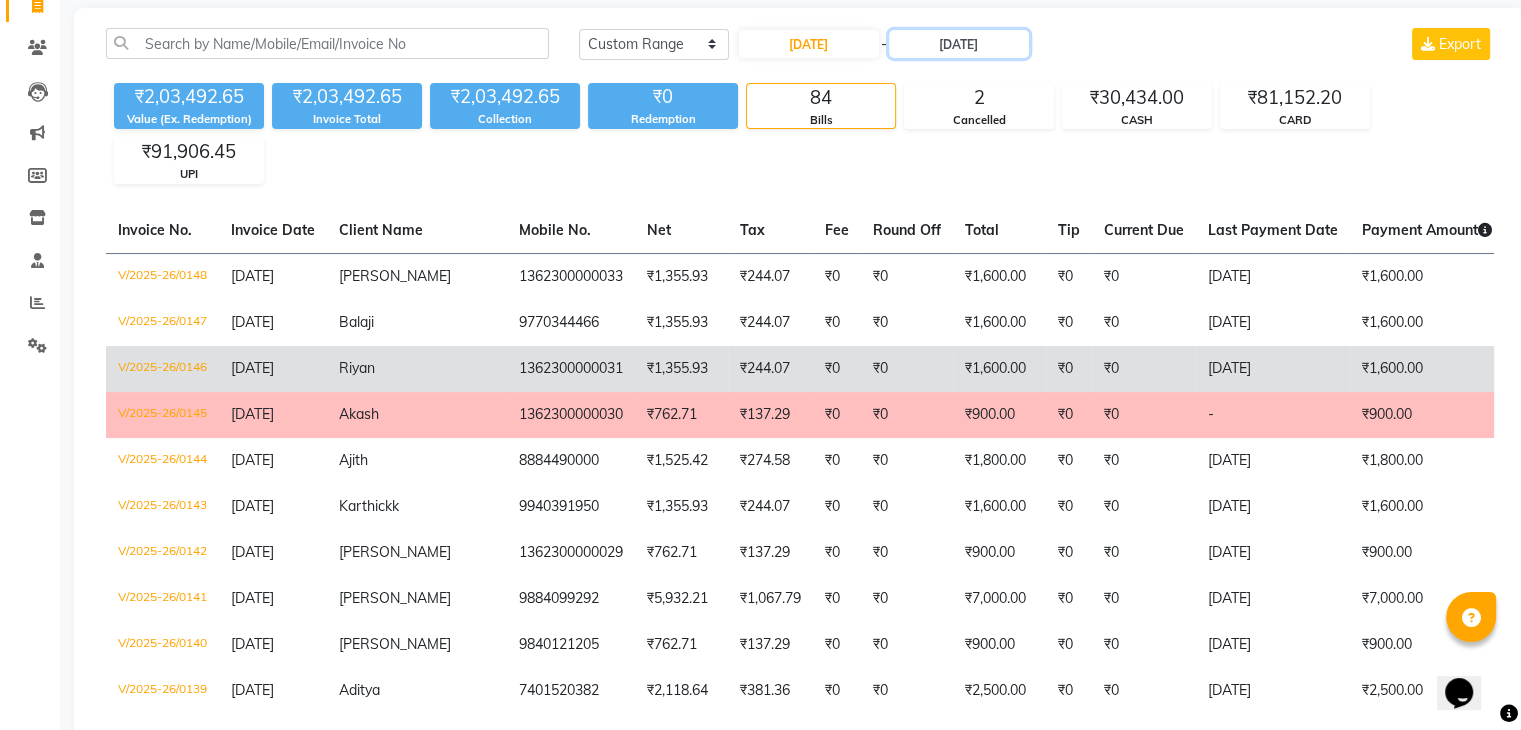 scroll, scrollTop: 0, scrollLeft: 0, axis: both 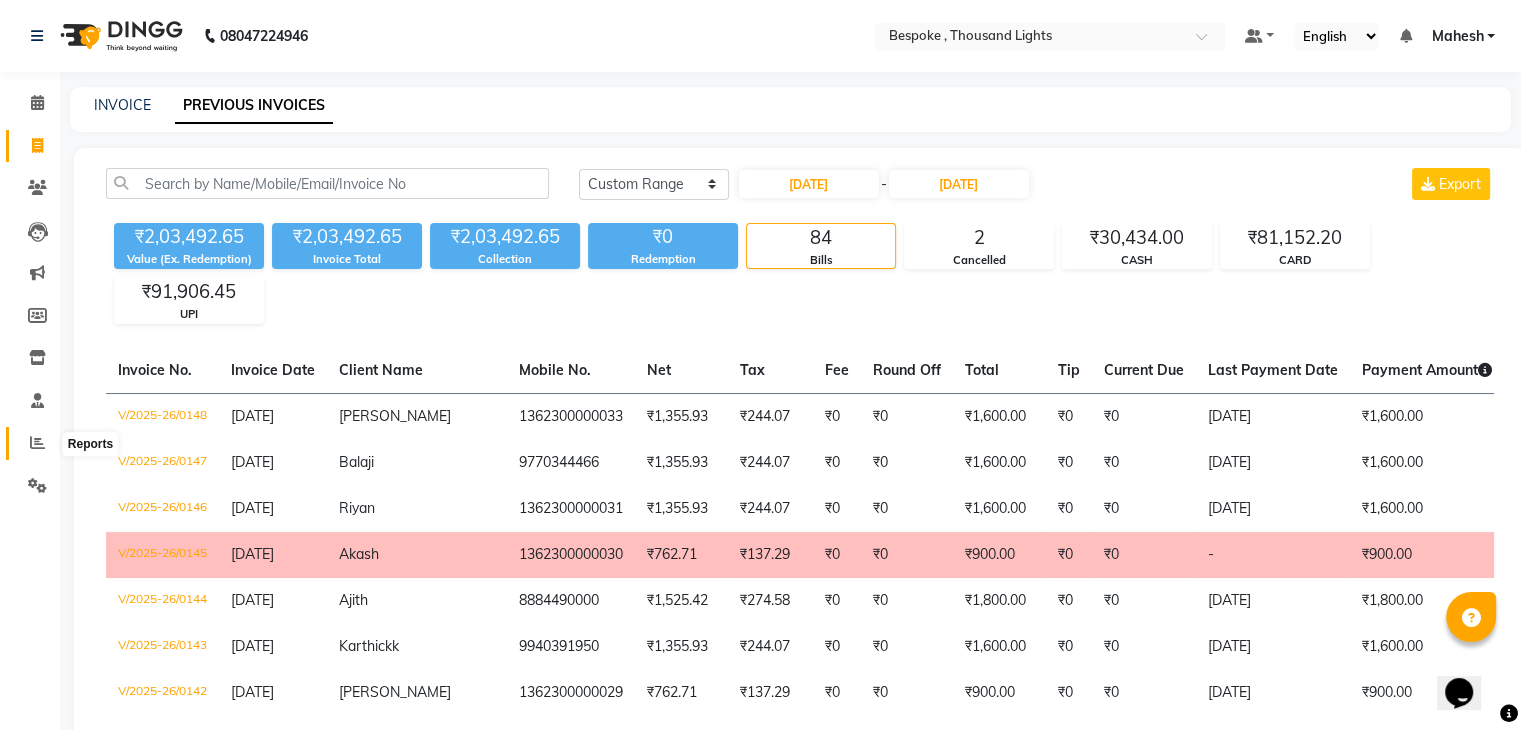 click 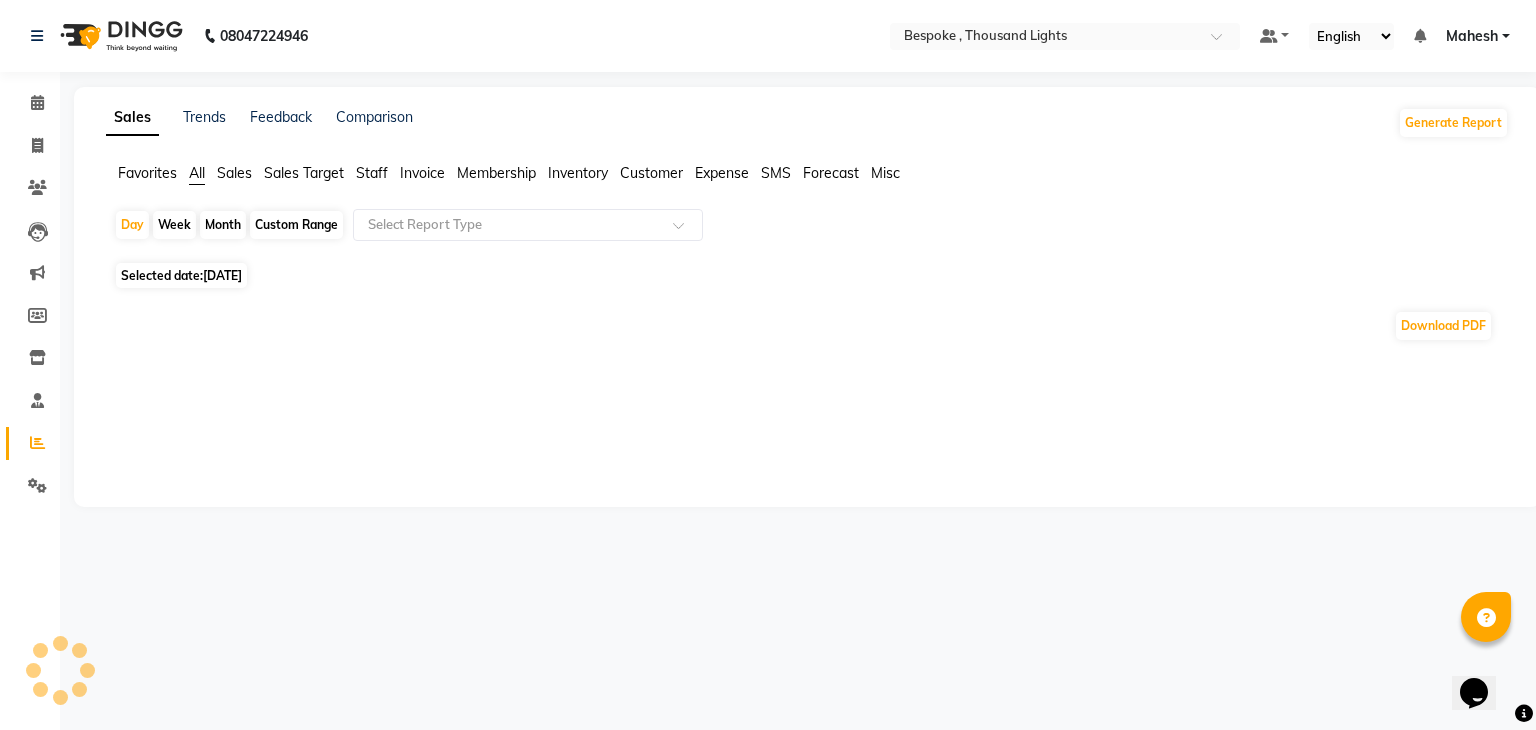 click on "Sales" 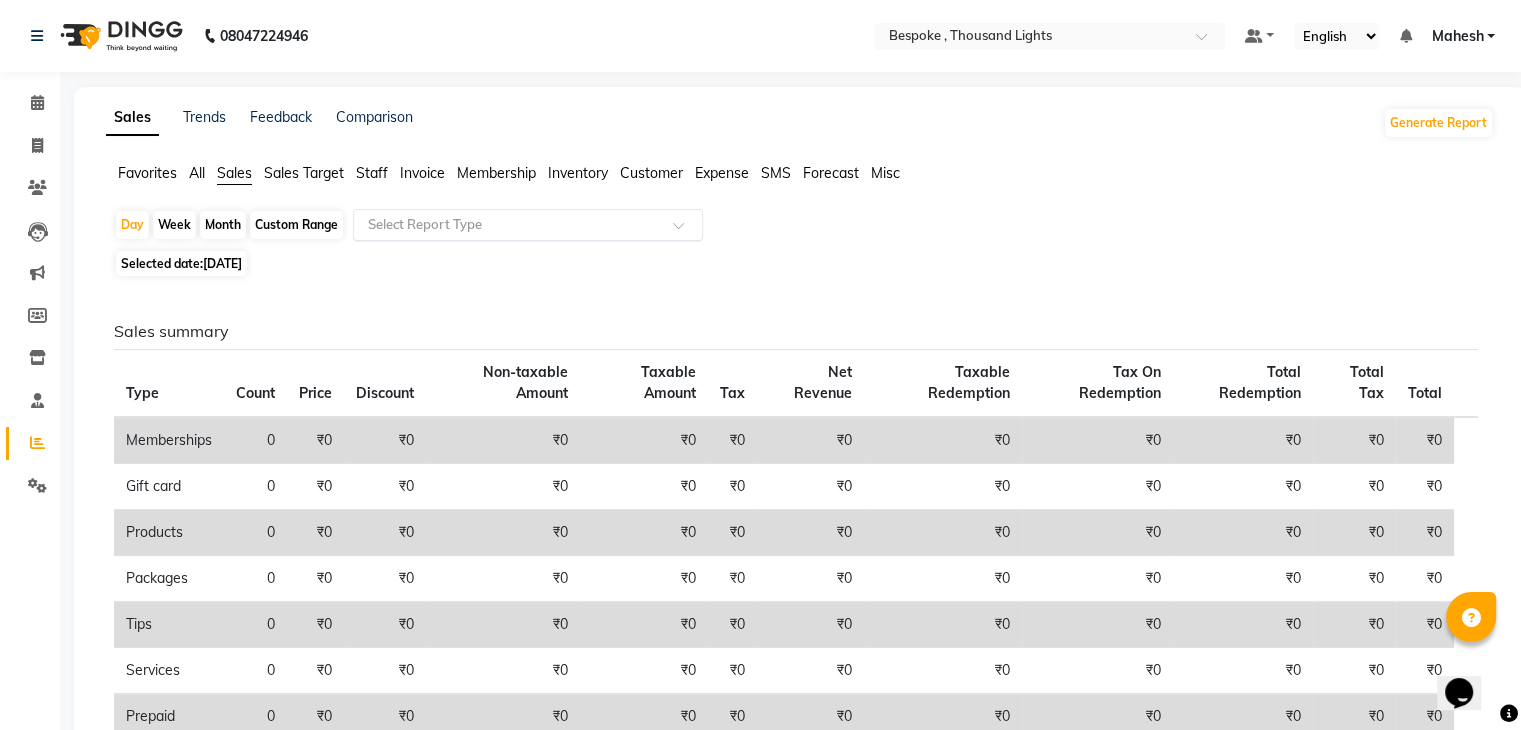 click 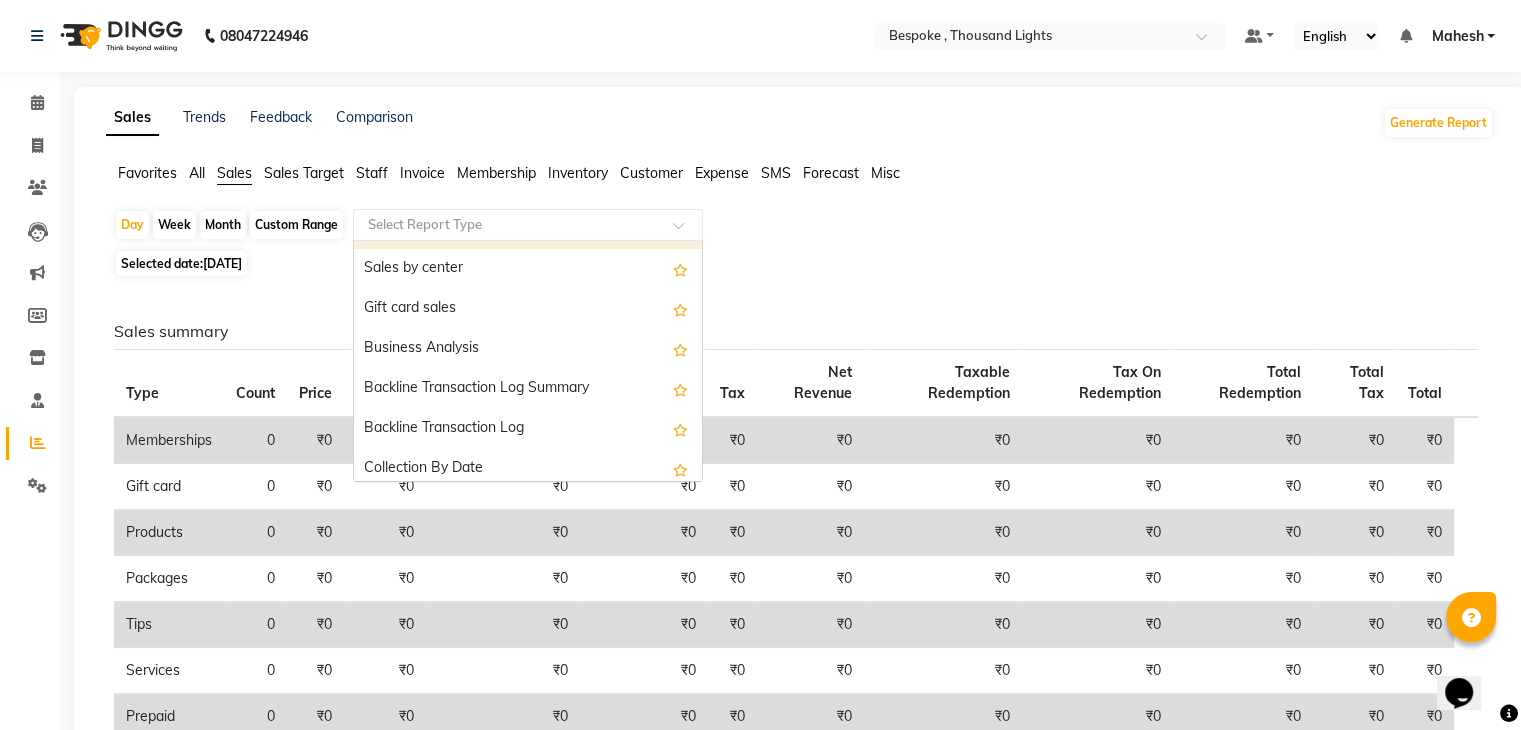 scroll, scrollTop: 480, scrollLeft: 0, axis: vertical 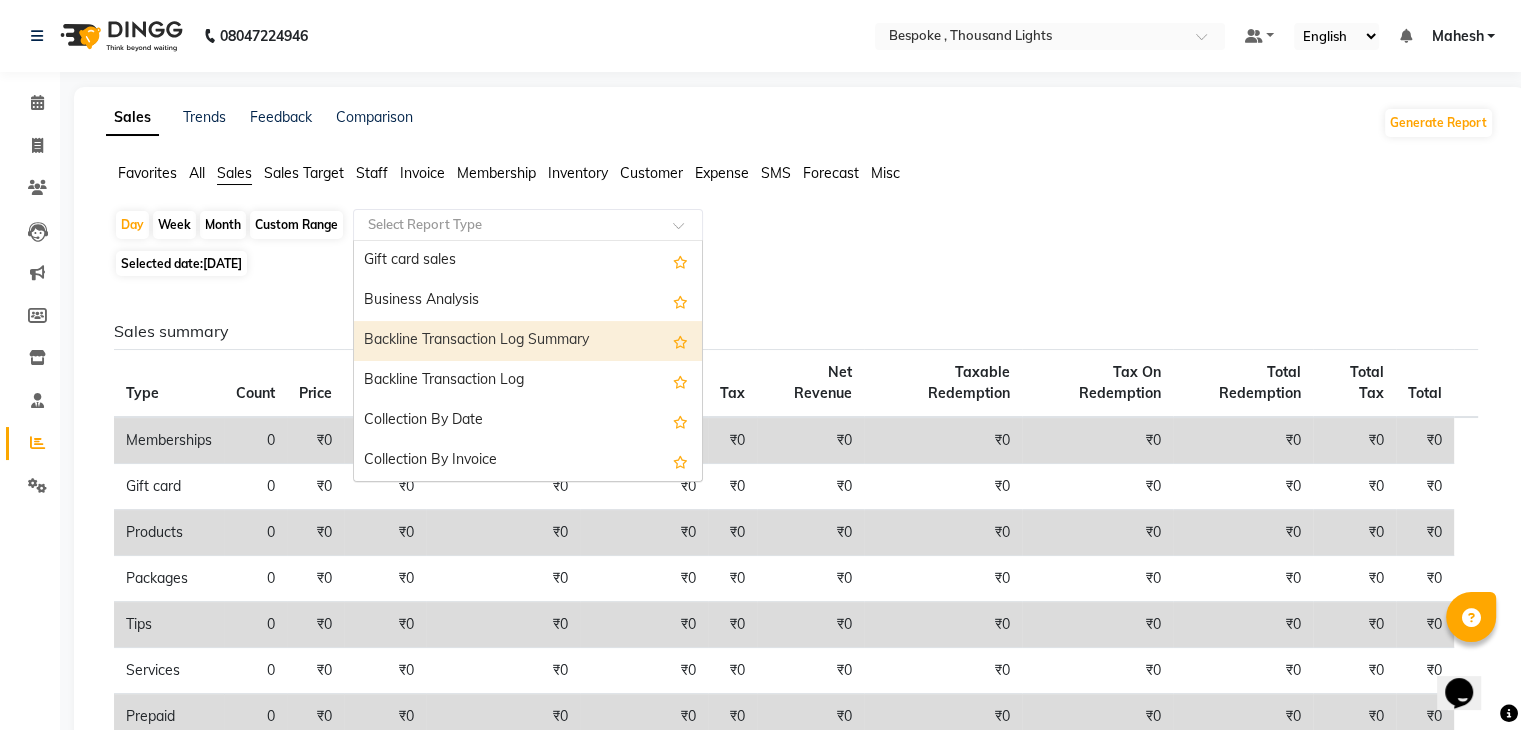 click on "Staff" 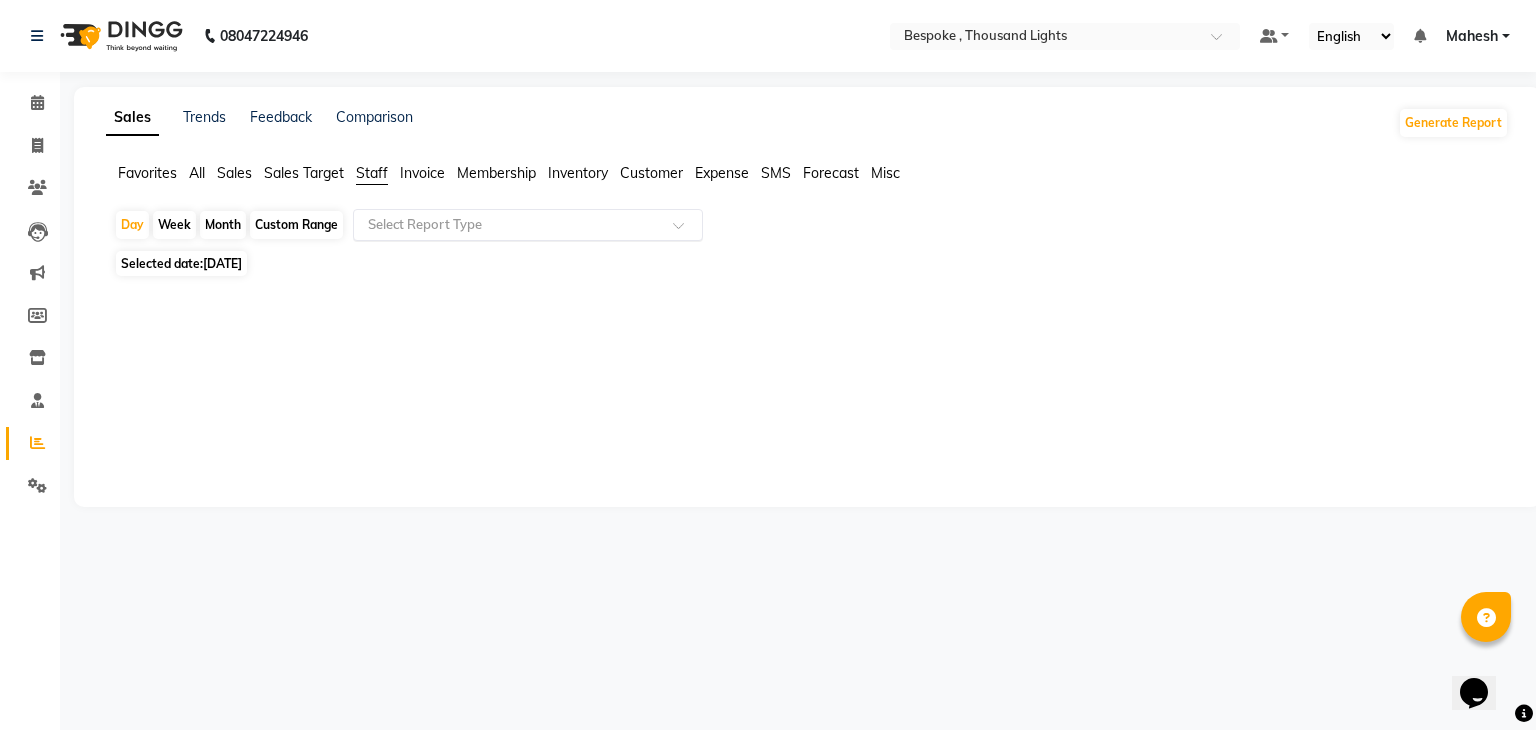 click 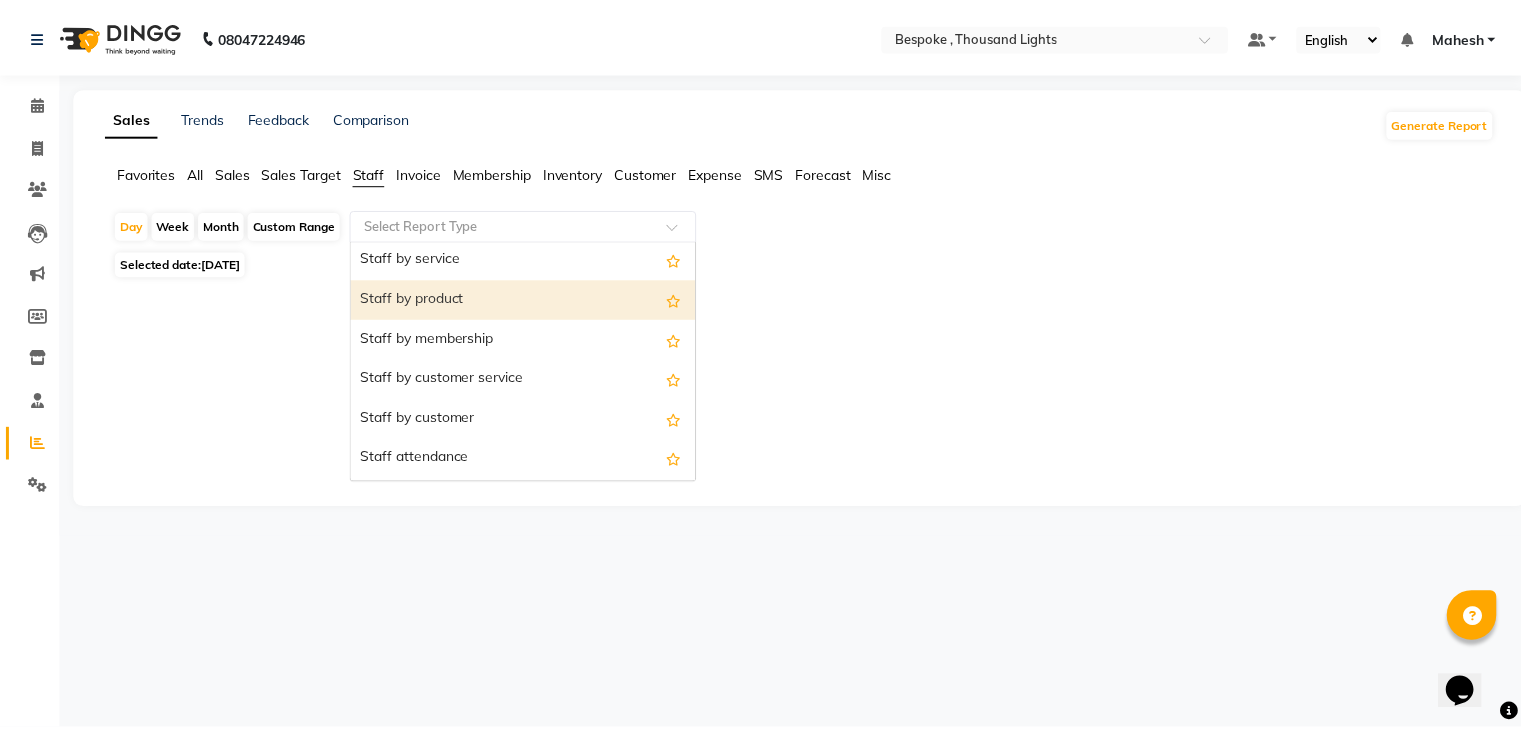 scroll, scrollTop: 83, scrollLeft: 0, axis: vertical 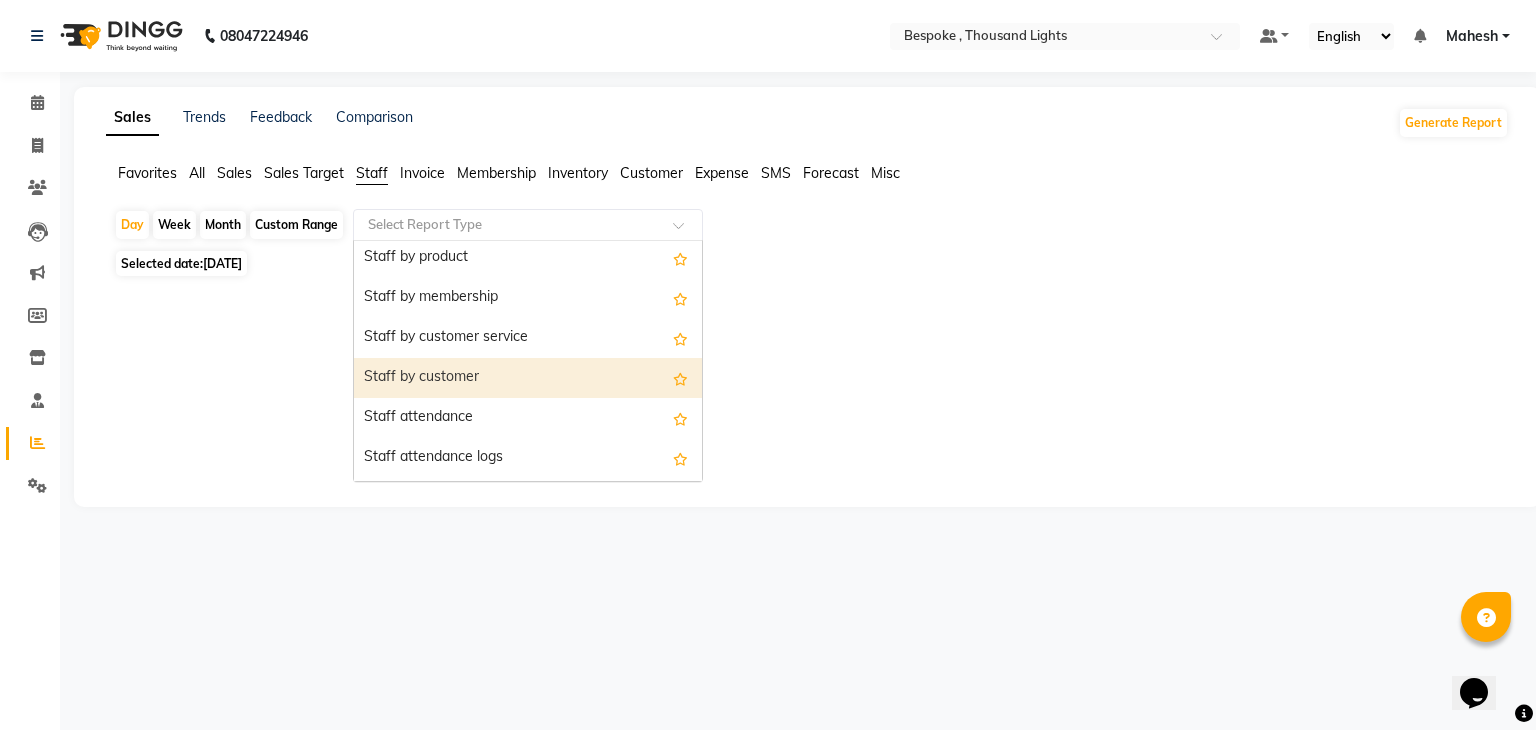 click on "Staff by customer" at bounding box center [528, 378] 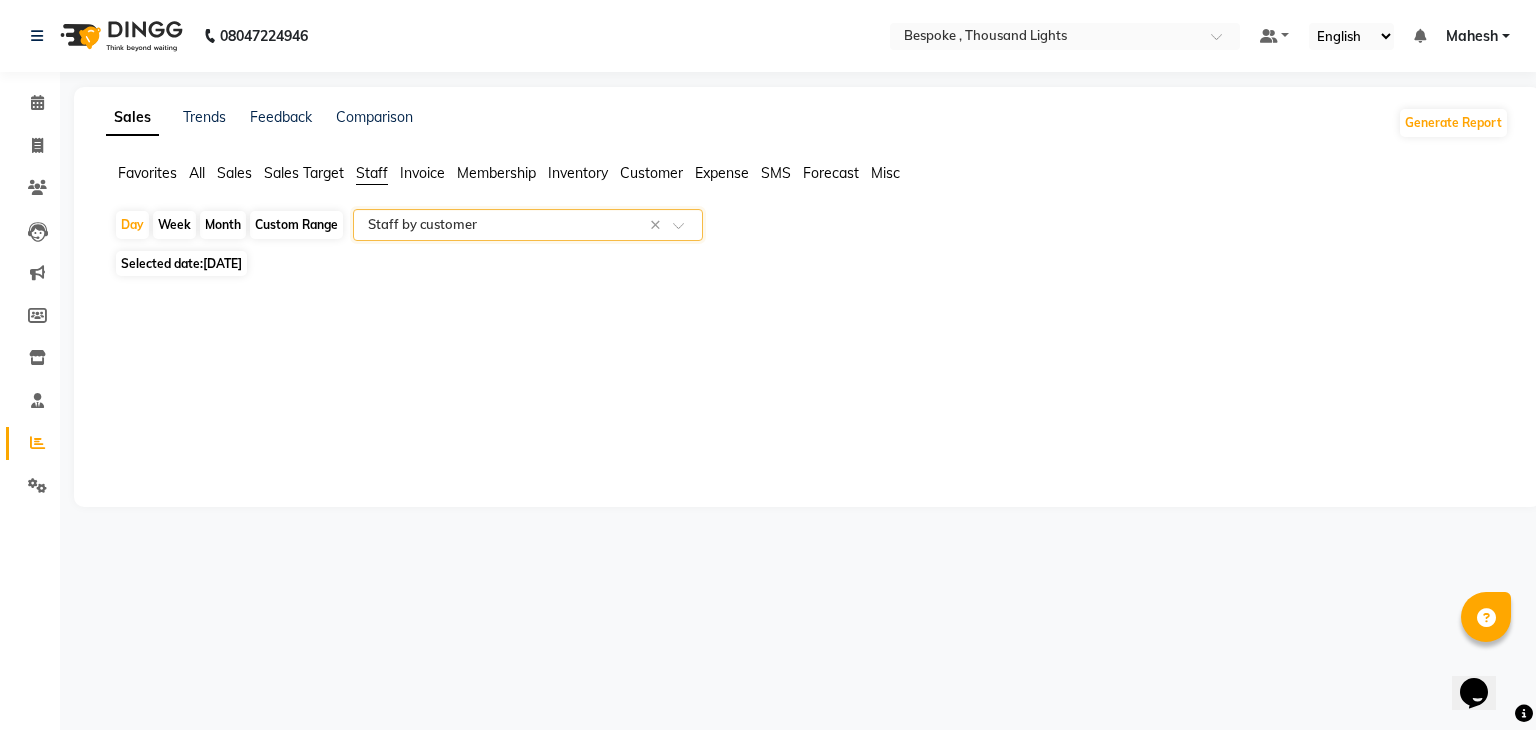 click on "Month" 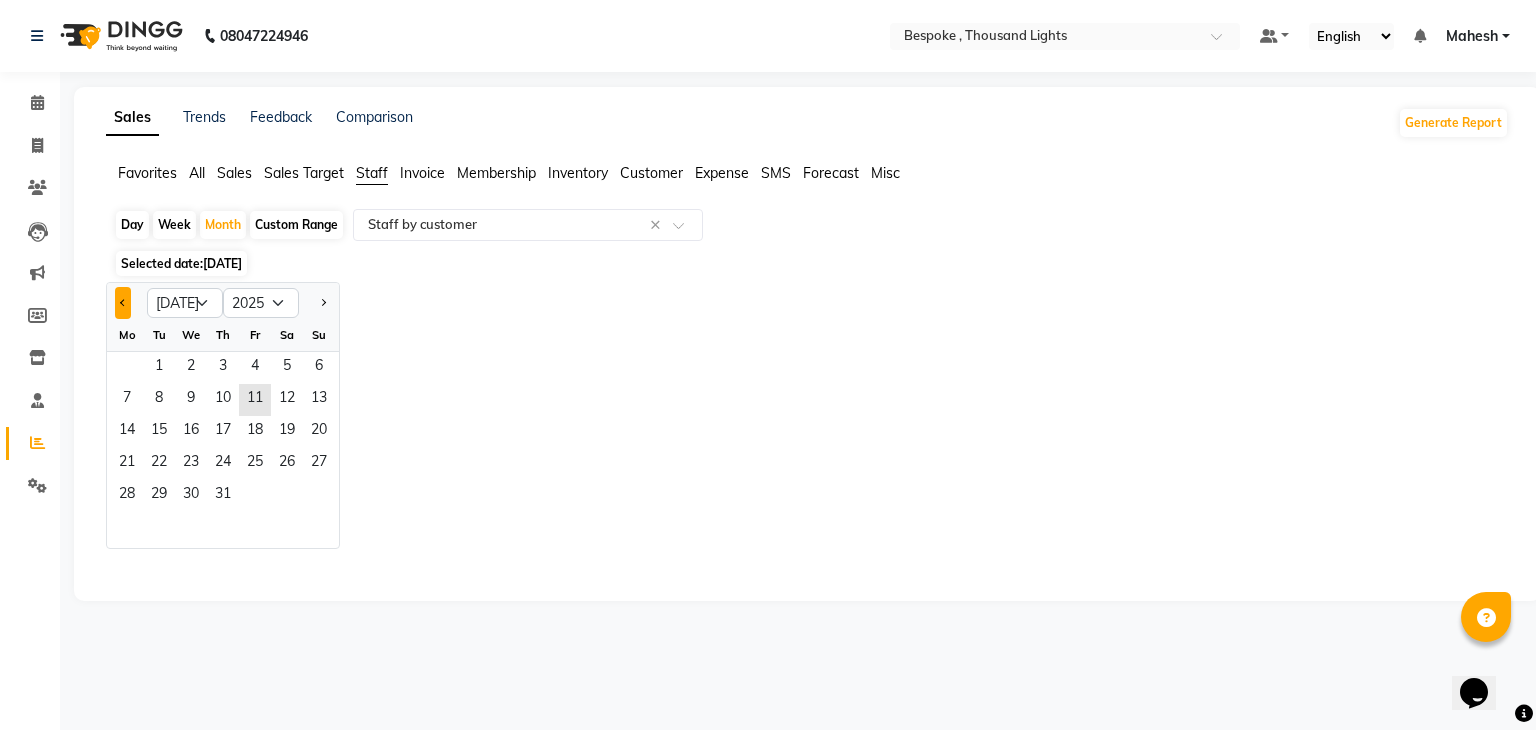 click 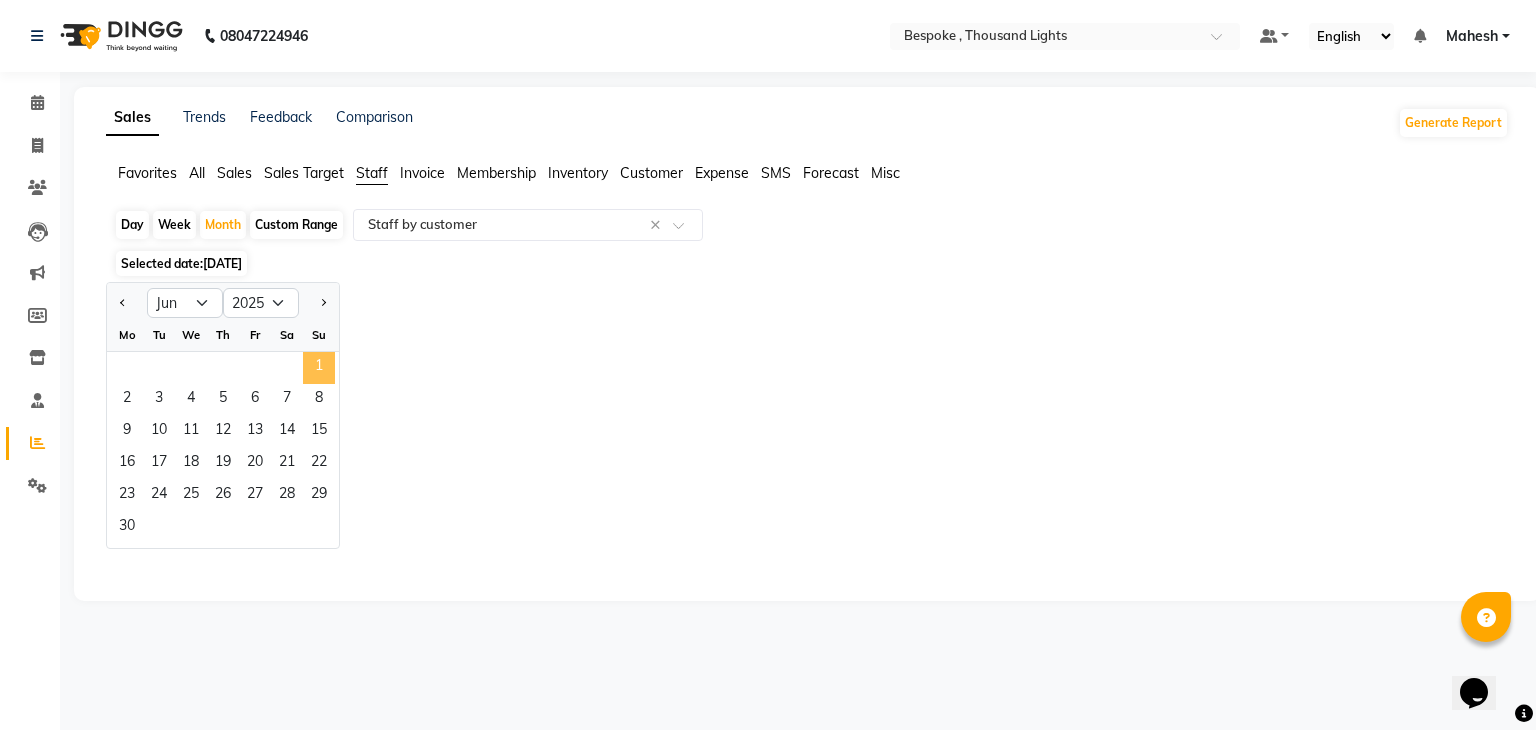 click on "1" 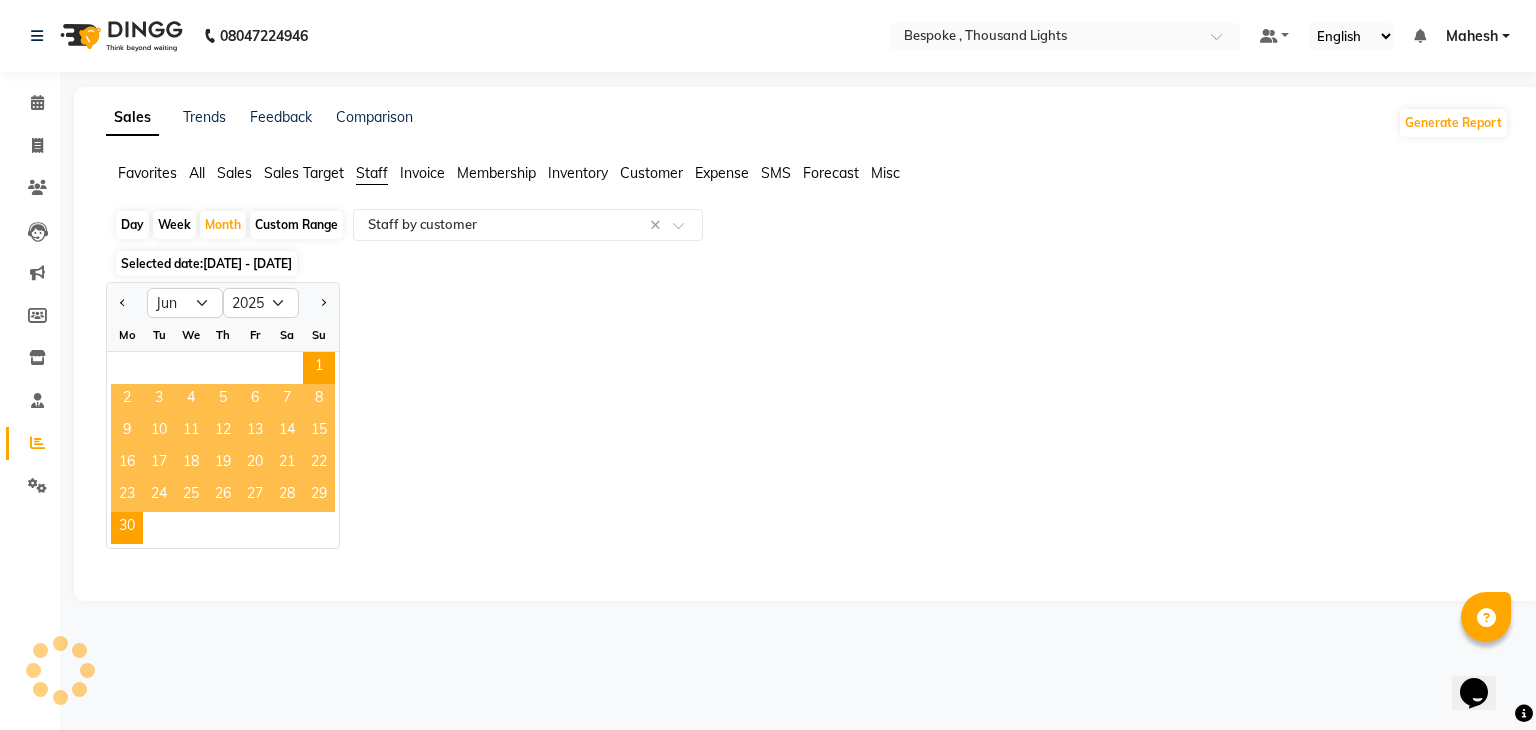 select on "full_report" 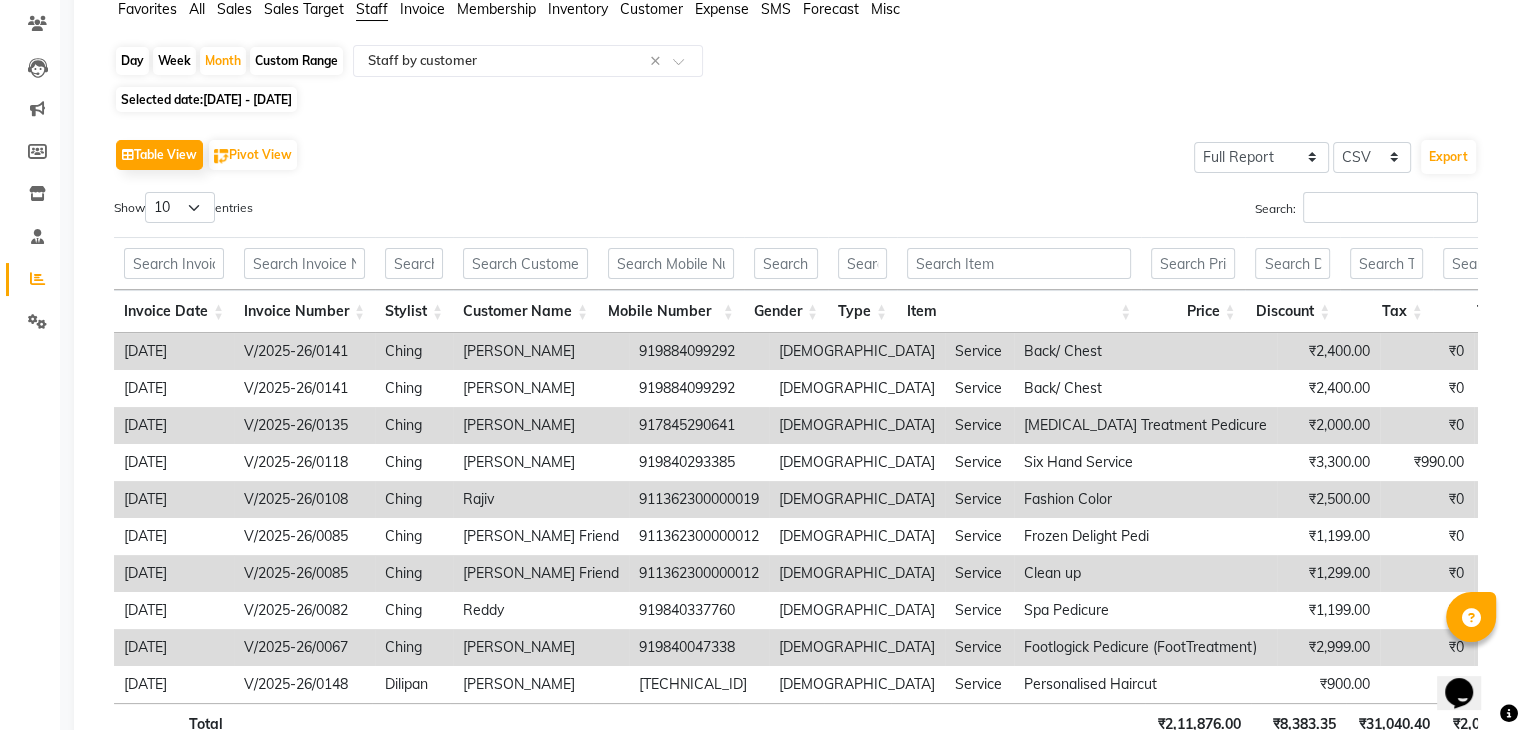 scroll, scrollTop: 164, scrollLeft: 0, axis: vertical 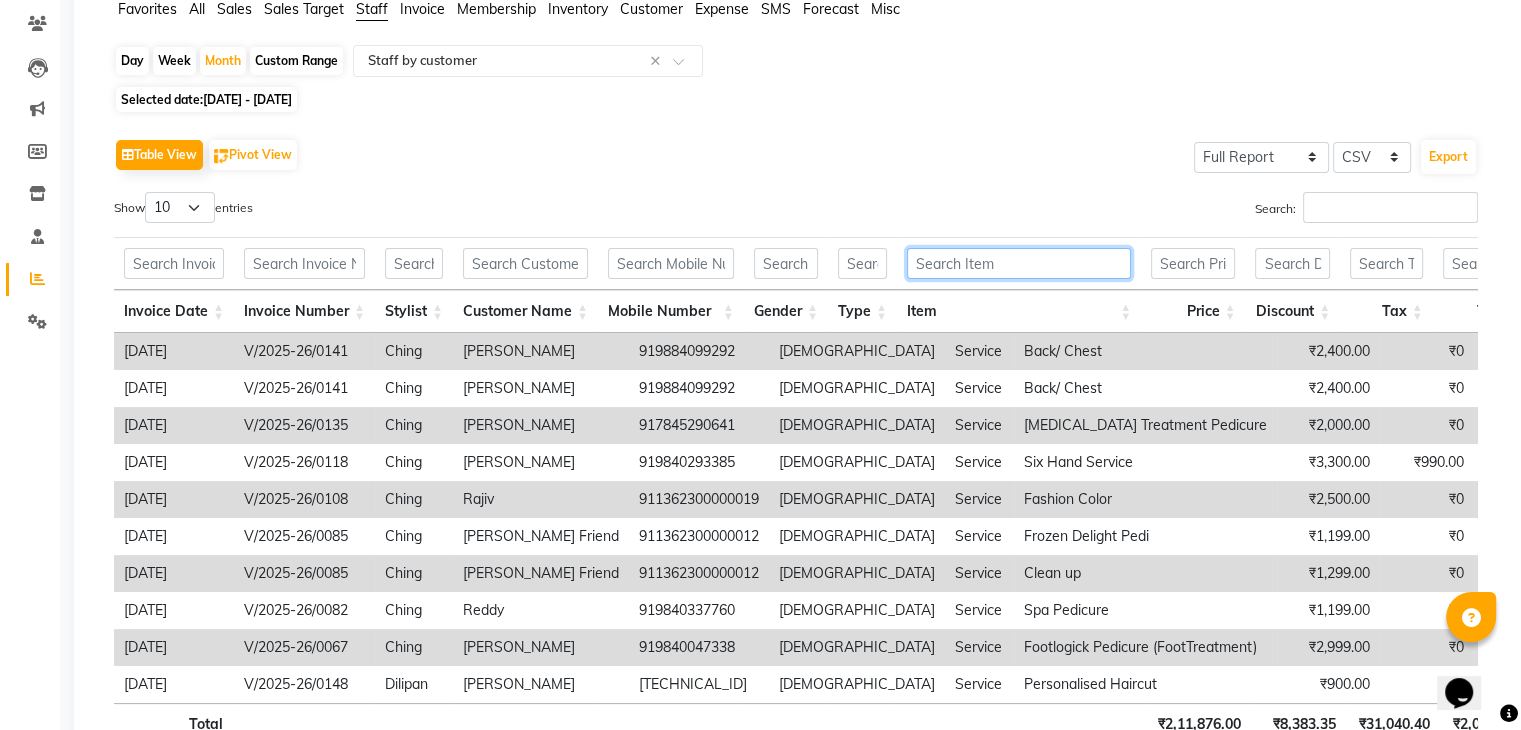 click at bounding box center [1019, 263] 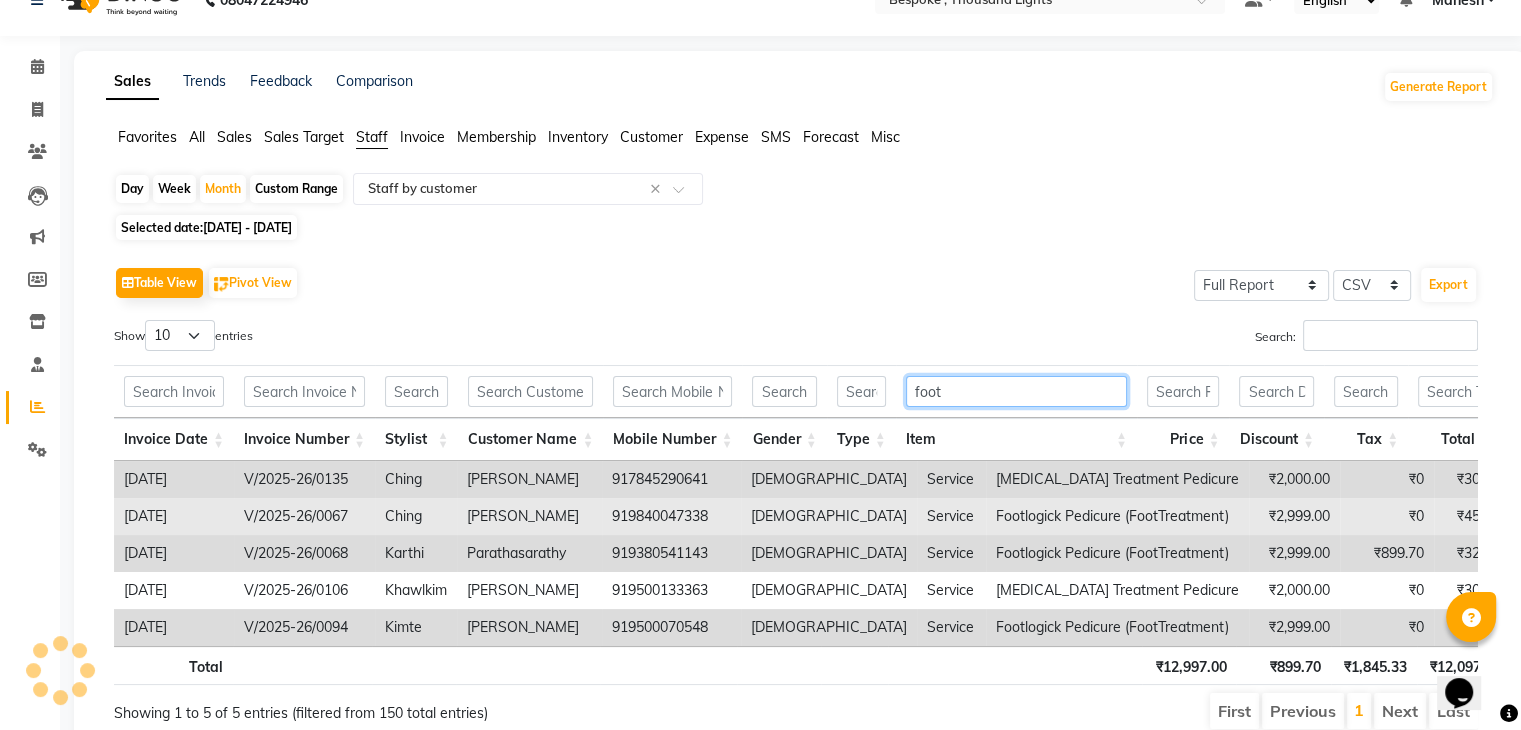 scroll, scrollTop: 56, scrollLeft: 0, axis: vertical 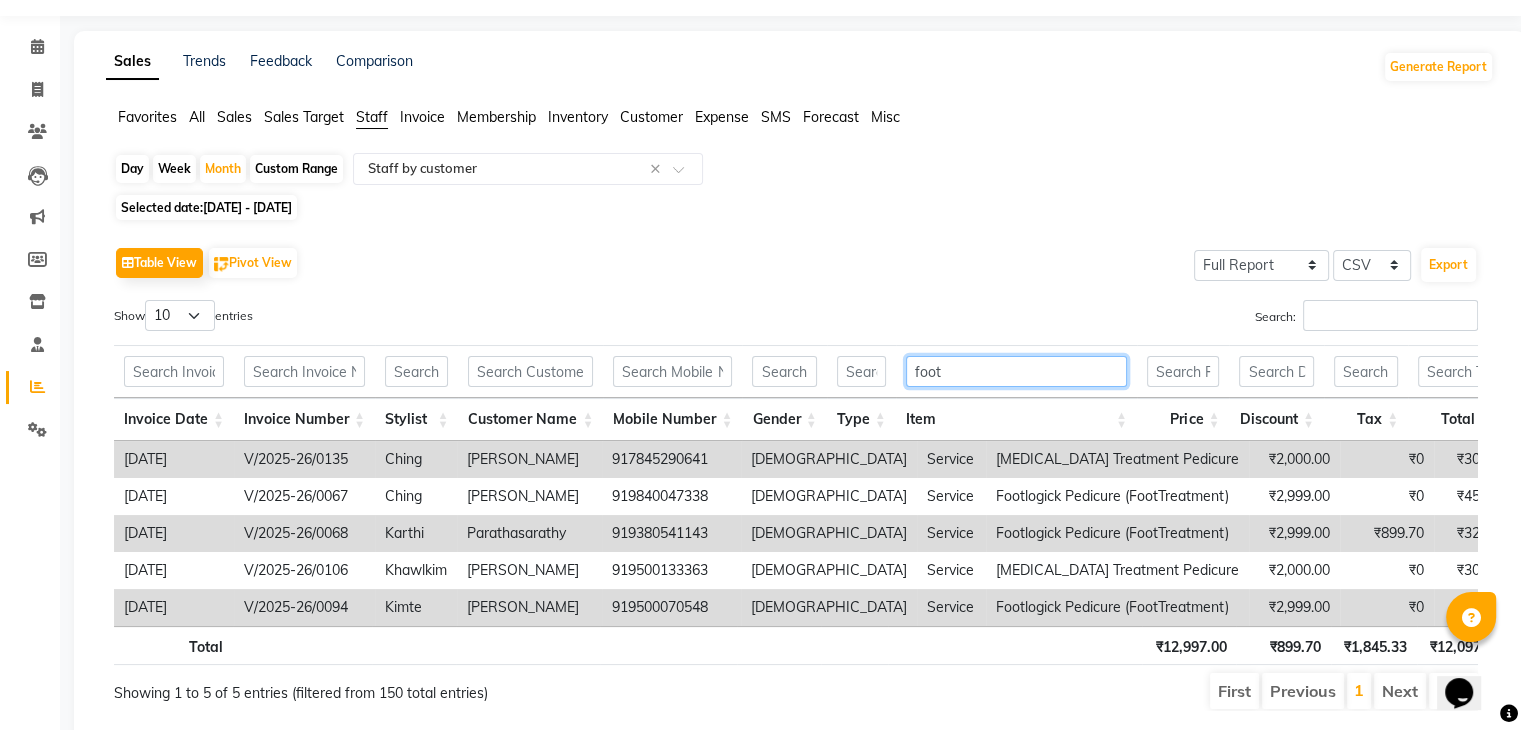 type on "foot" 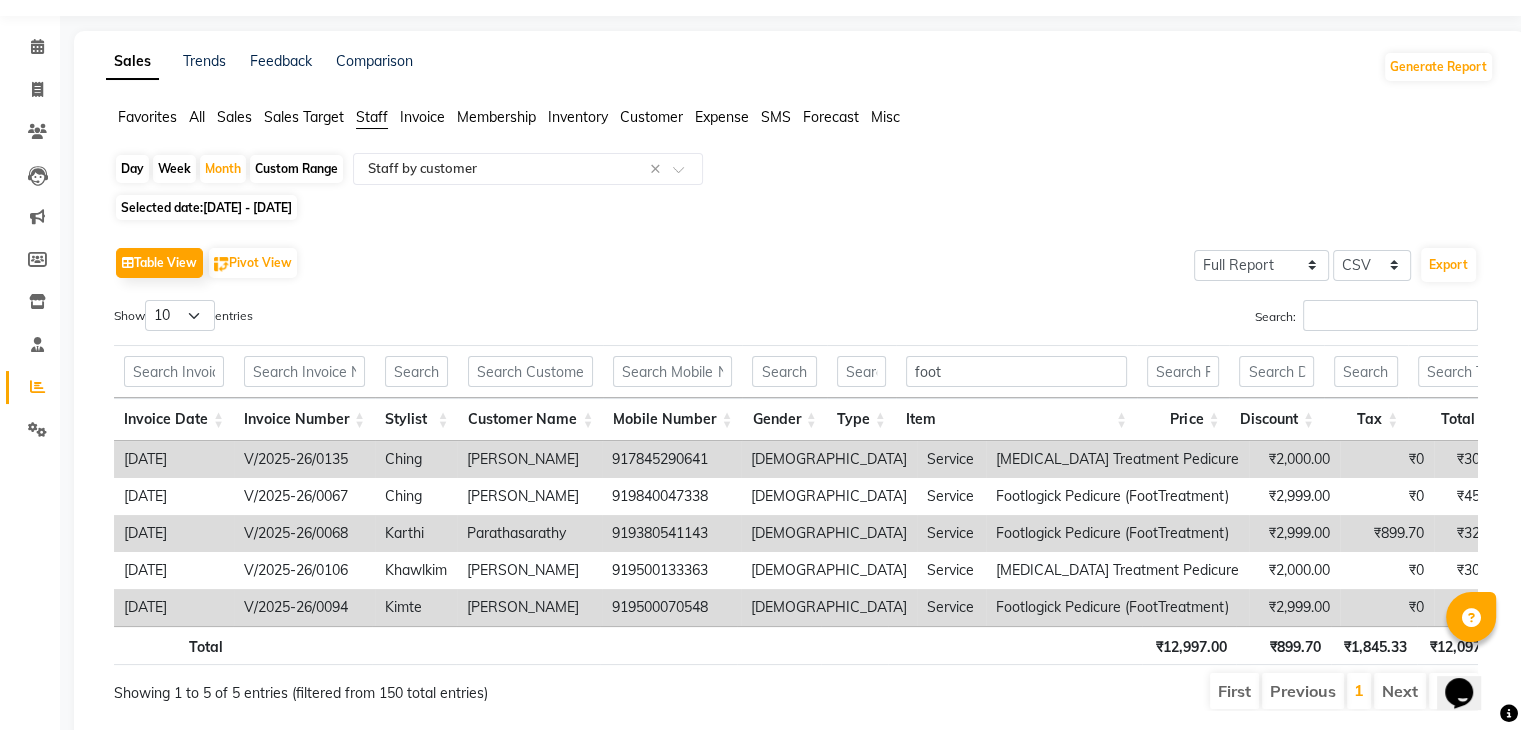 click on "[DATE]" at bounding box center [174, 533] 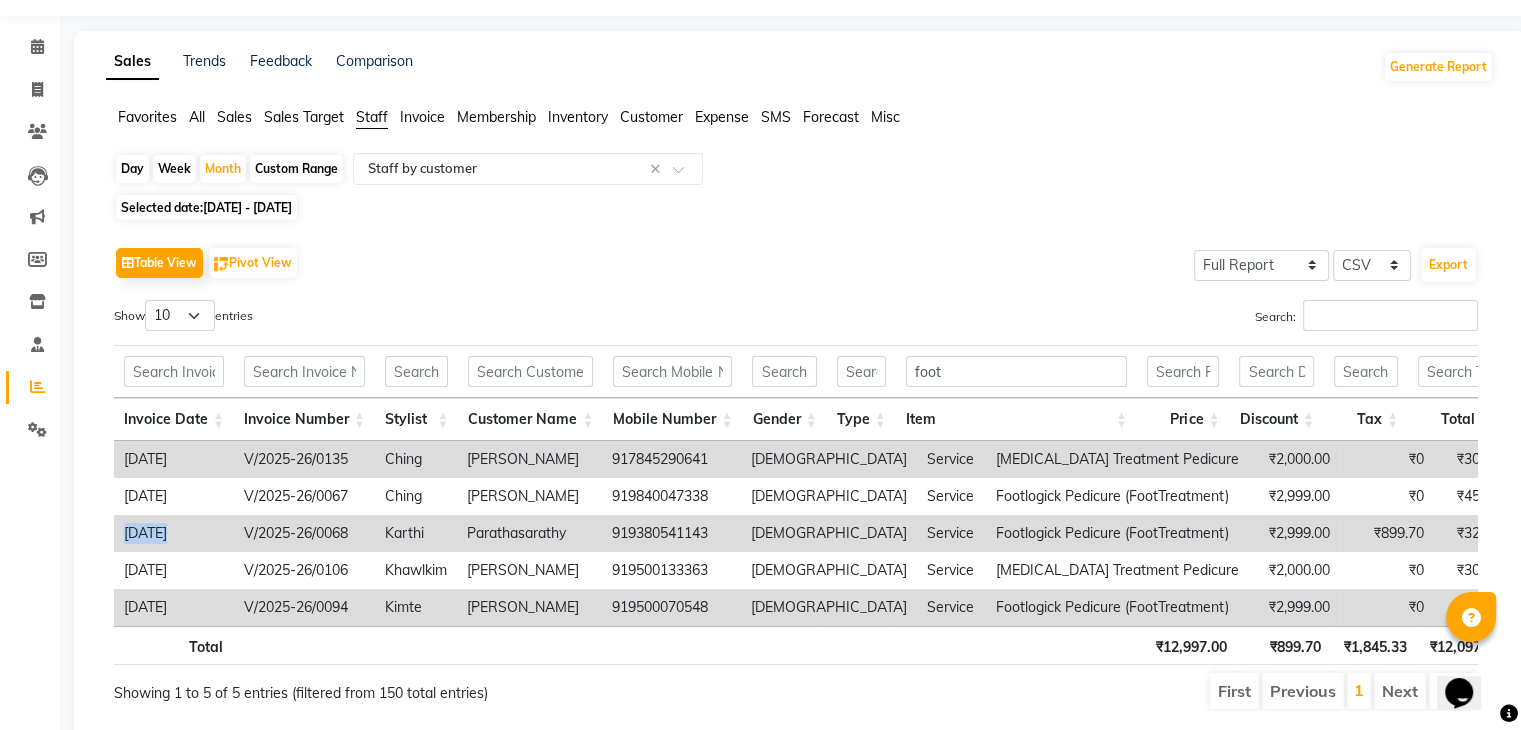 click on "[DATE]" at bounding box center [174, 533] 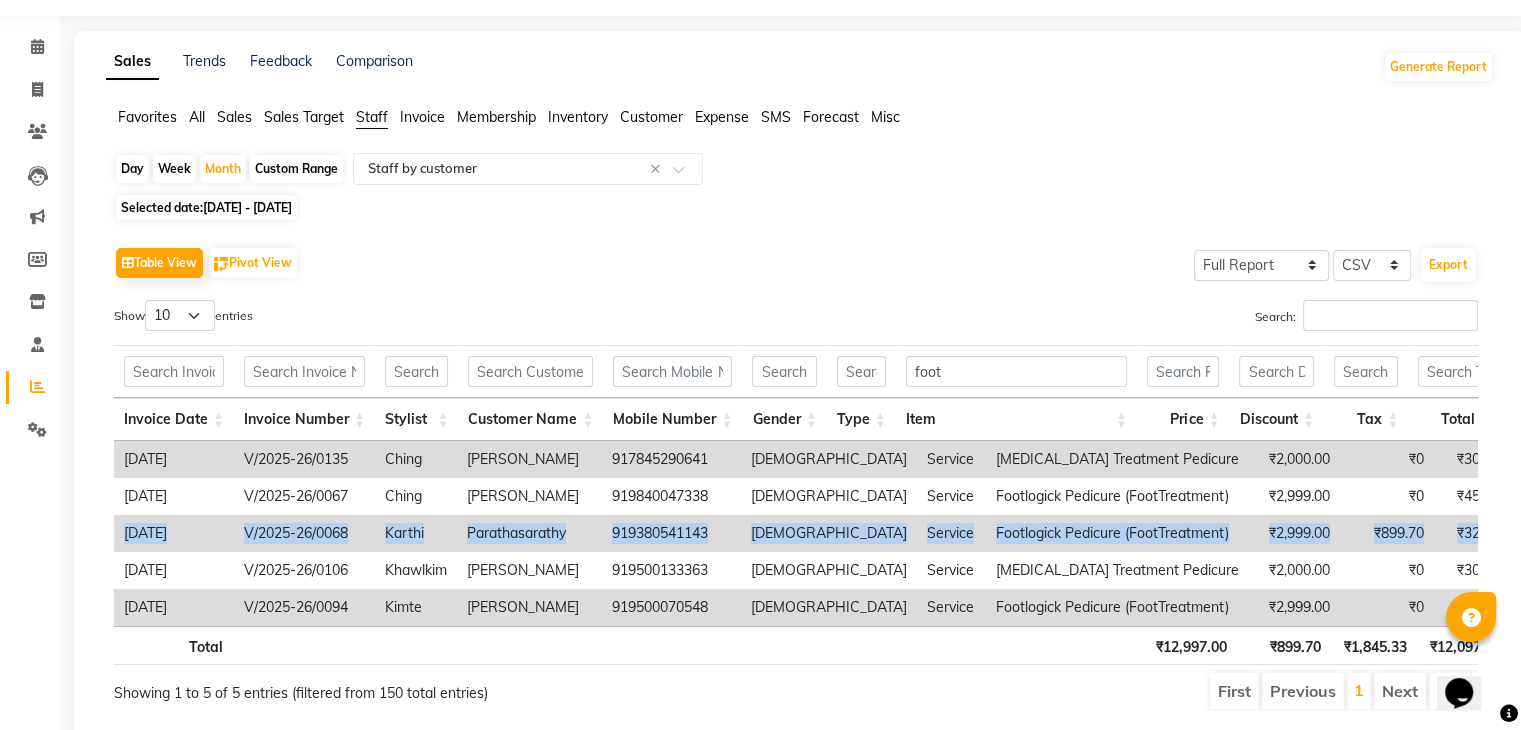 drag, startPoint x: 125, startPoint y: 535, endPoint x: 1396, endPoint y: 528, distance: 1271.0193 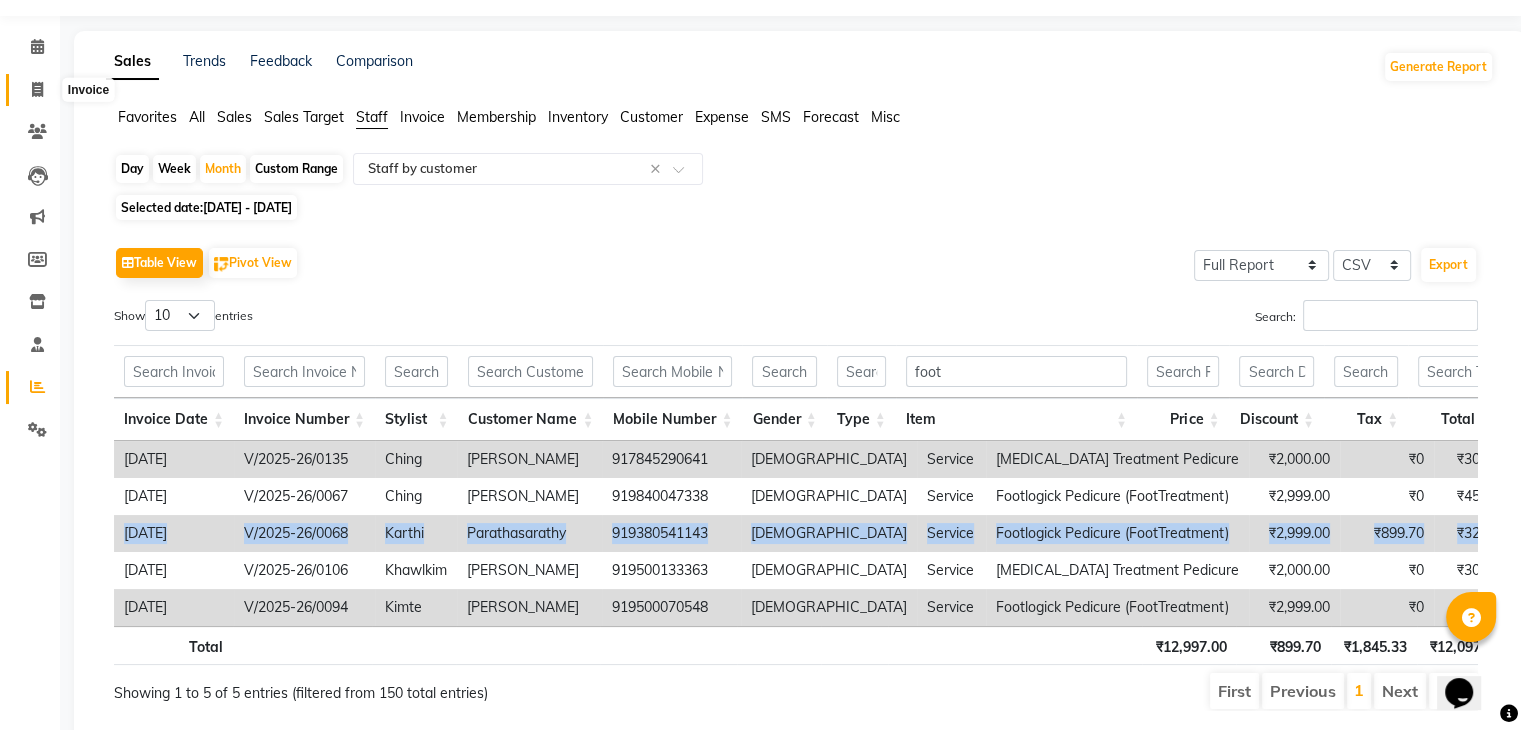 click 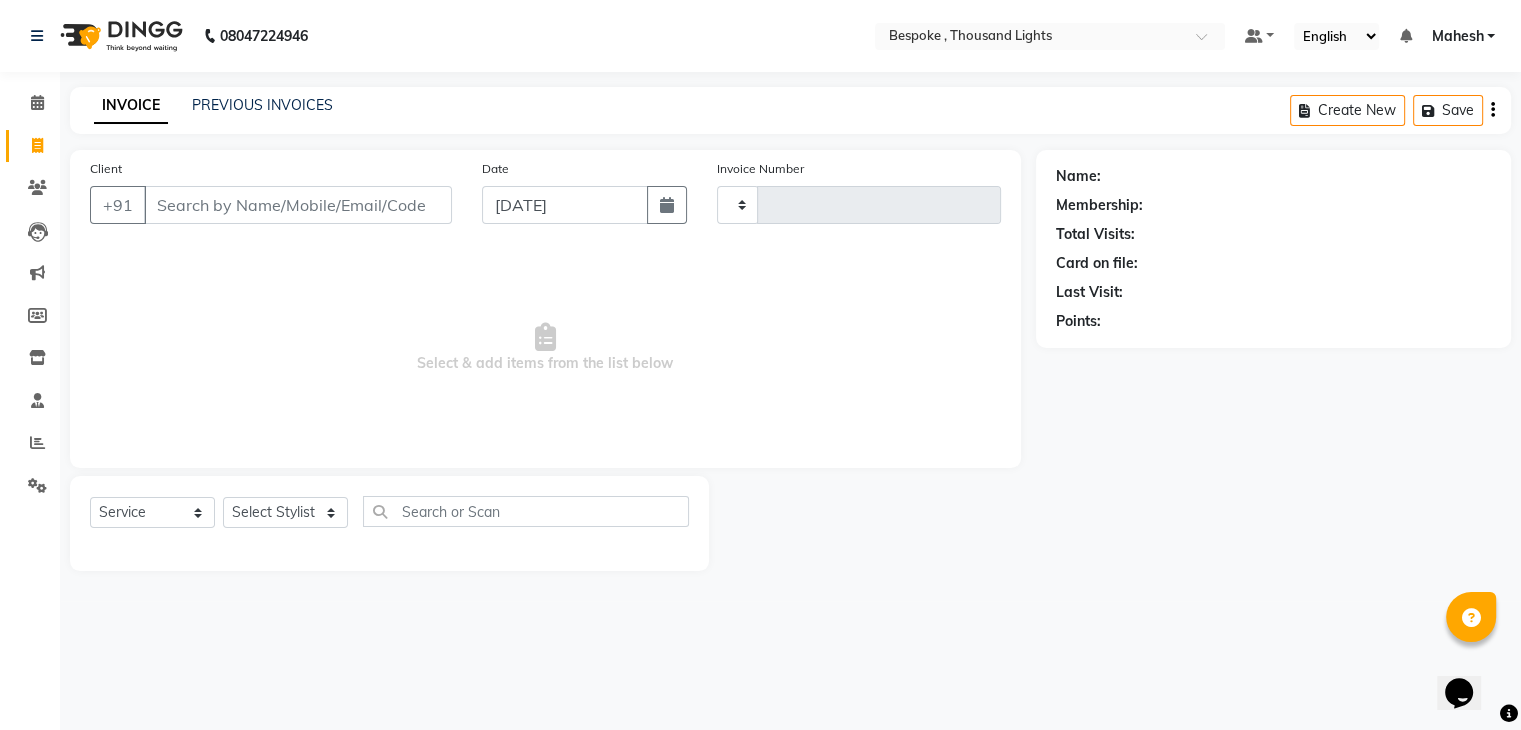 scroll, scrollTop: 0, scrollLeft: 0, axis: both 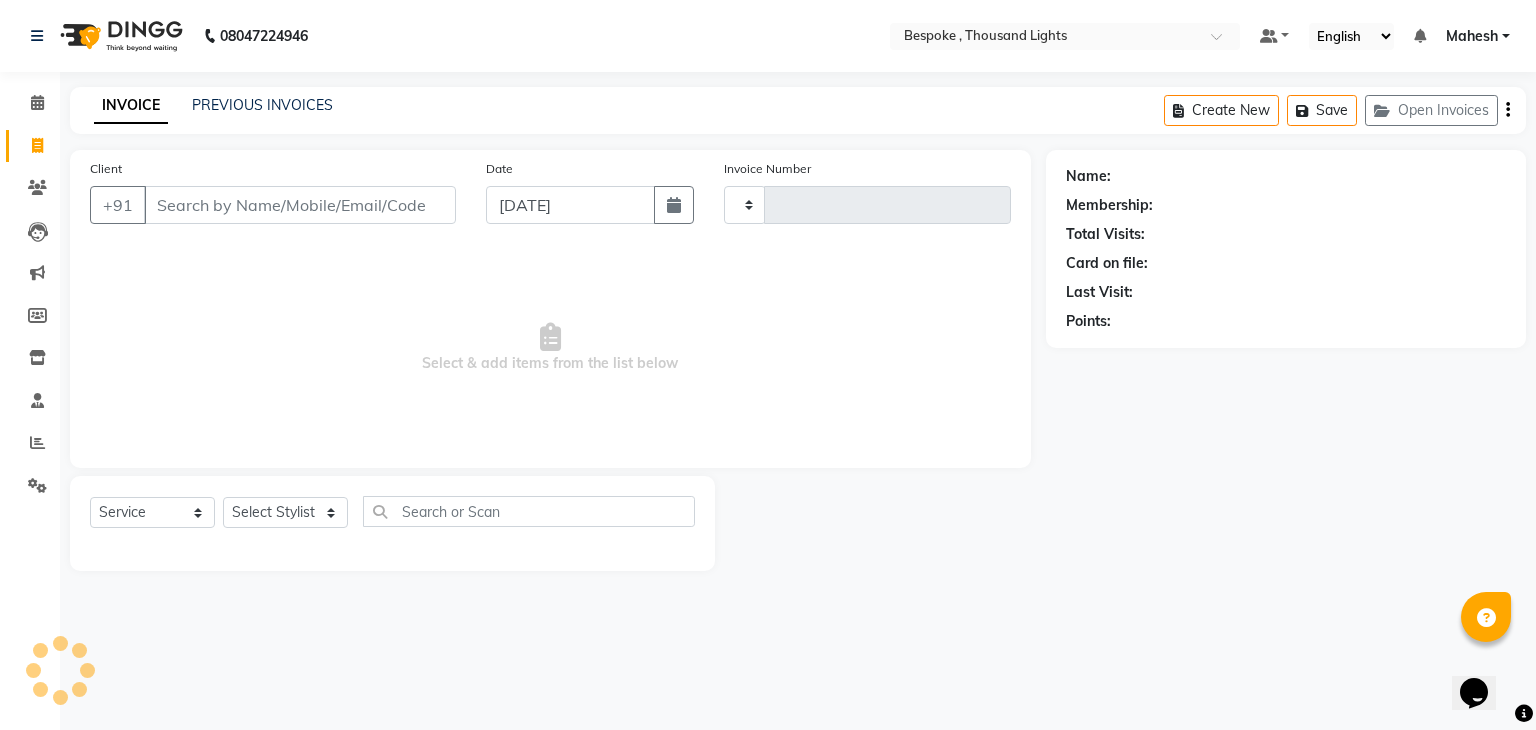 type on "0186" 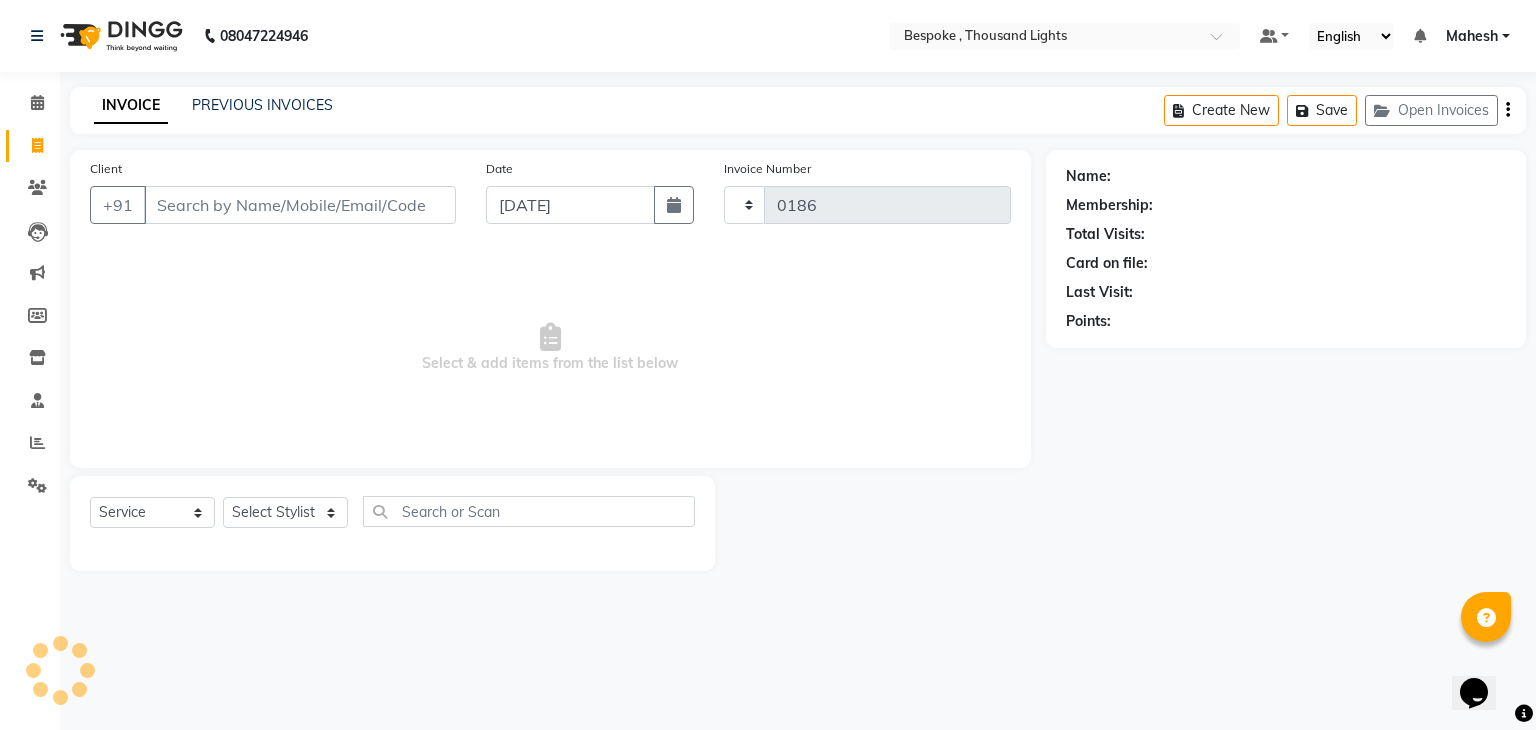 select on "8177" 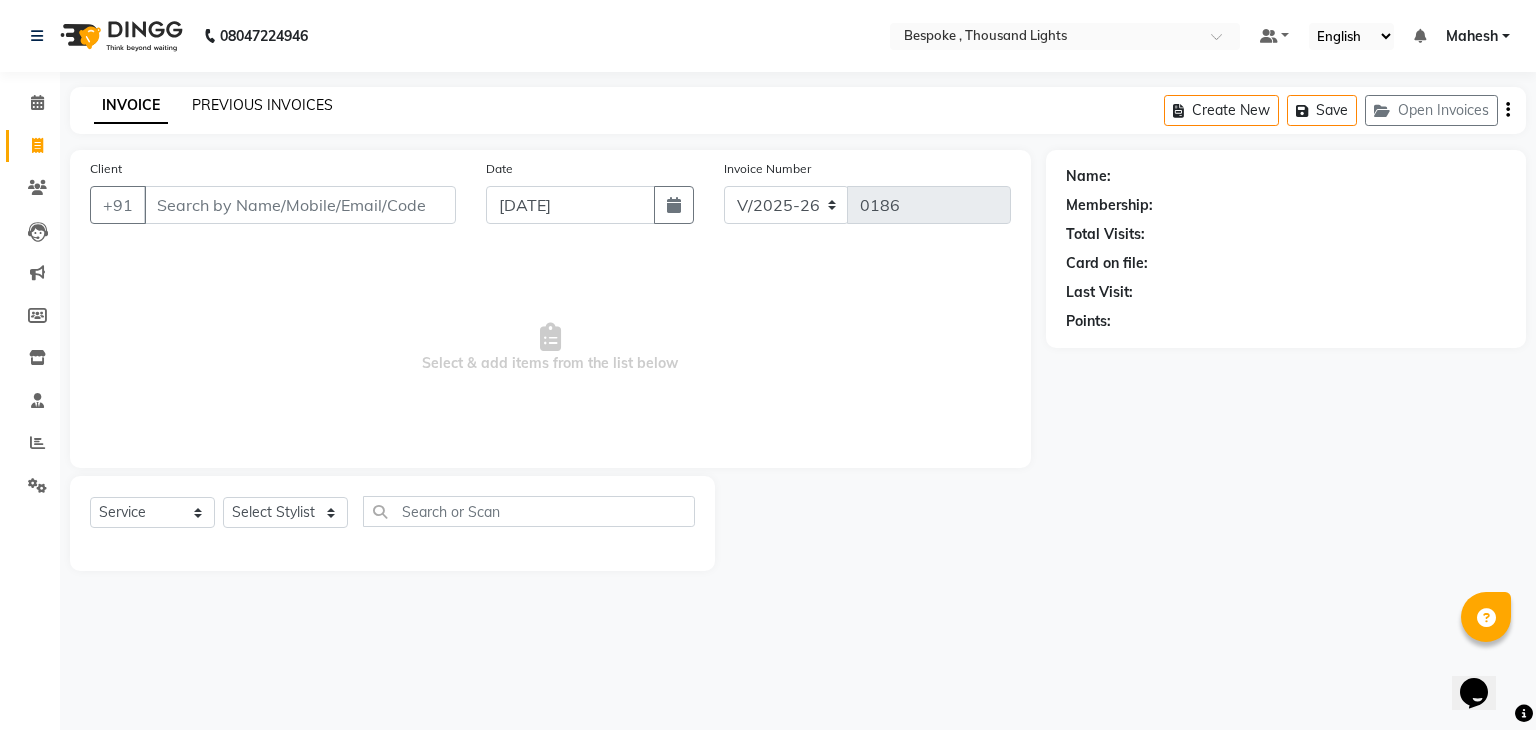 click on "PREVIOUS INVOICES" 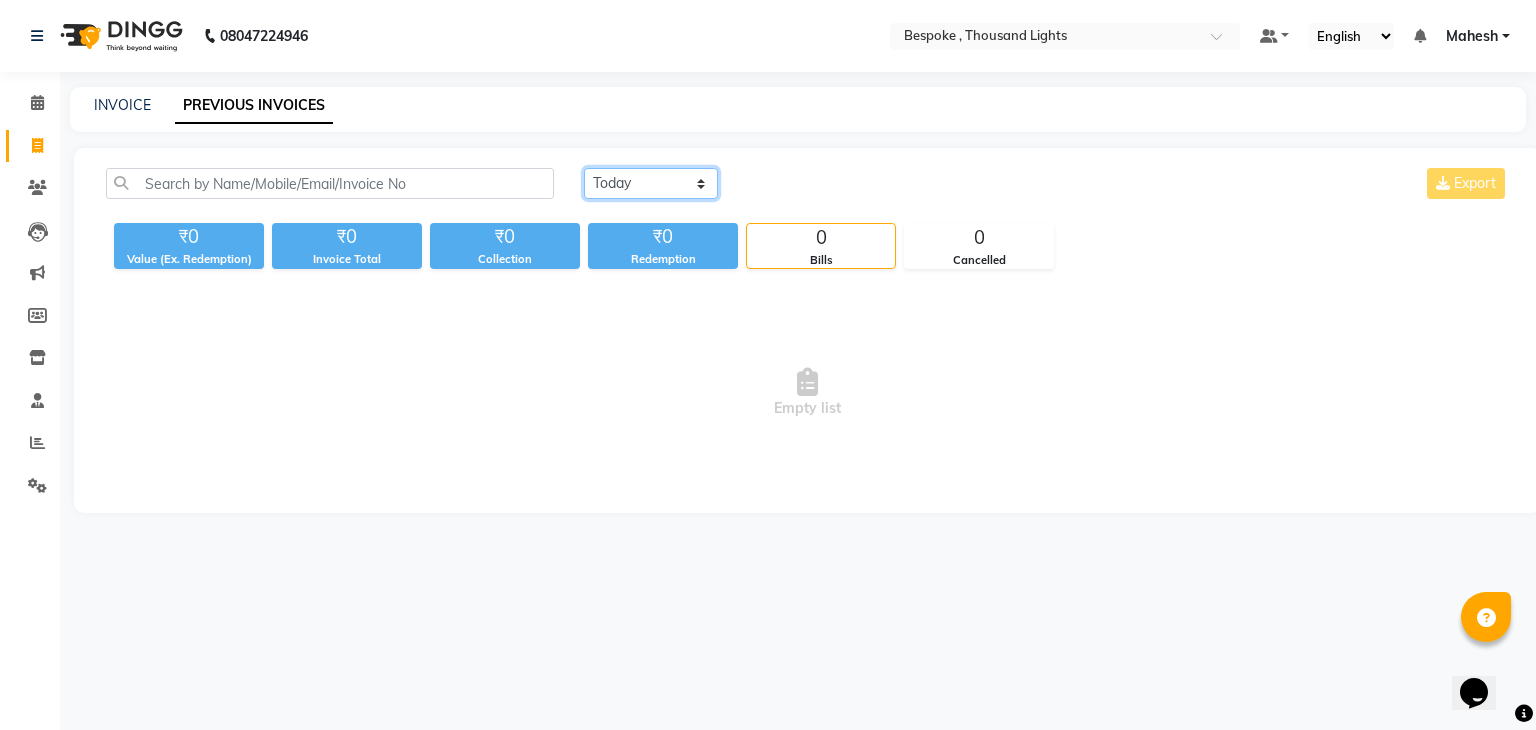 click on "[DATE] [DATE] Custom Range" 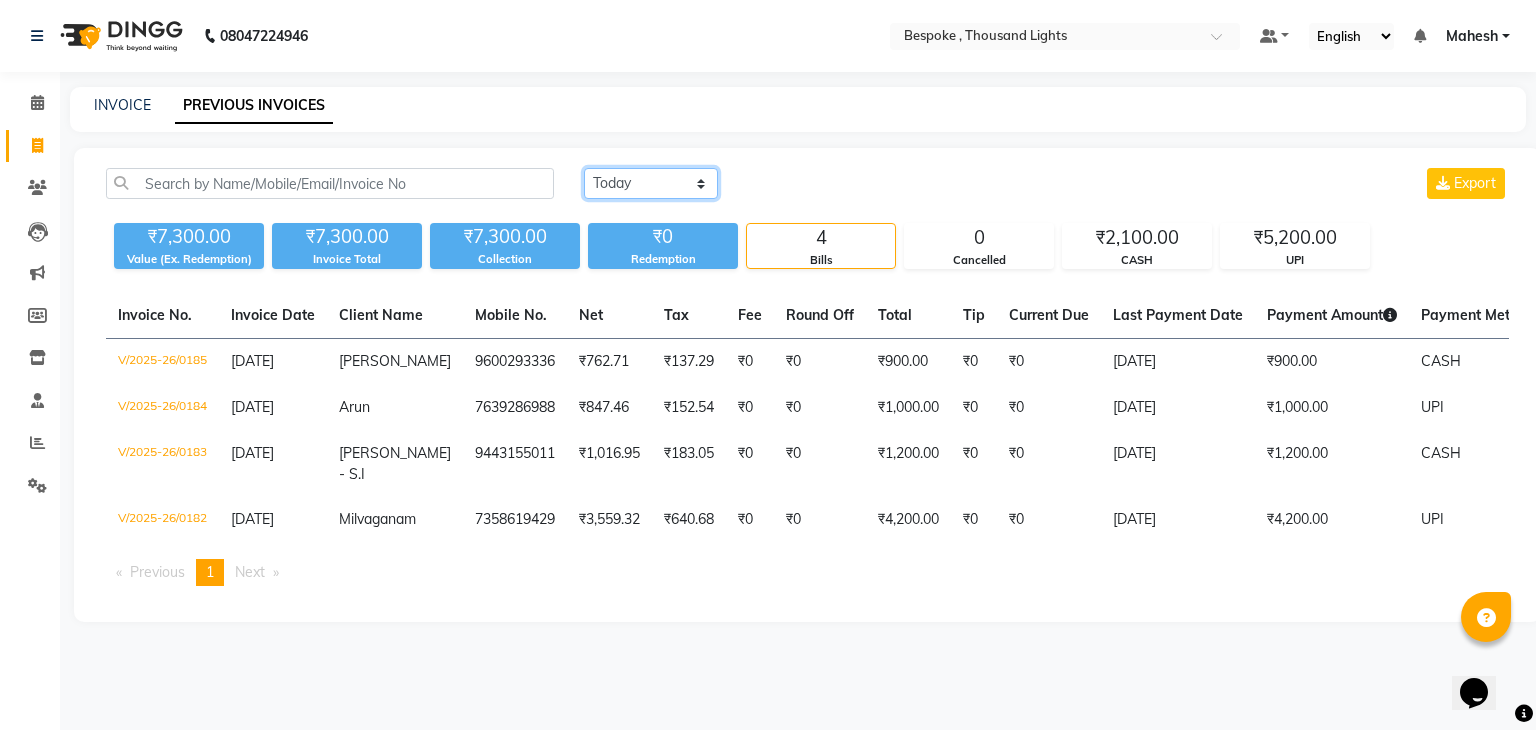 click on "[DATE] [DATE] Custom Range" 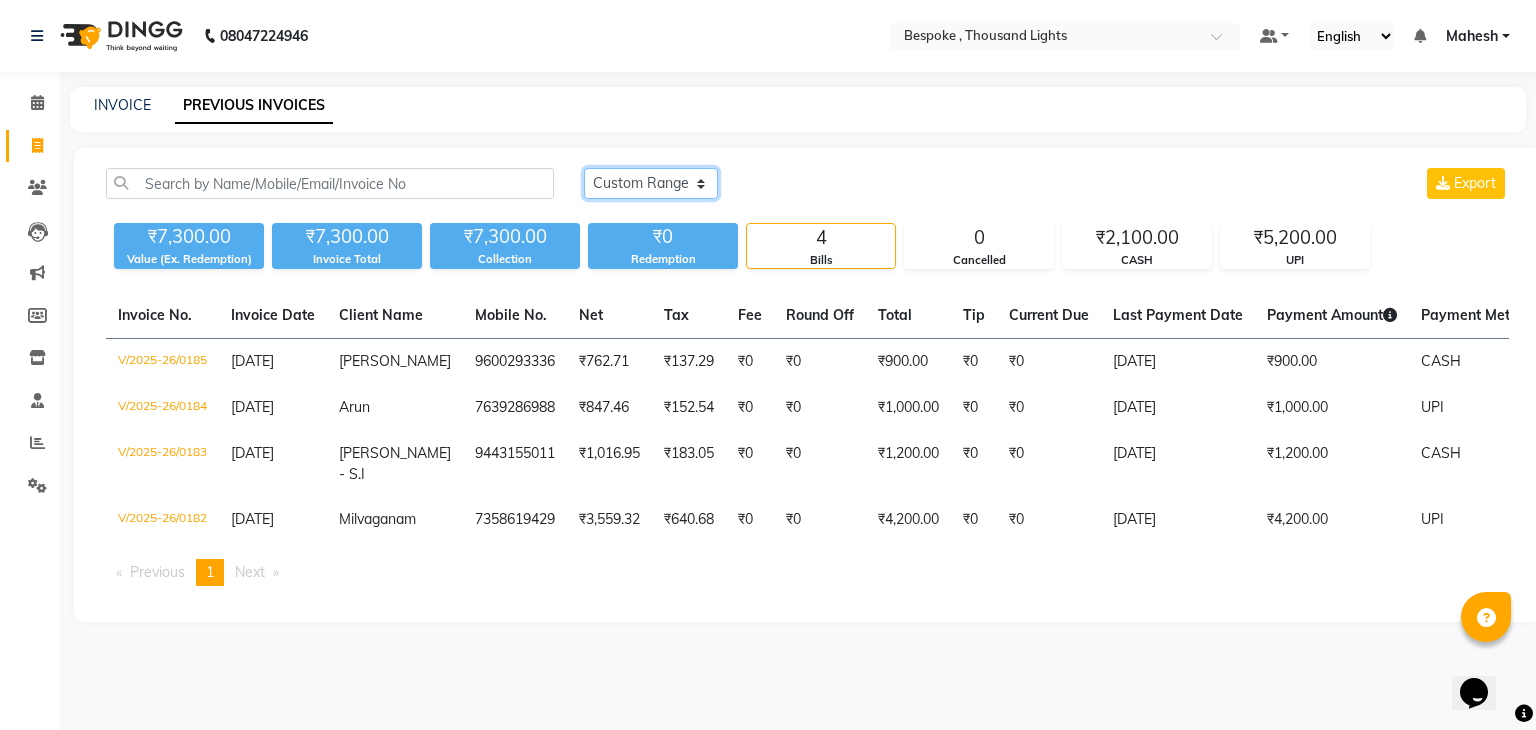 click on "[DATE] [DATE] Custom Range" 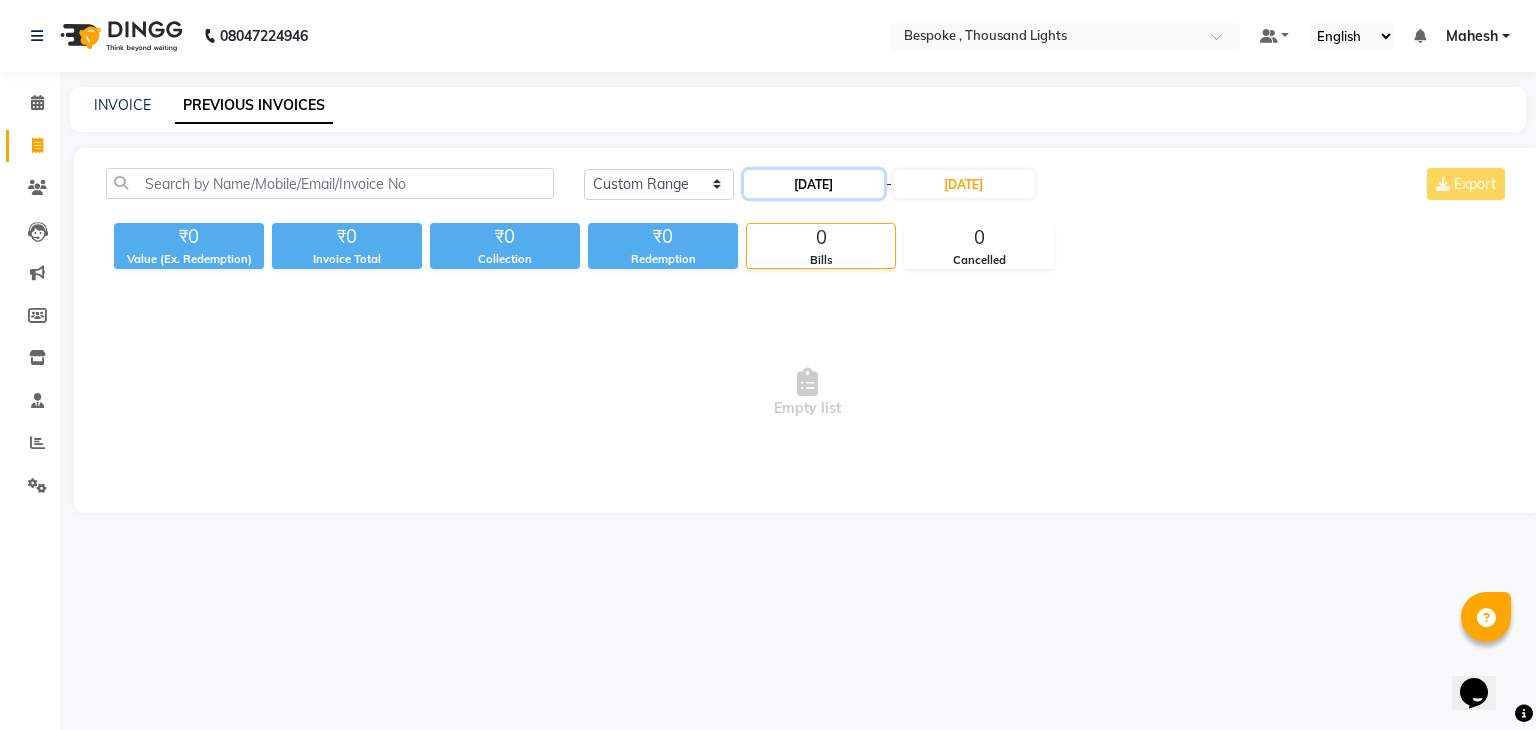 click on "[DATE]" 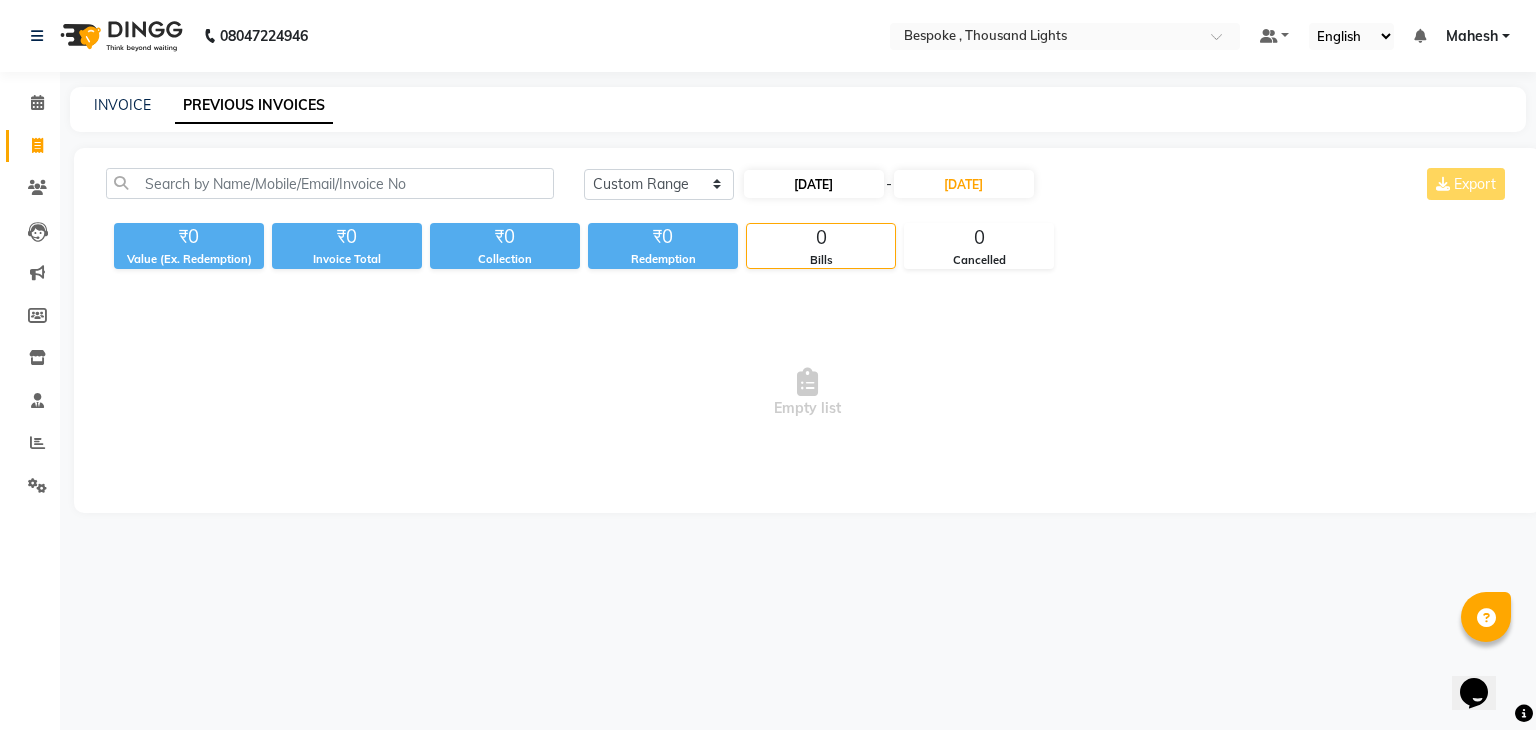 select on "7" 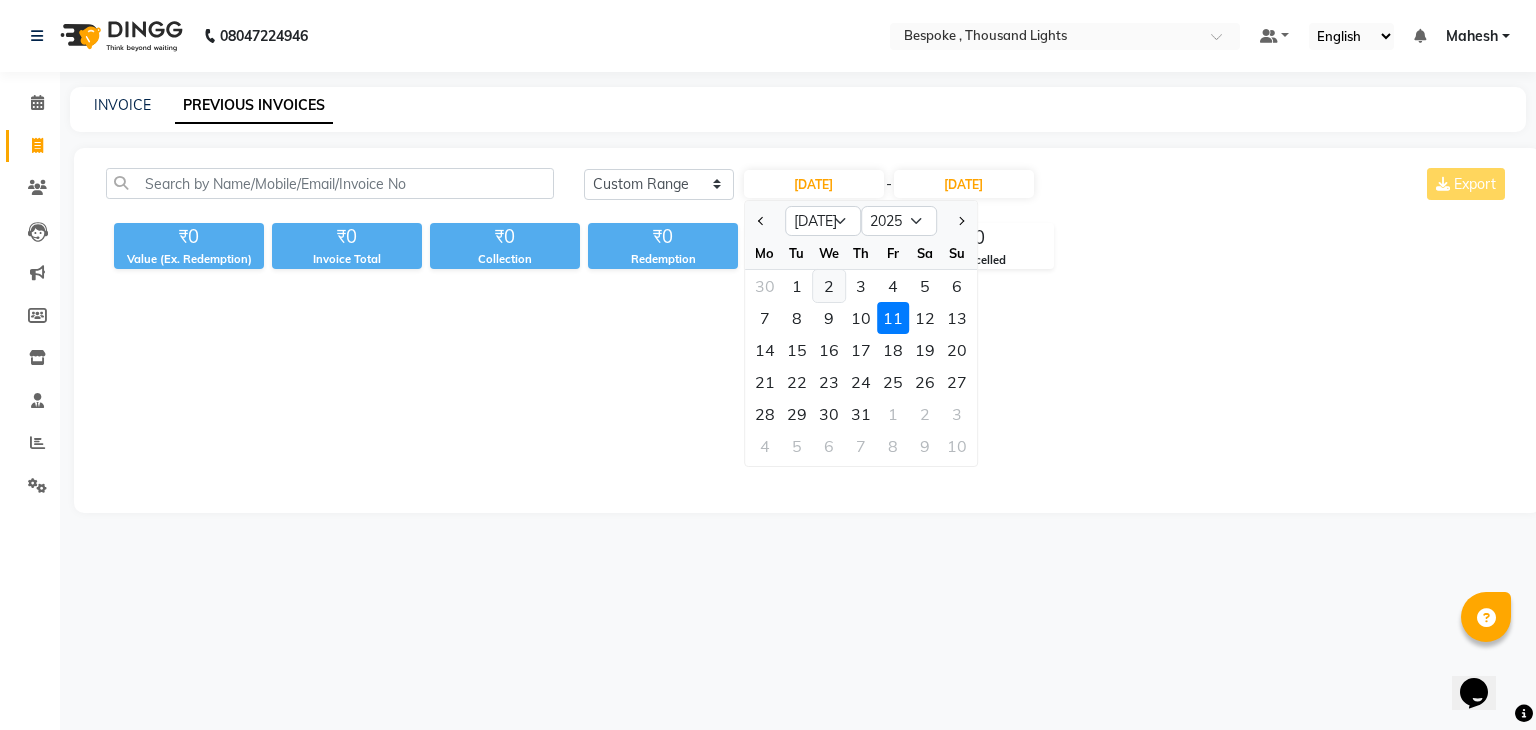 click on "2" 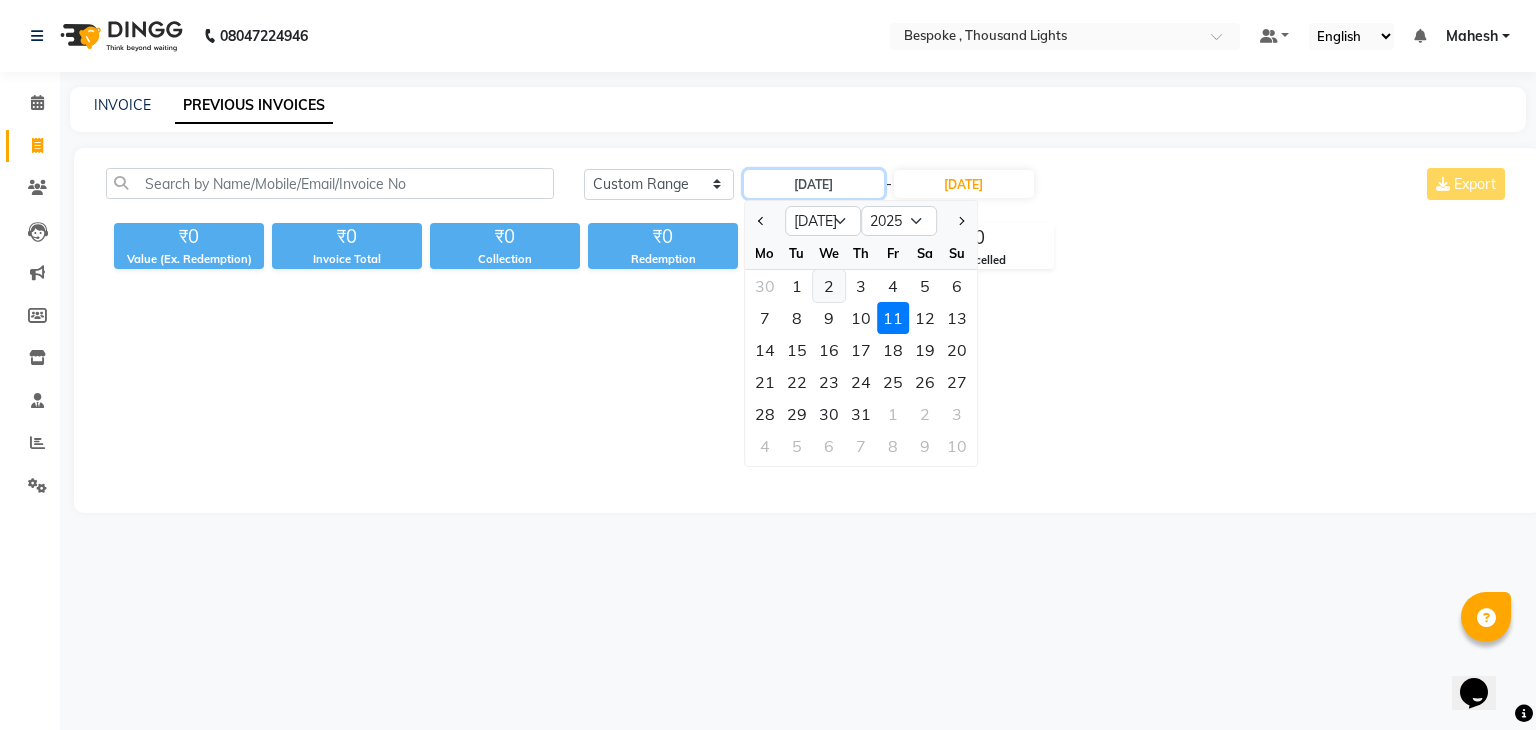 type on "[DATE]" 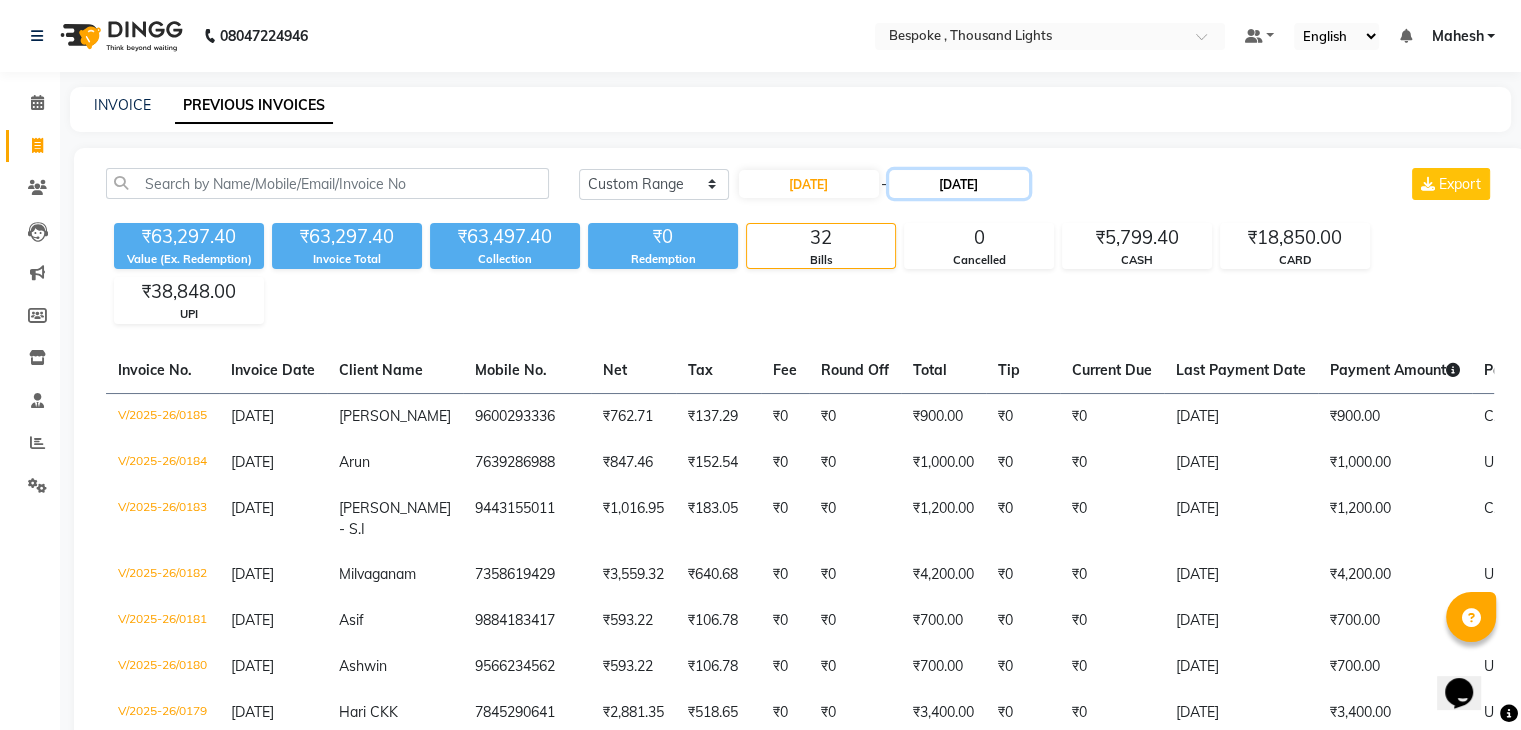 click on "[DATE]" 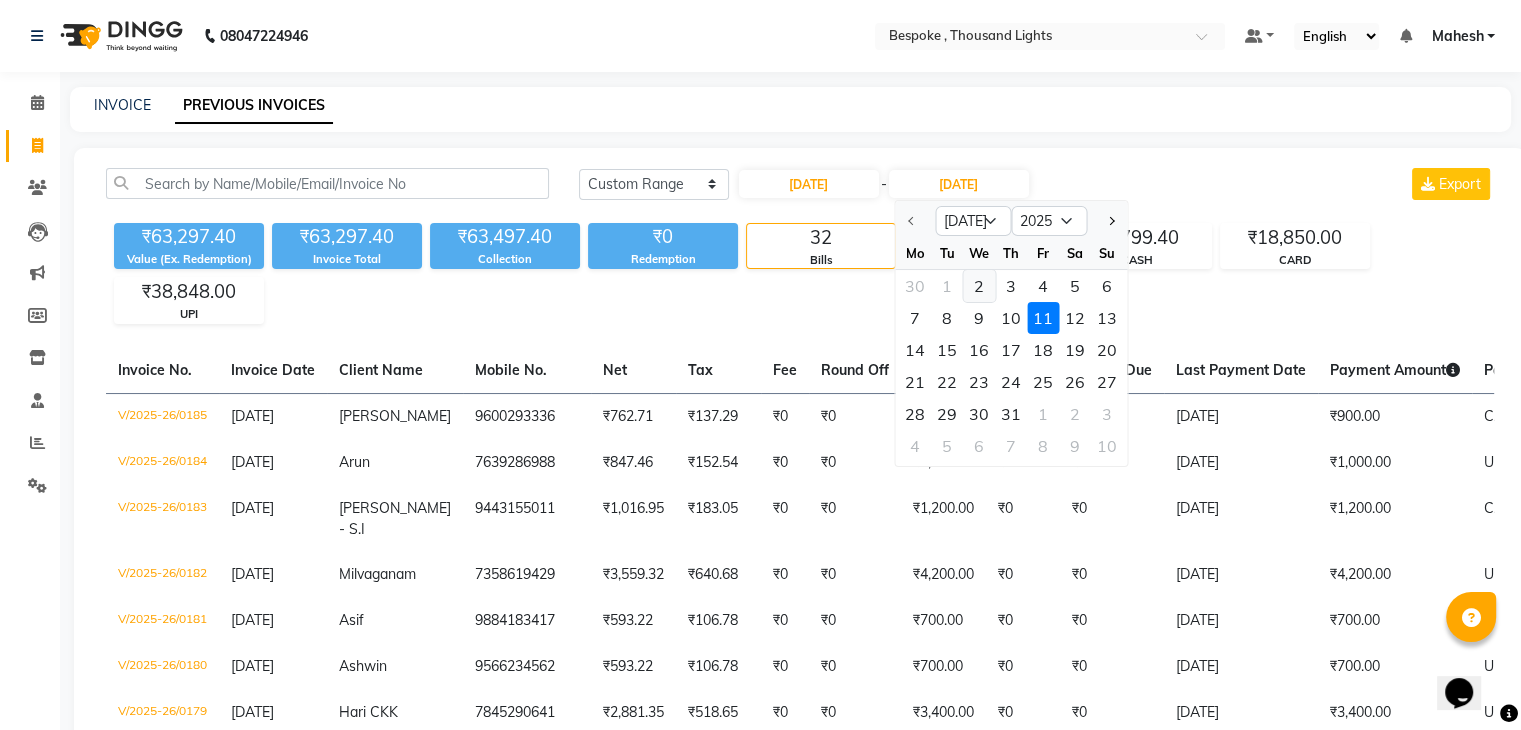 click on "2" 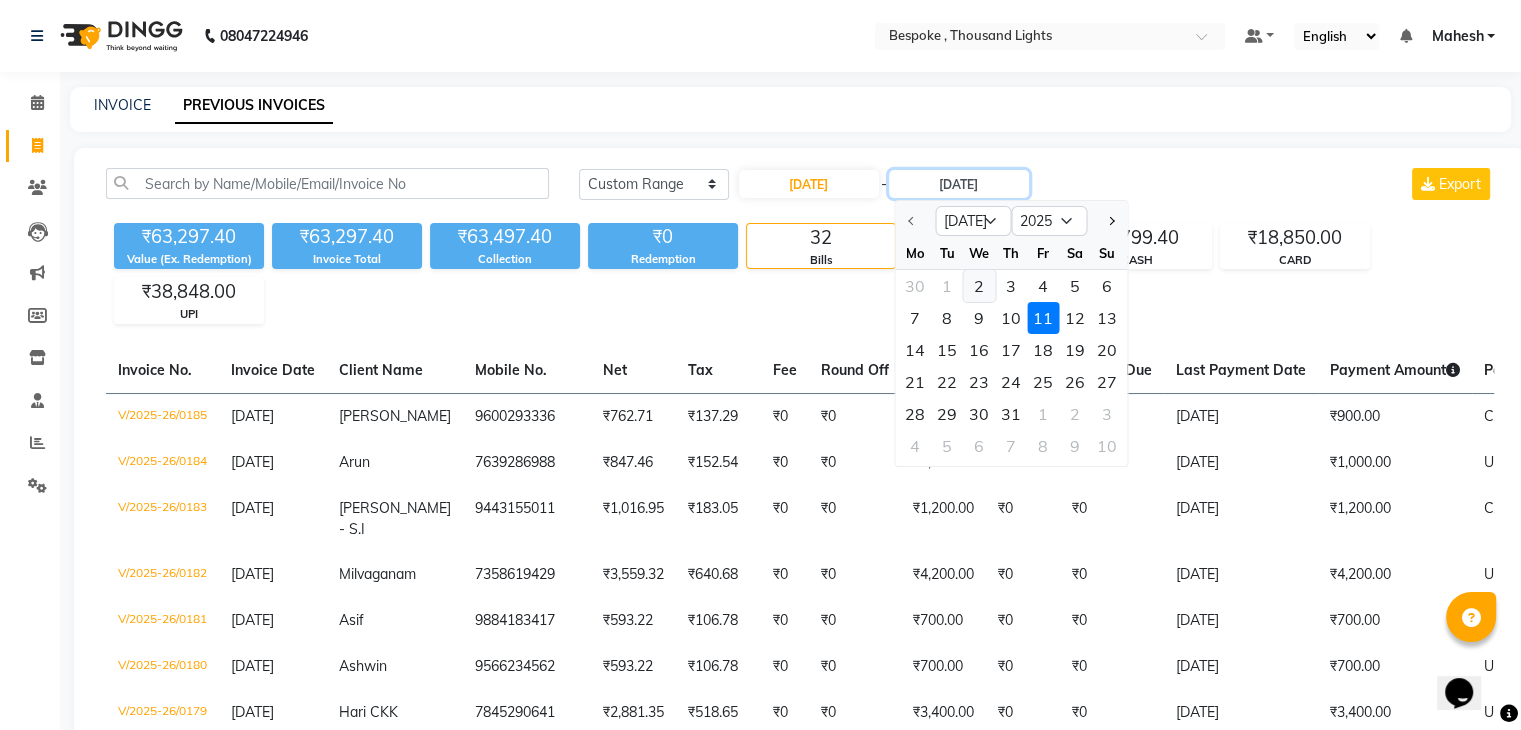 type on "[DATE]" 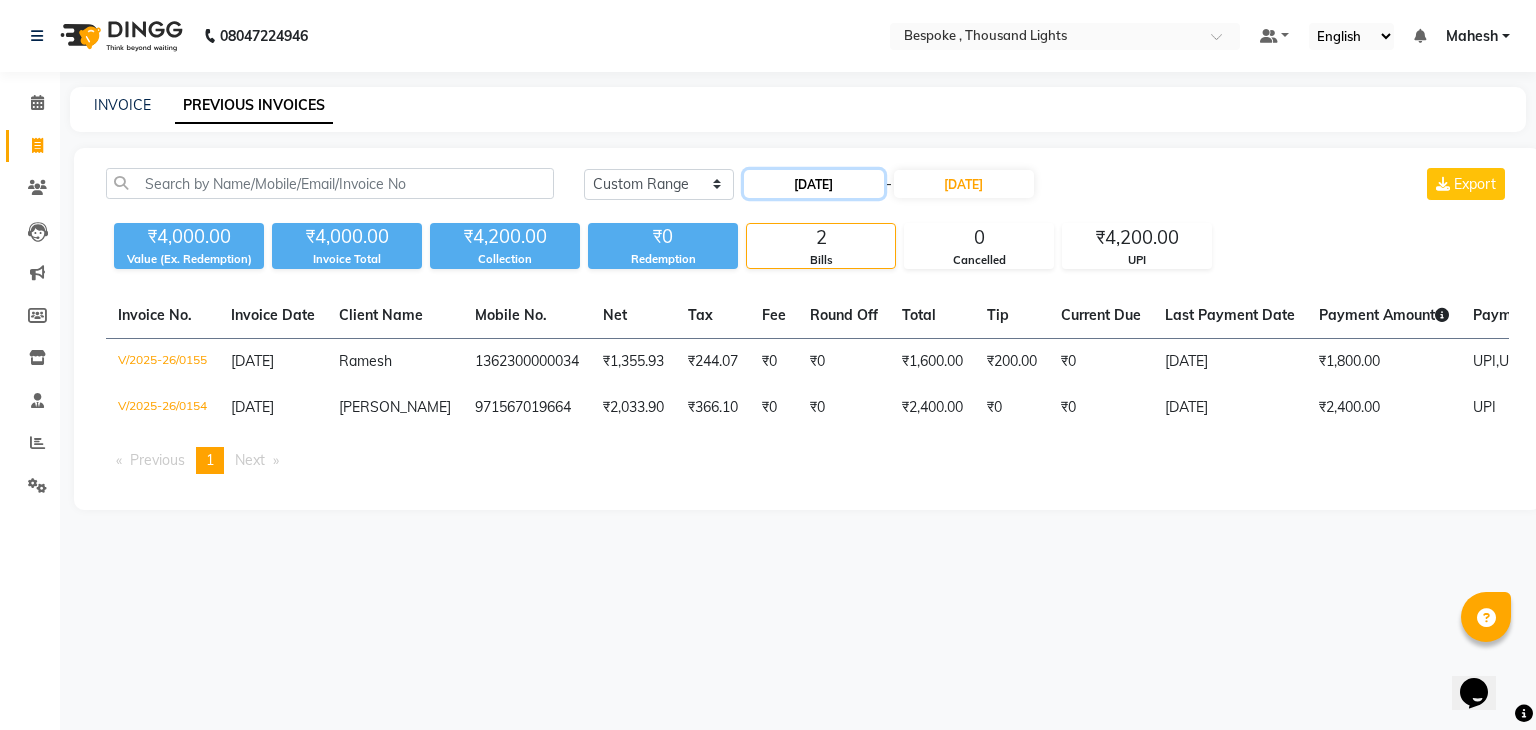click on "[DATE]" 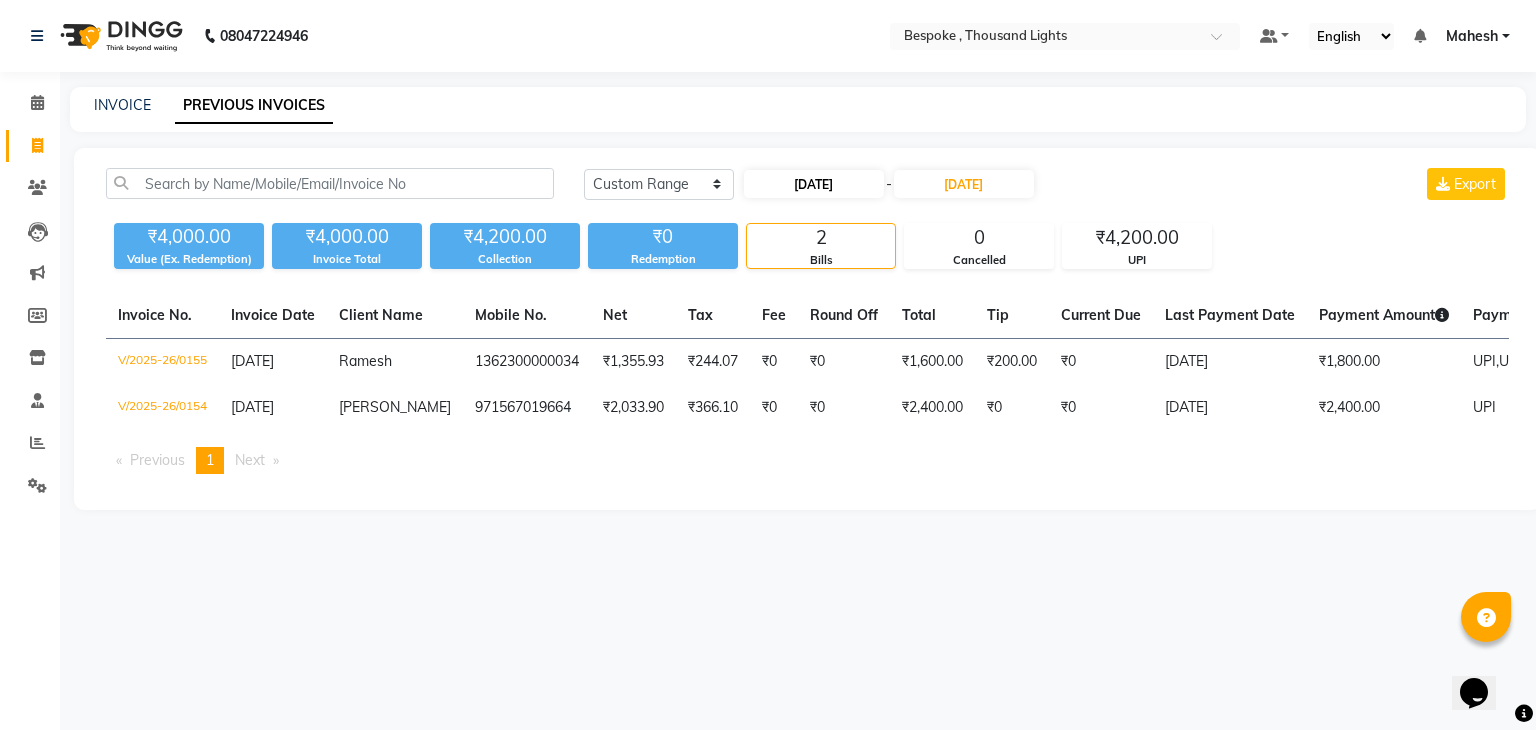 select on "7" 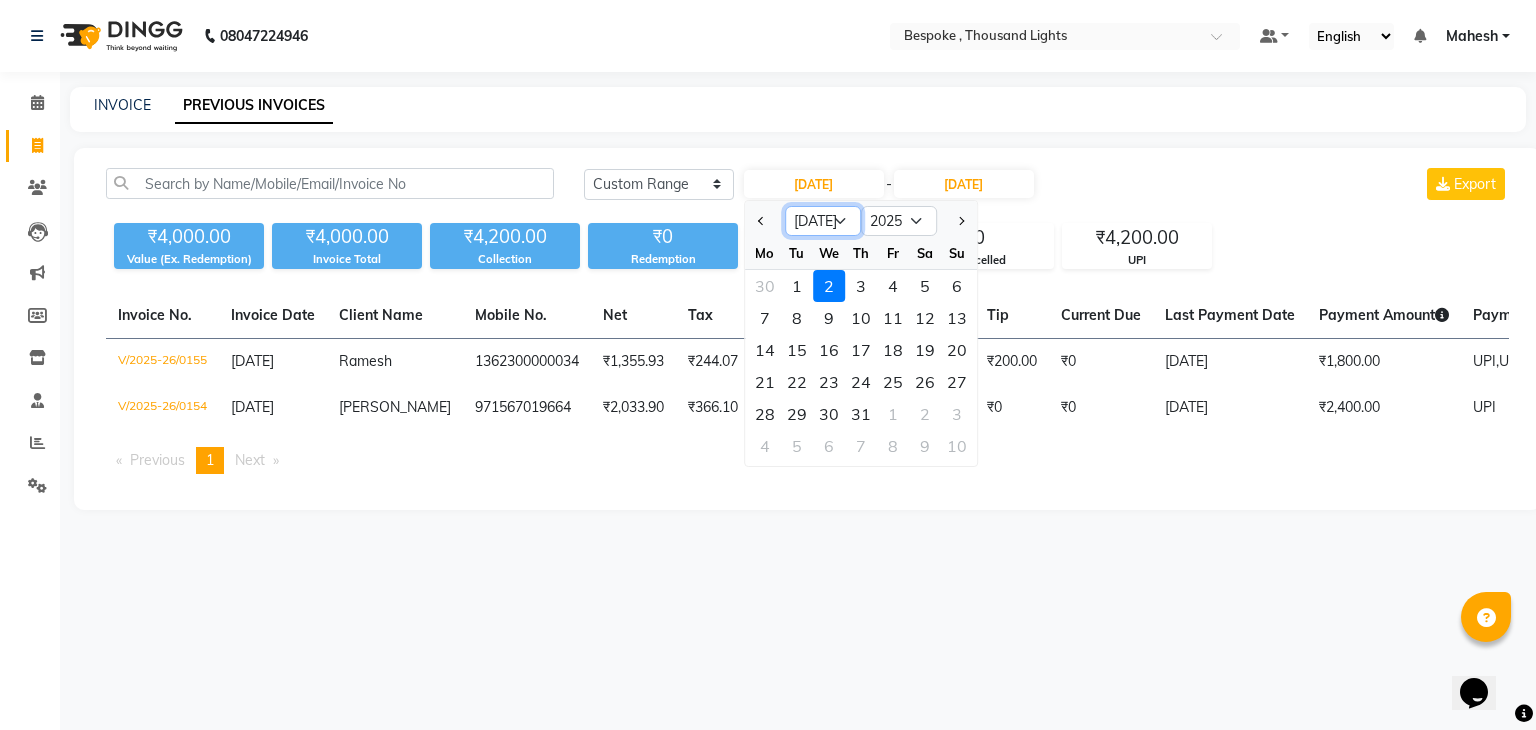 click on "Jan Feb Mar Apr May Jun [DATE] Aug Sep Oct Nov Dec" 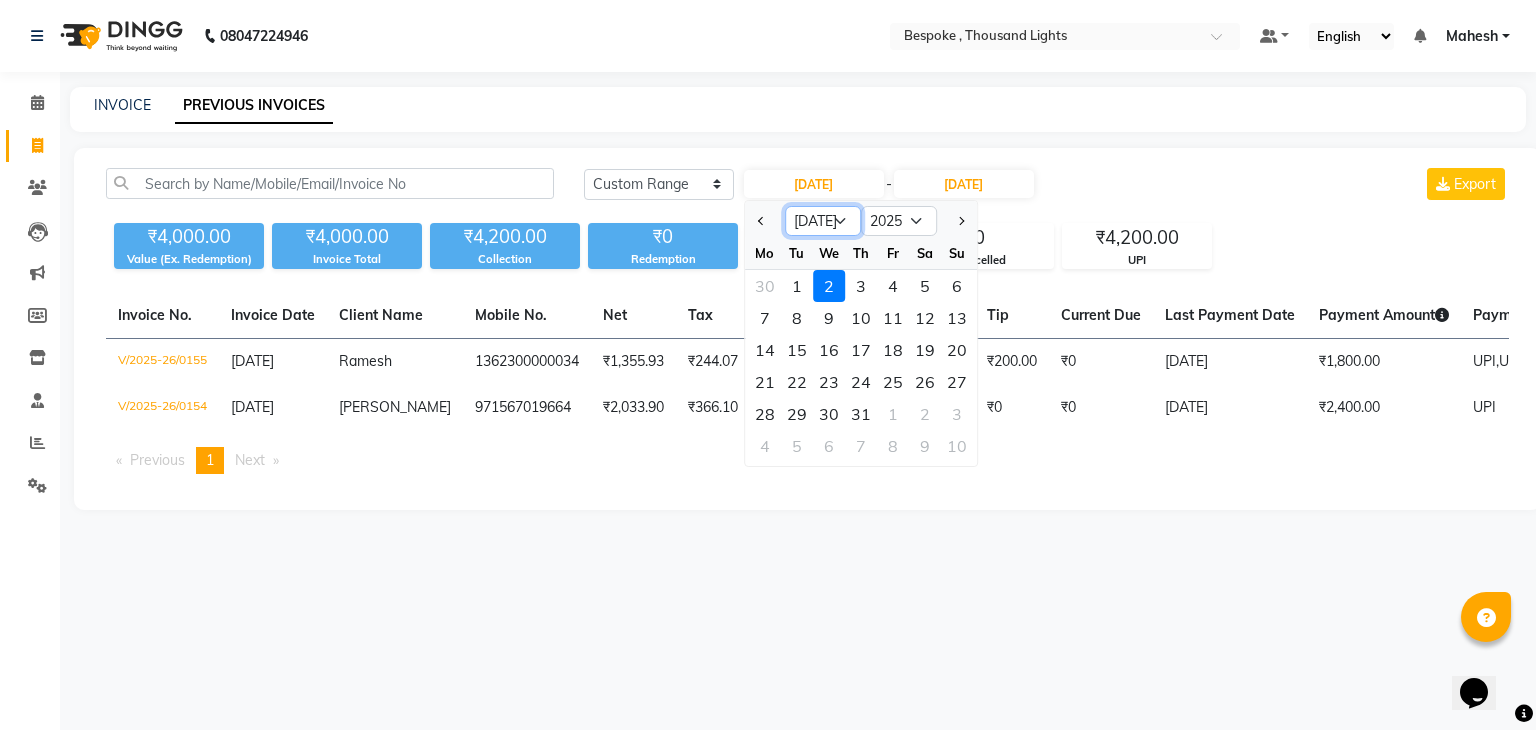 select on "6" 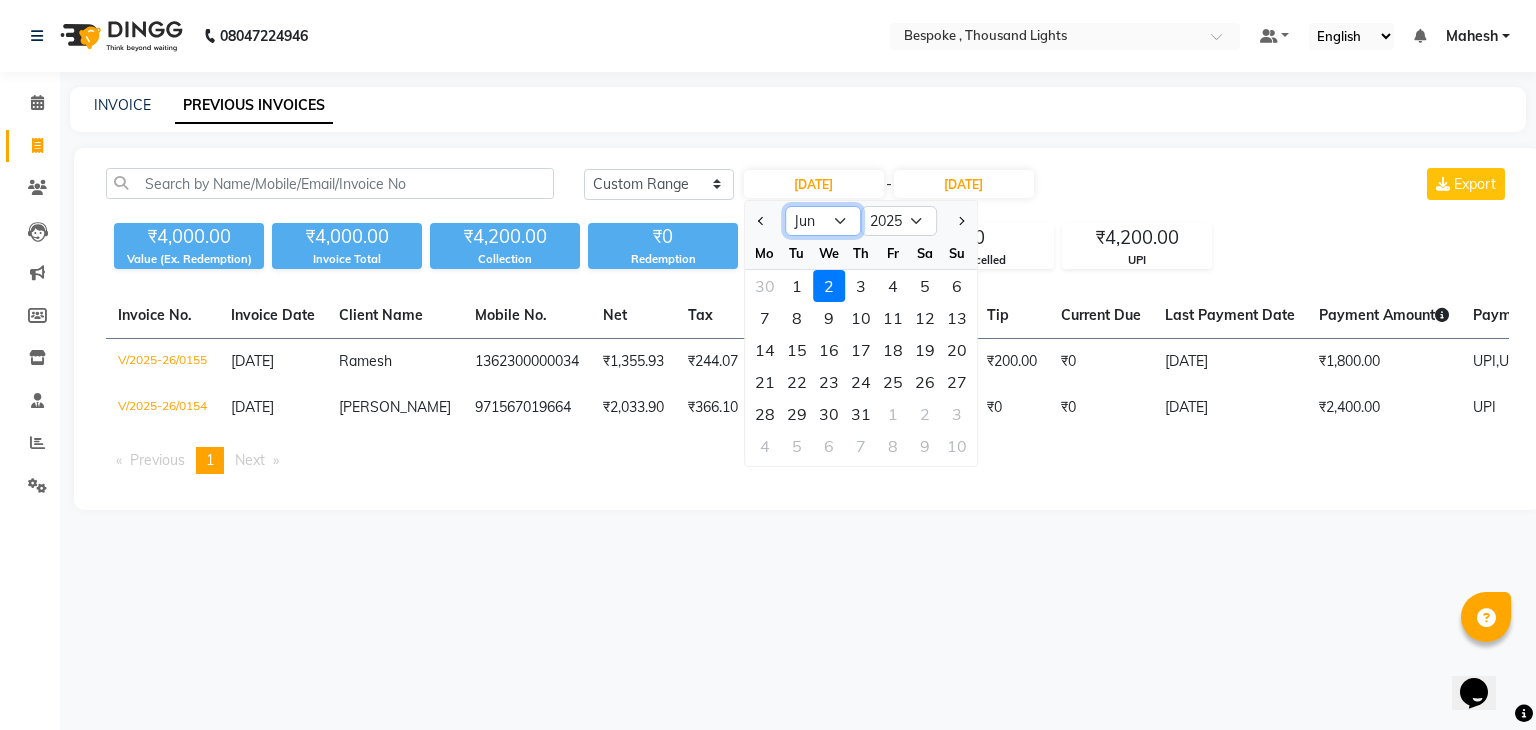 click on "Jan Feb Mar Apr May Jun [DATE] Aug Sep Oct Nov Dec" 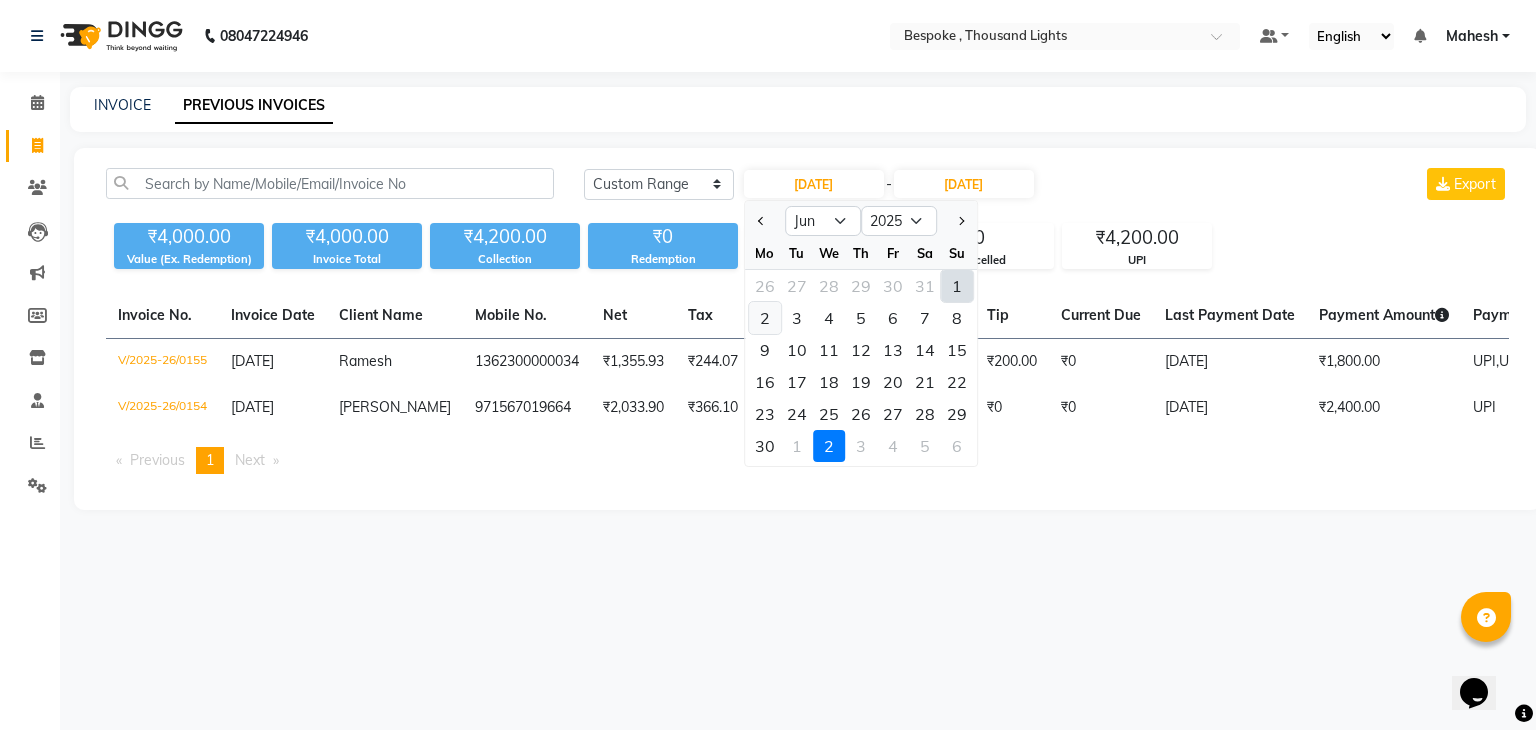 click on "2" 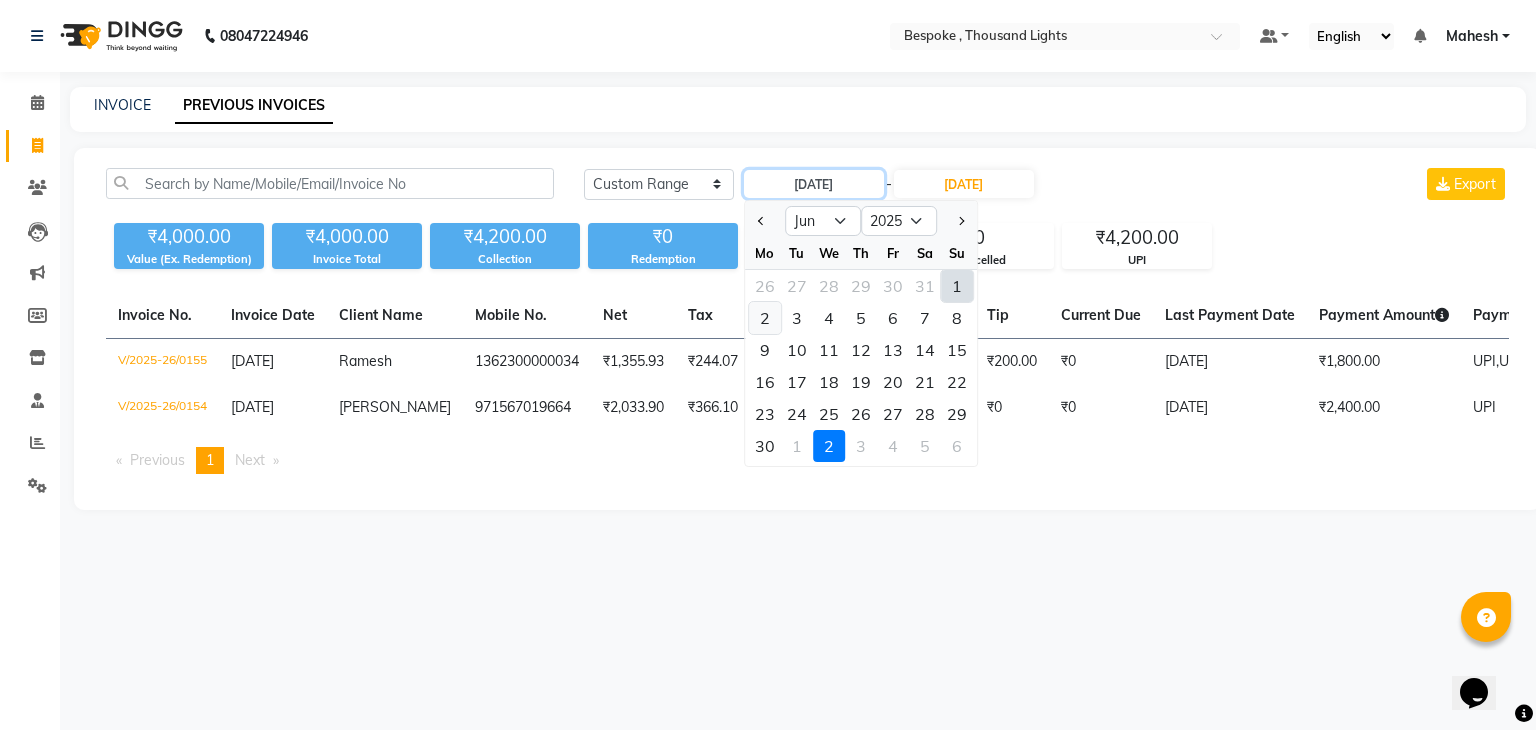 type on "[DATE]" 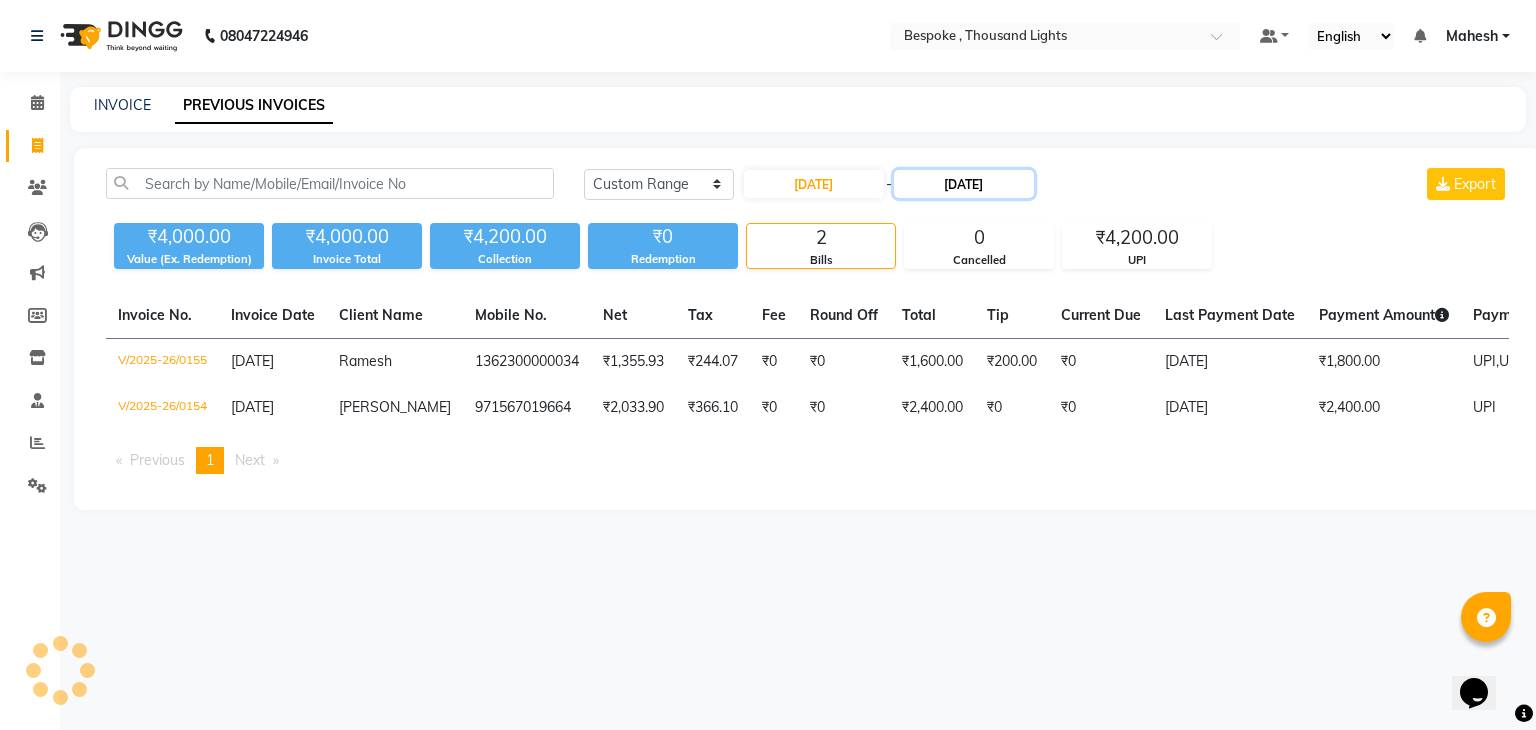 click on "[DATE]" 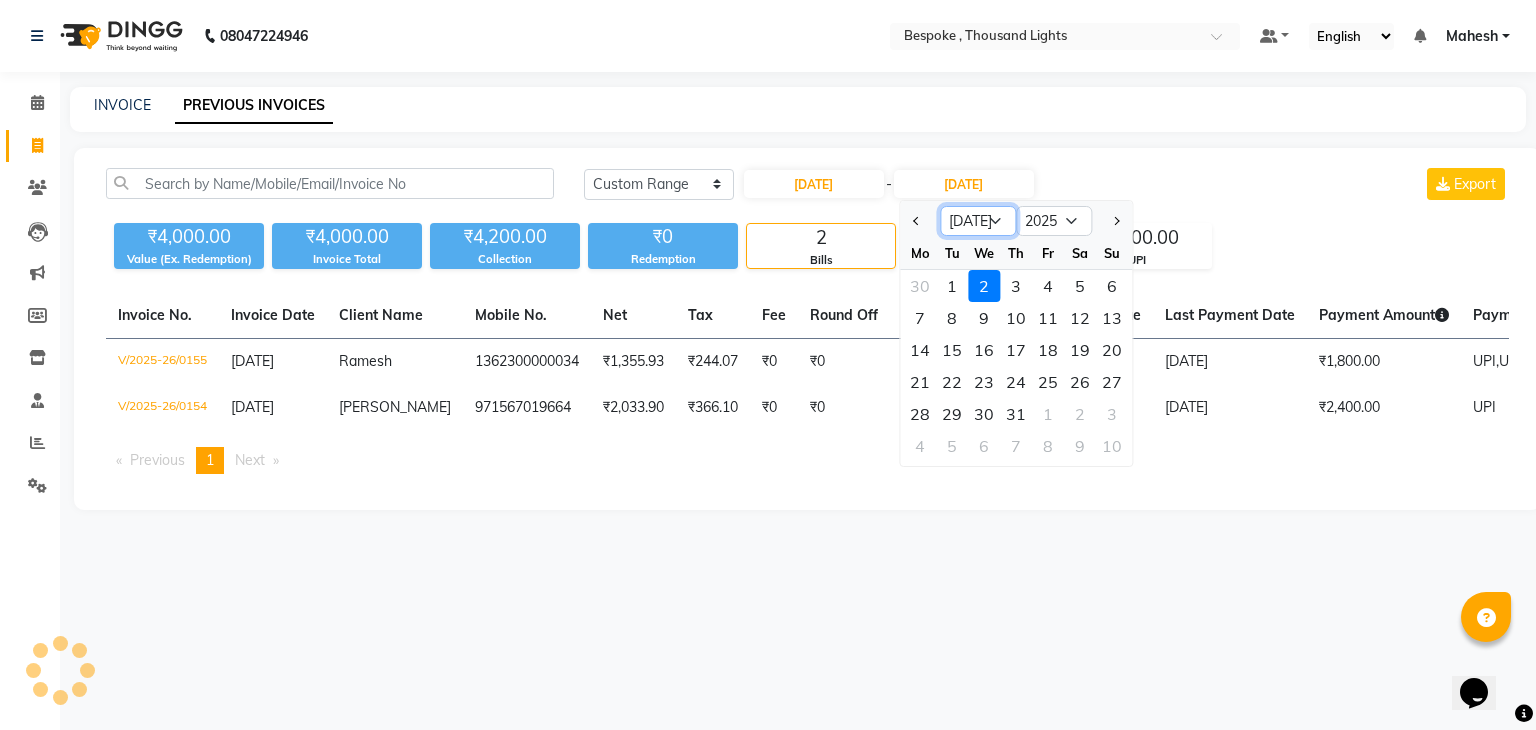 click on "Jun [DATE] Aug Sep Oct Nov Dec" 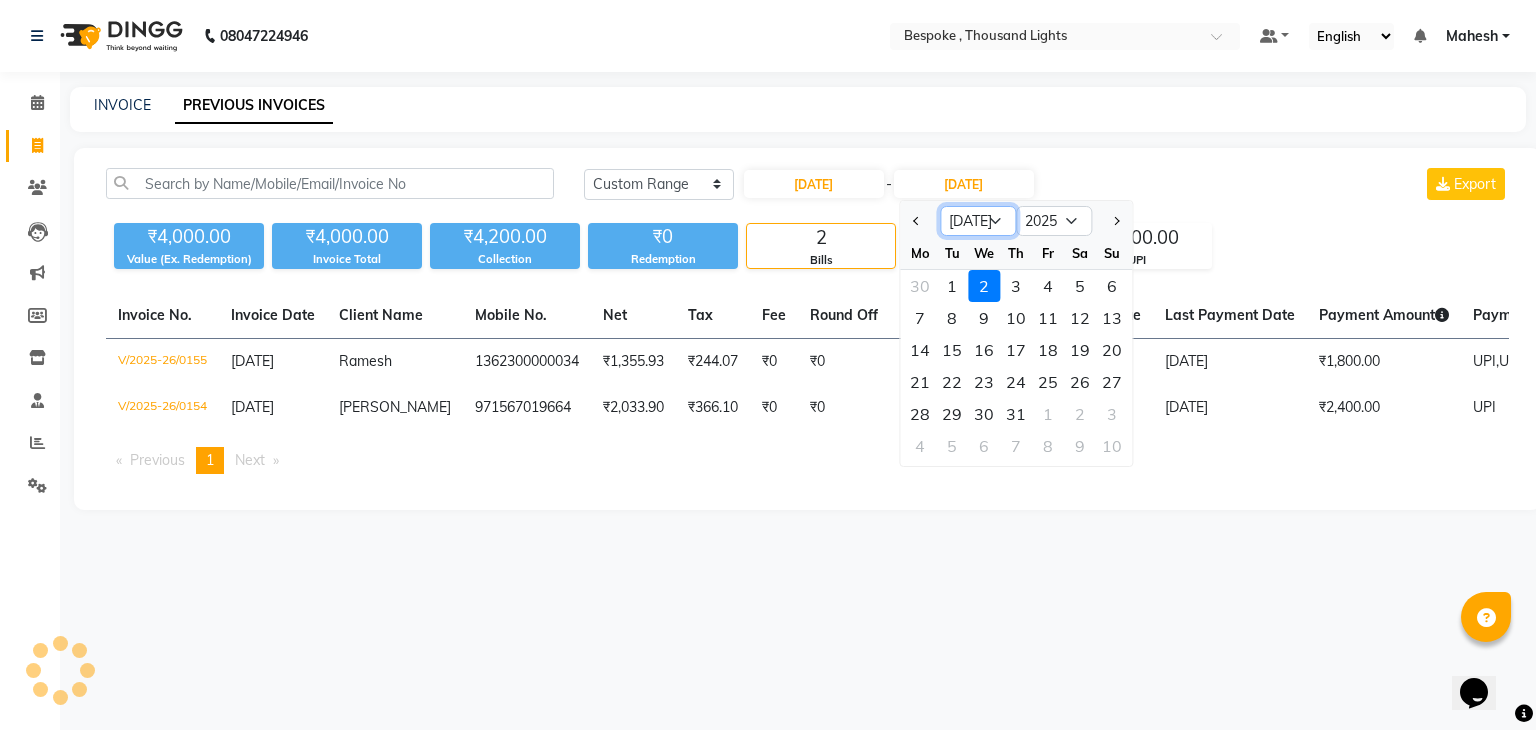 select on "6" 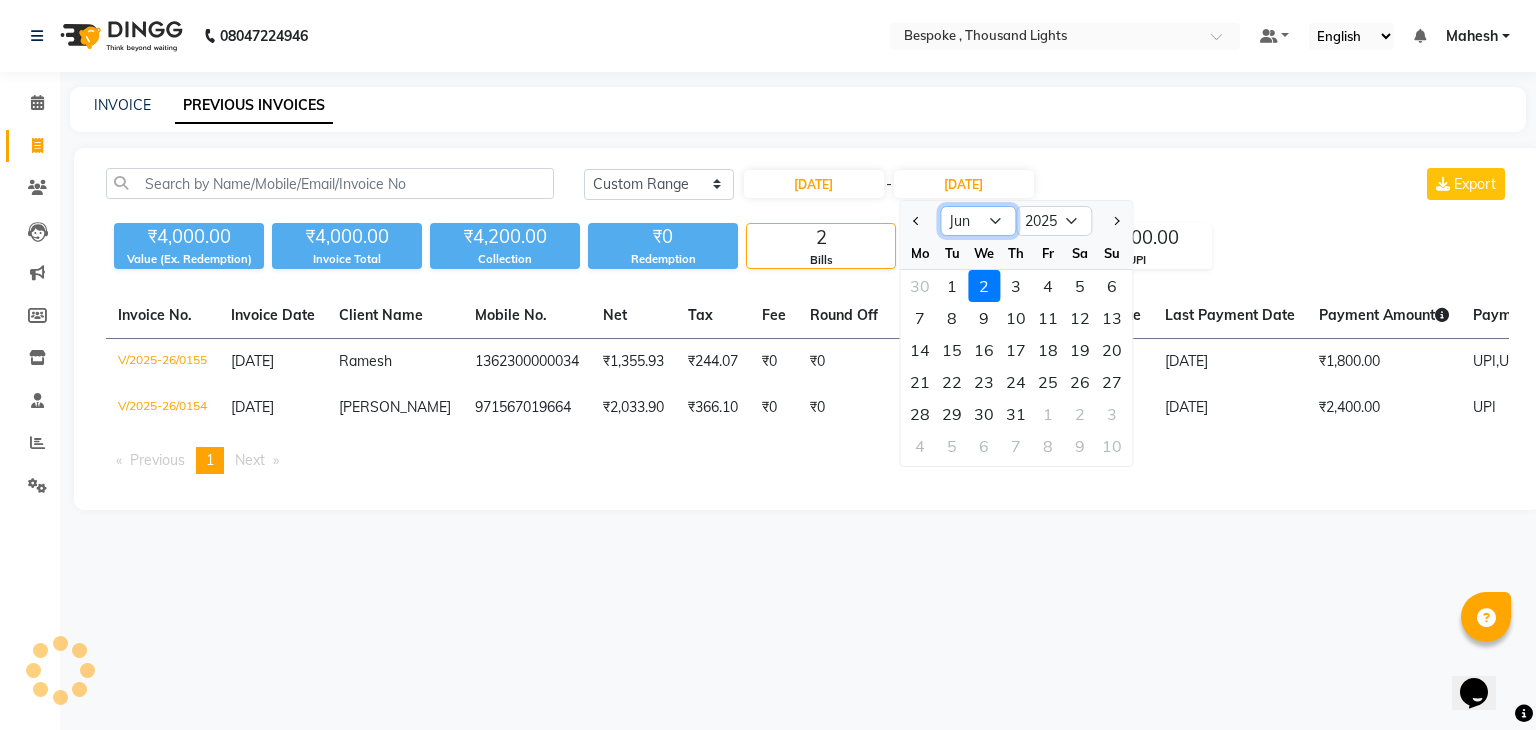 click on "Jun [DATE] Aug Sep Oct Nov Dec" 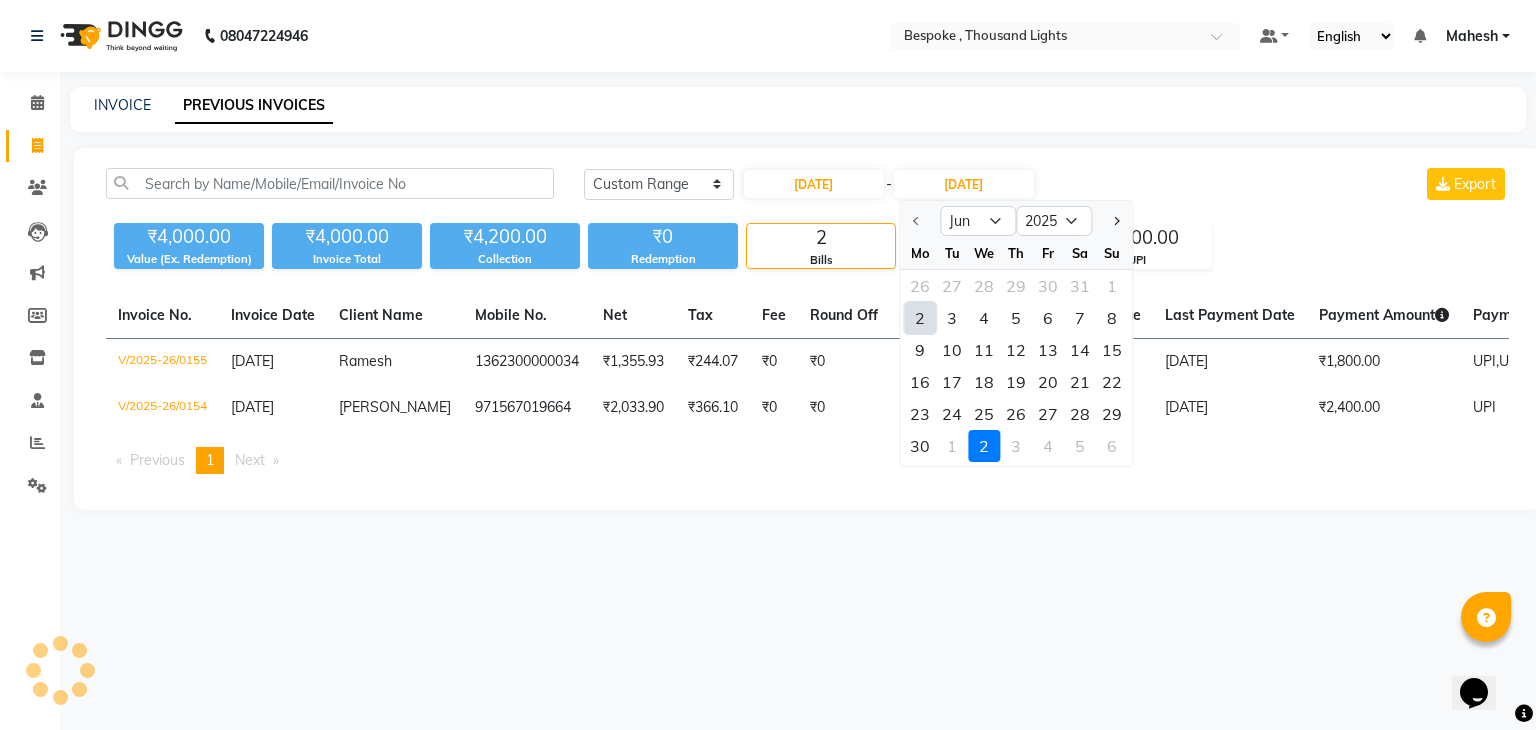 click on "2" 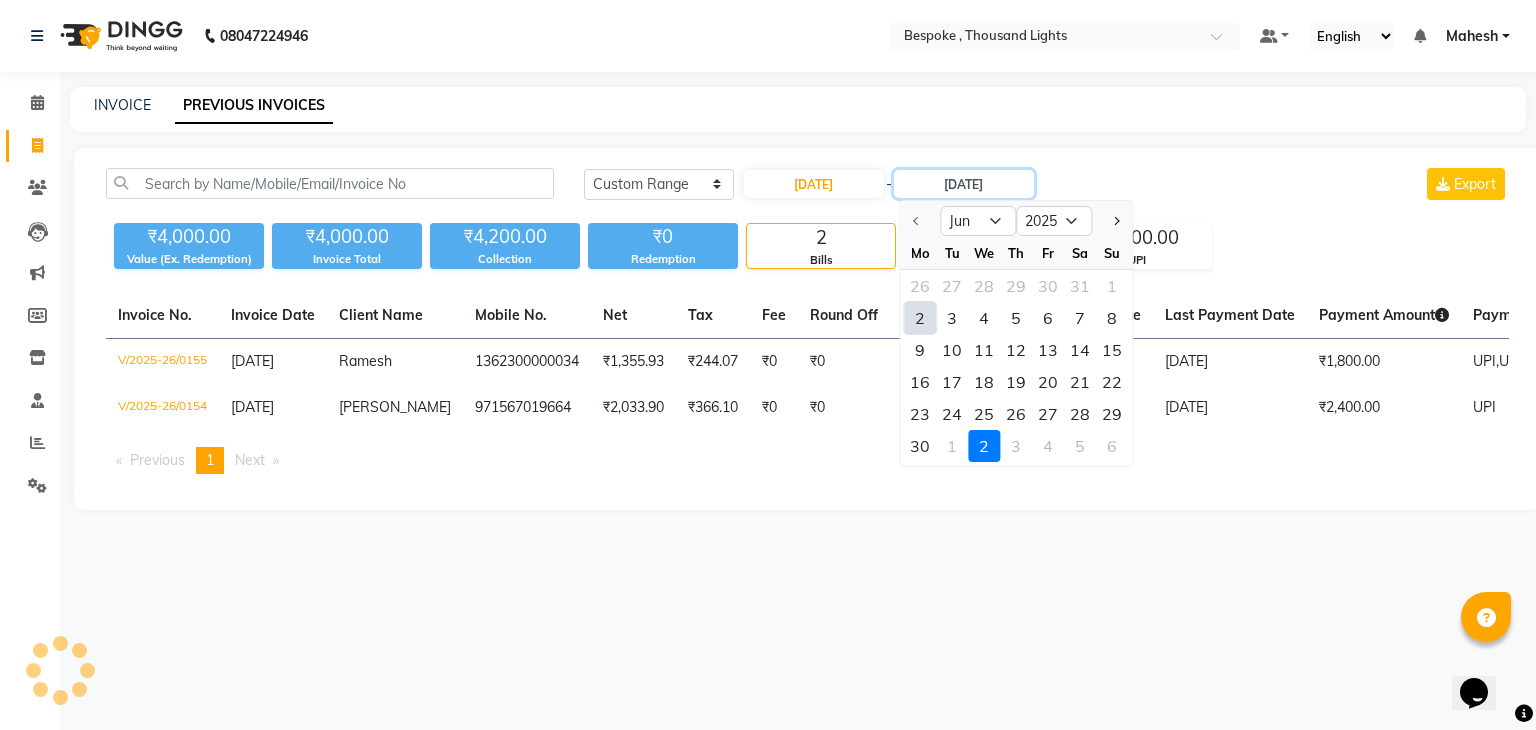 type on "[DATE]" 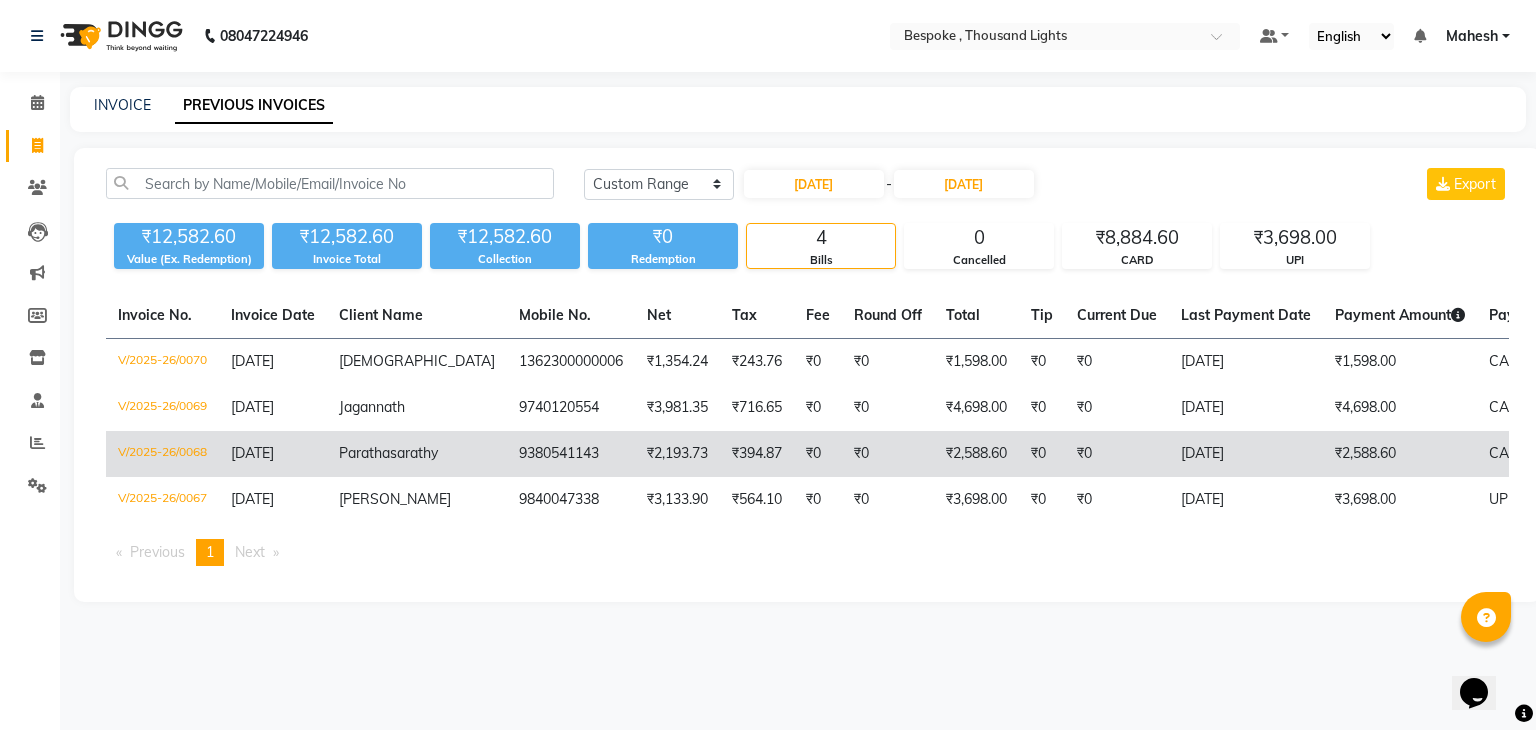 click on "Parathasarathy" 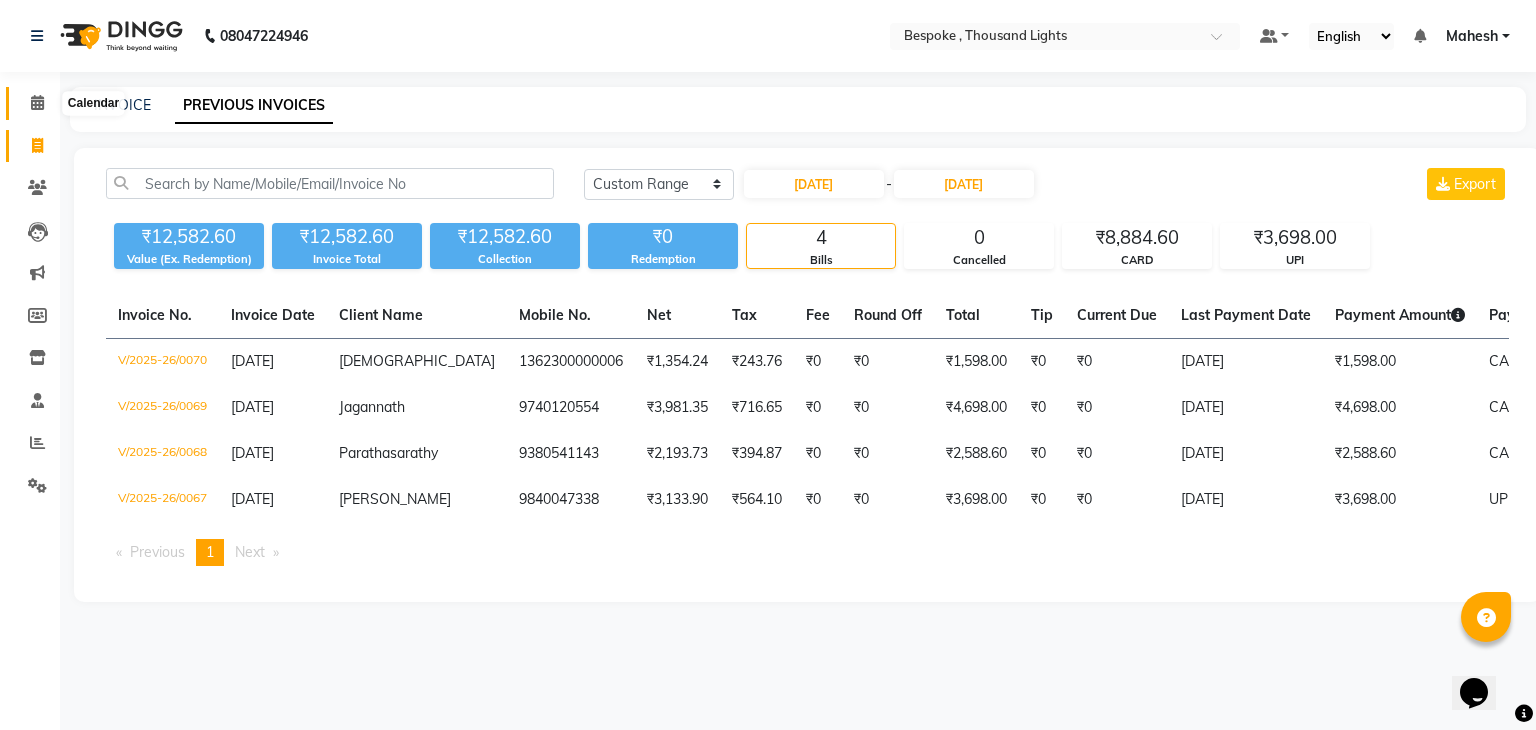 click 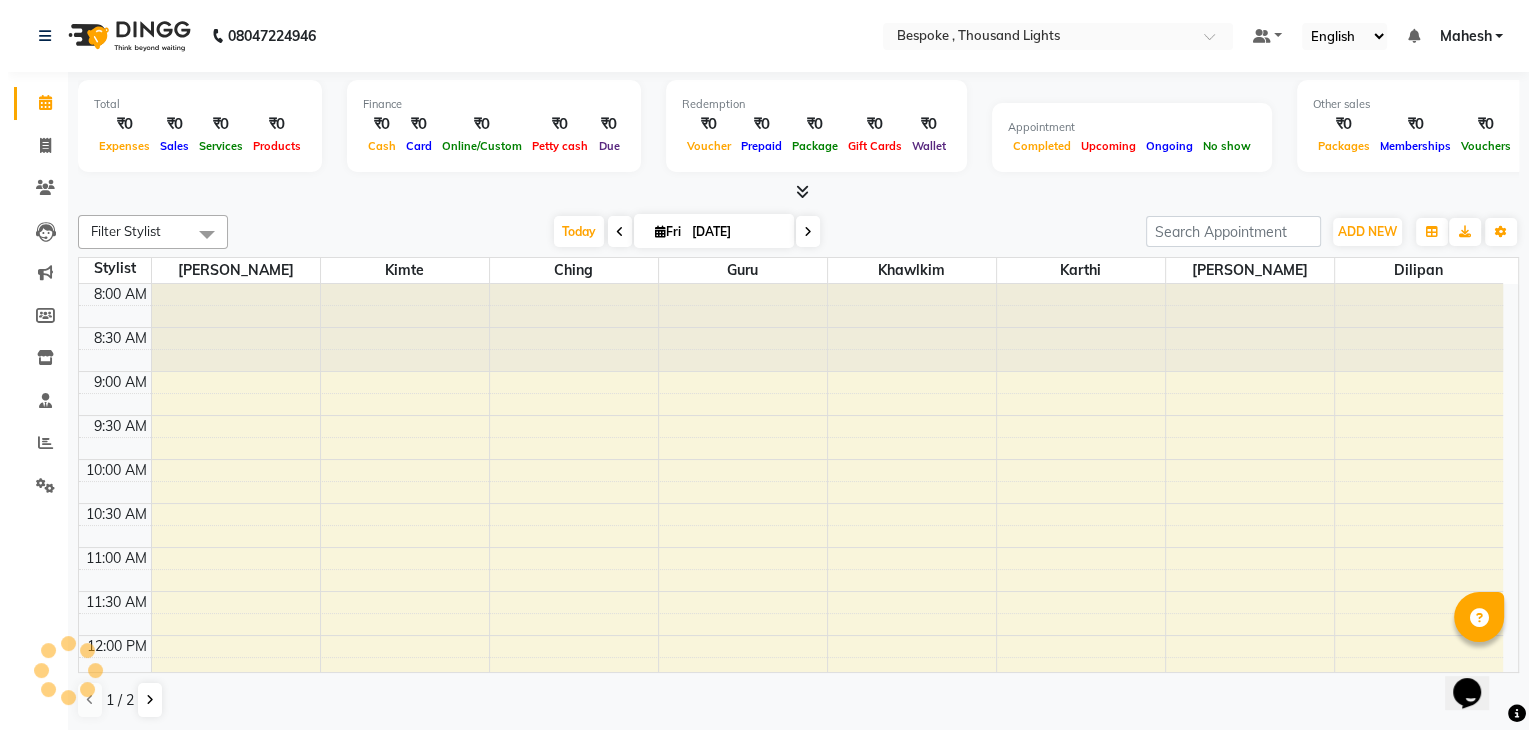 scroll, scrollTop: 0, scrollLeft: 0, axis: both 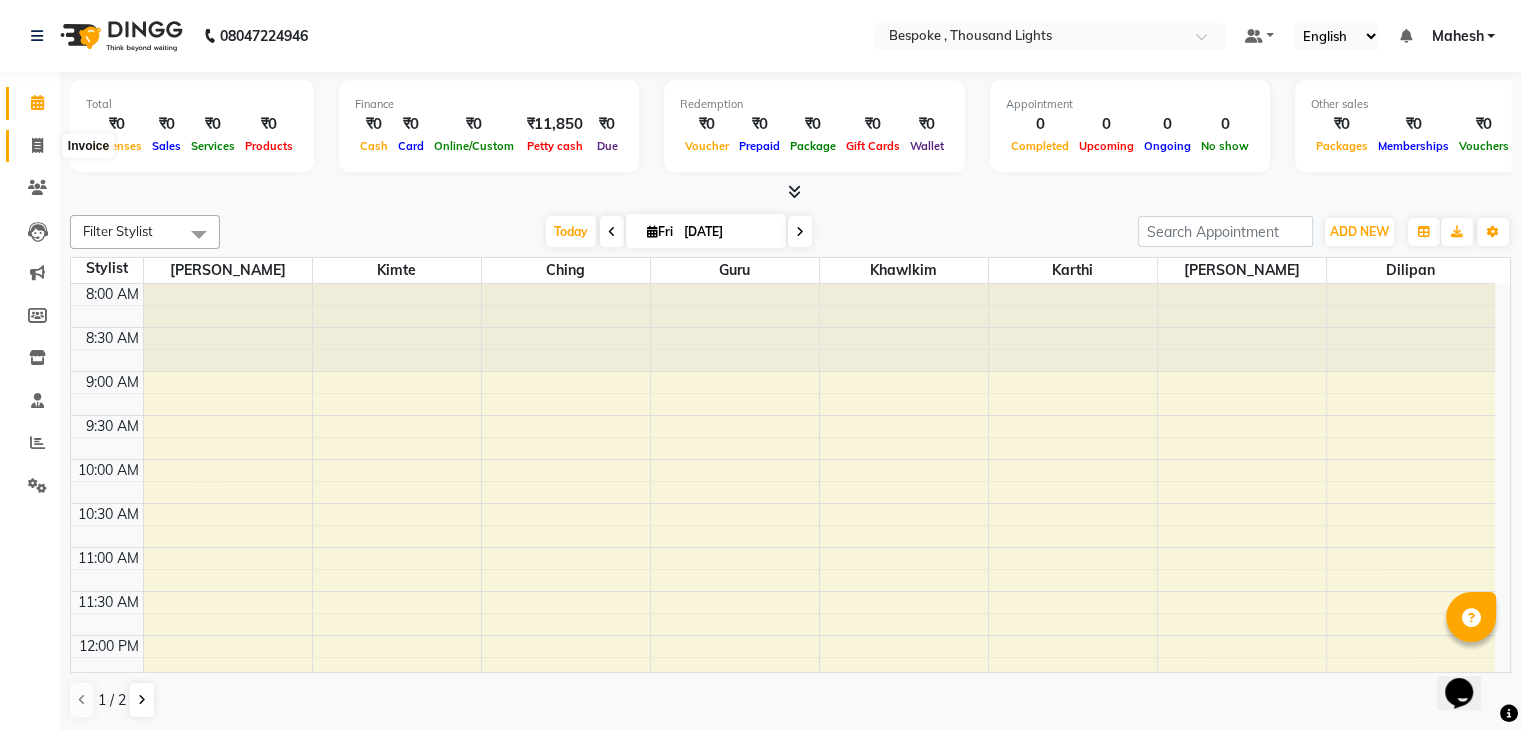 click 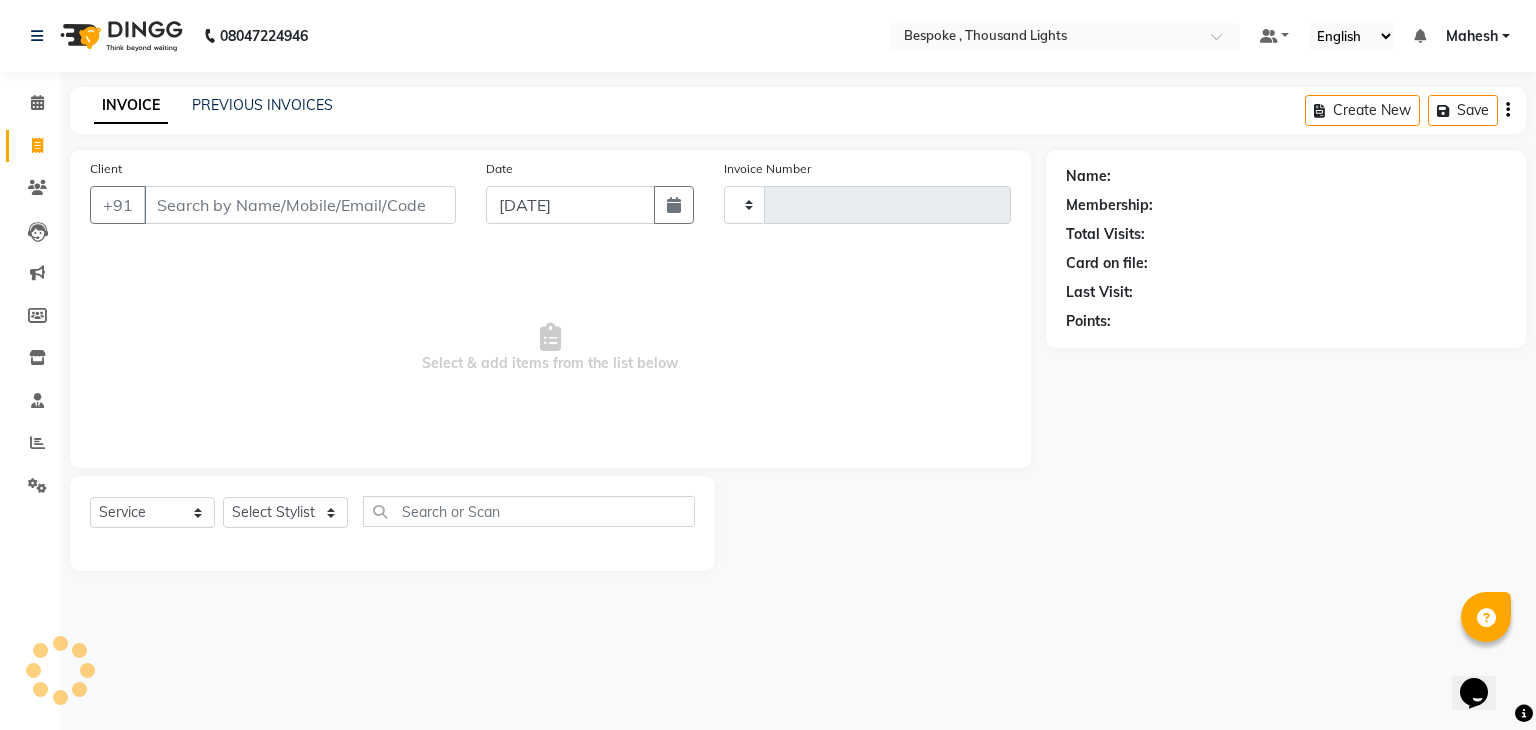 type on "0186" 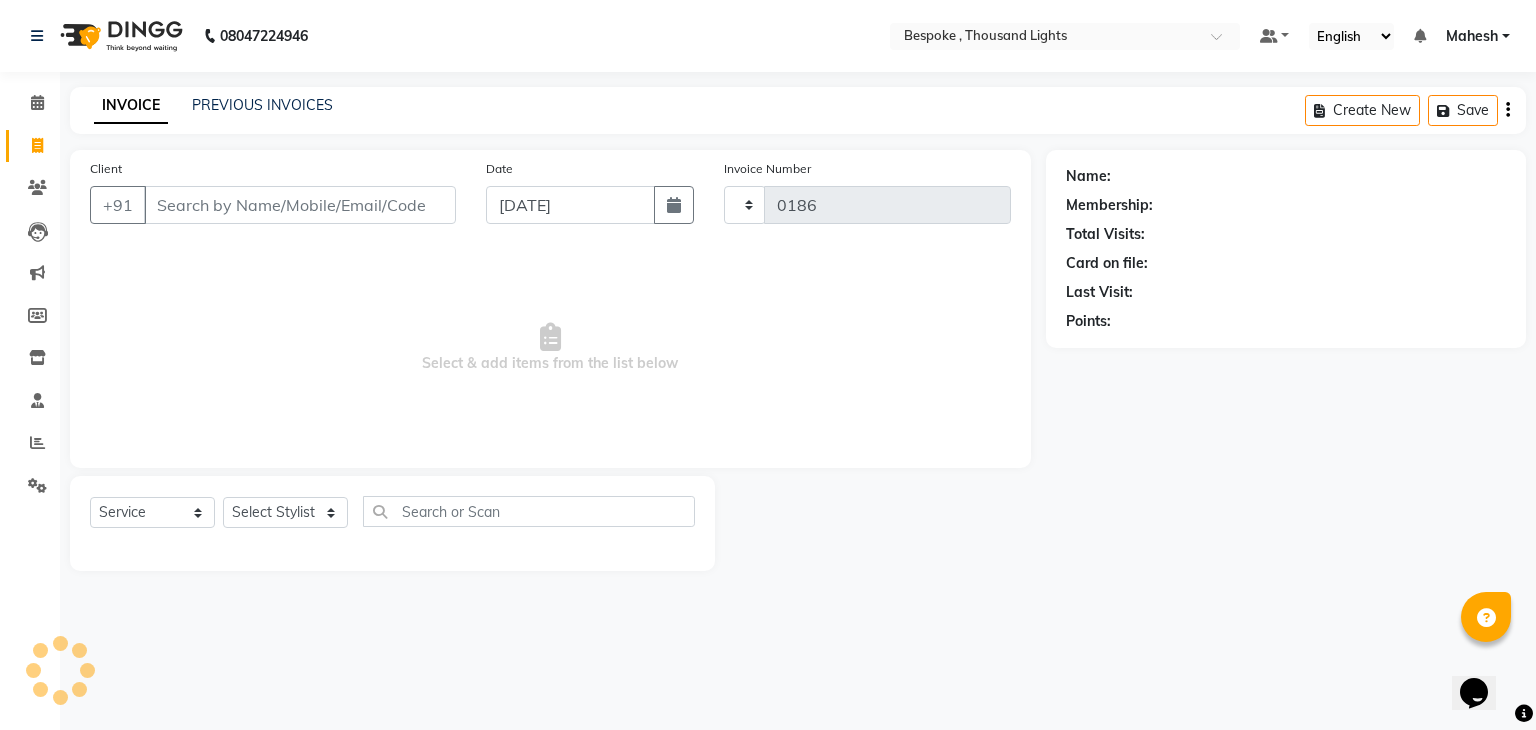 select on "8177" 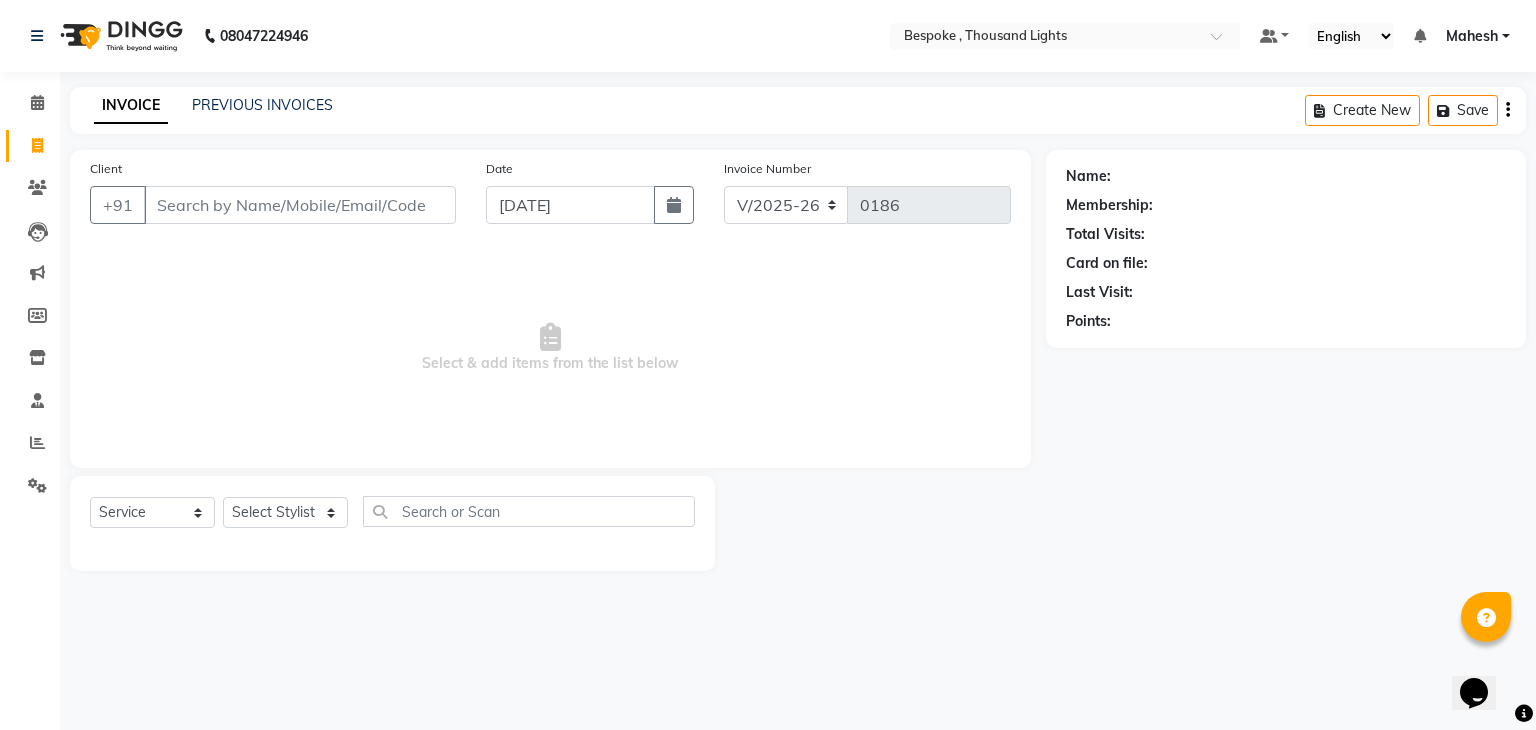 click on "Client" at bounding box center (300, 205) 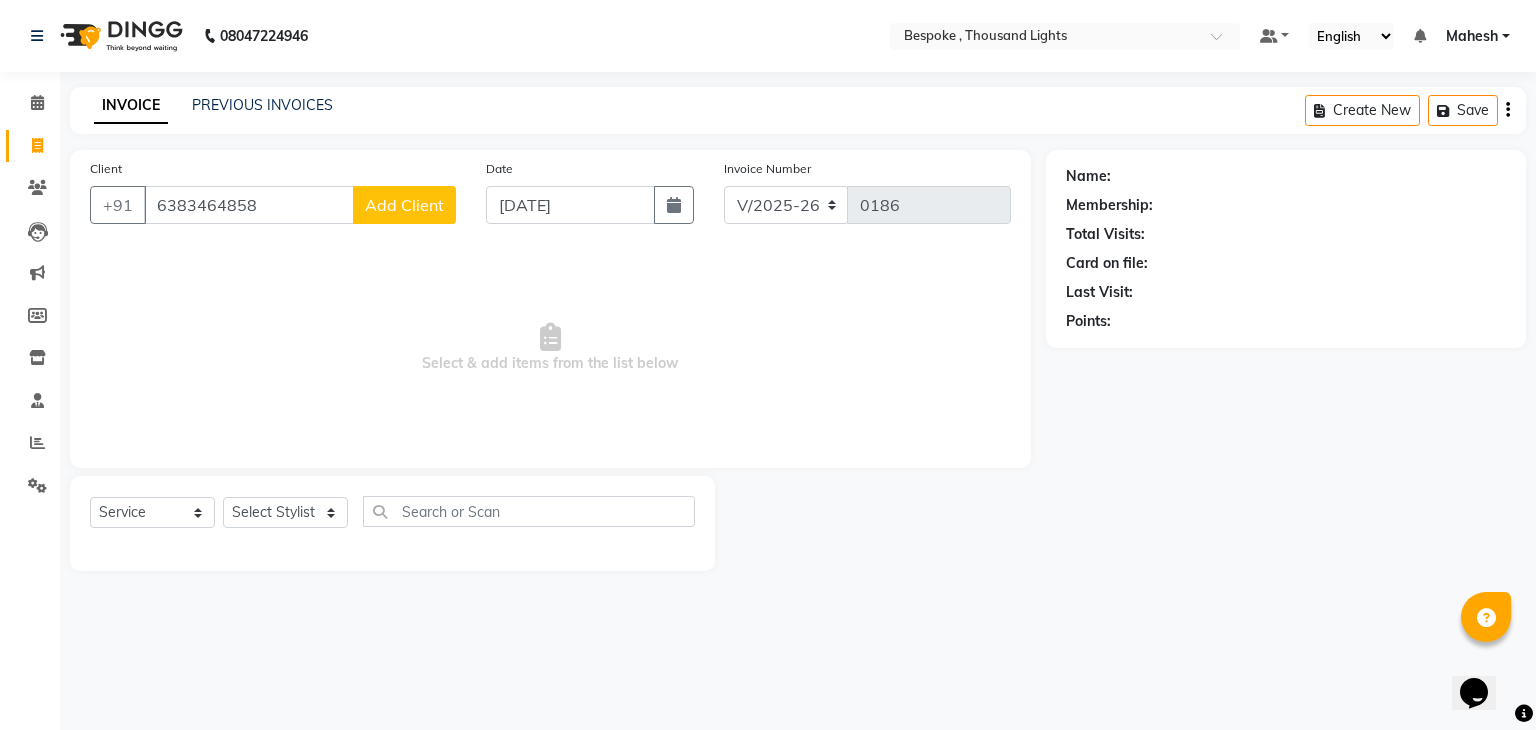type on "6383464858" 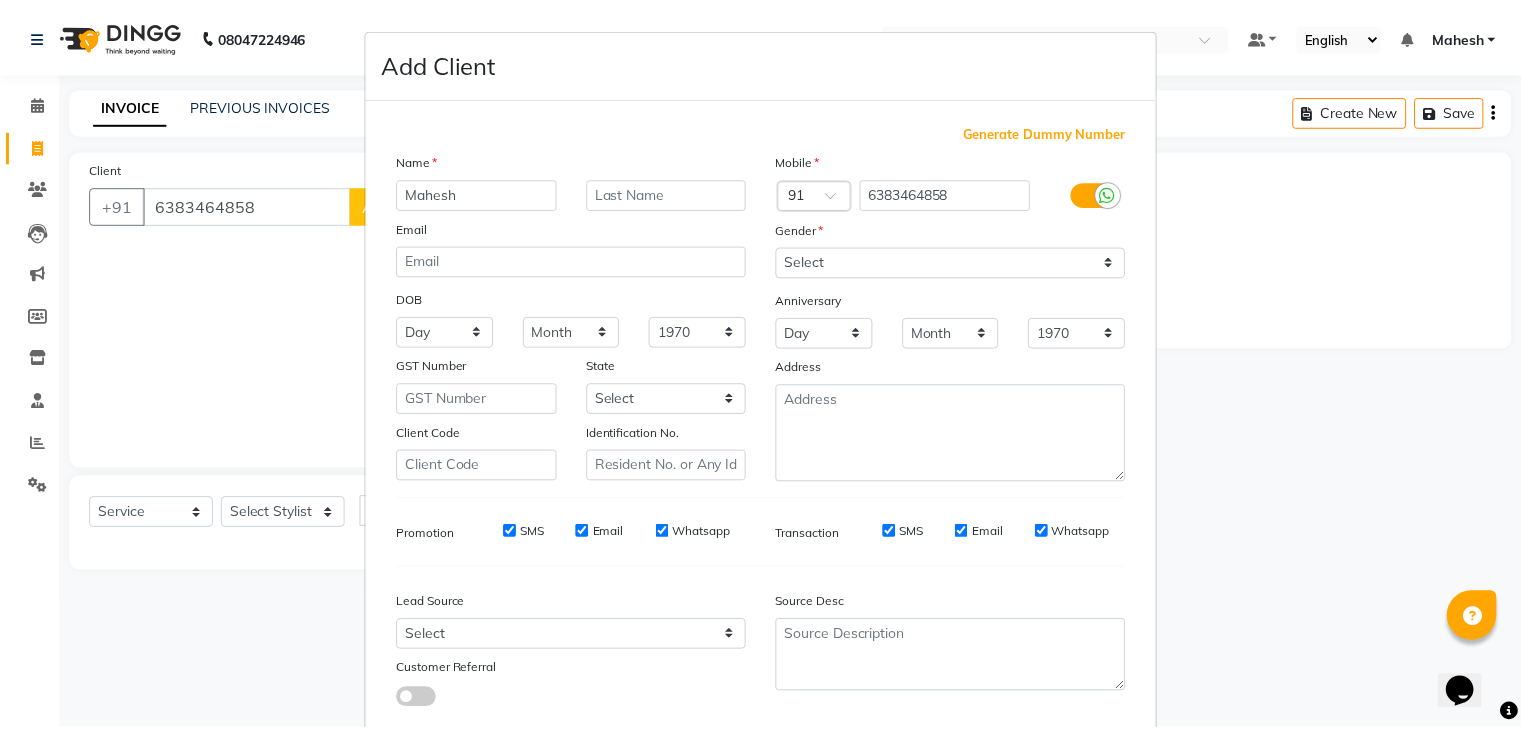 scroll, scrollTop: 127, scrollLeft: 0, axis: vertical 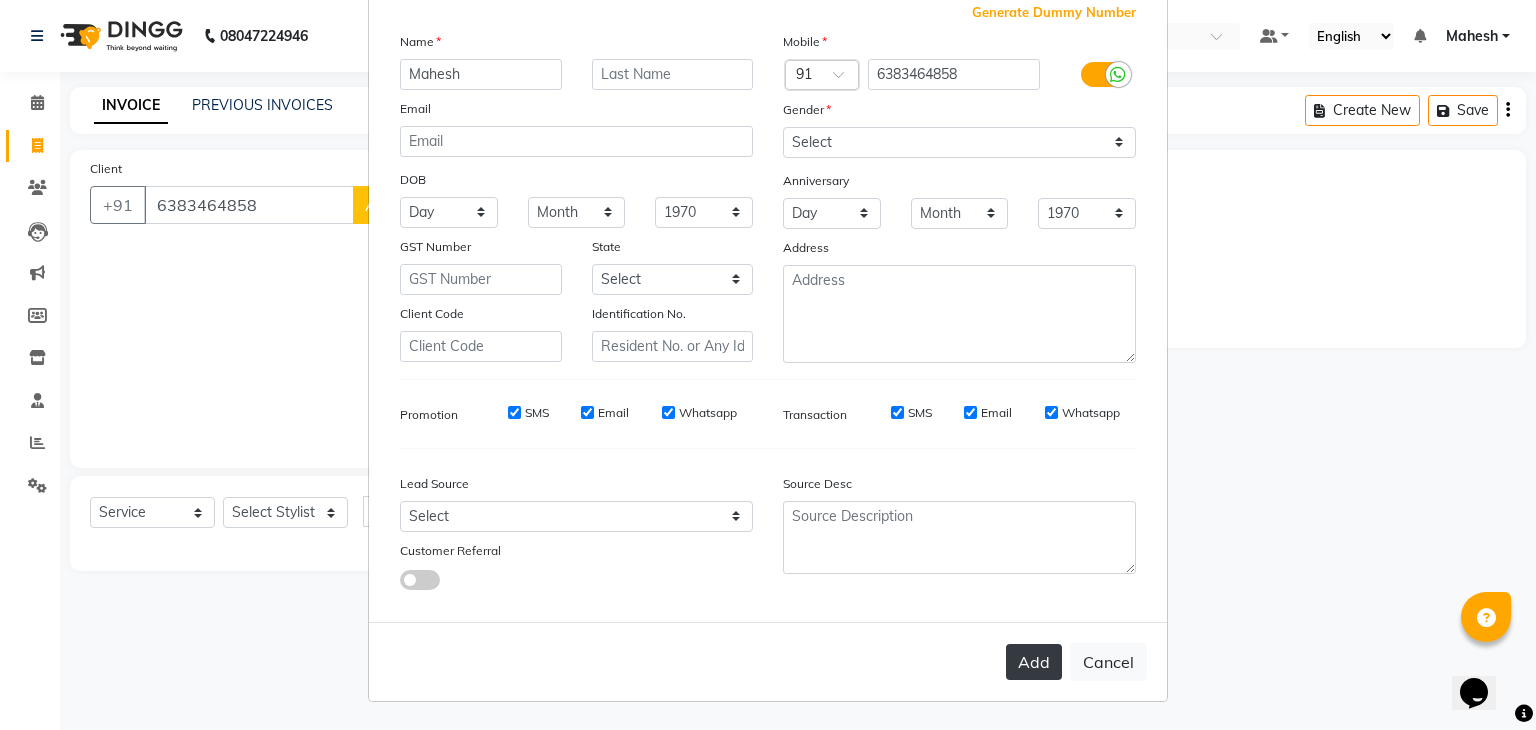 type on "Mahesh" 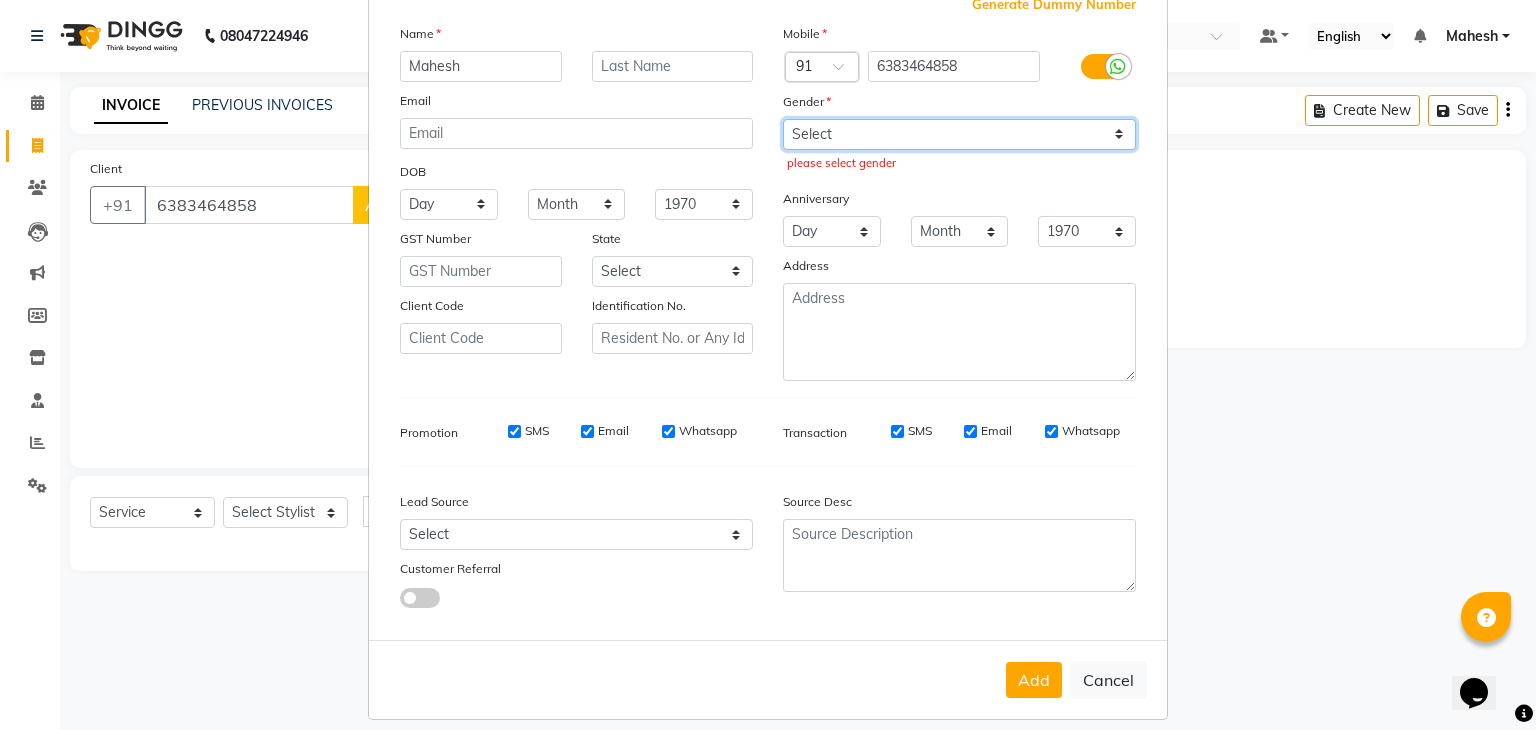 click on "Select [DEMOGRAPHIC_DATA] [DEMOGRAPHIC_DATA] Other Prefer Not To Say" at bounding box center [959, 134] 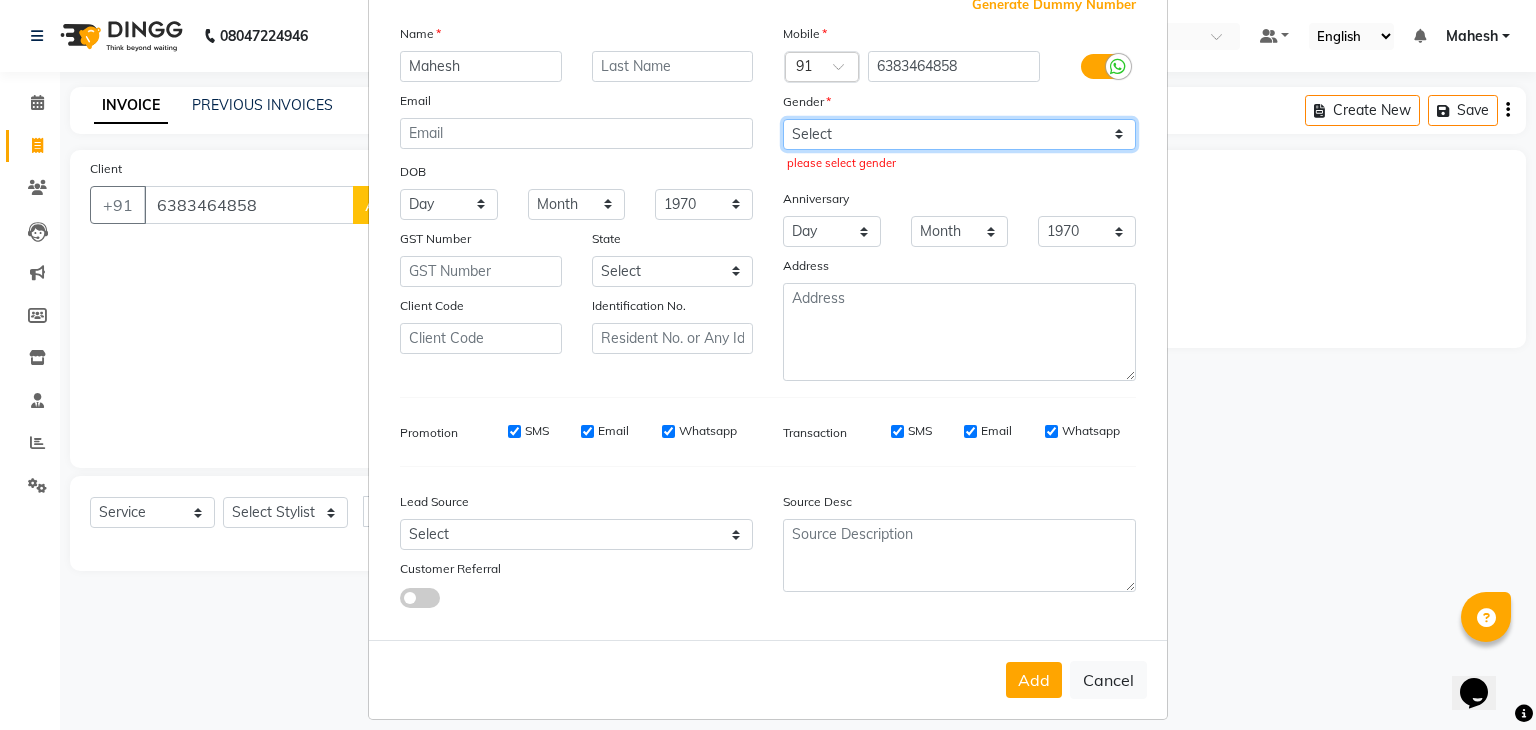 select on "[DEMOGRAPHIC_DATA]" 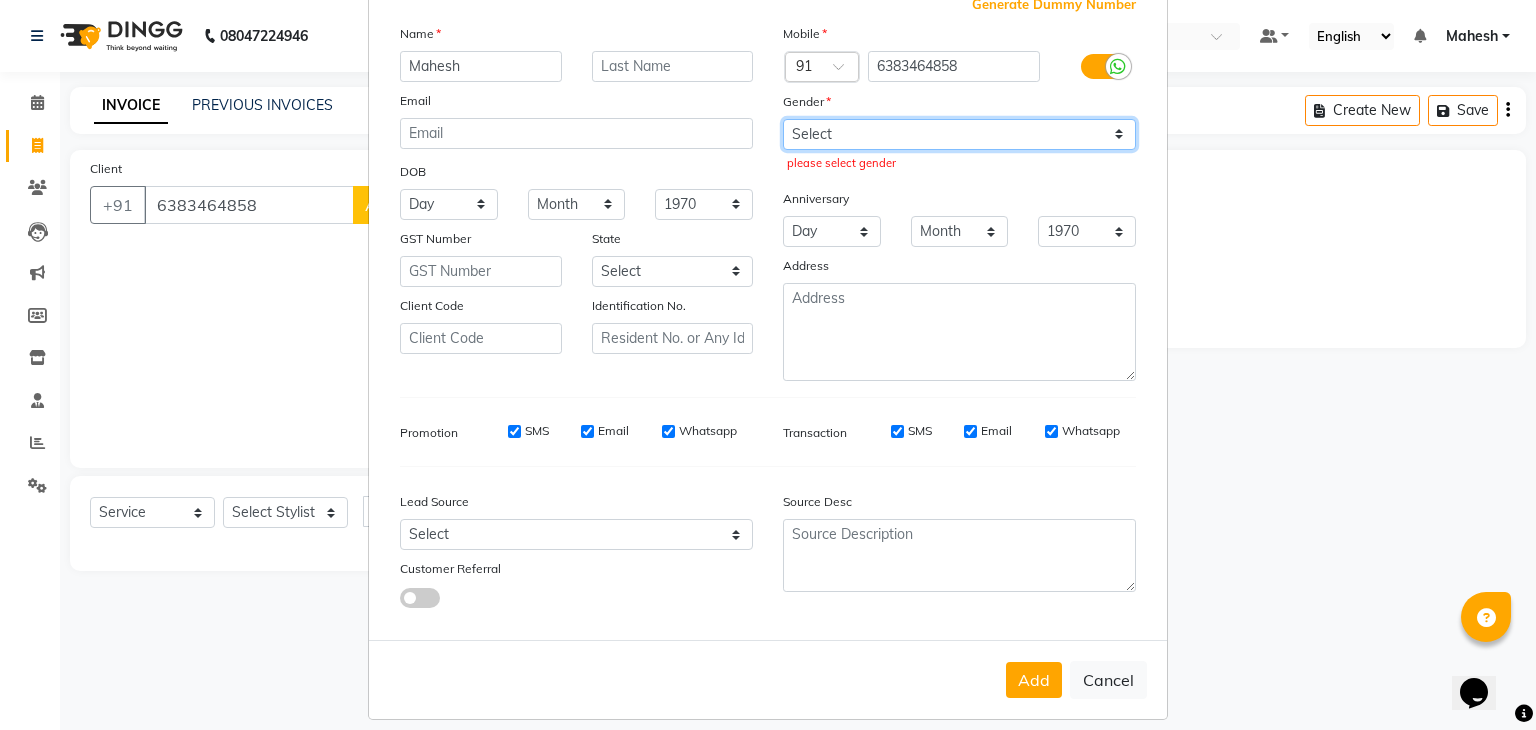 click on "Select [DEMOGRAPHIC_DATA] [DEMOGRAPHIC_DATA] Other Prefer Not To Say" at bounding box center (959, 134) 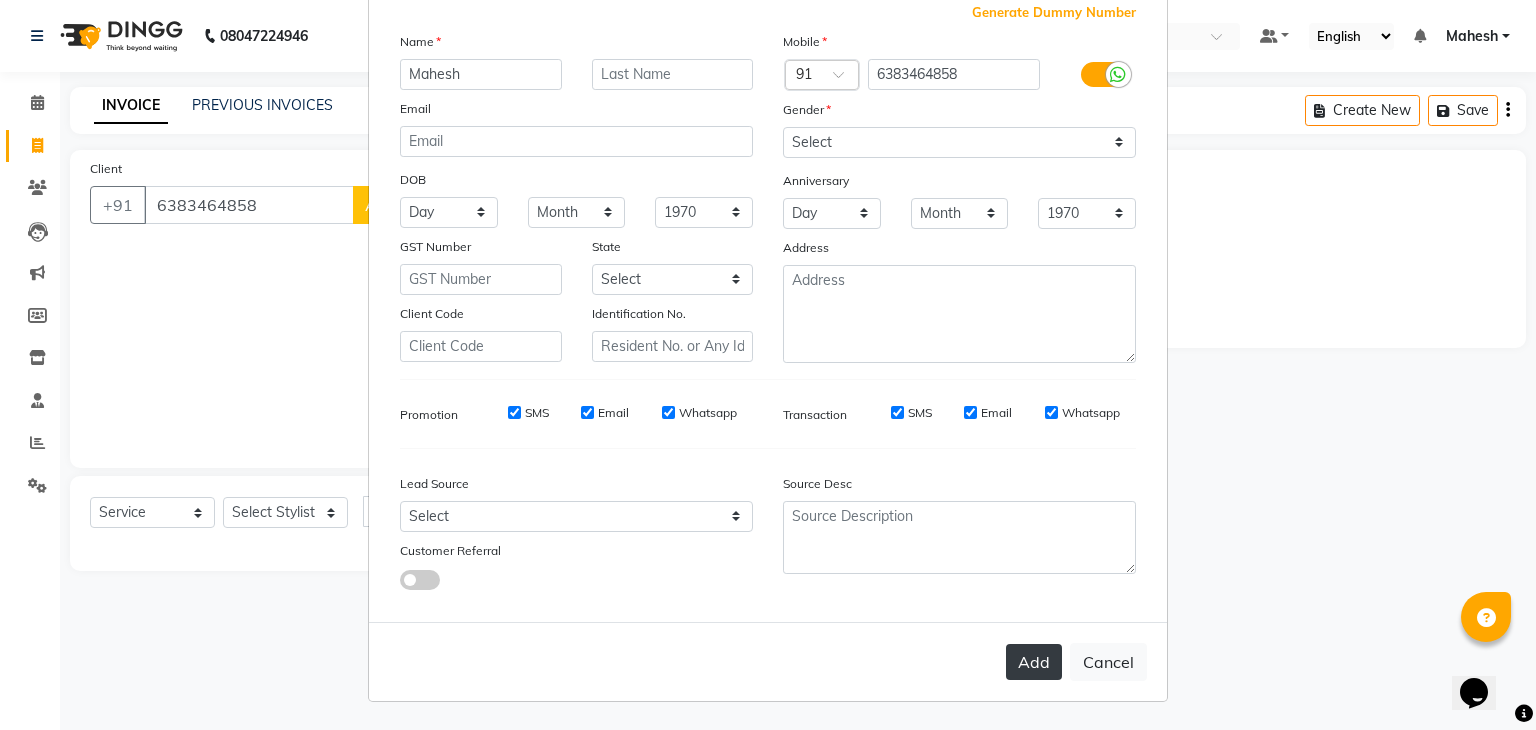 click on "Add" at bounding box center (1034, 662) 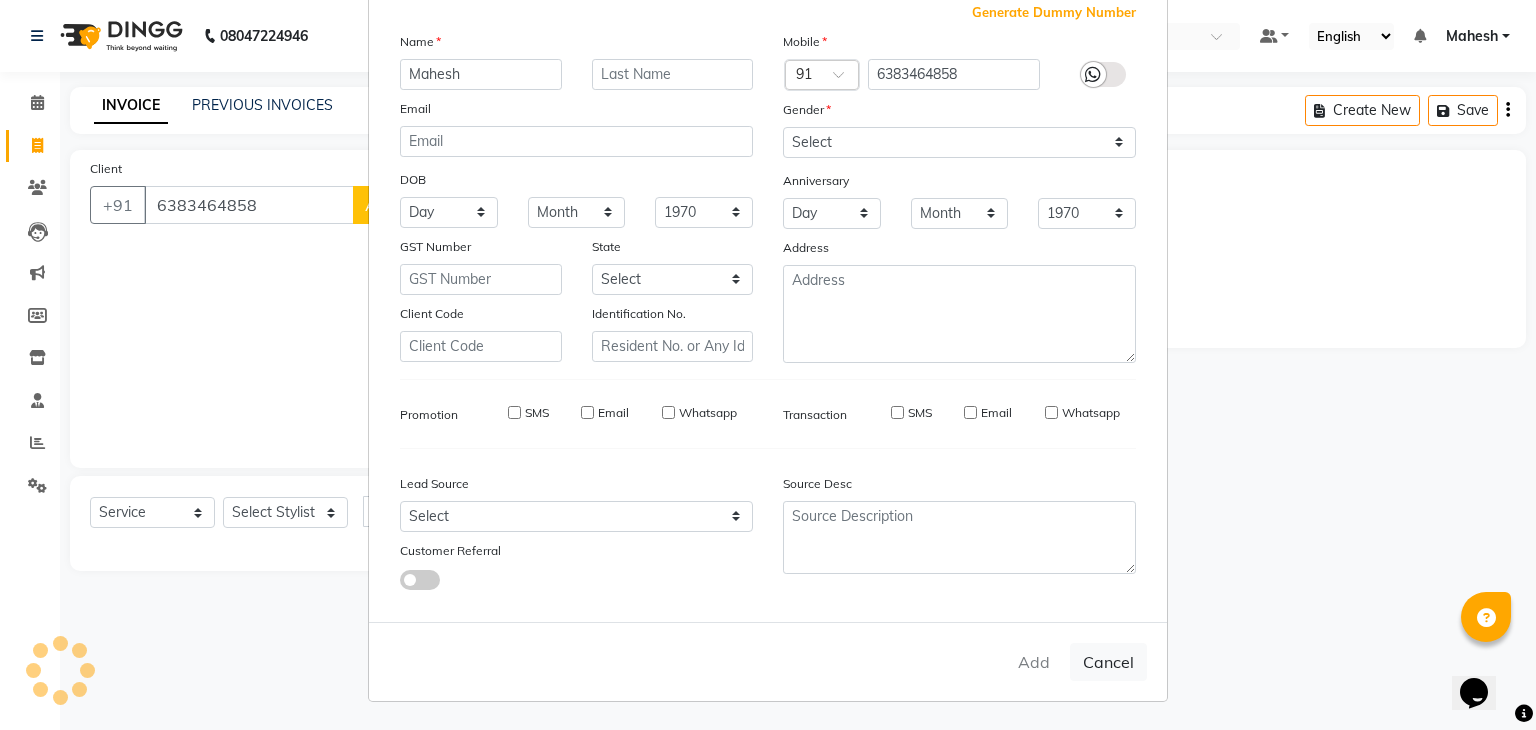 type 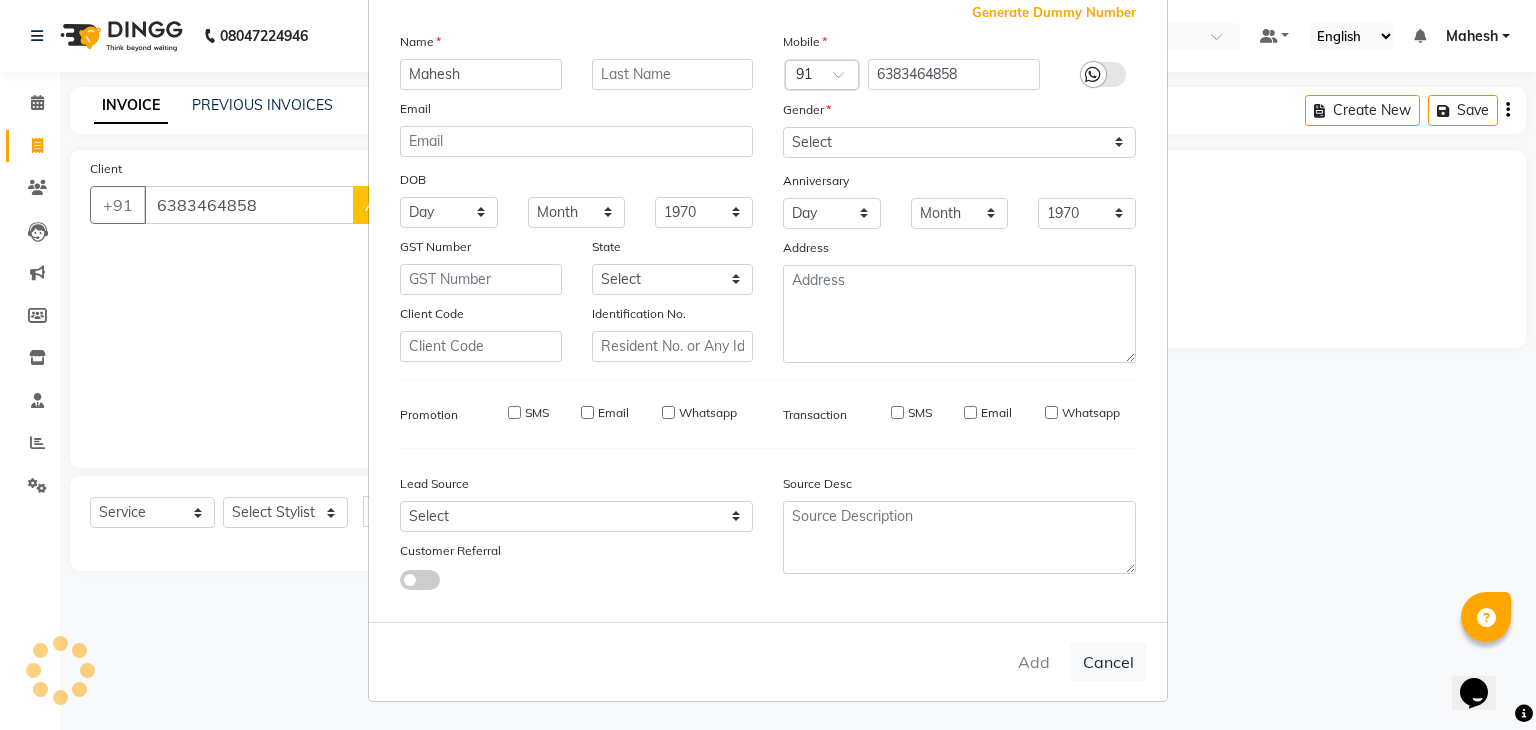 select 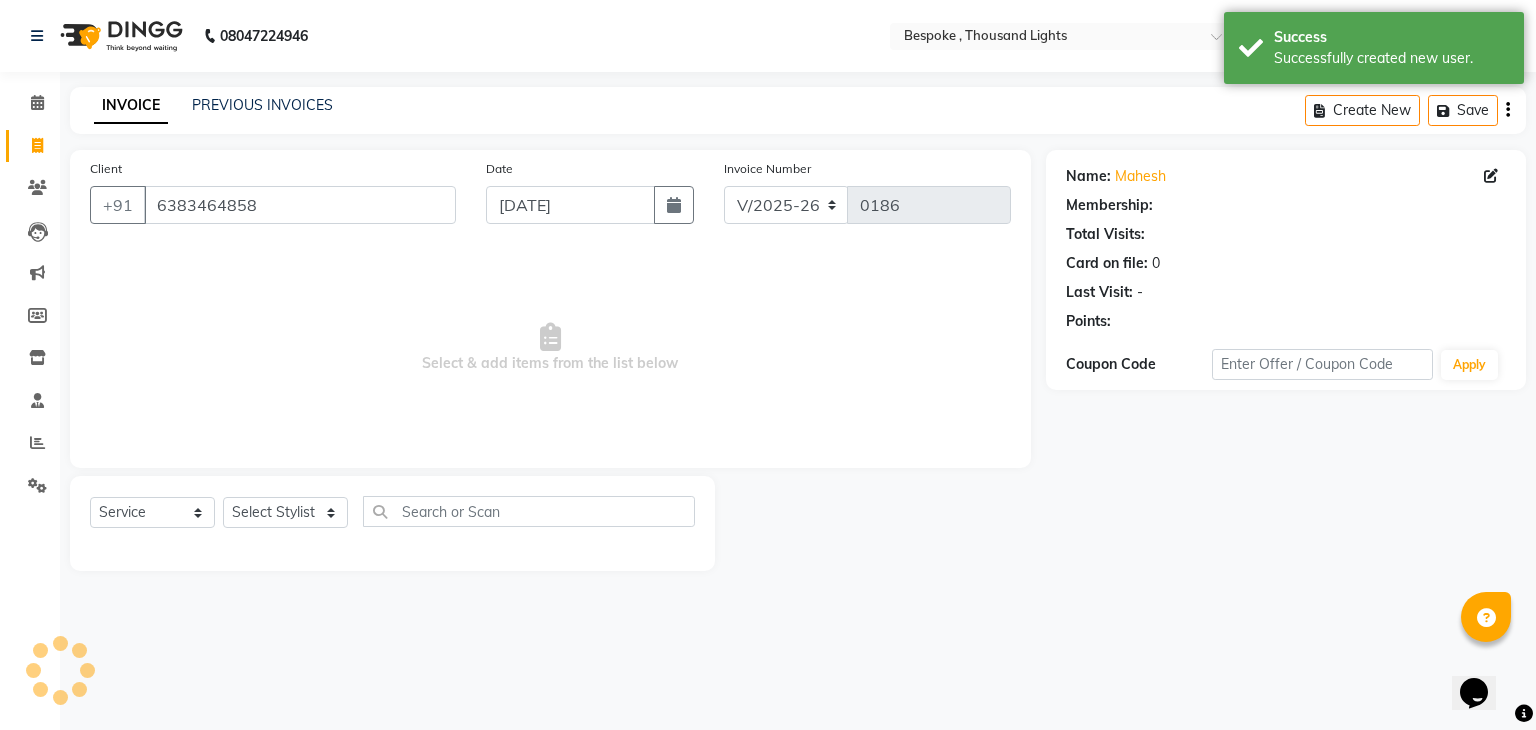 drag, startPoint x: 1011, startPoint y: 653, endPoint x: 681, endPoint y: 552, distance: 345.11014 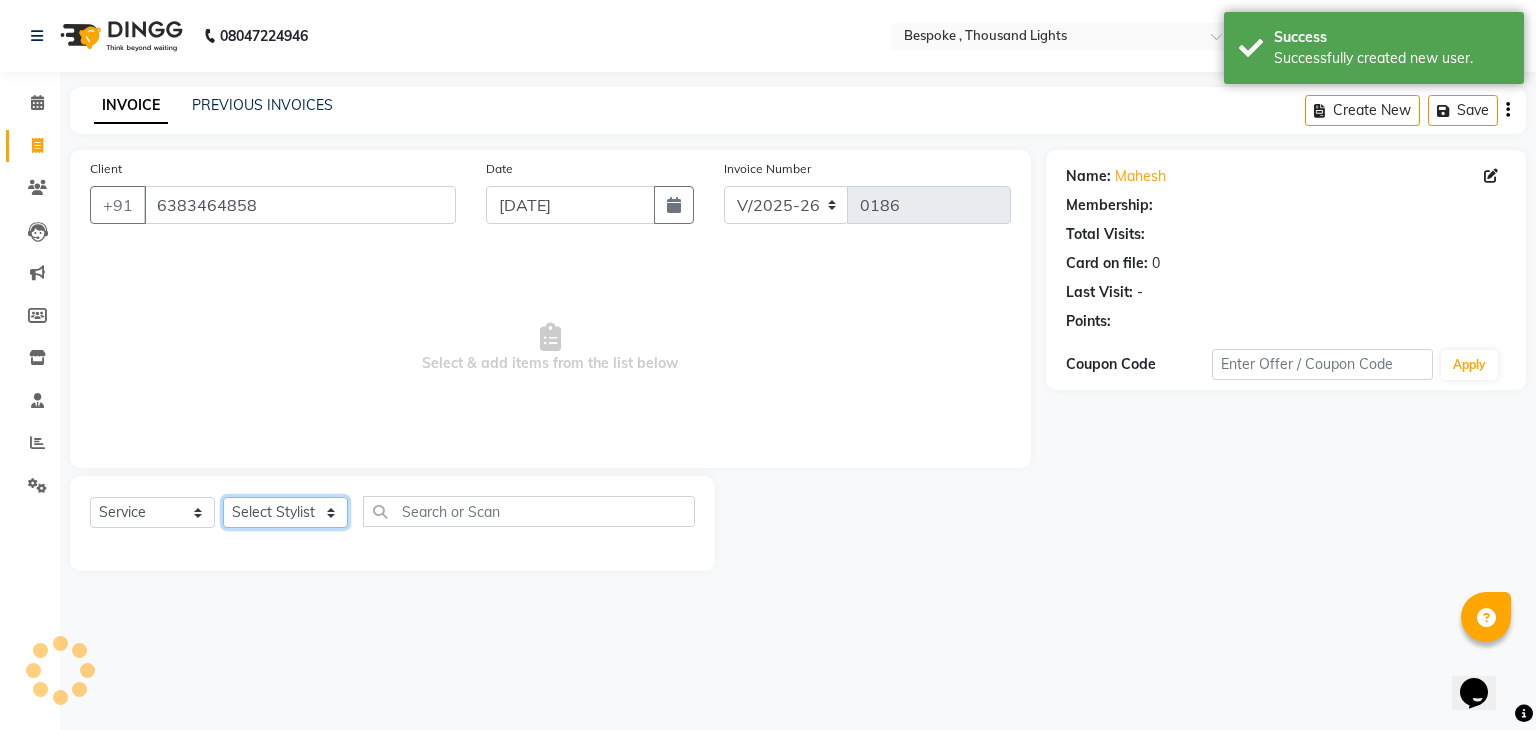 click on "Select Stylist [PERSON_NAME] Guru [PERSON_NAME]" 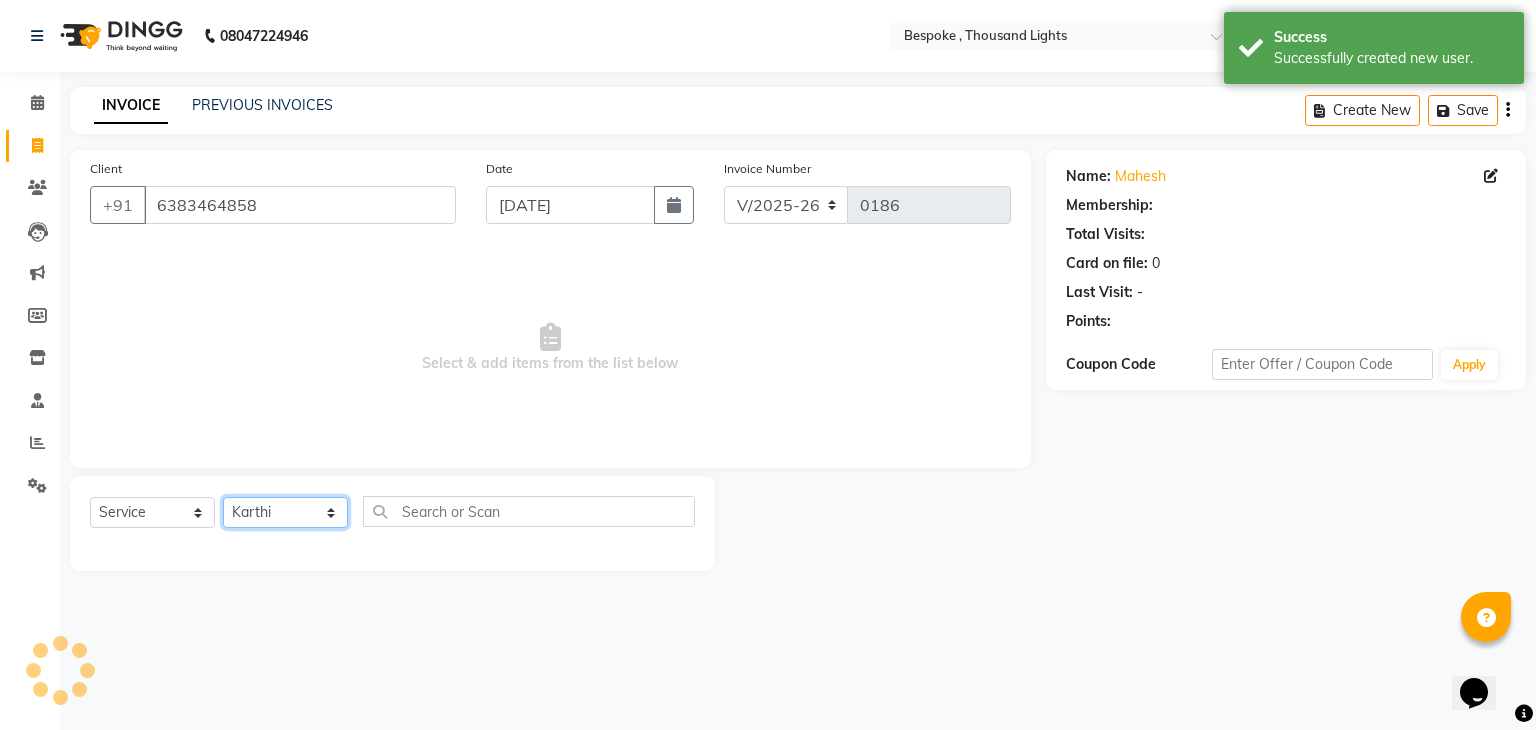 click on "Select Stylist [PERSON_NAME] Guru [PERSON_NAME]" 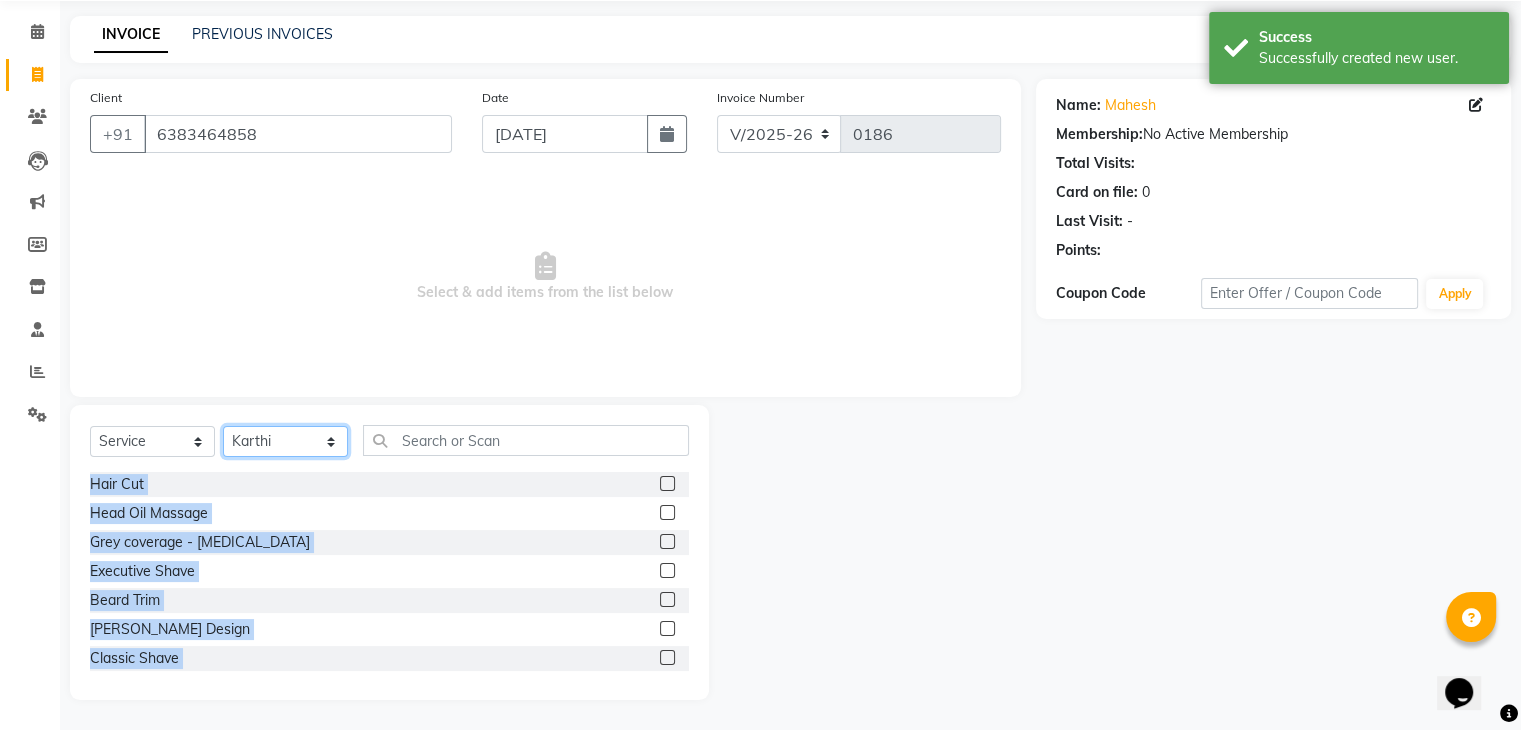 scroll, scrollTop: 71, scrollLeft: 0, axis: vertical 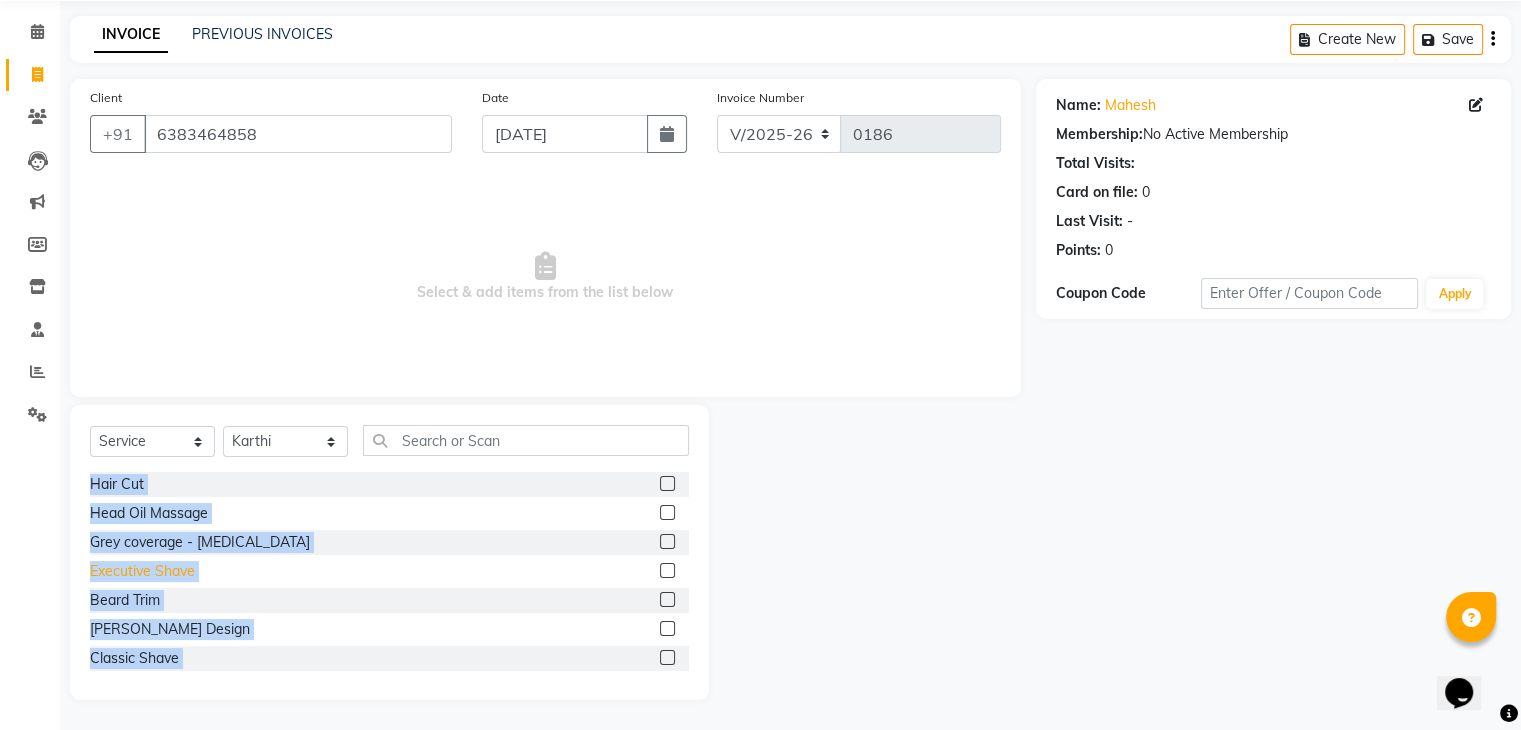 click on "Executive Shave" 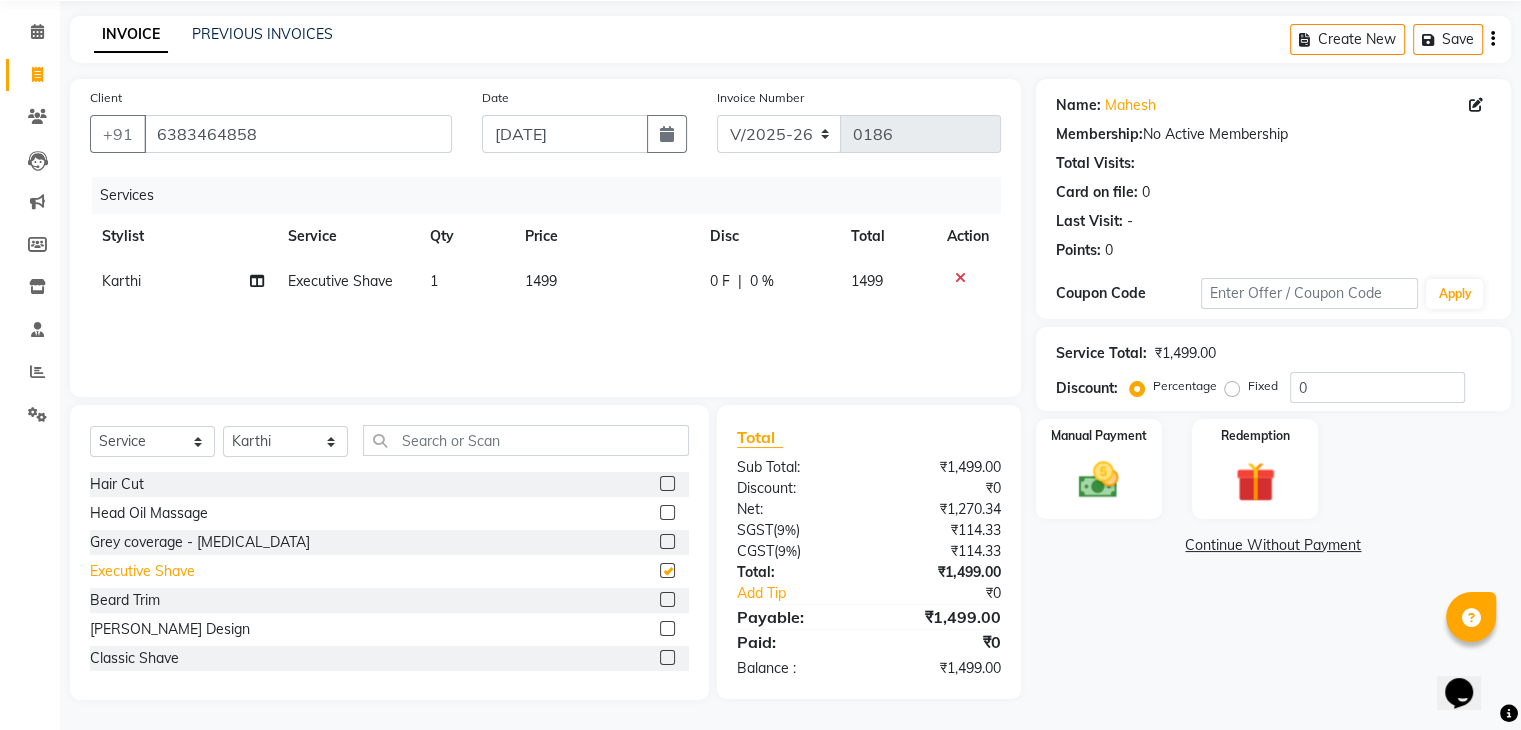 checkbox on "false" 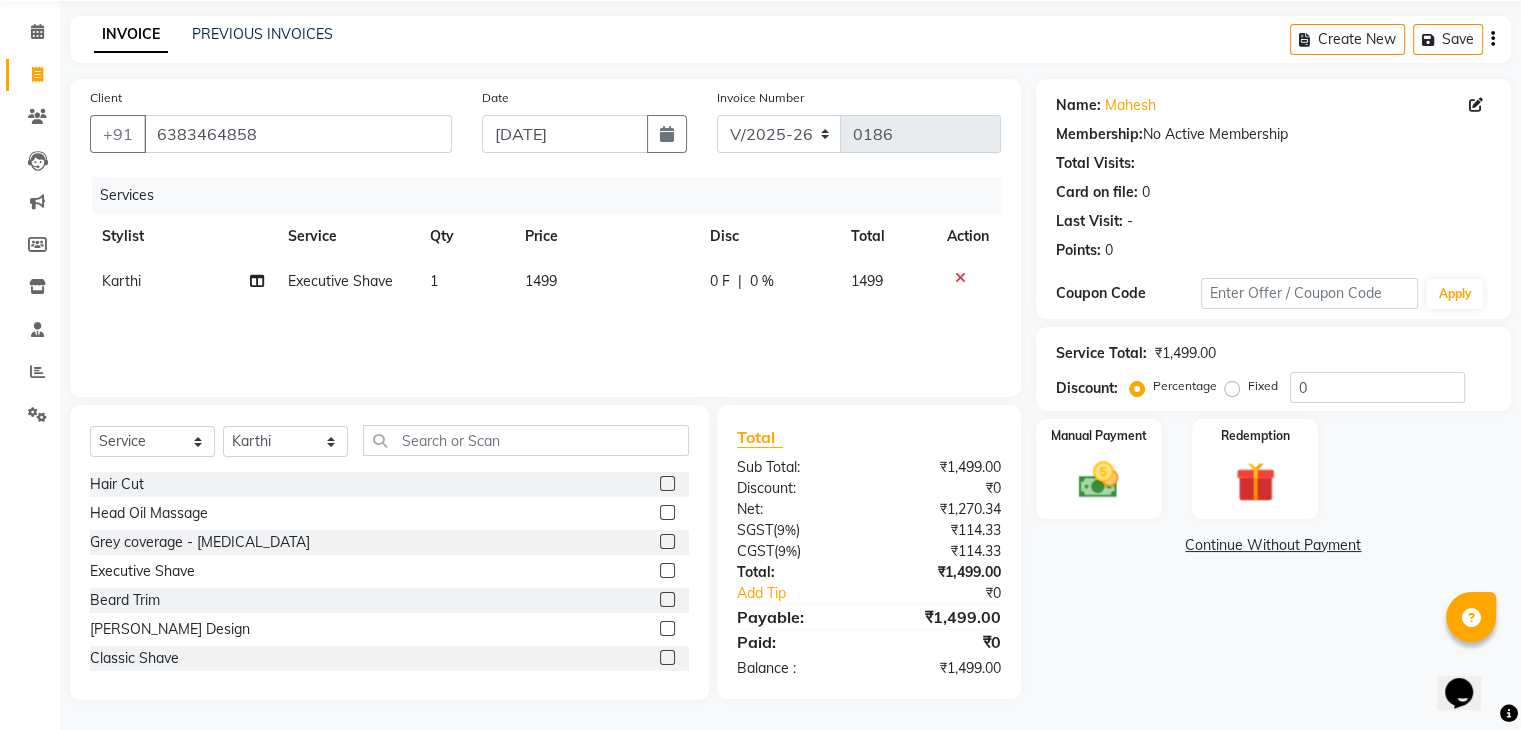 click on "1499" 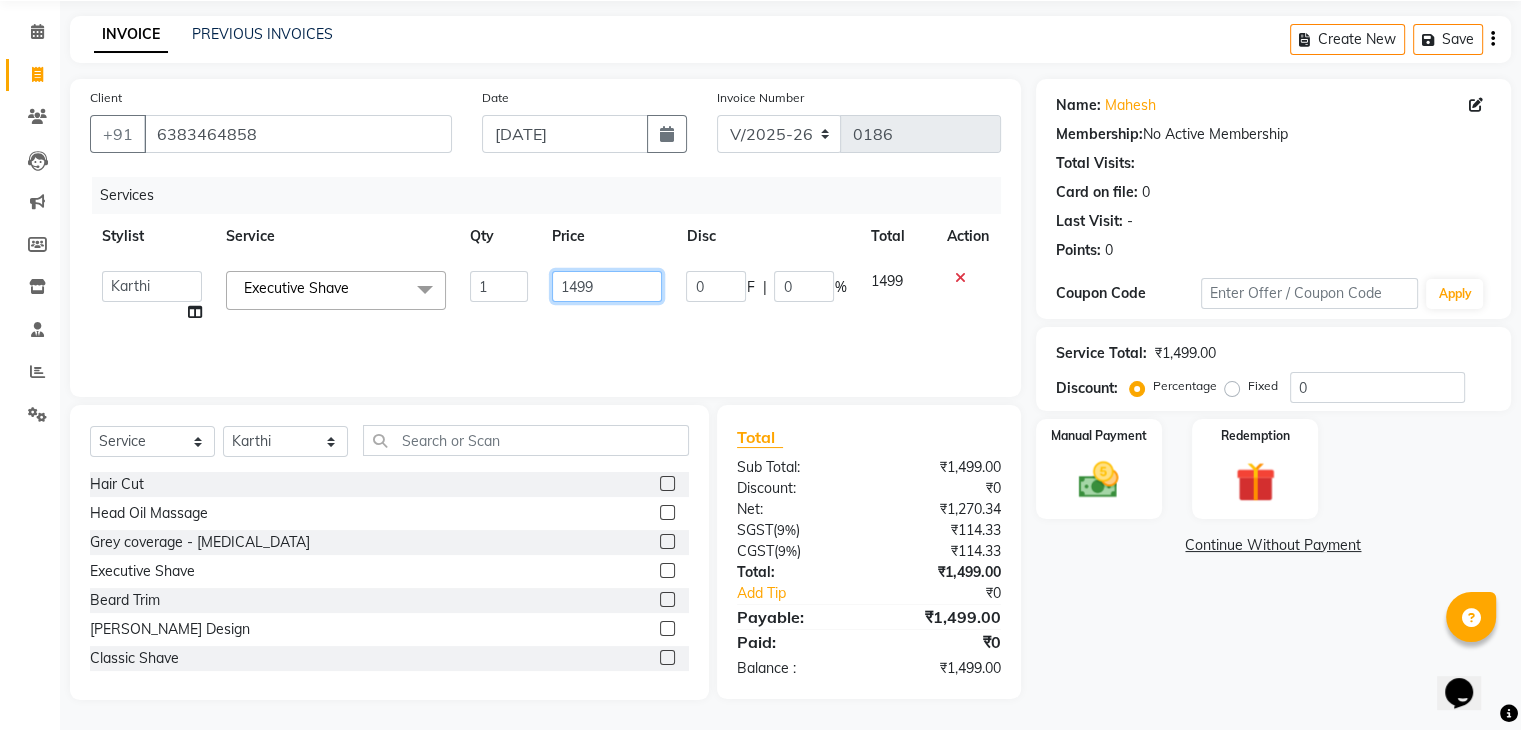 click on "1499" 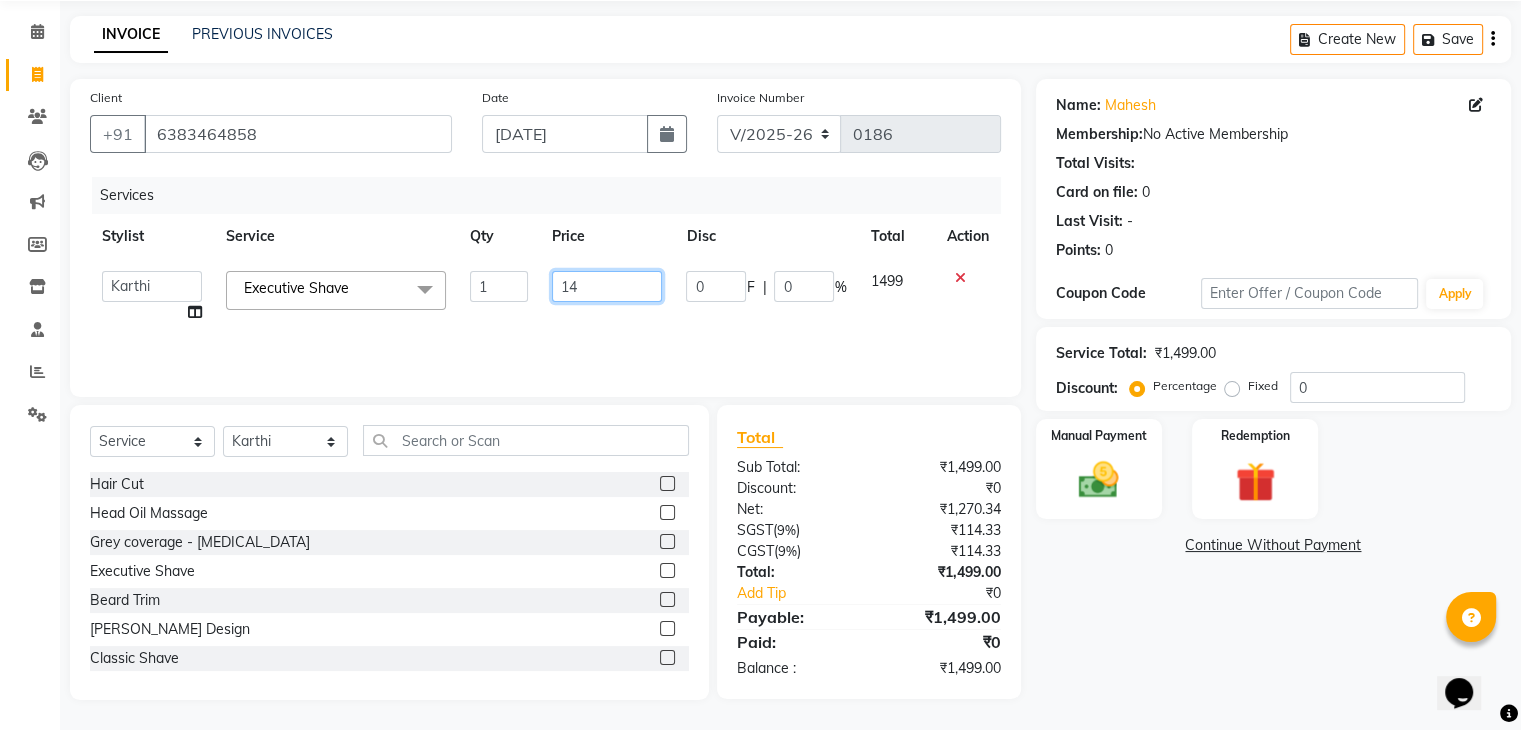type on "1" 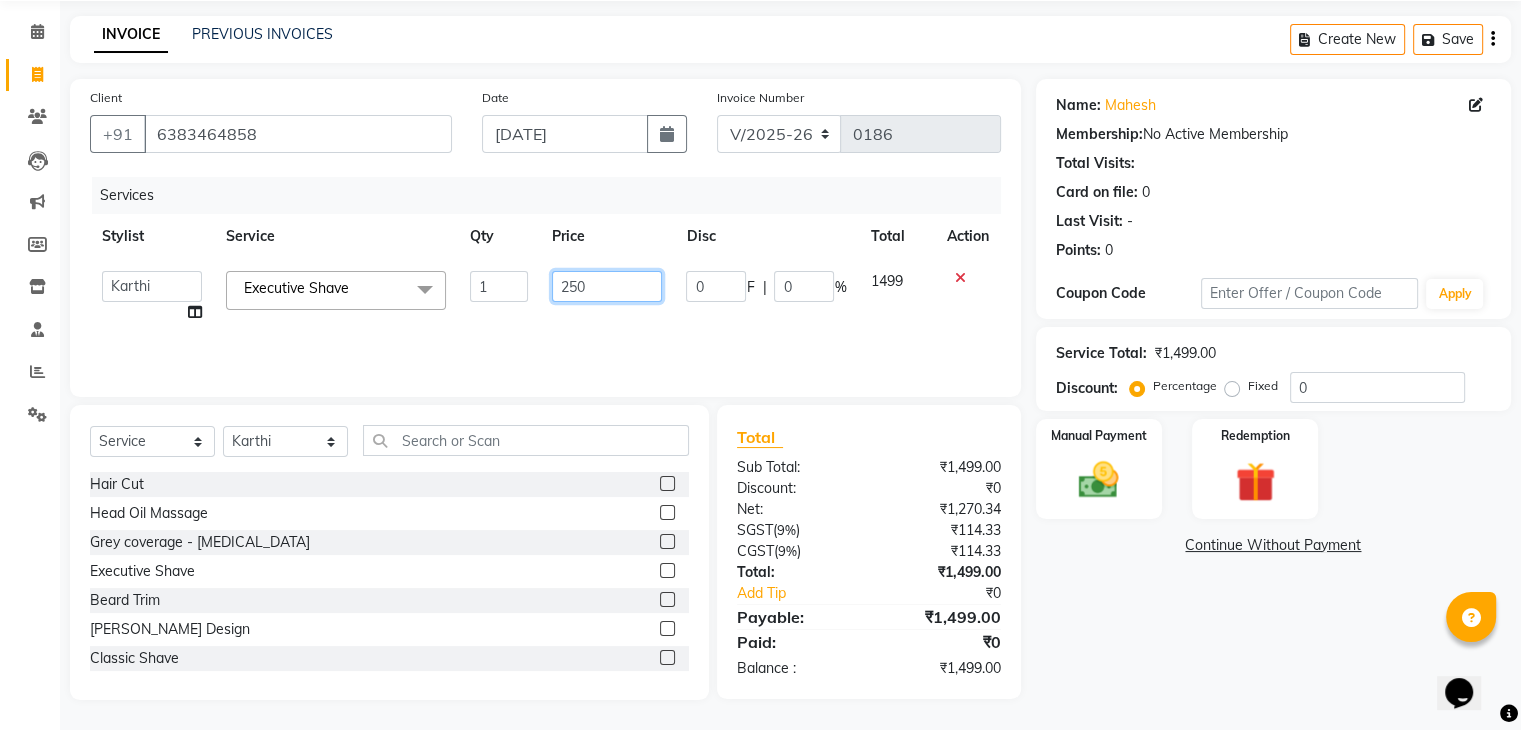 type on "2500" 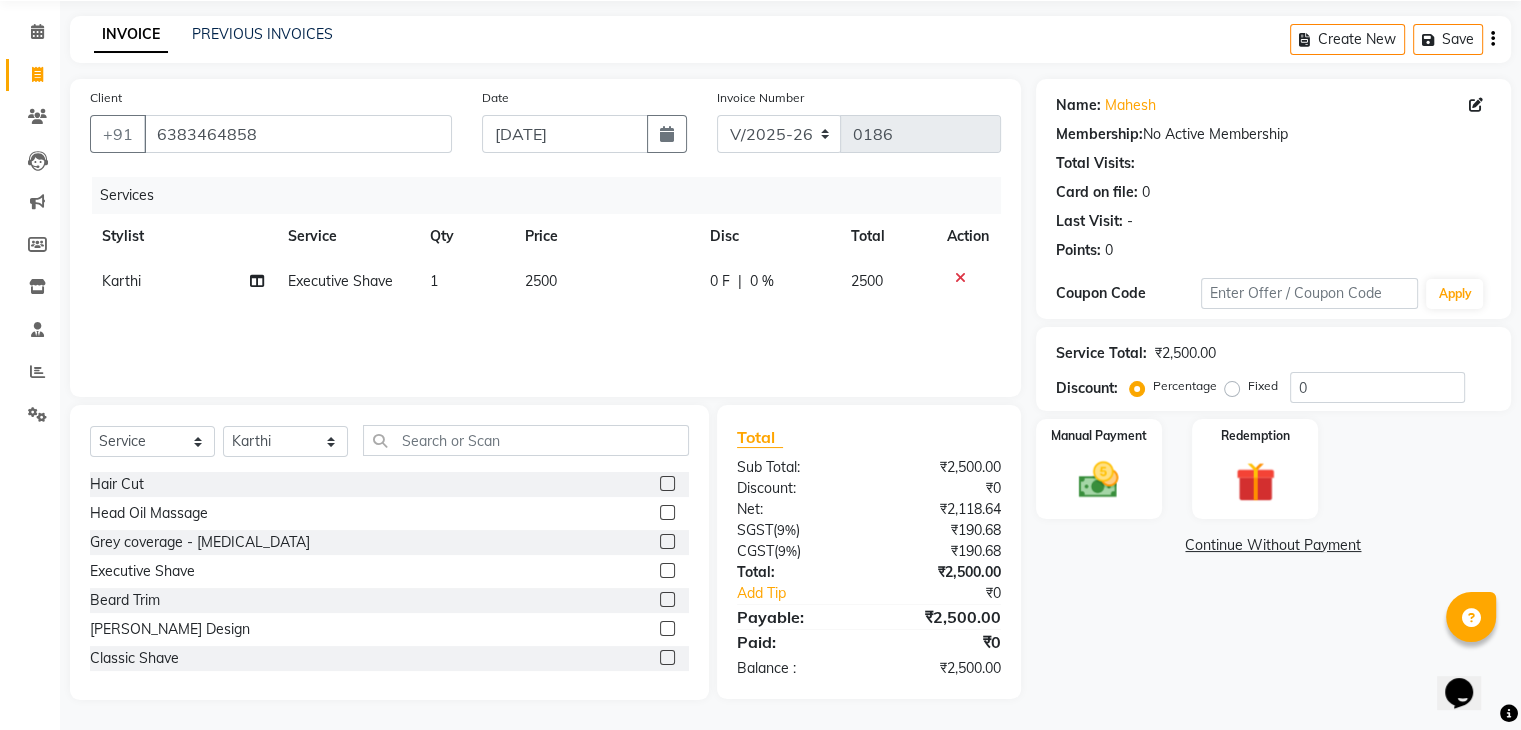 click on "Name: Mahesh  Membership:  No Active Membership  Total Visits:   Card on file:  0 Last Visit:   - Points:   0  Coupon Code Apply Service Total:  ₹2,500.00  Discount:  Percentage   Fixed  0 Manual Payment Redemption  Continue Without Payment" 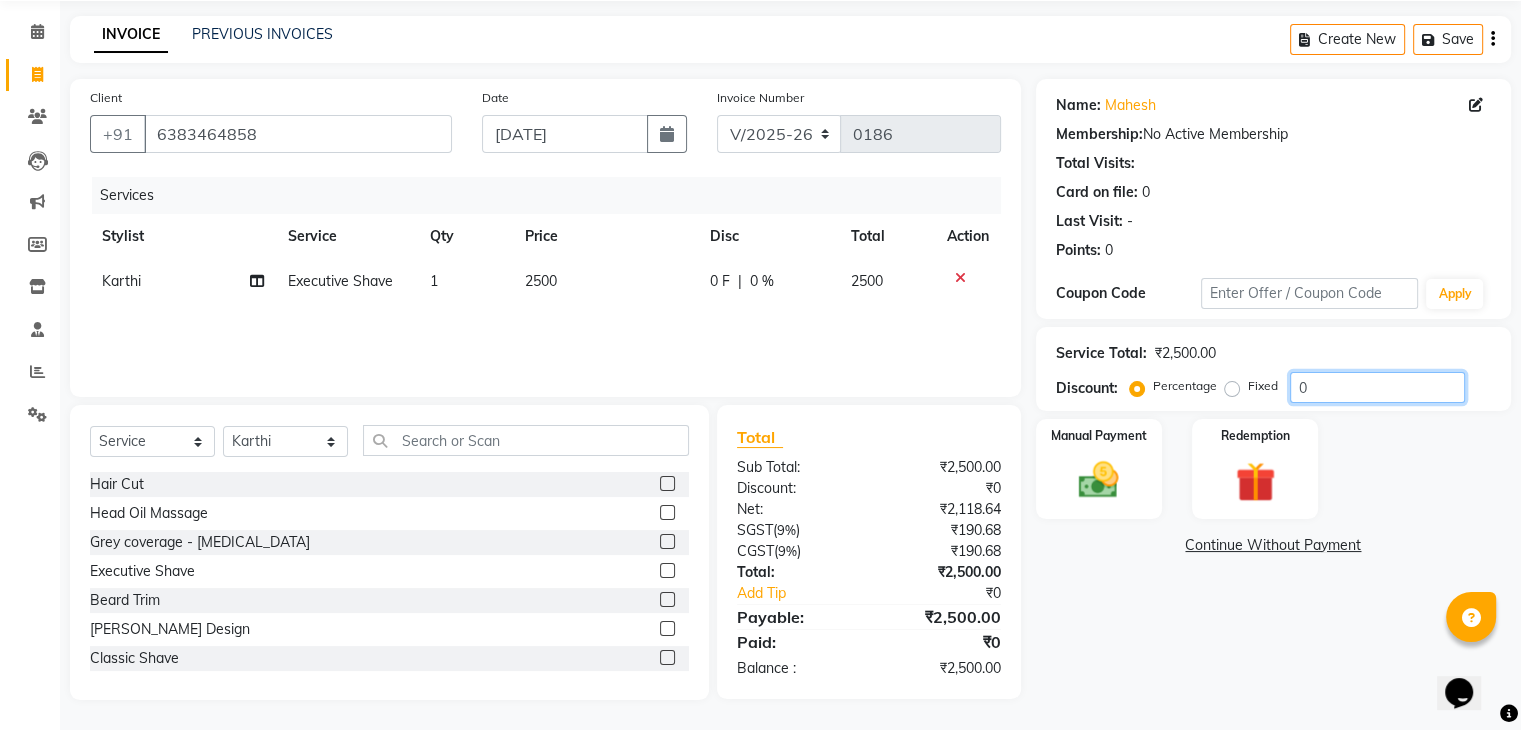 click on "0" 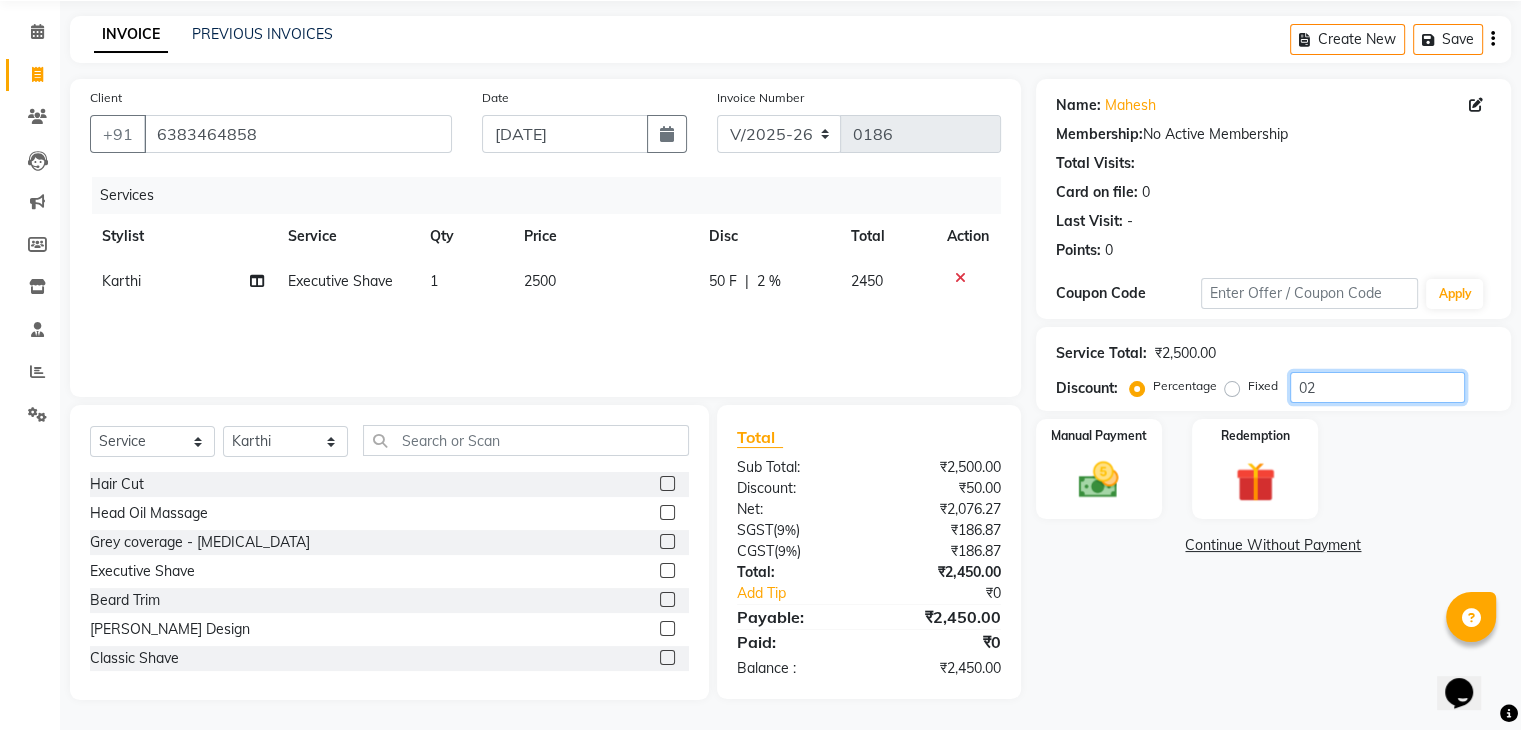 type on "0" 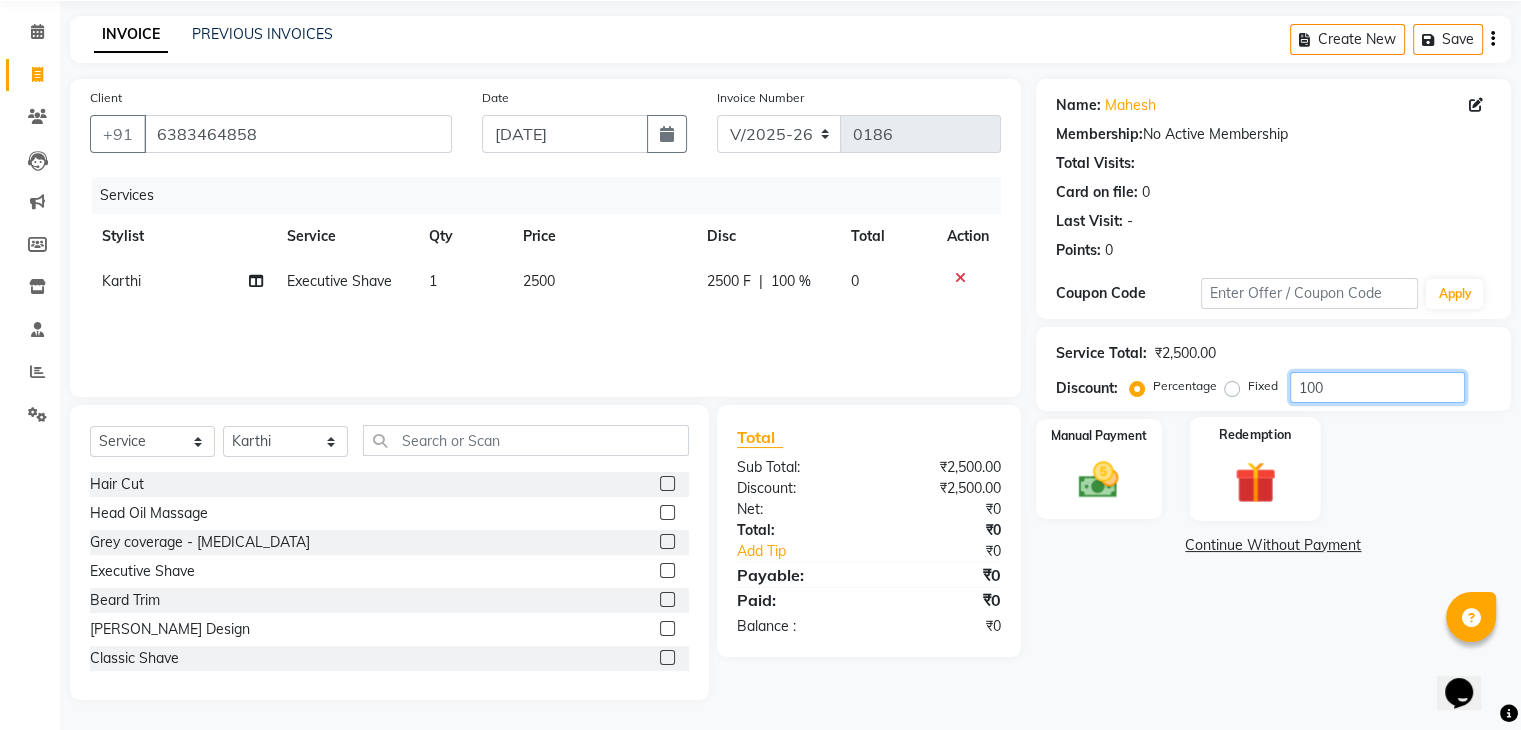 scroll, scrollTop: 72, scrollLeft: 0, axis: vertical 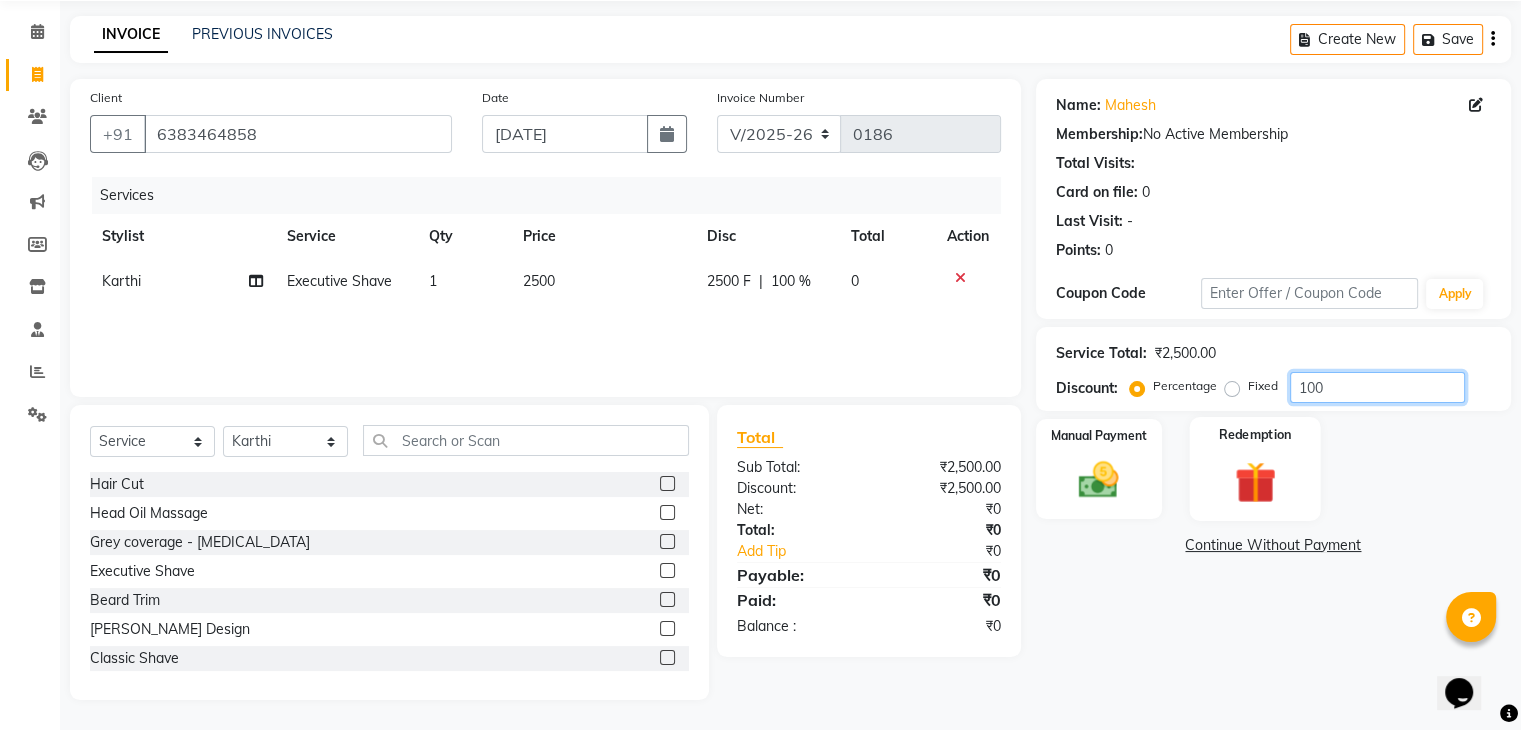 type on "100" 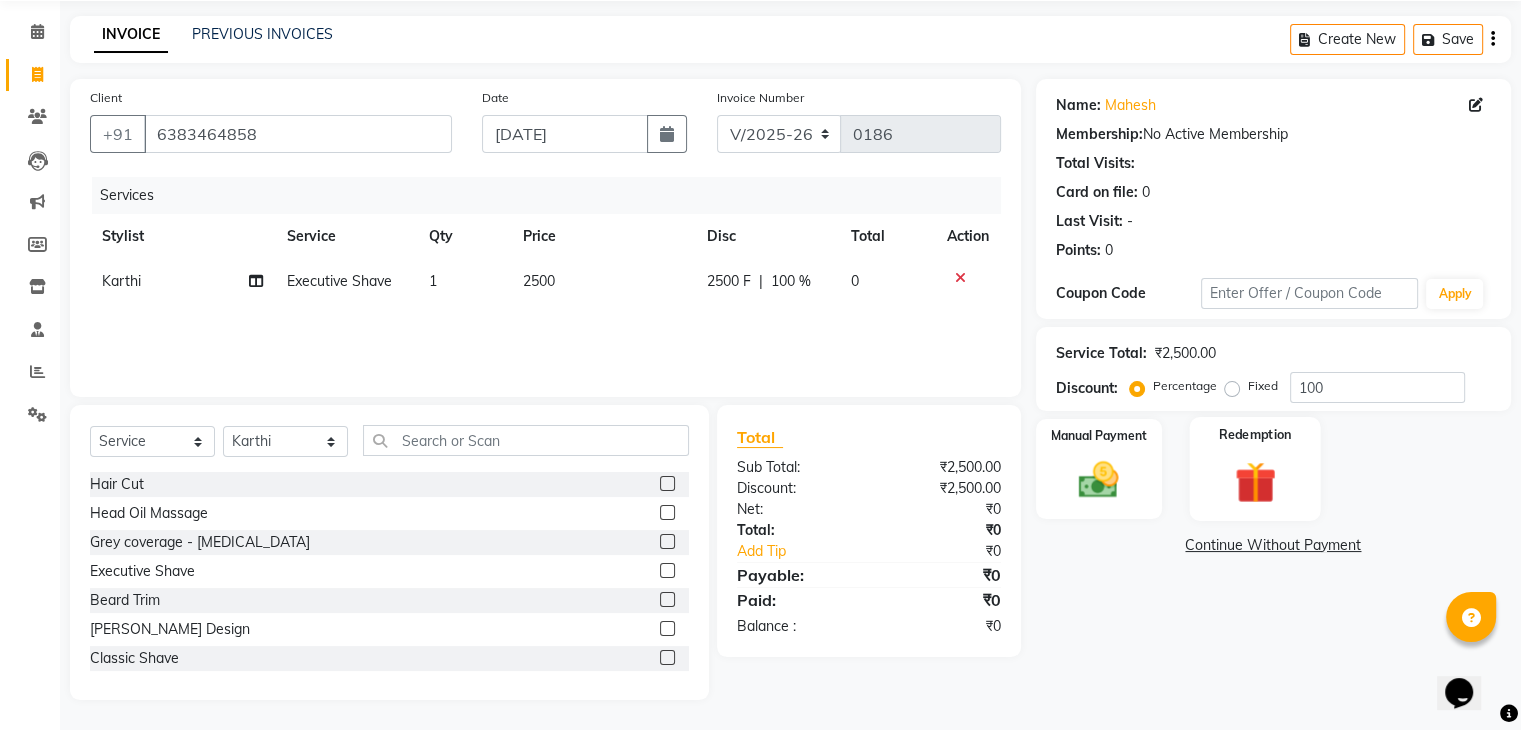 click 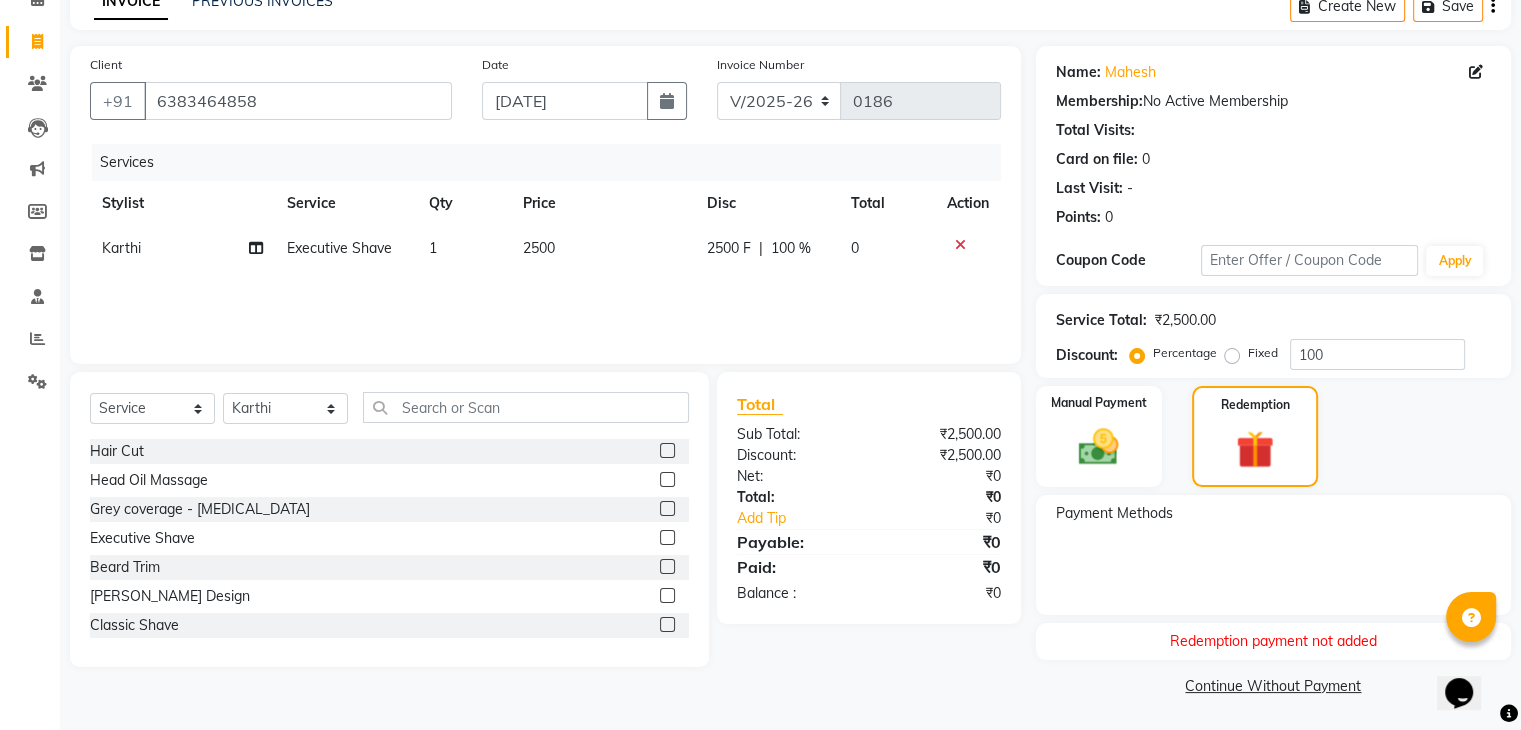 scroll, scrollTop: 104, scrollLeft: 0, axis: vertical 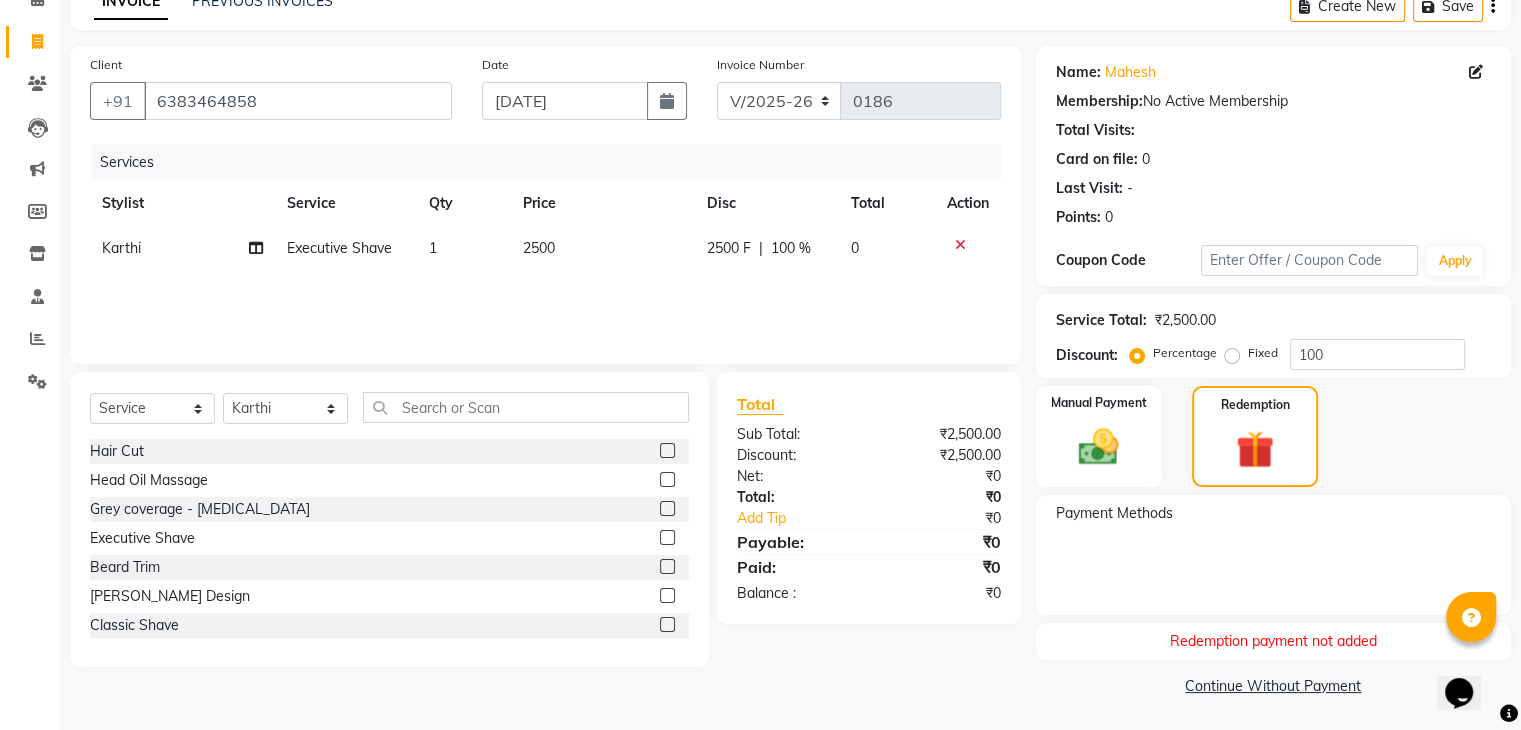 click on "Manual Payment Redemption" 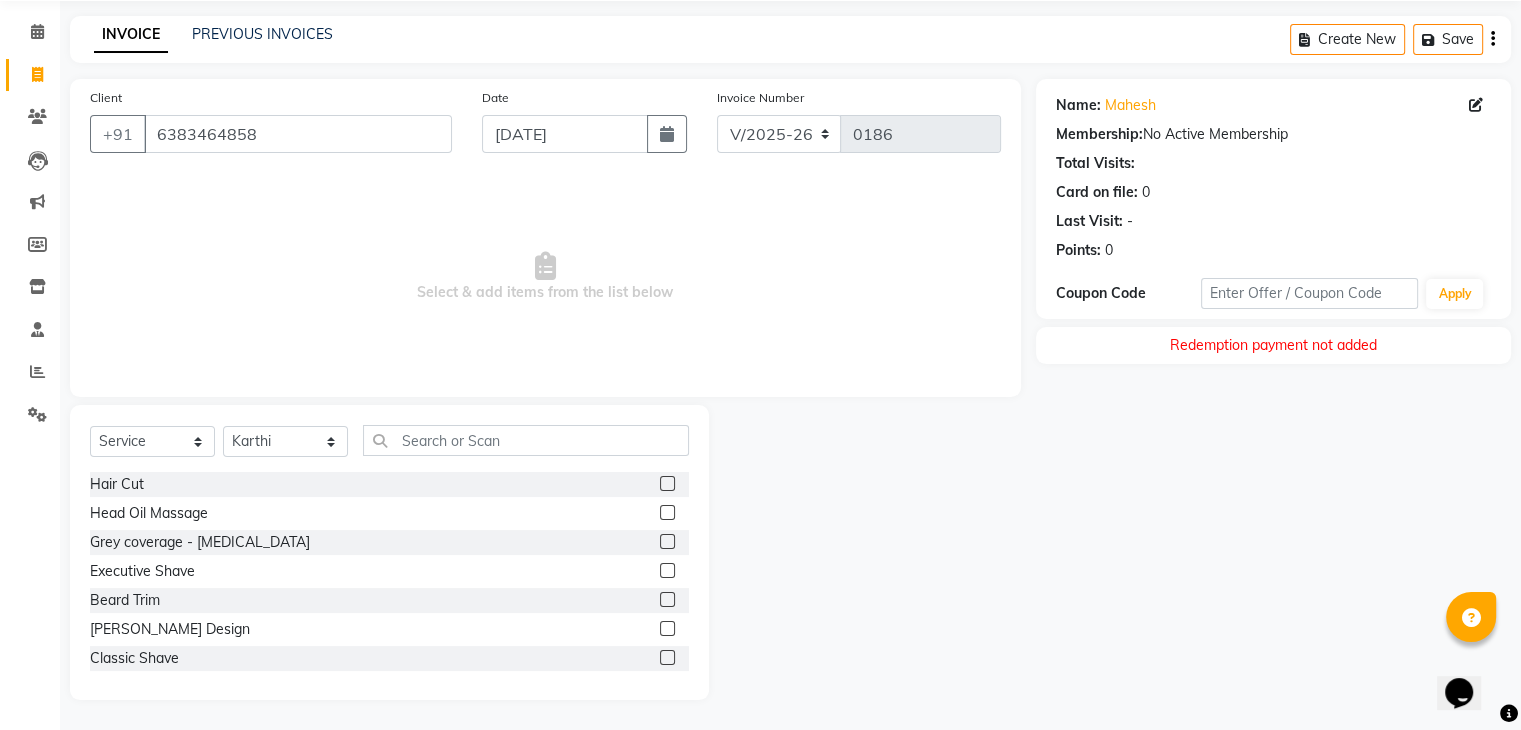 scroll, scrollTop: 0, scrollLeft: 0, axis: both 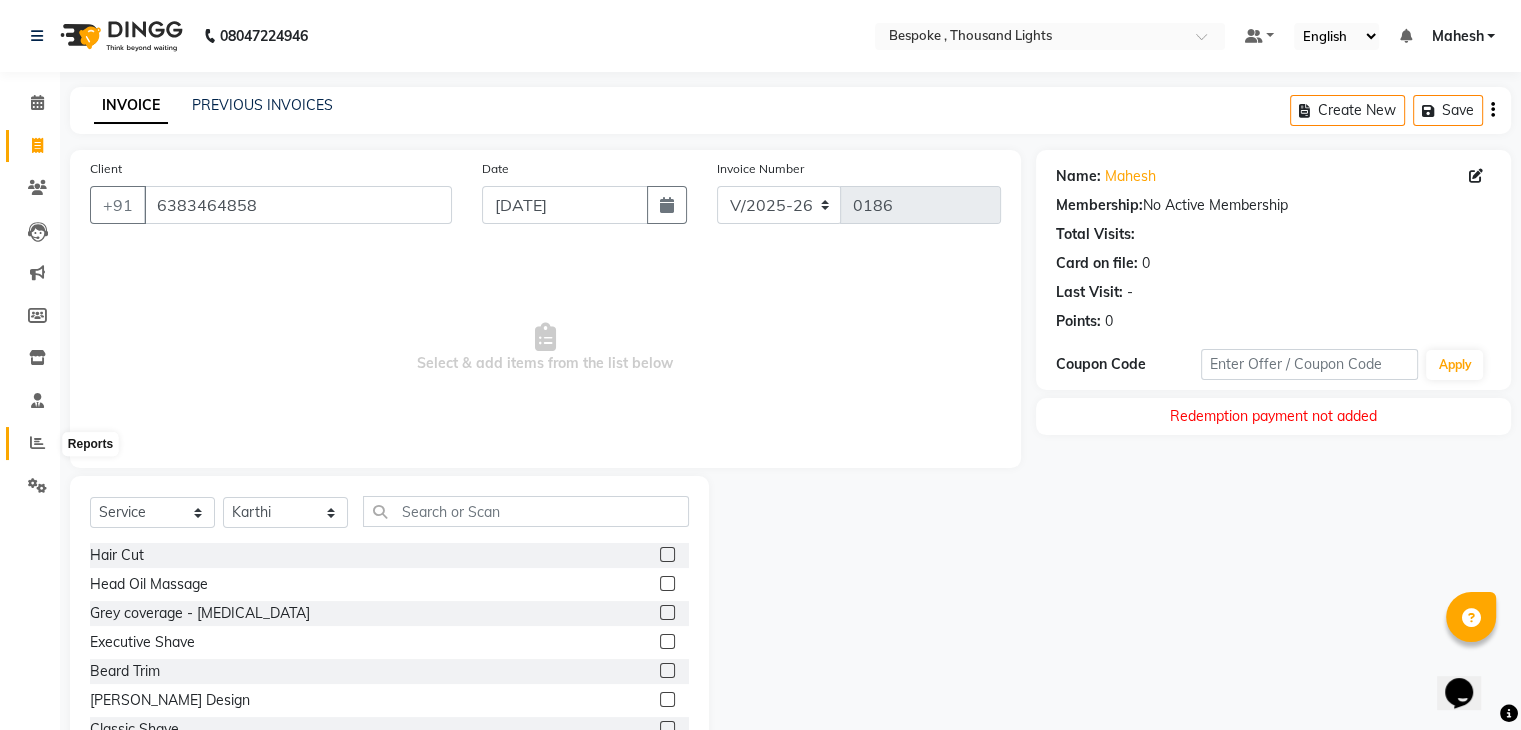 click 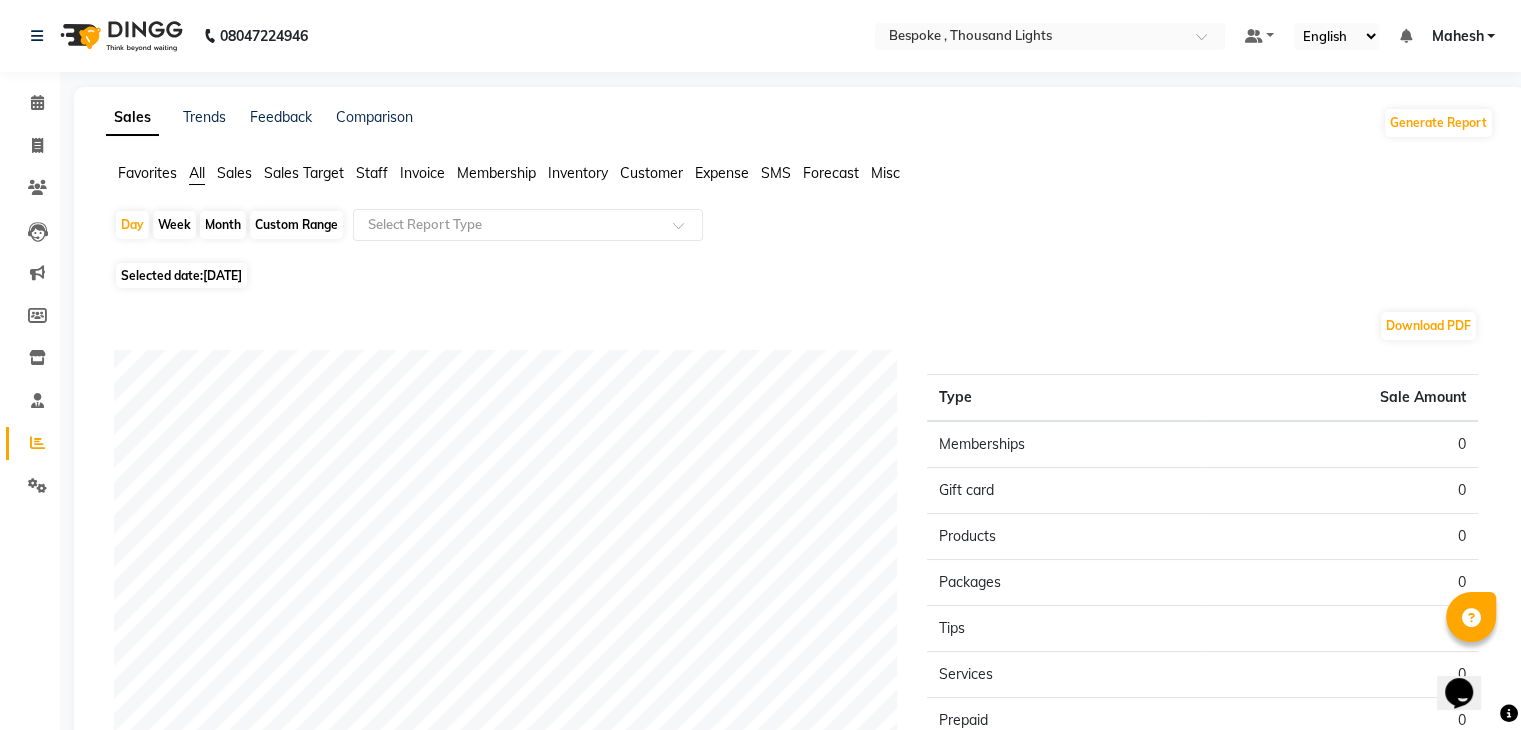 click on "Staff" 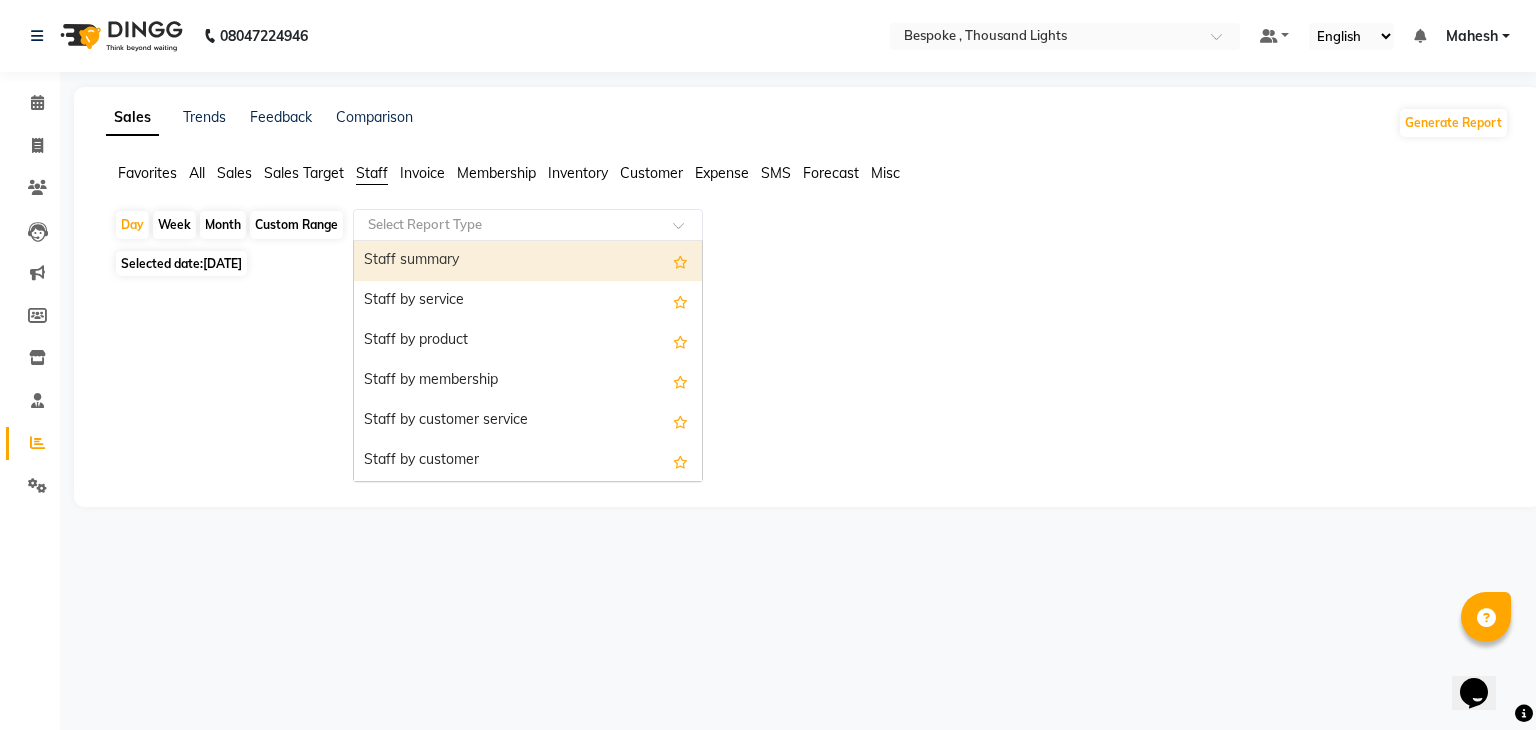 click 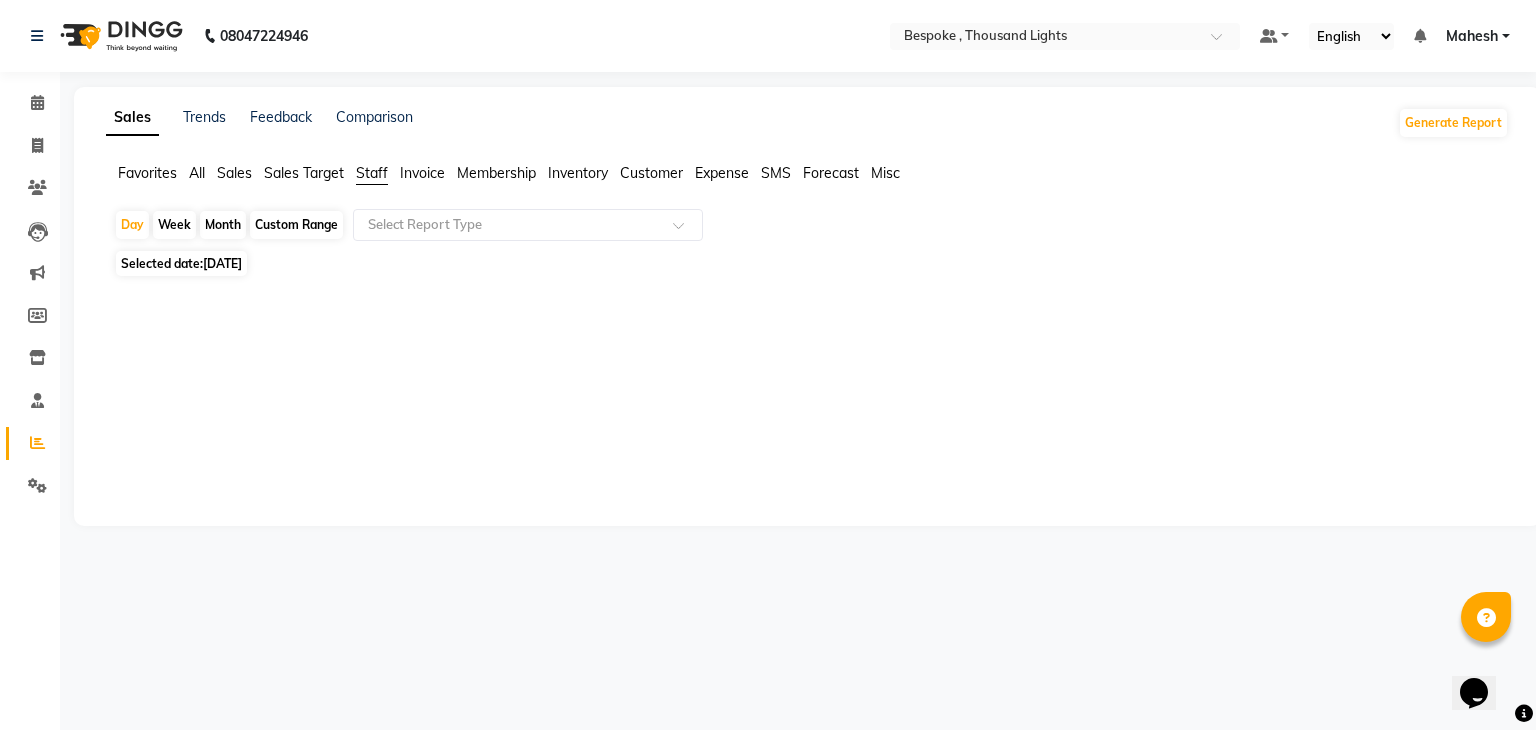 click on "Month" 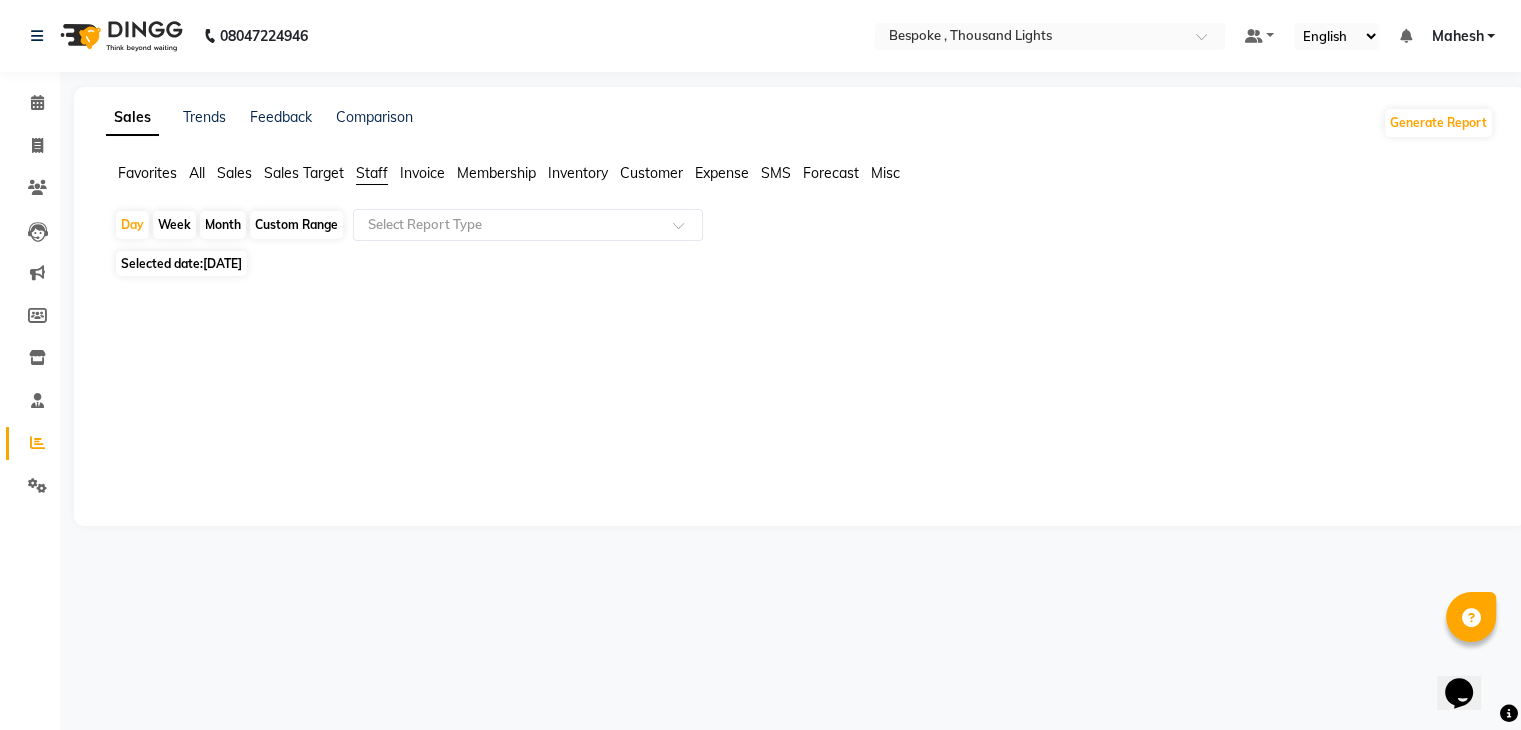 select on "7" 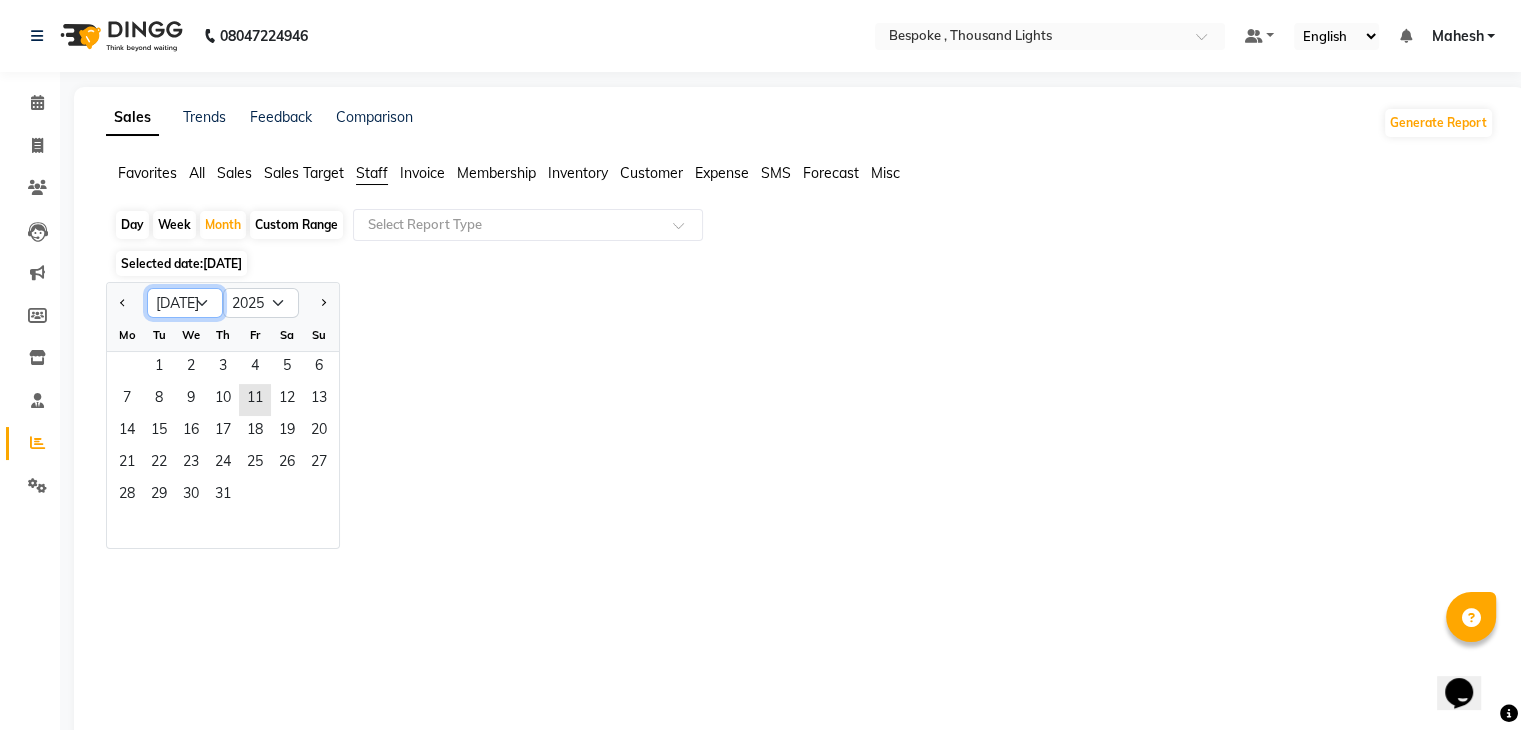 click on "Jan Feb Mar Apr May Jun [DATE] Aug Sep Oct Nov Dec" 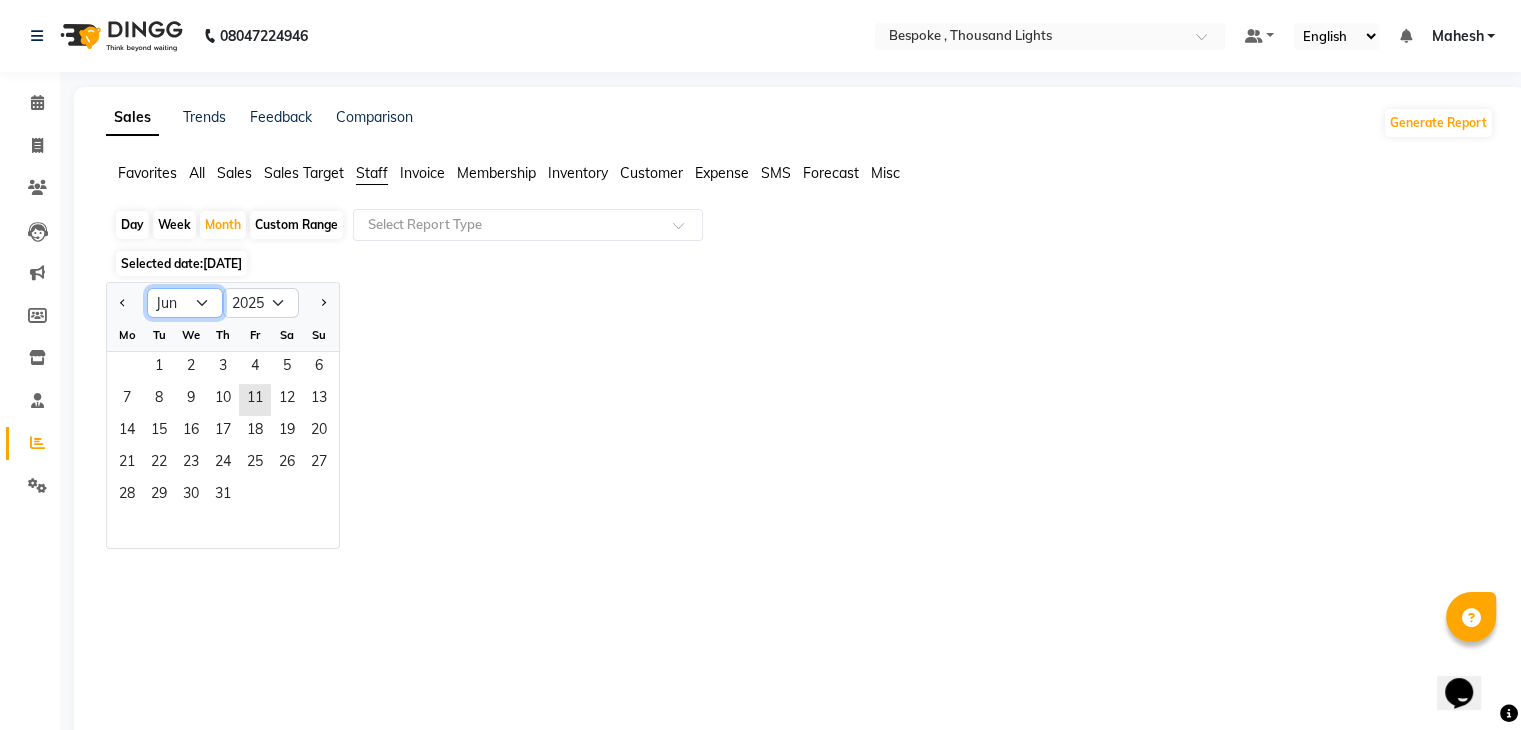 click on "Jan Feb Mar Apr May Jun [DATE] Aug Sep Oct Nov Dec" 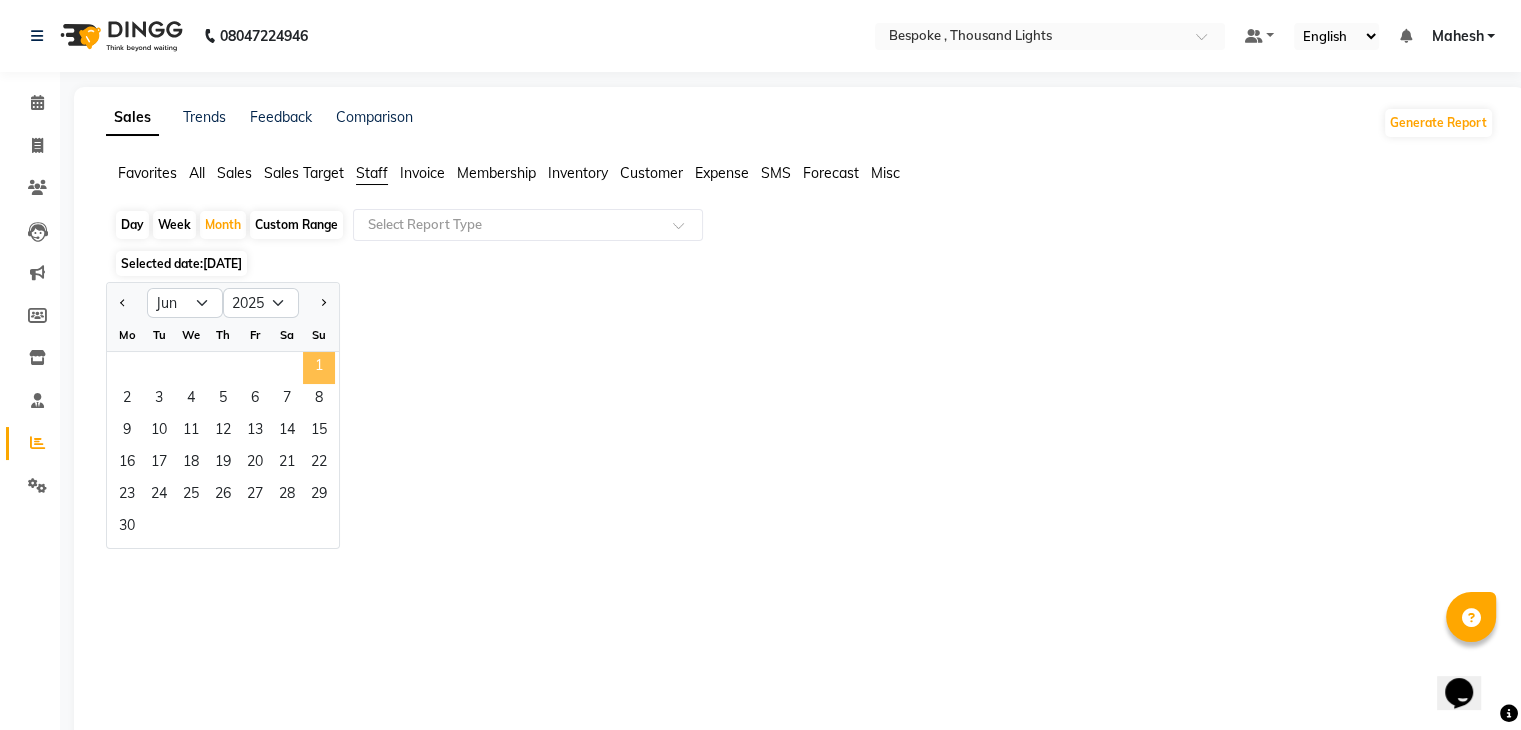 click on "1" 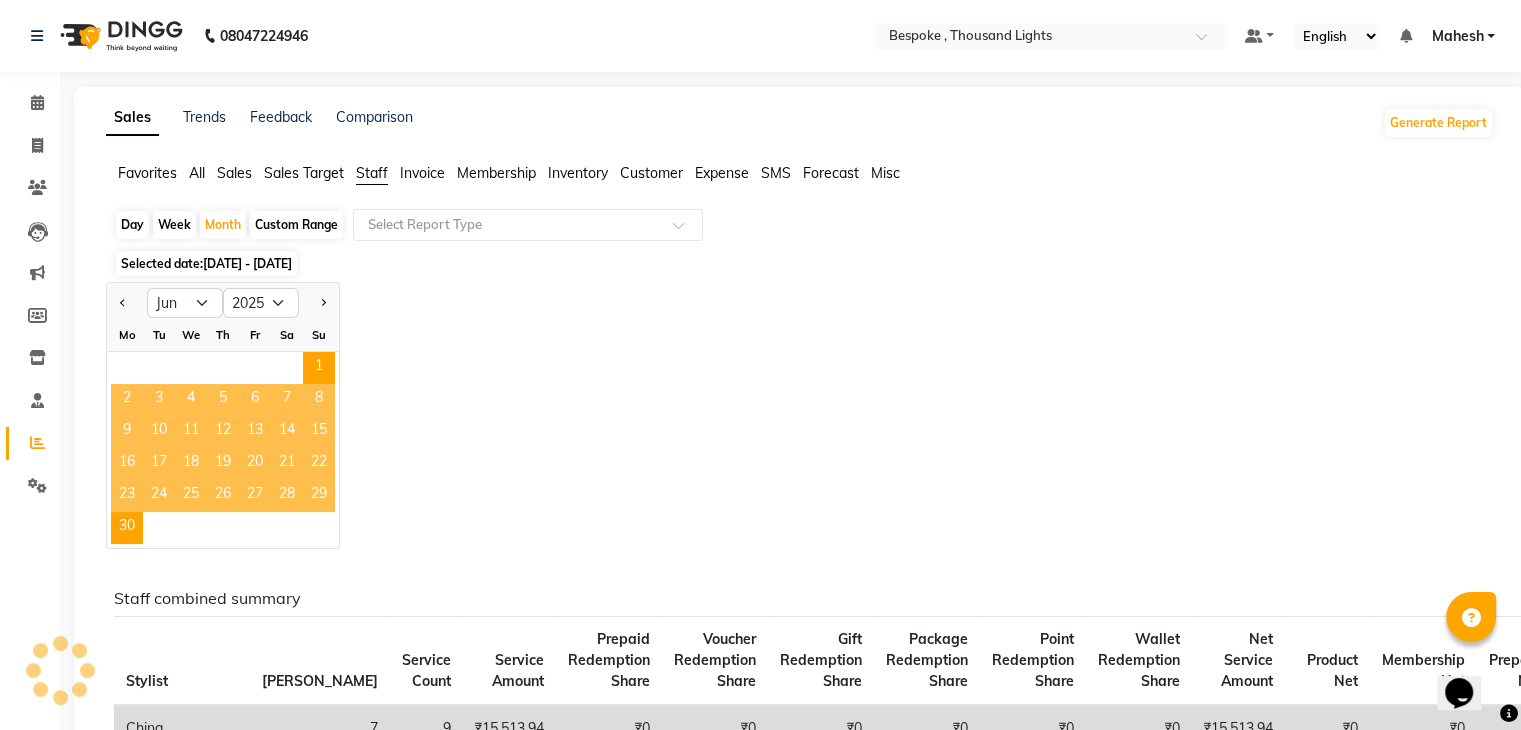 click on "Jan Feb Mar Apr May Jun [DATE] Aug Sep Oct Nov [DATE] 2016 2017 2018 2019 2020 2021 2022 2023 2024 2025 2026 2027 2028 2029 2030 2031 2032 2033 2034 2035 Mo Tu We Th Fr Sa Su  1   2   3   4   5   6   7   8   9   10   11   12   13   14   15   16   17   18   19   20   21   22   23   24   25   26   27   28   29   30" 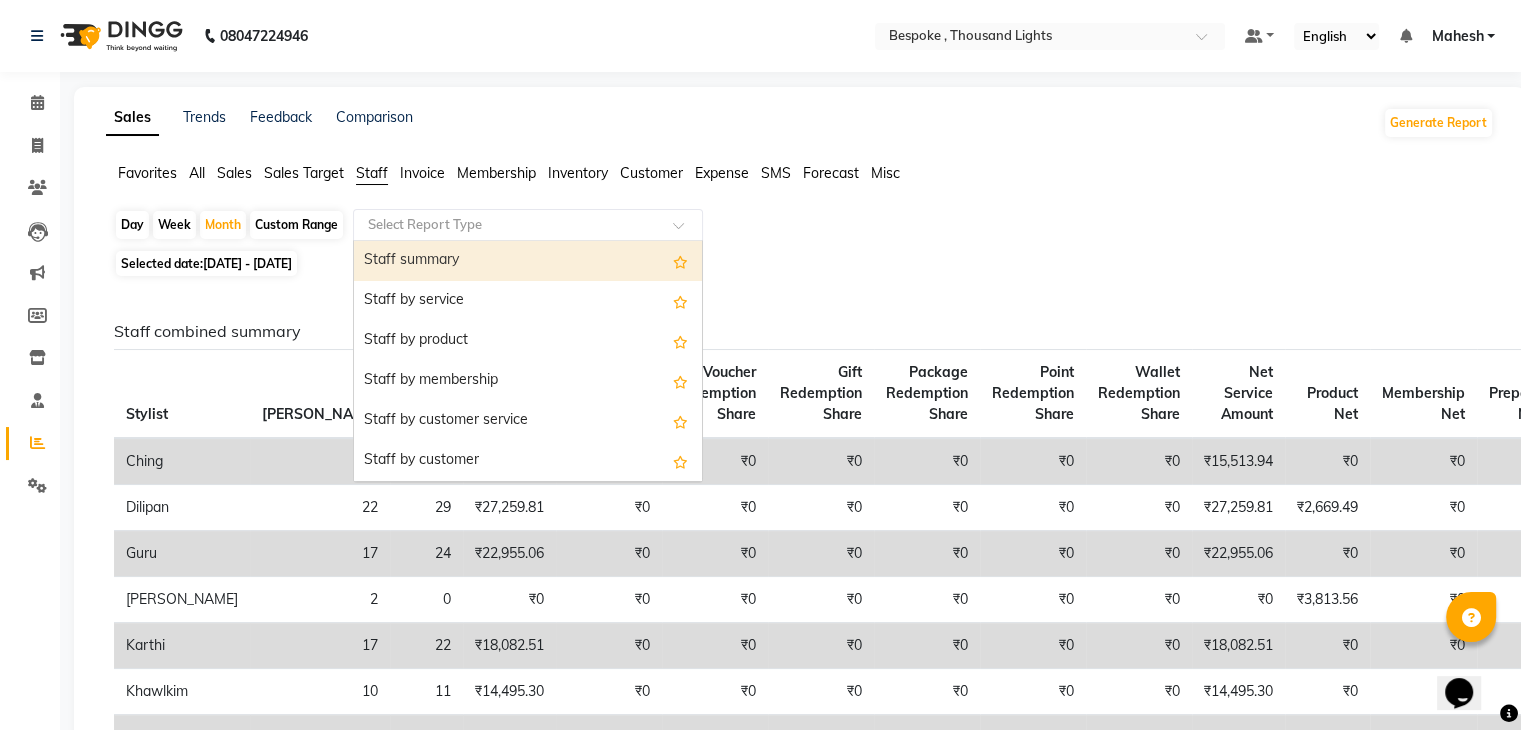 click 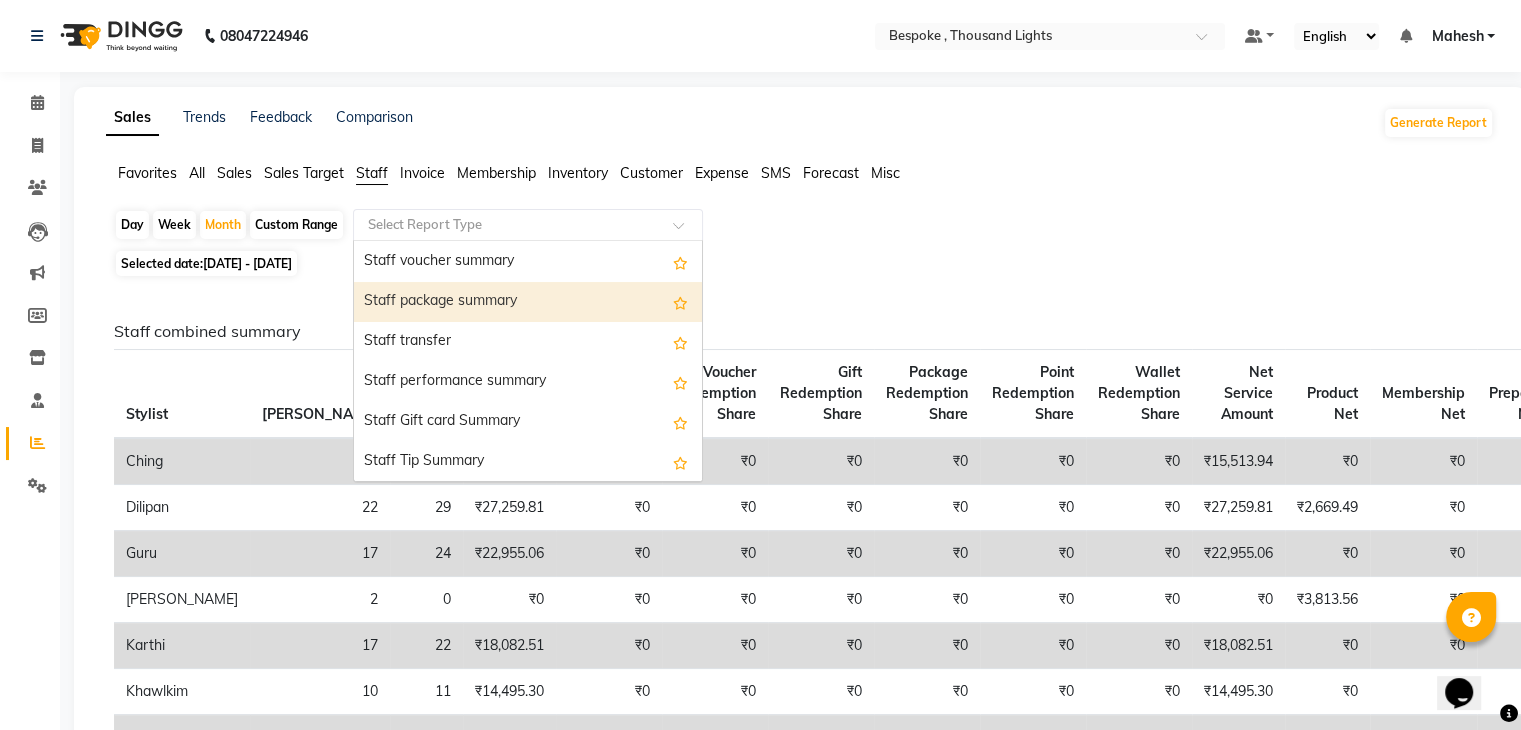 scroll, scrollTop: 640, scrollLeft: 0, axis: vertical 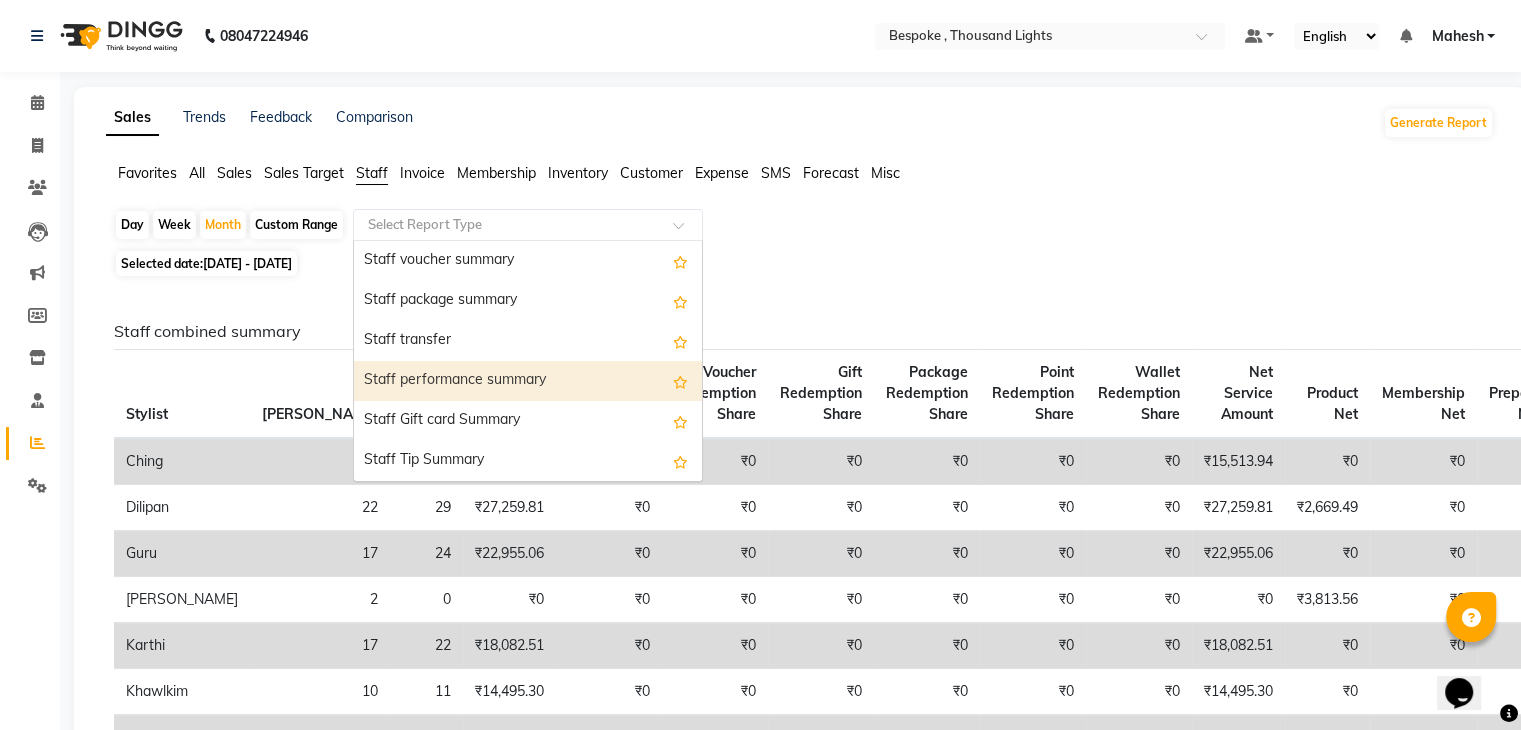 click on "Staff performance summary" at bounding box center (528, 381) 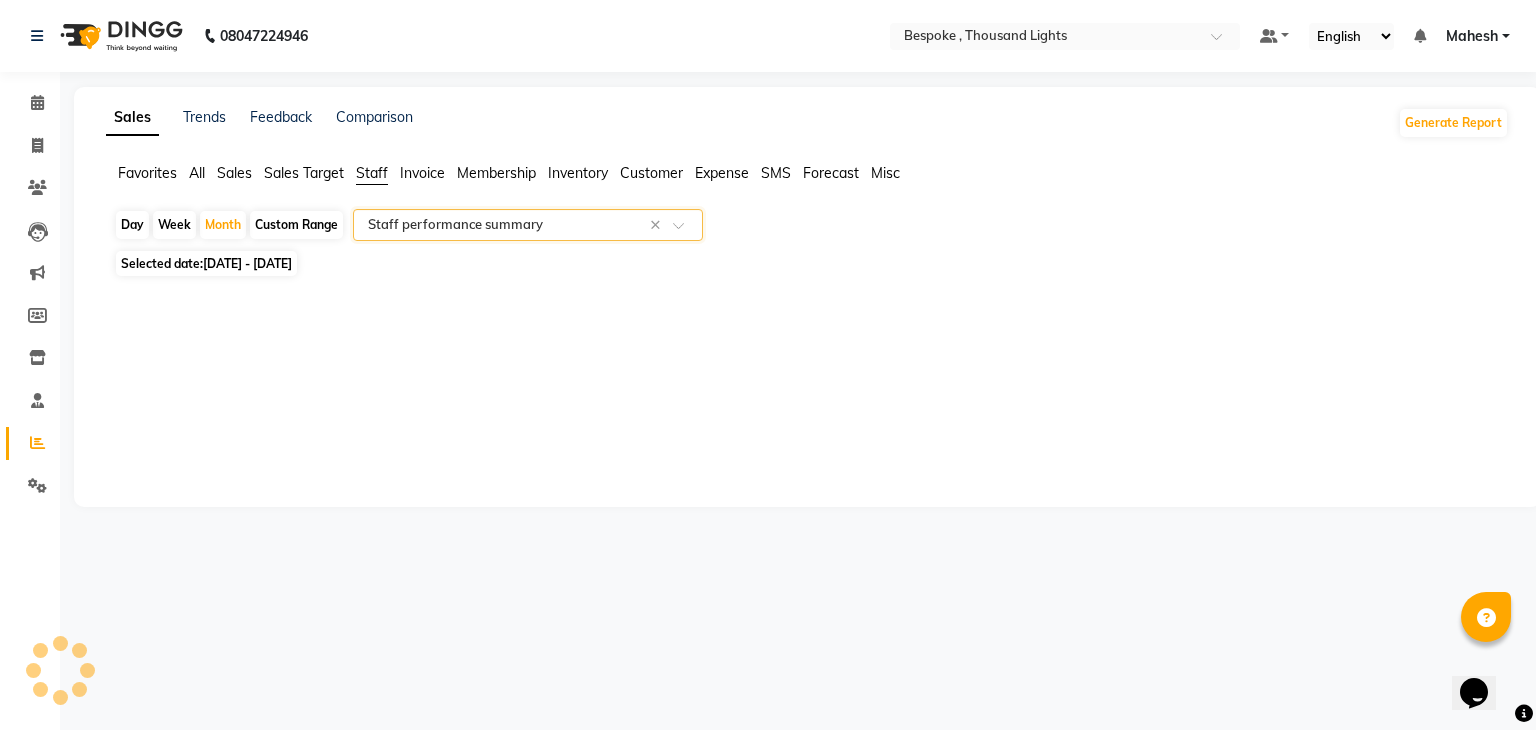 select on "full_report" 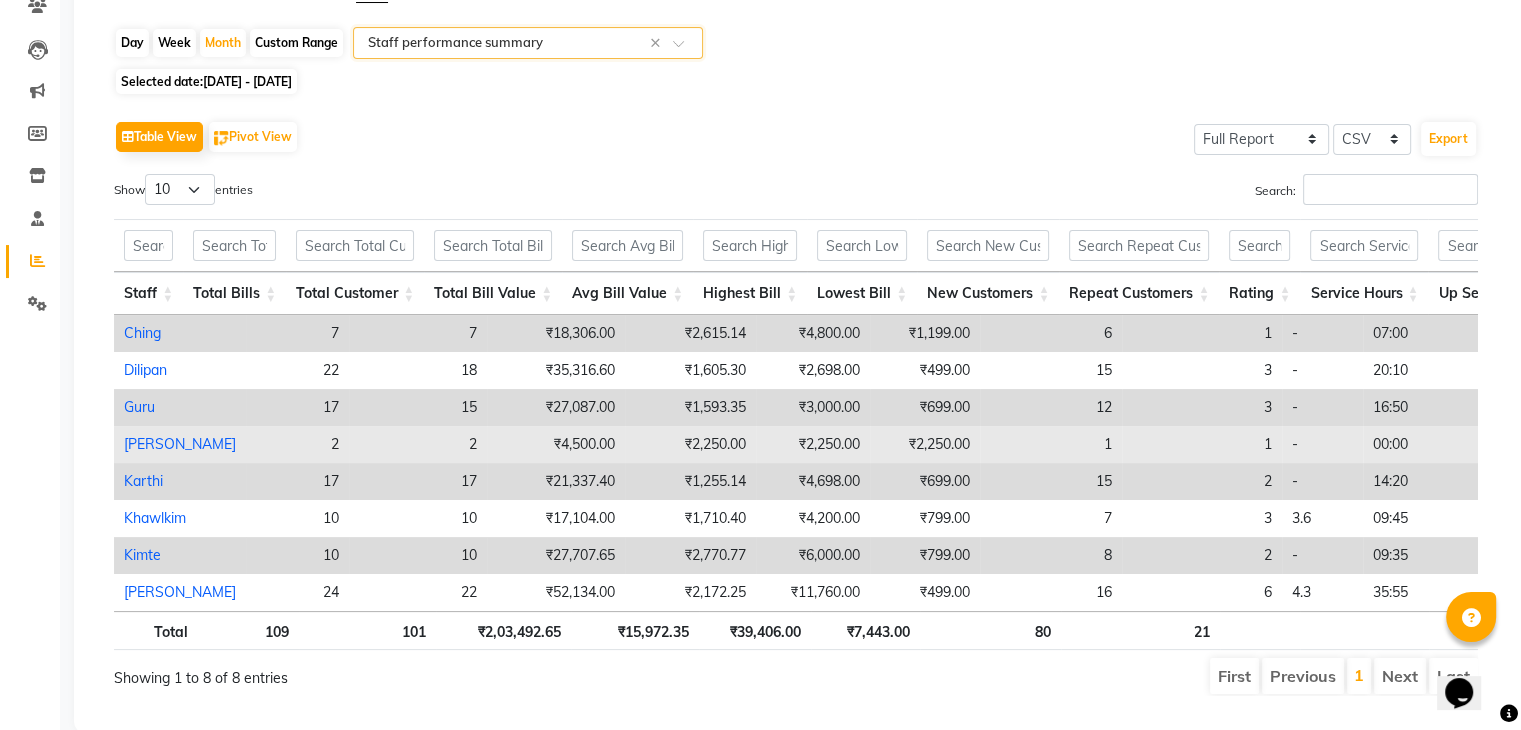 scroll, scrollTop: 243, scrollLeft: 0, axis: vertical 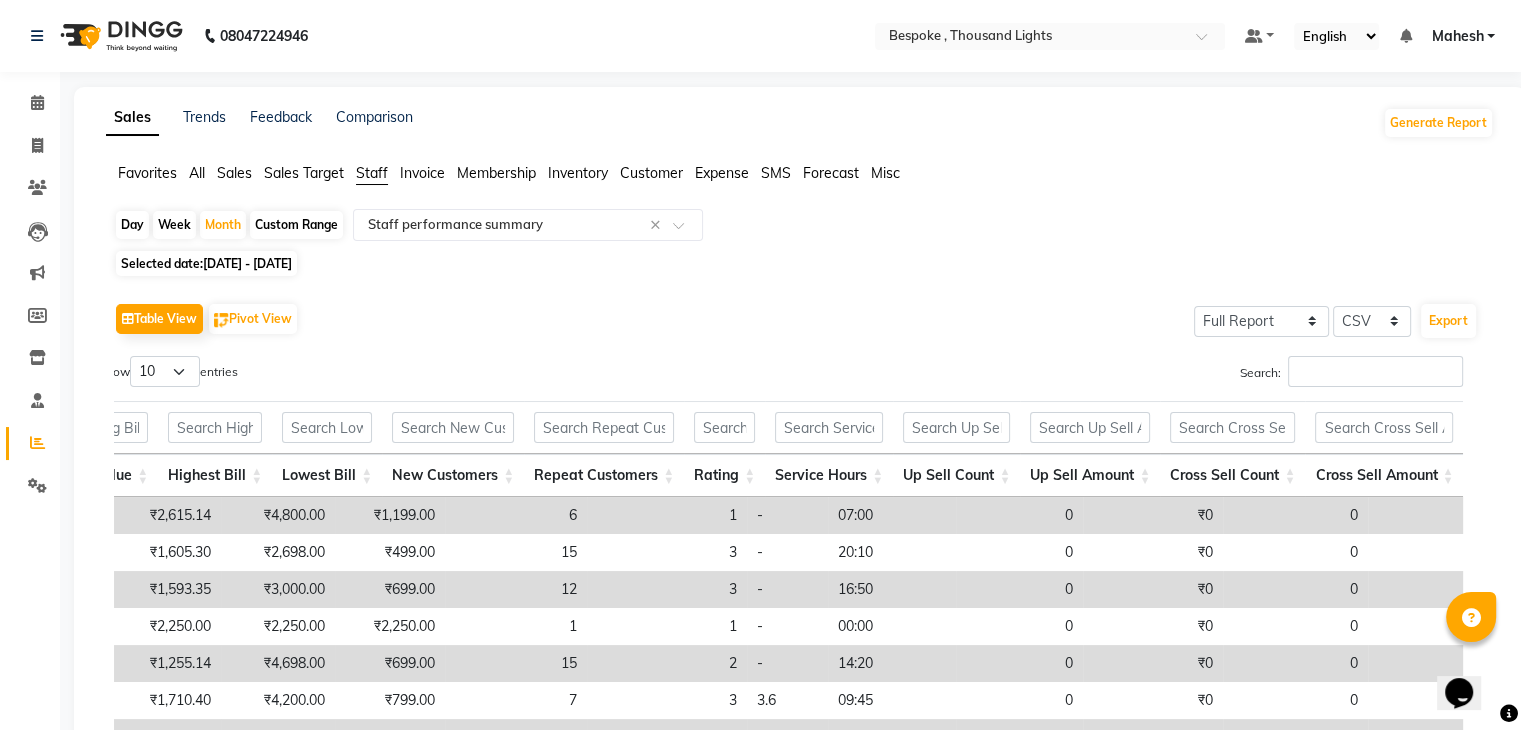 click on "15" at bounding box center [516, 663] 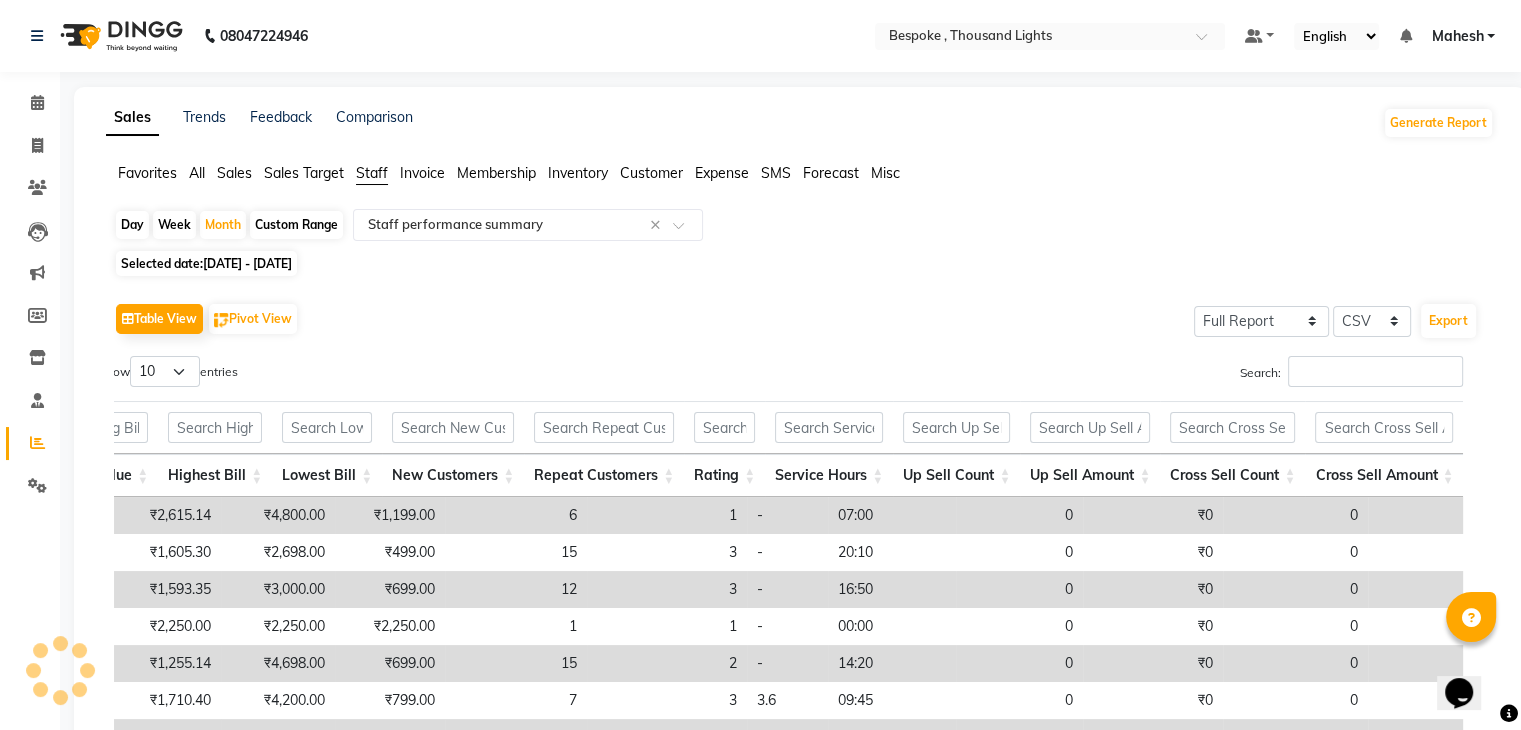 scroll, scrollTop: 0, scrollLeft: 0, axis: both 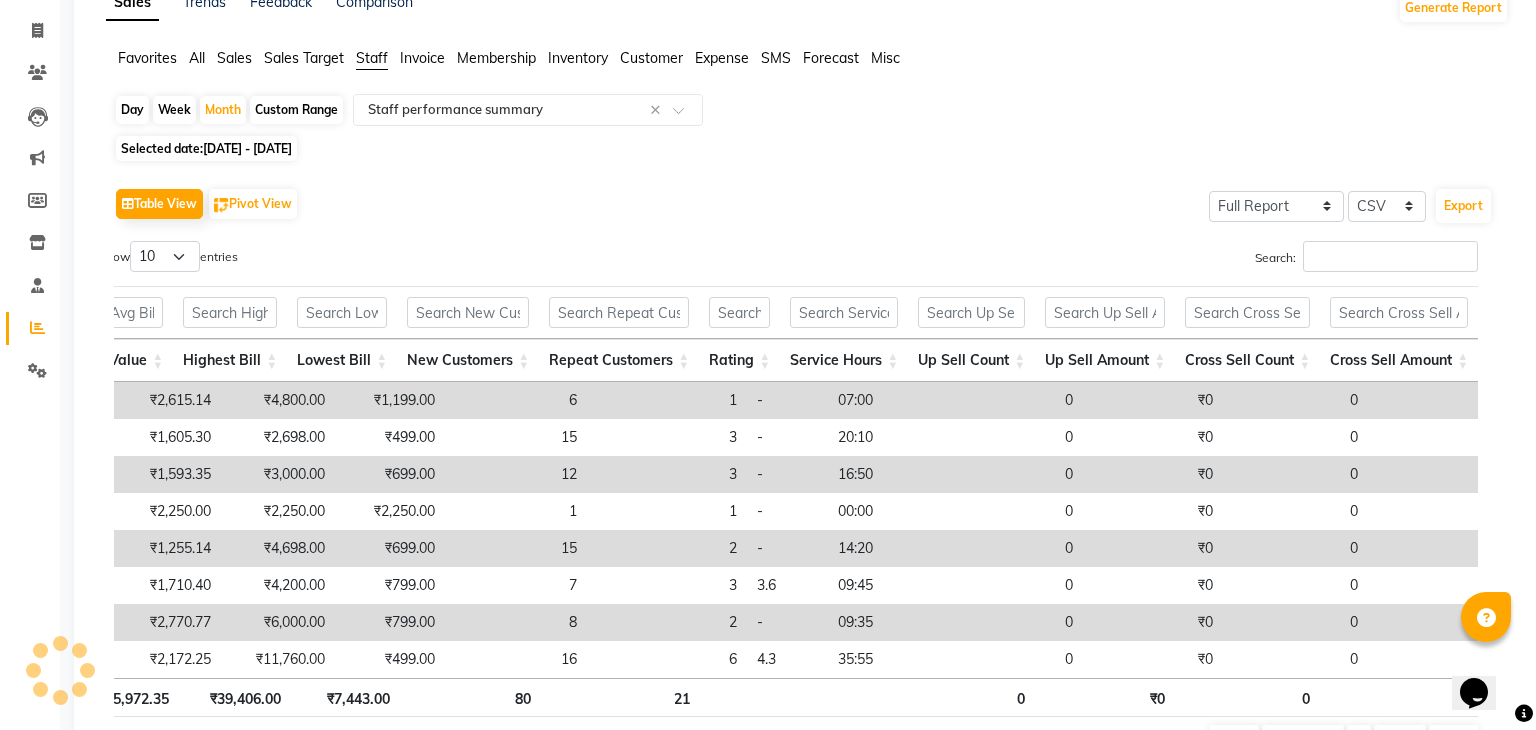 select on "full_report" 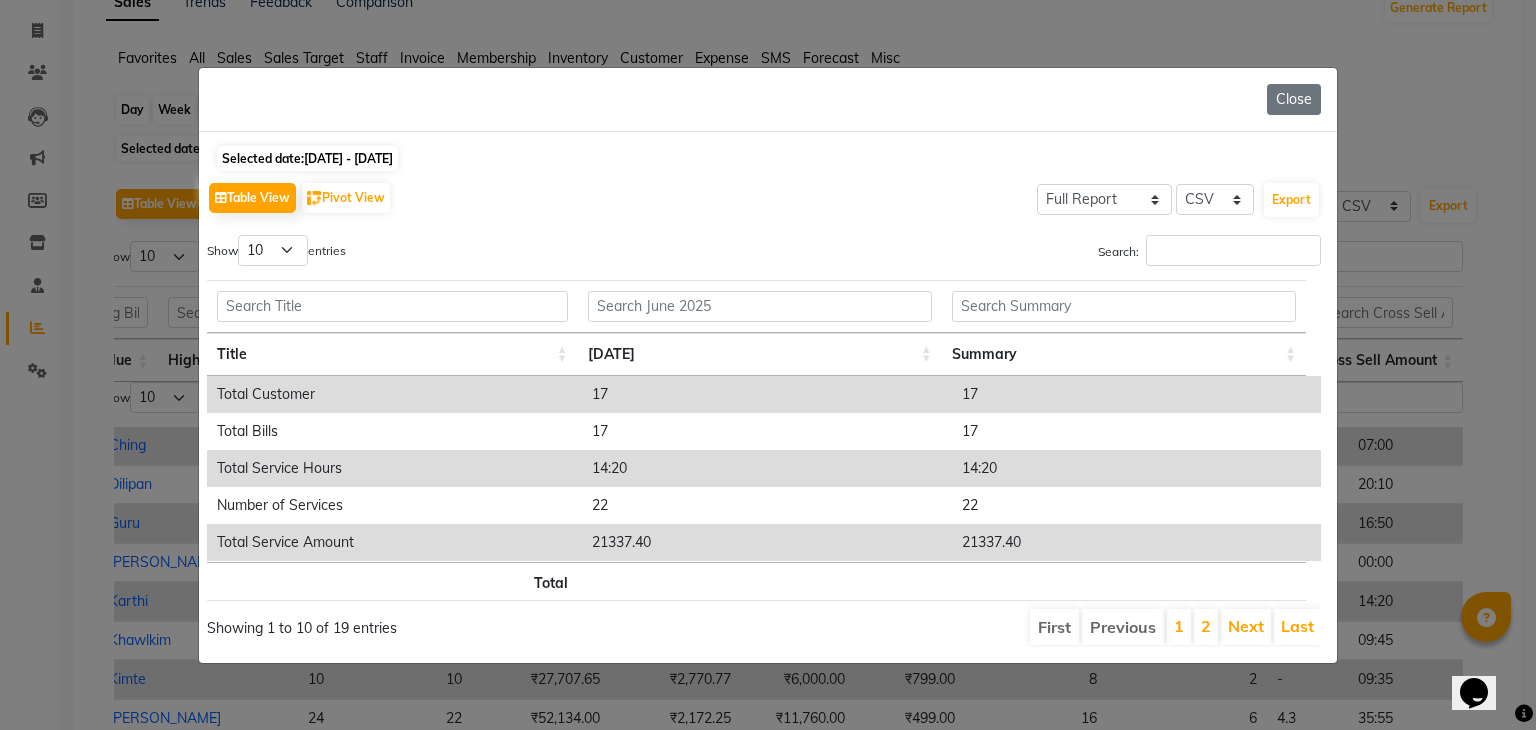 scroll, scrollTop: 0, scrollLeft: 0, axis: both 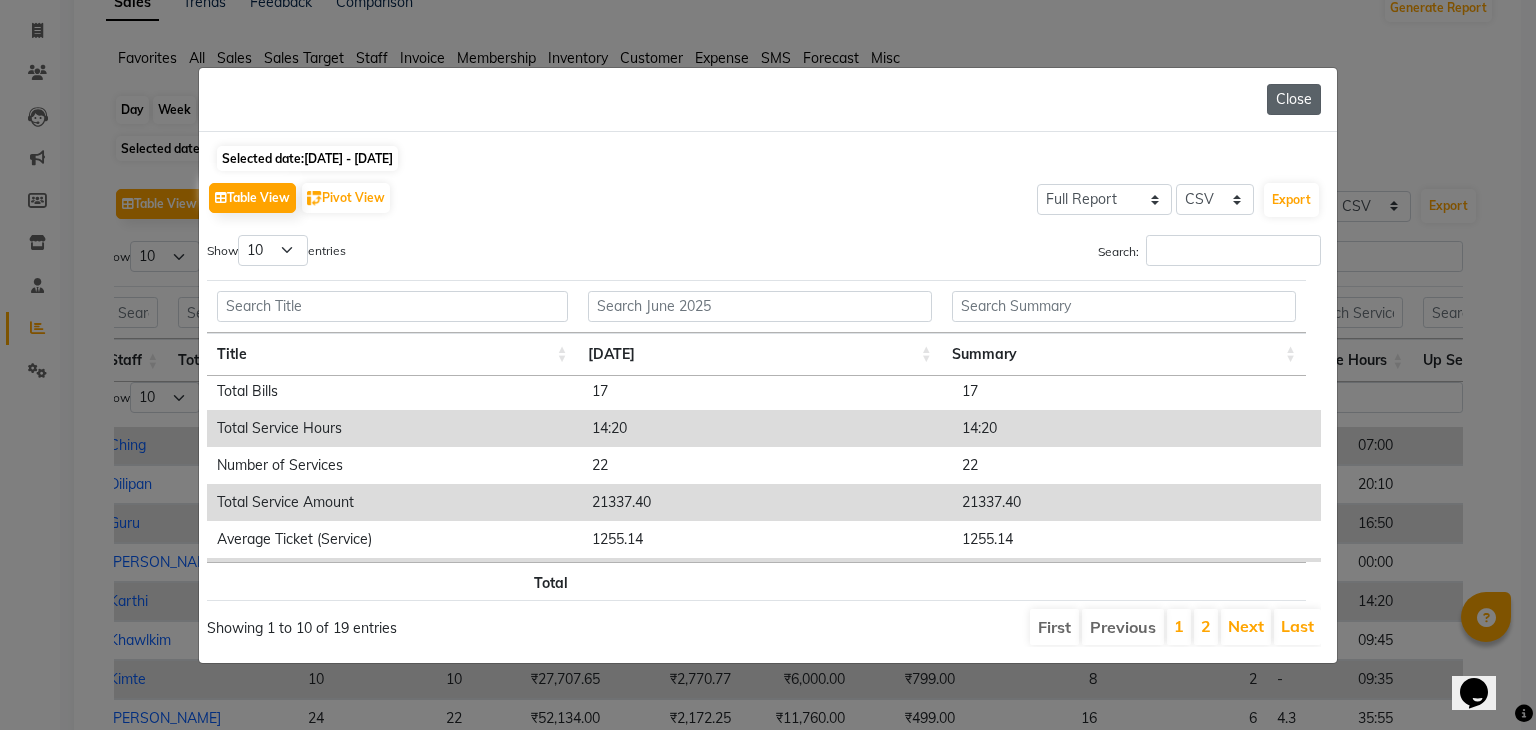 click on "Close" 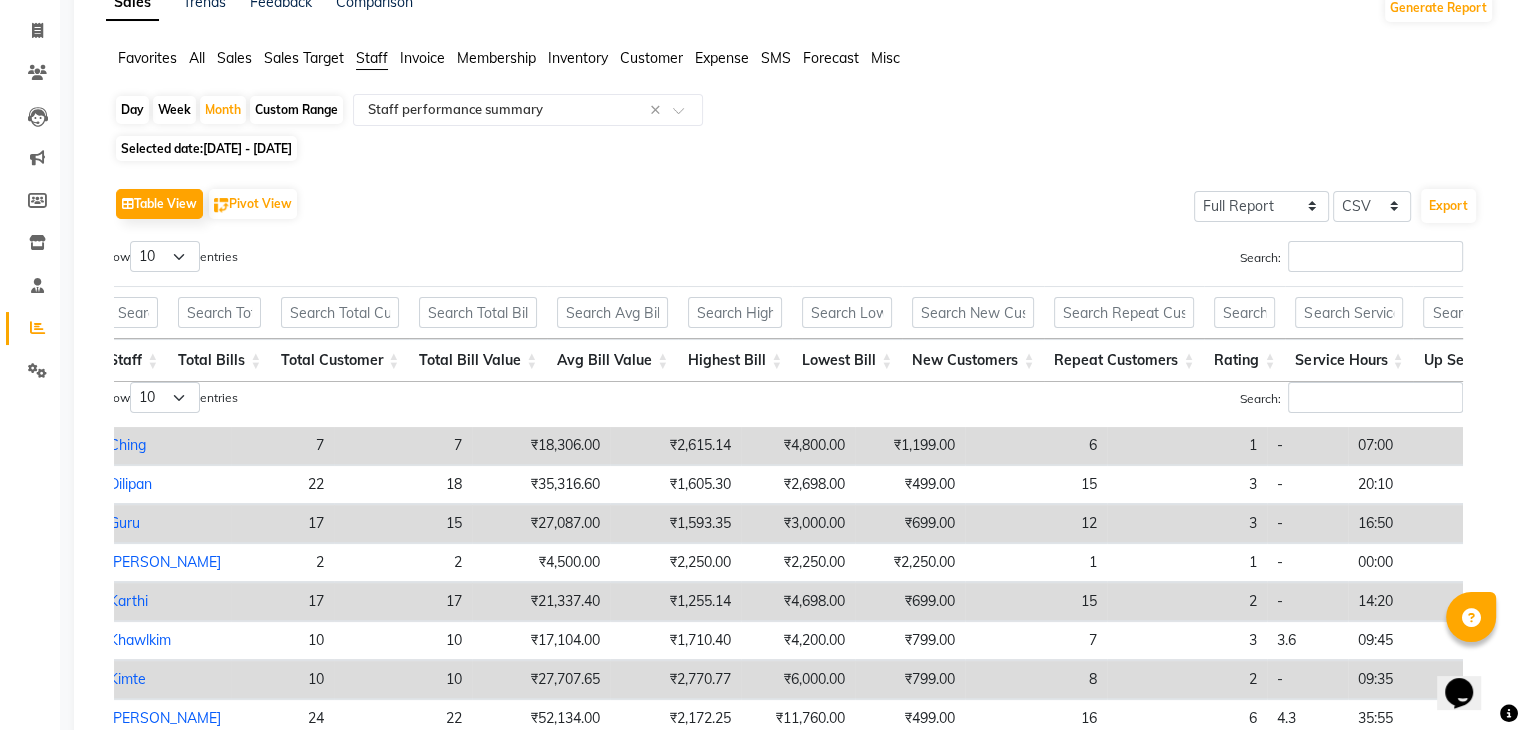 scroll, scrollTop: 332, scrollLeft: 0, axis: vertical 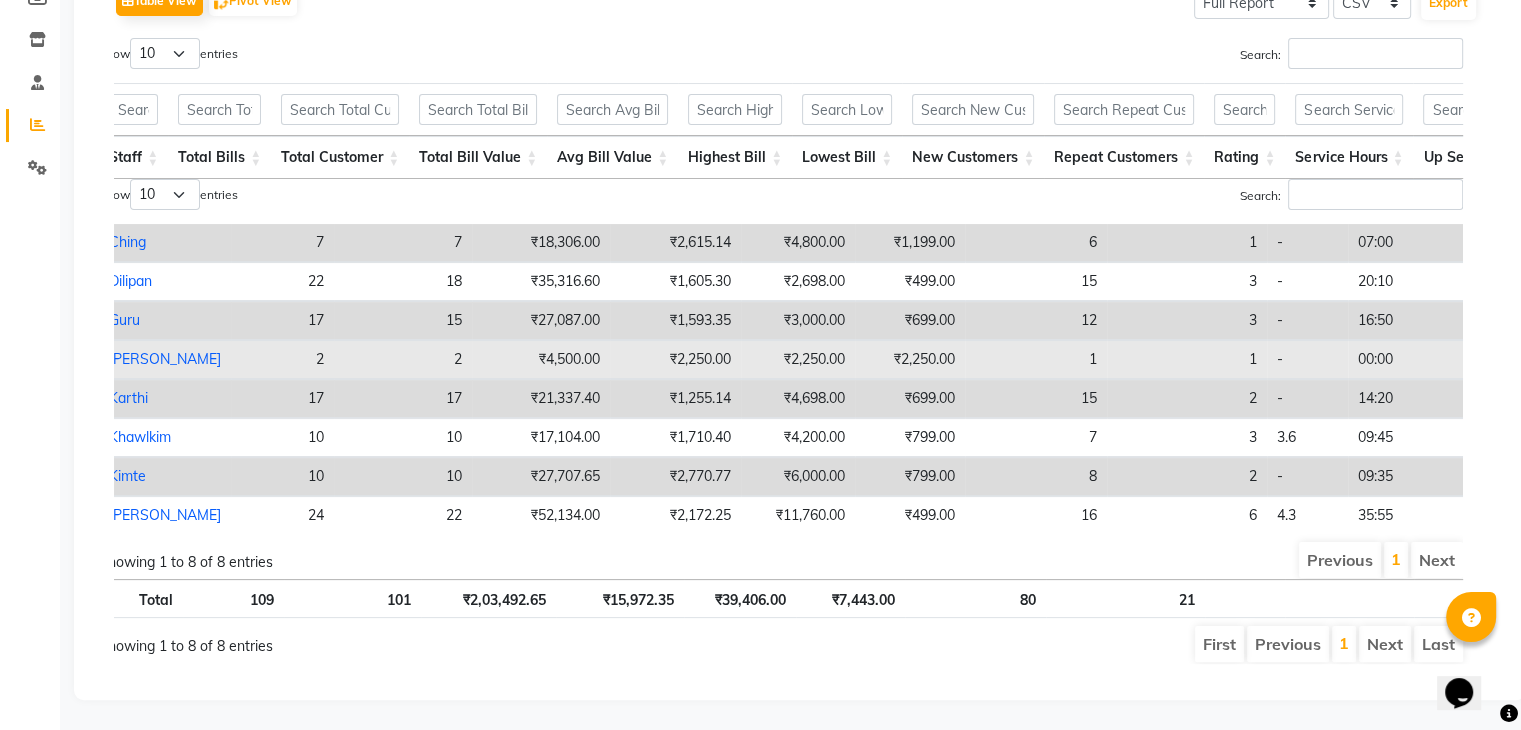 click on "2" at bounding box center [282, 359] 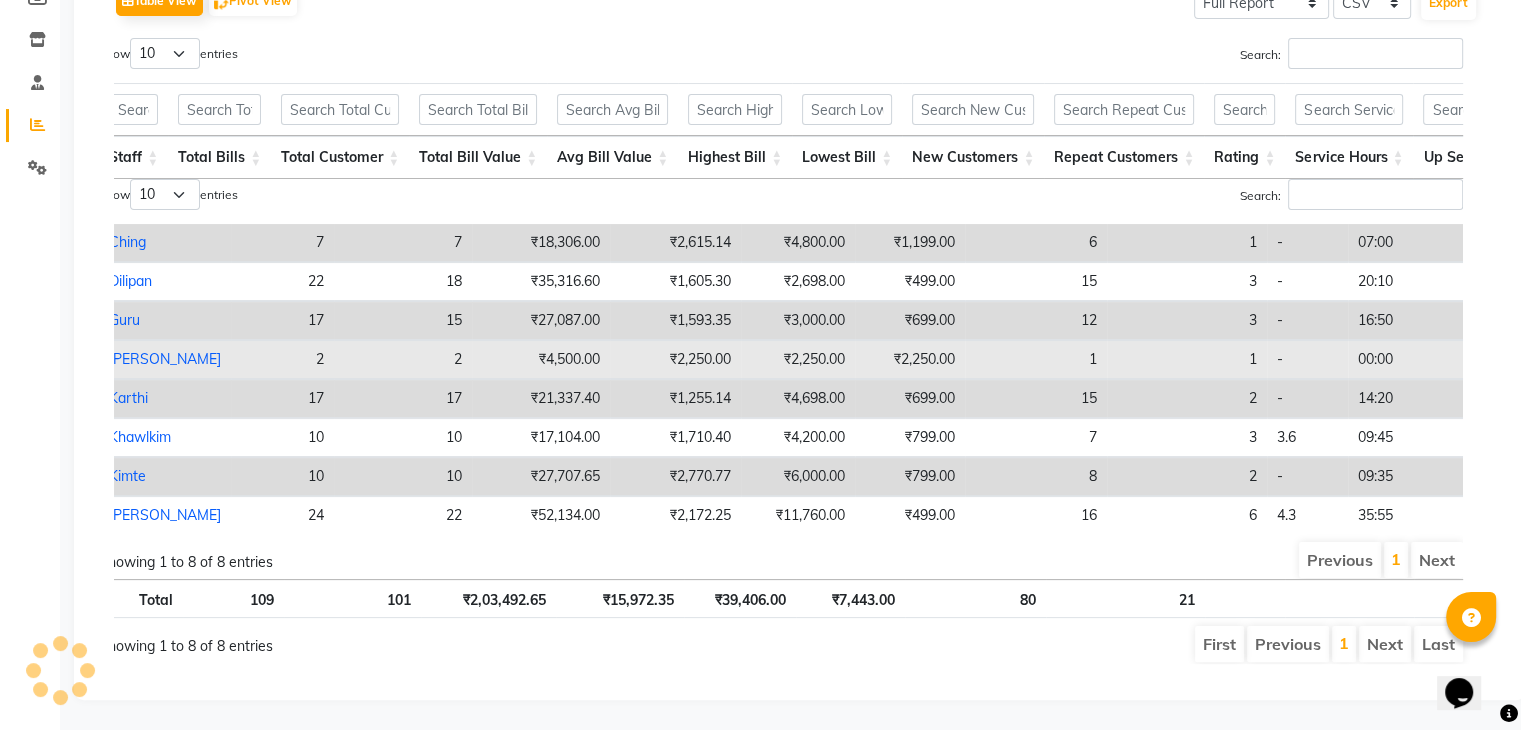 scroll, scrollTop: 0, scrollLeft: 0, axis: both 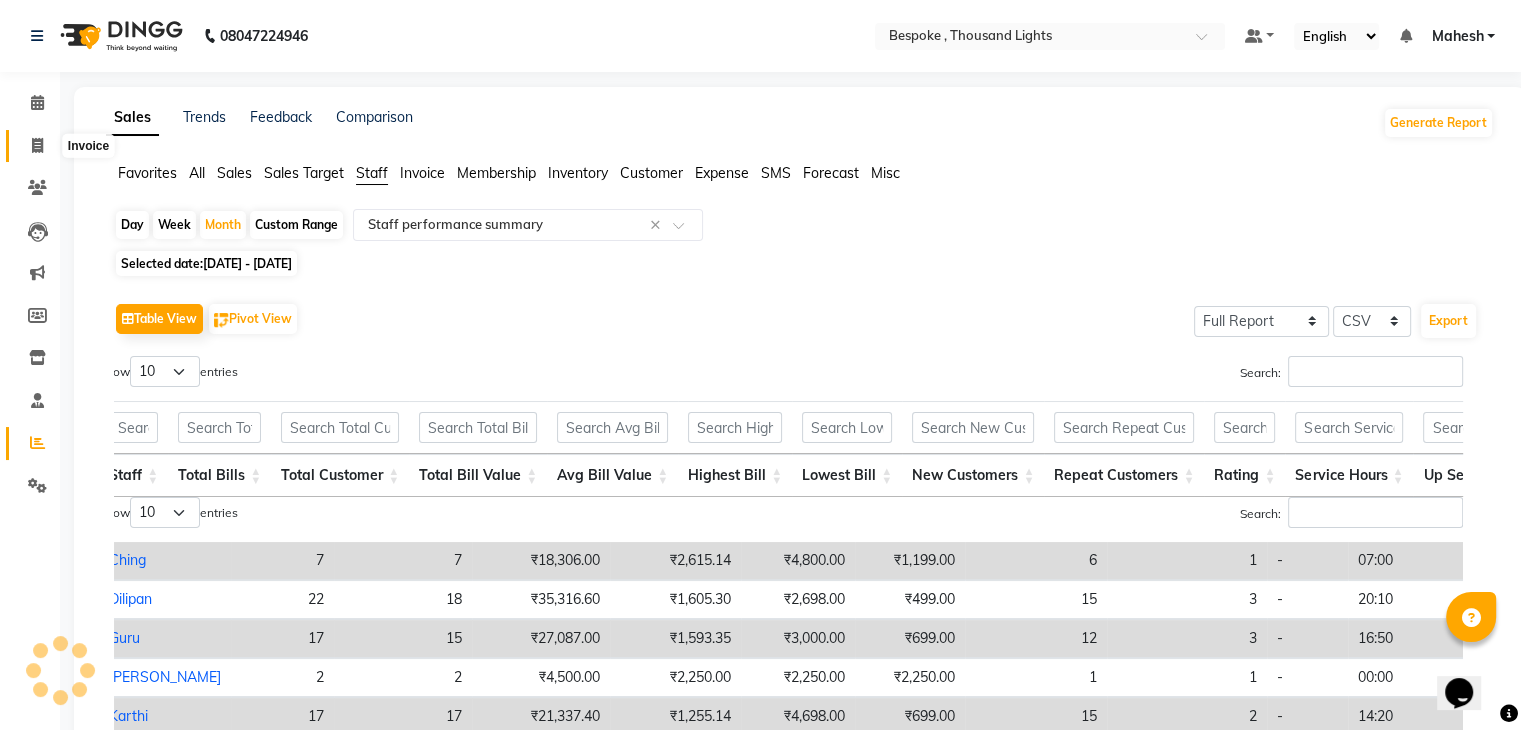 click on "08047224946 Select Location × Bespoke , Thousand Lights Default Panel My Panel English ENGLISH Español العربية मराठी हिंदी ગુજરાતી தமிழ் 中文 Notifications nothing to show Mahesh Manage Profile Change Password Sign out  Version:3.15.4  ☀ BESPOKE , Thousand Lights  Calendar  Invoice  Clients  Leads   Marketing  Members  Inventory  Staff  Reports  Settings Completed InProgress Upcoming Dropped Tentative Check-In Confirm Bookings Generate Report Segments Page Builder Sales Trends Feedback Comparison Generate Report Favorites All Sales Sales Target Staff Invoice Membership Inventory Customer Expense SMS Forecast Misc  Day   Week   Month   Custom Range  Select Report Type × Staff performance summary × Selected date:  [DATE] - [DATE]   Table View   Pivot View  Select Full Report Filtered Report Select CSV PDF  Export  Show  10 25 50 100  entries Search: Staff Total Bills Total Customer Total Bill Value Avg Bill Value Highest Bill Rating" at bounding box center [760, 365] 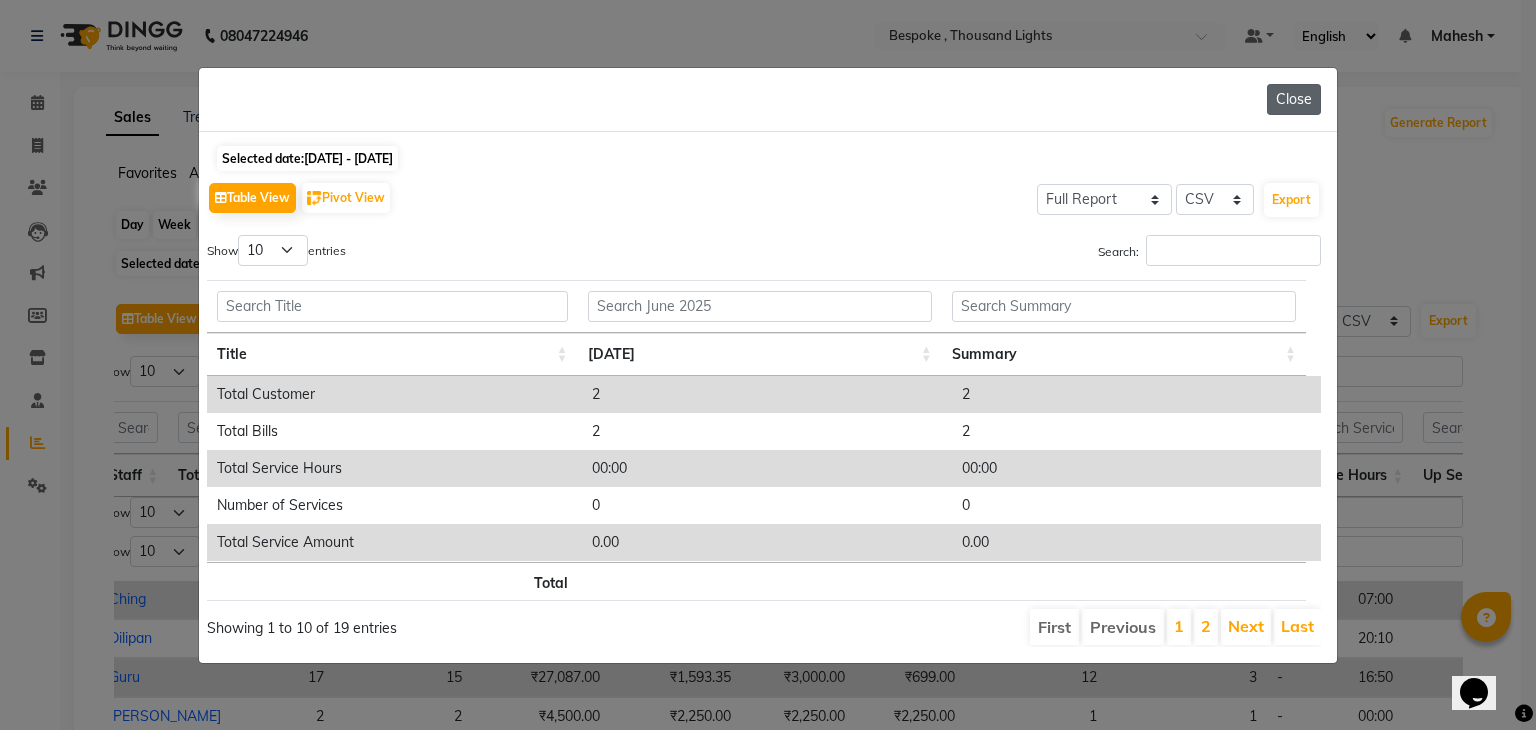 click on "Close" 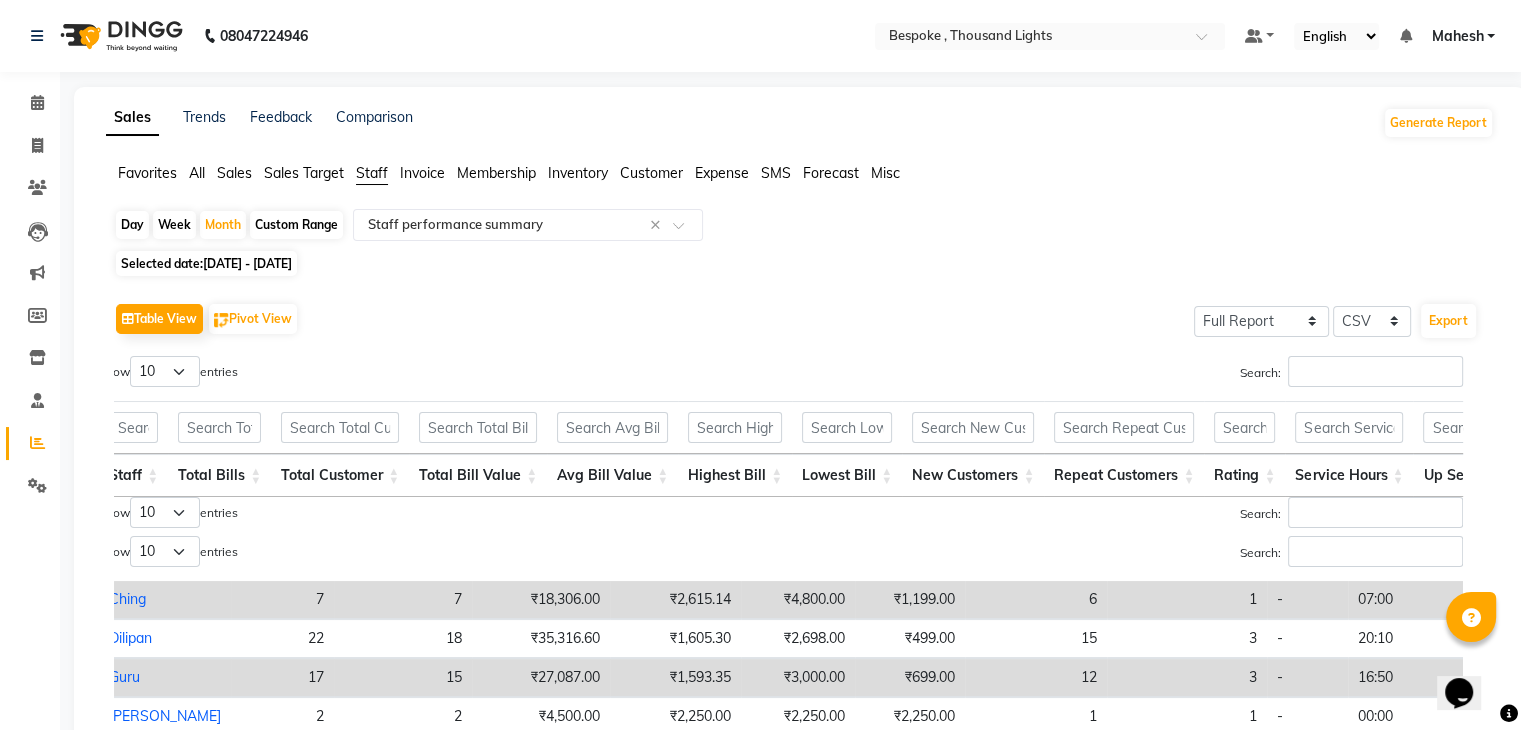click on "Sales" 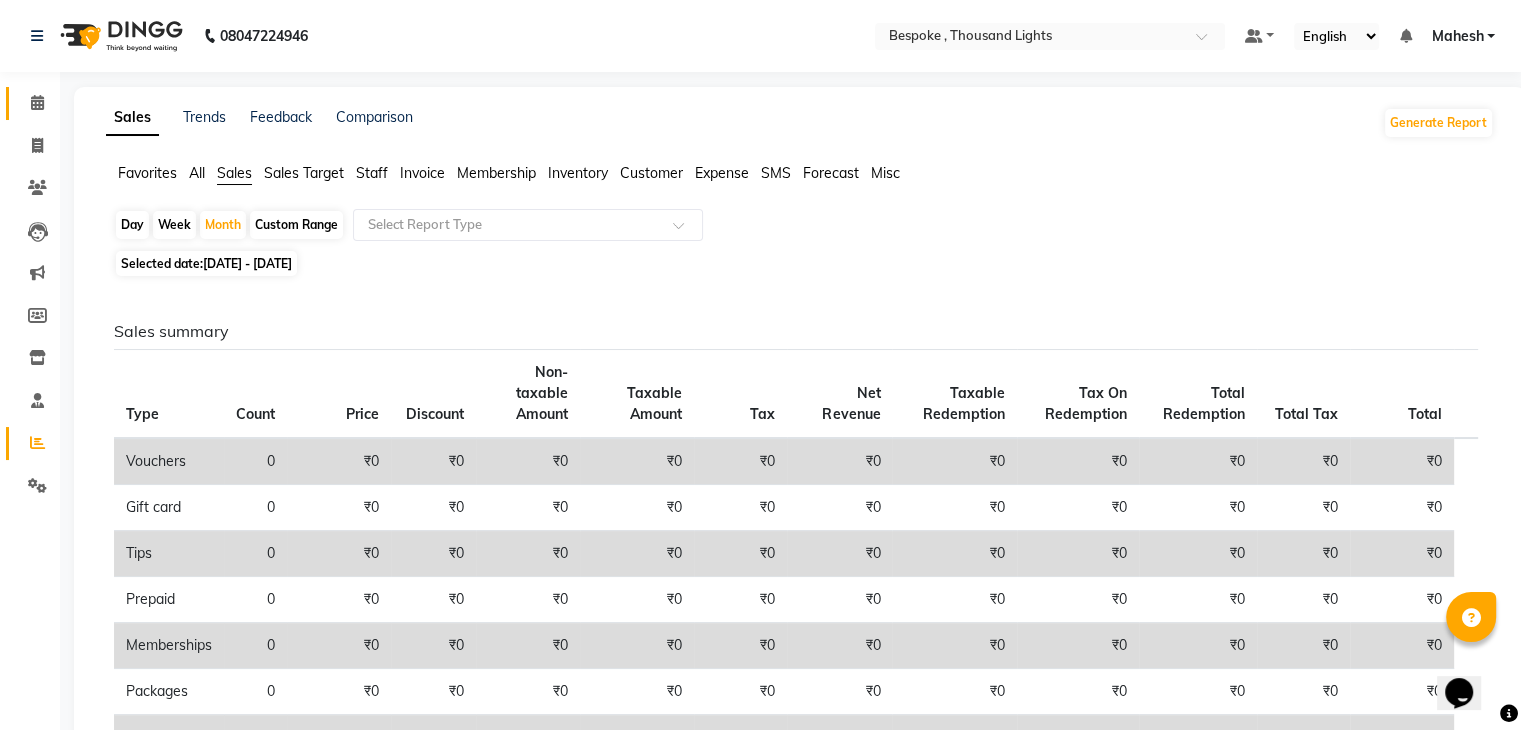 click 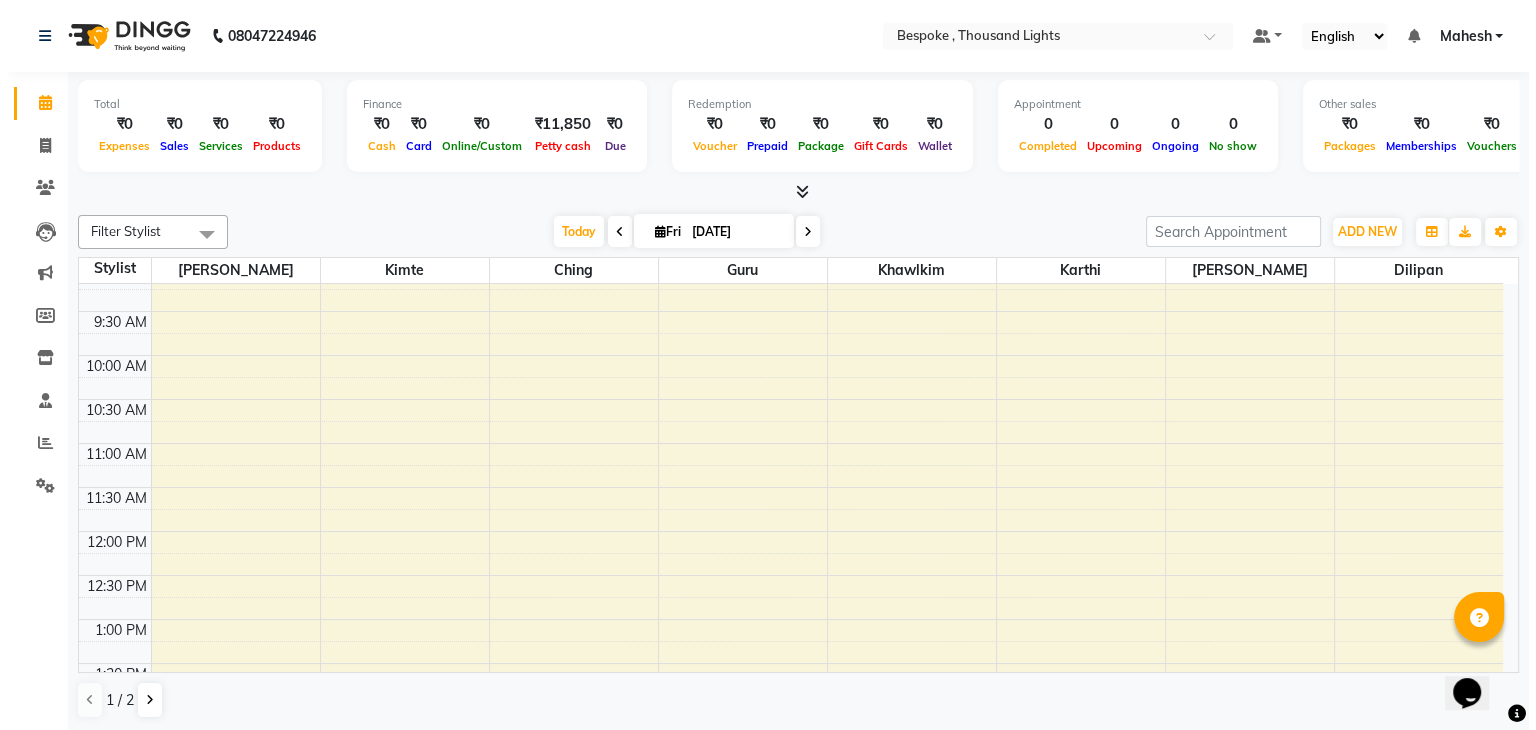 scroll, scrollTop: 0, scrollLeft: 0, axis: both 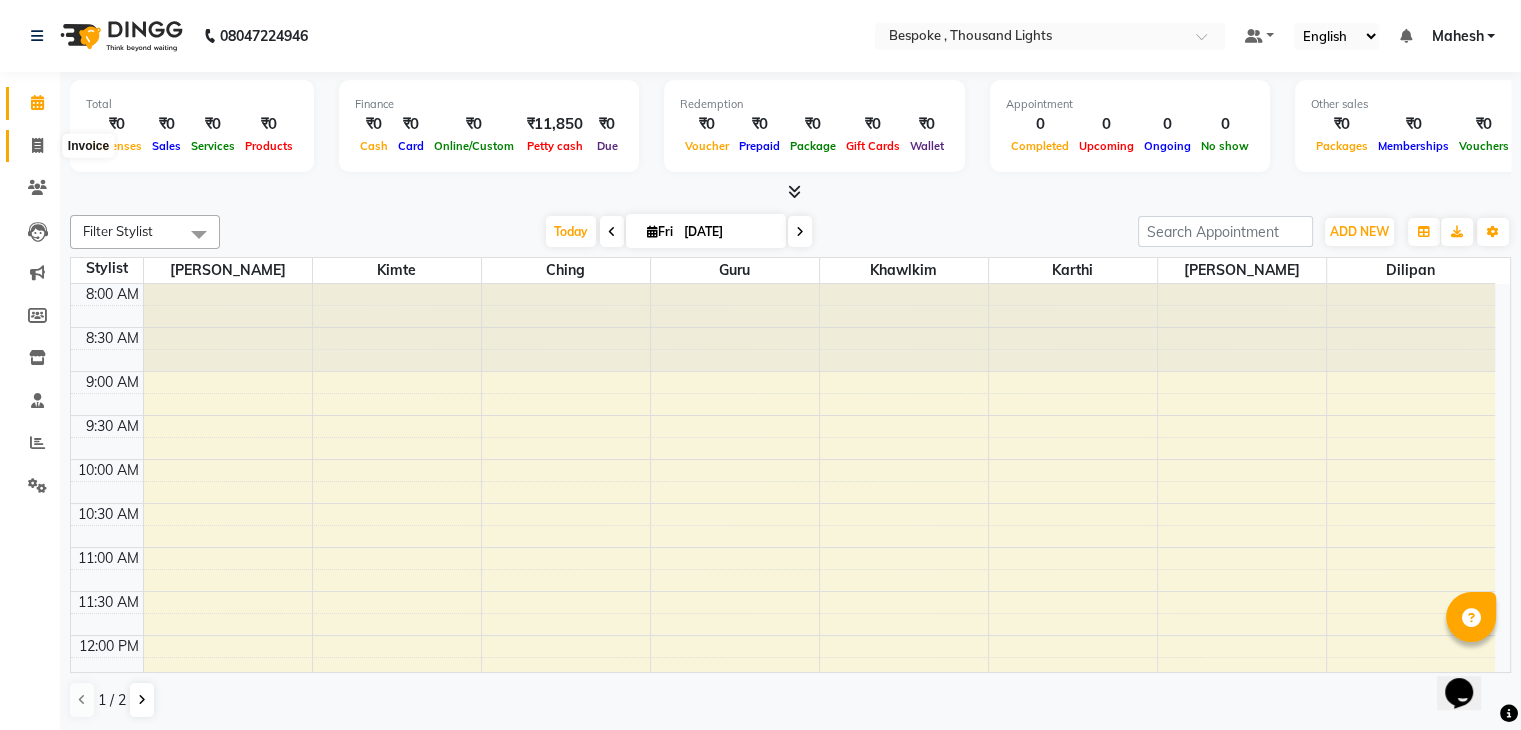 click 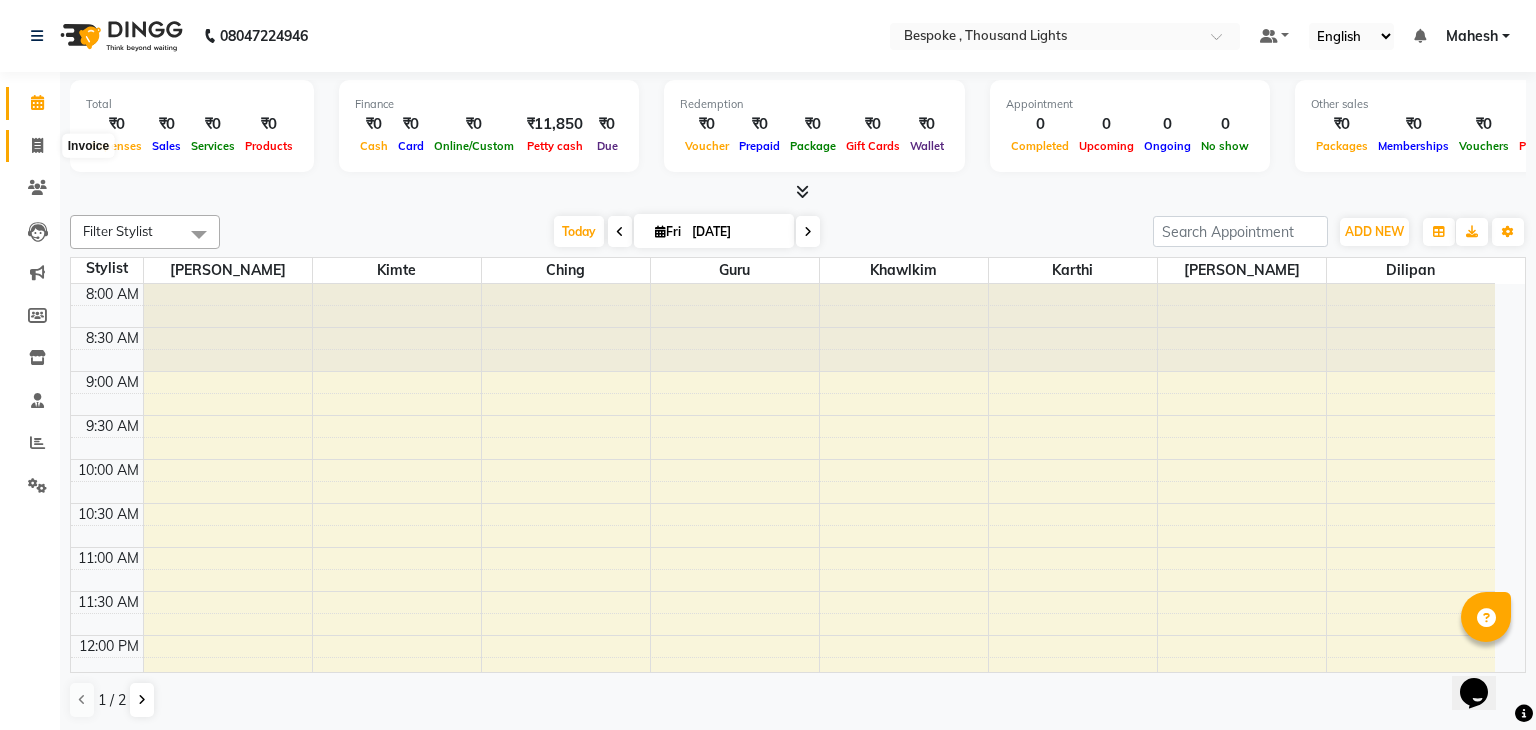 select on "service" 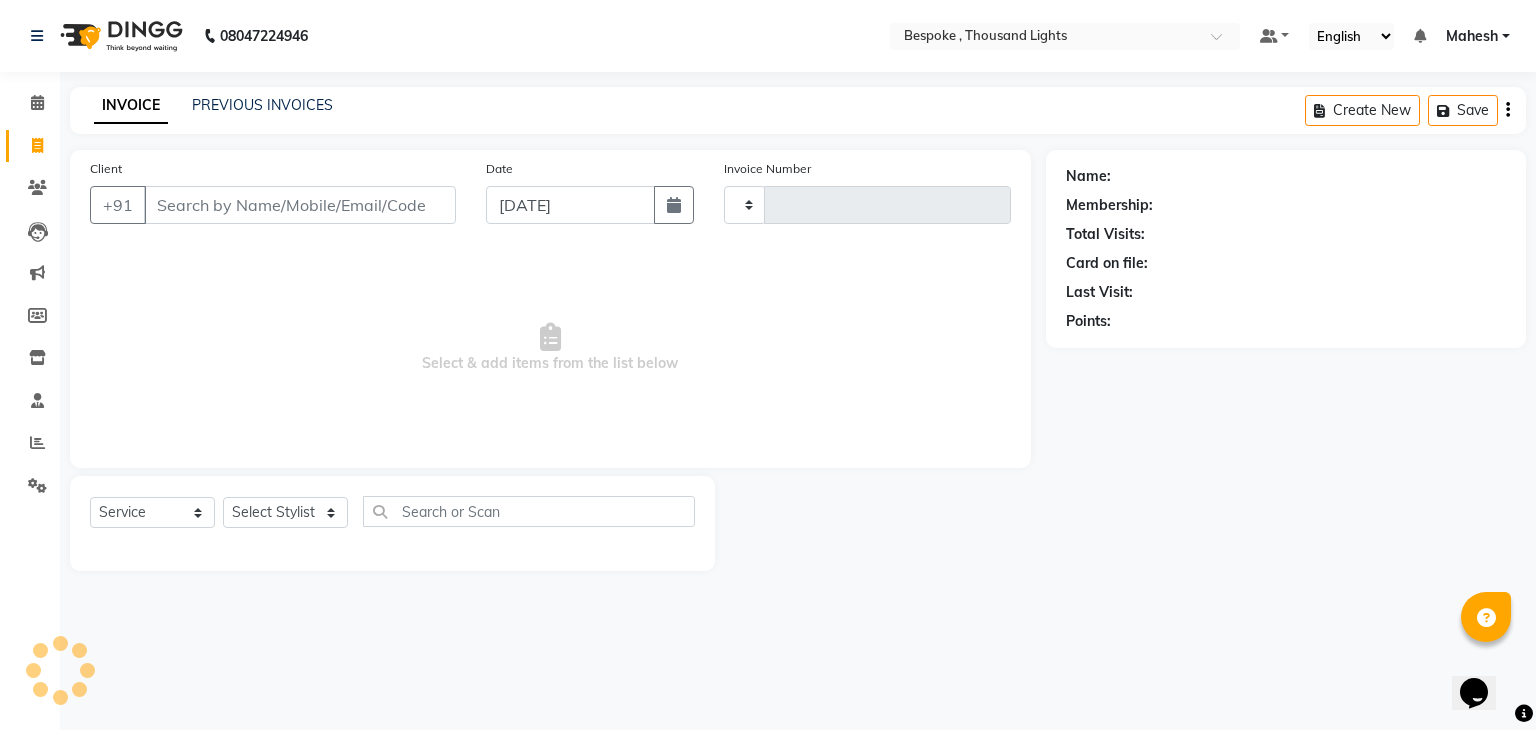 type on "0186" 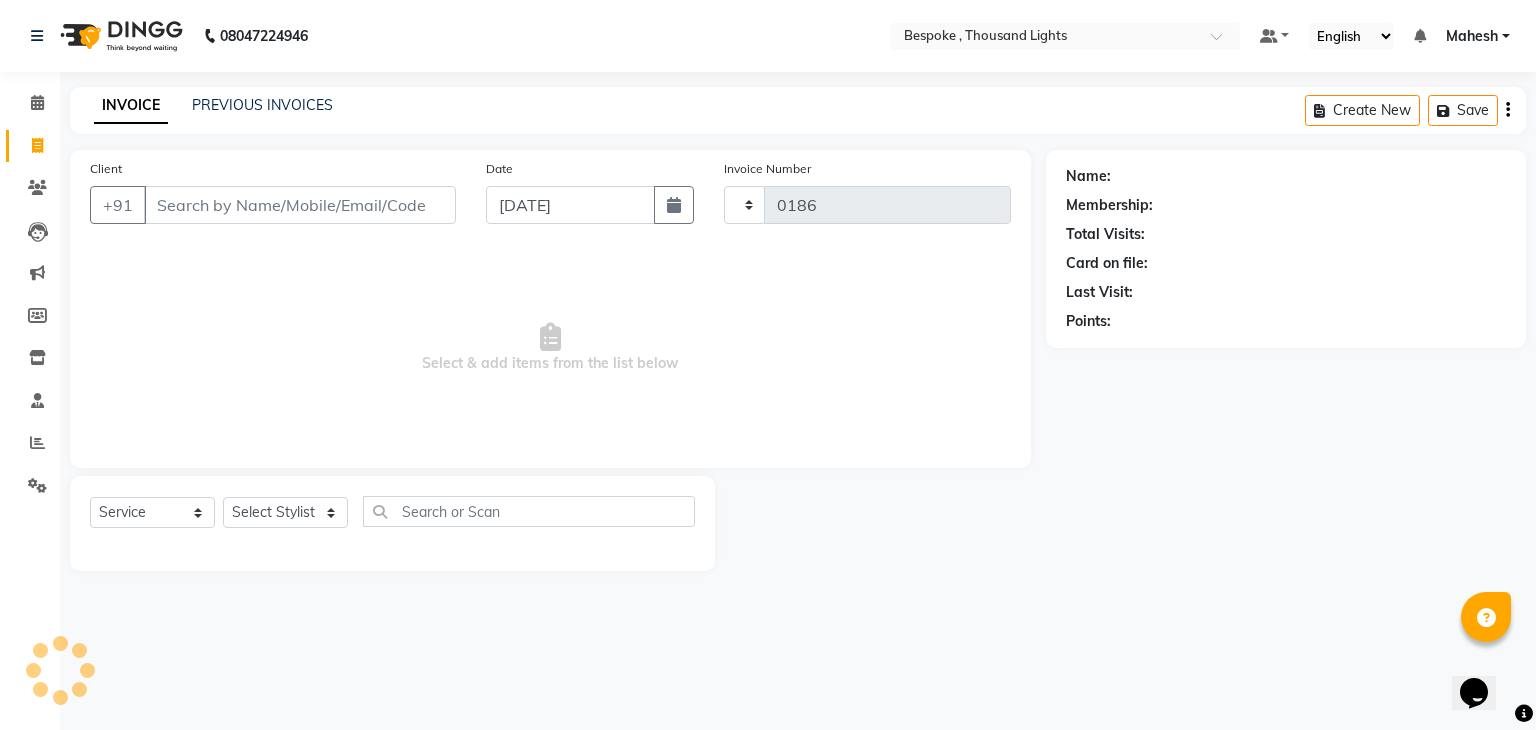 select on "8177" 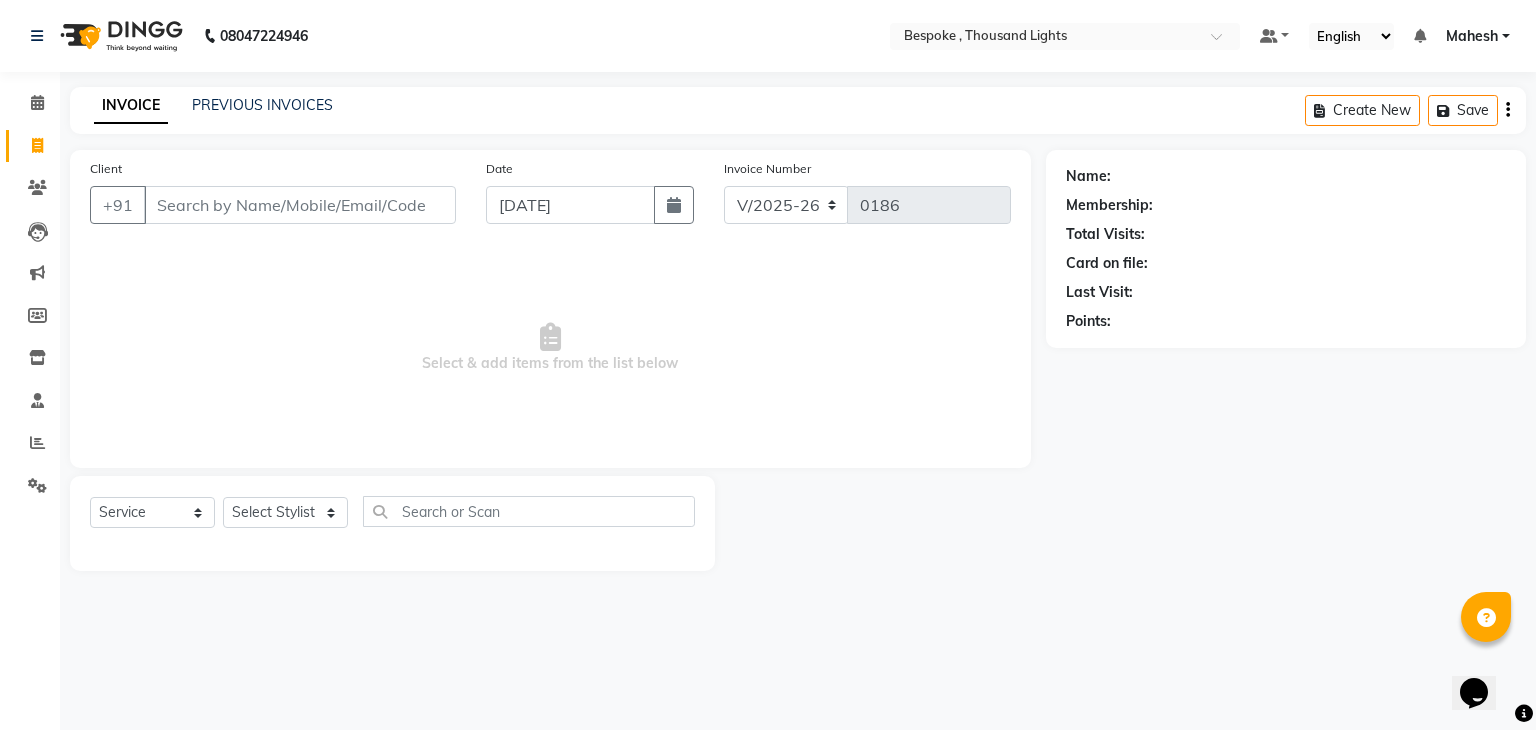 click on "INVOICE PREVIOUS INVOICES Create New   Save" 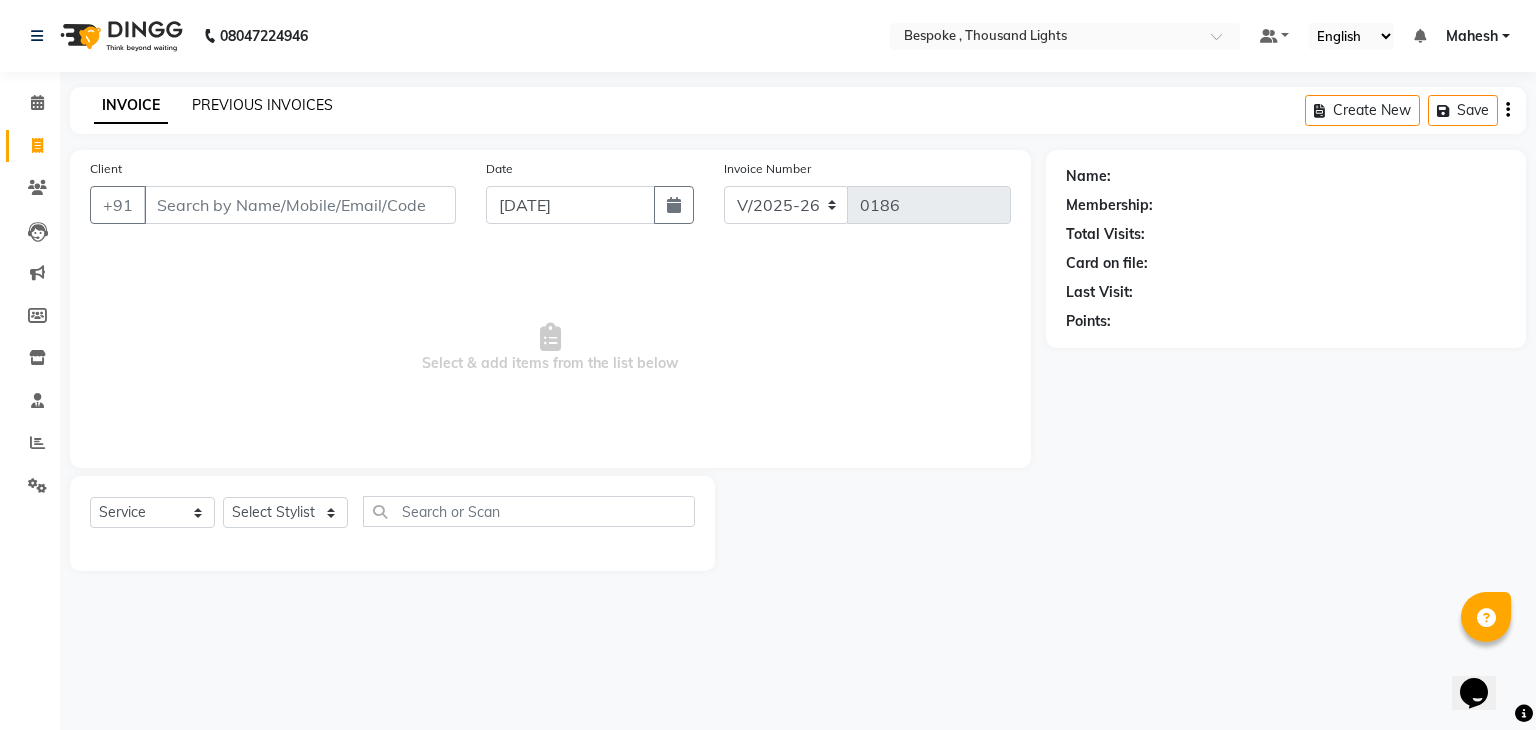 click on "PREVIOUS INVOICES" 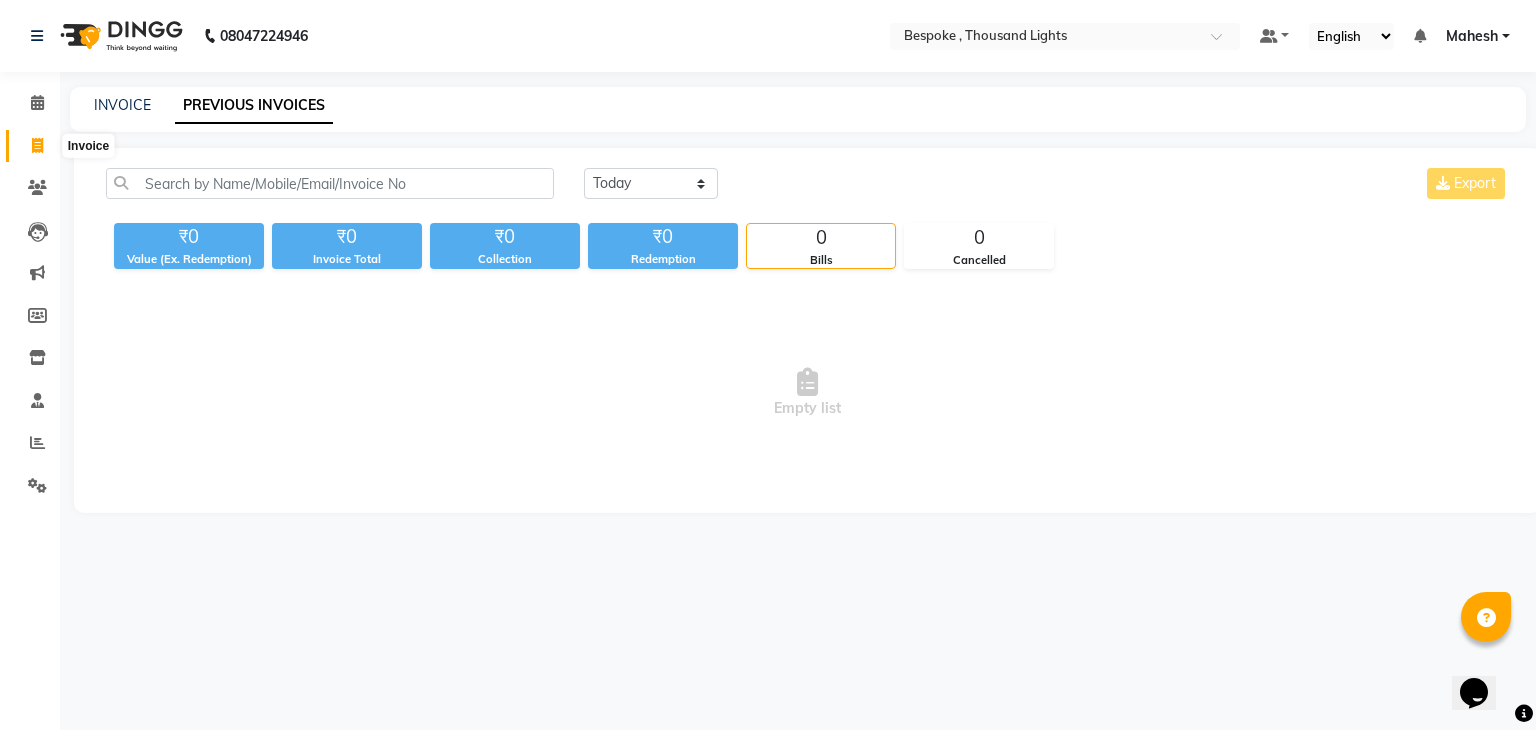click 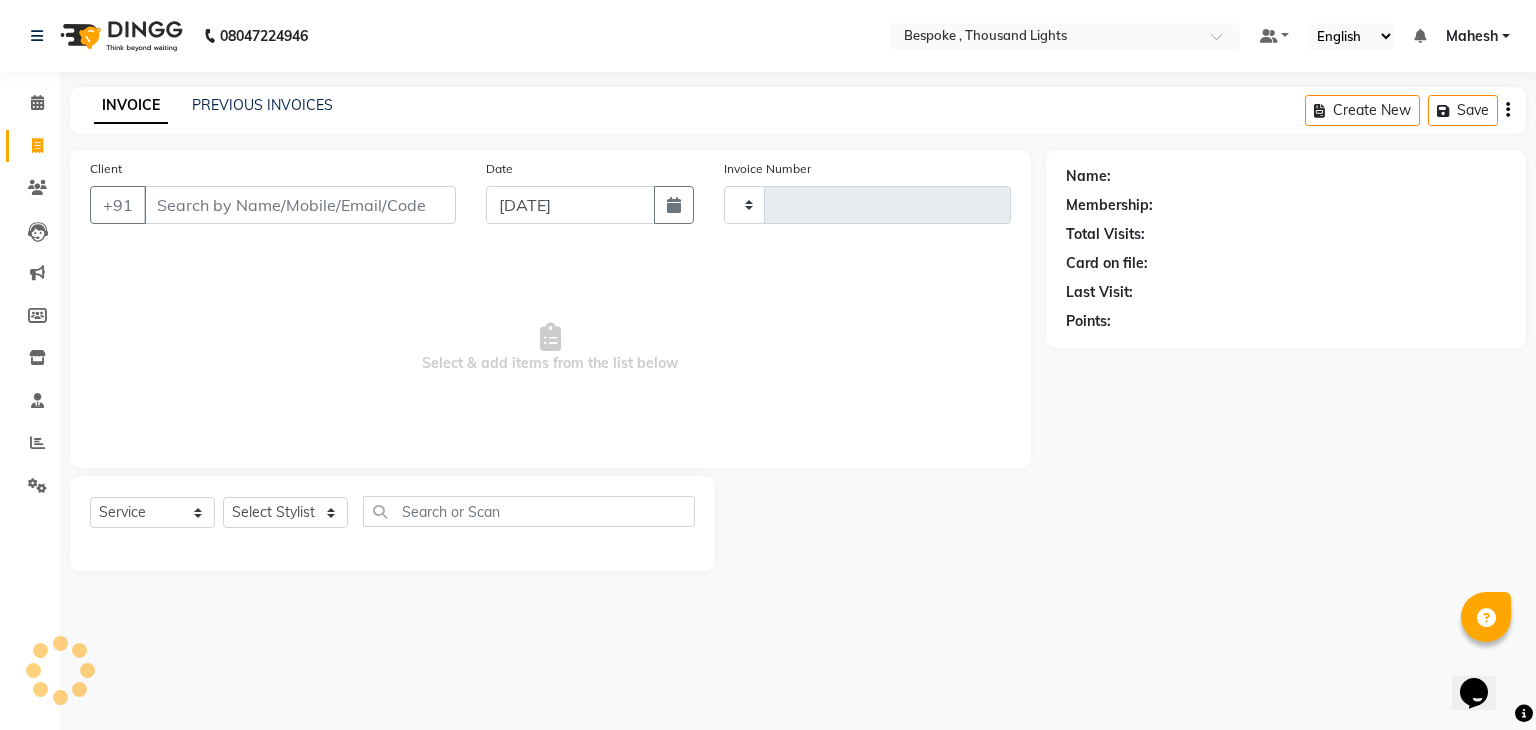 type on "0186" 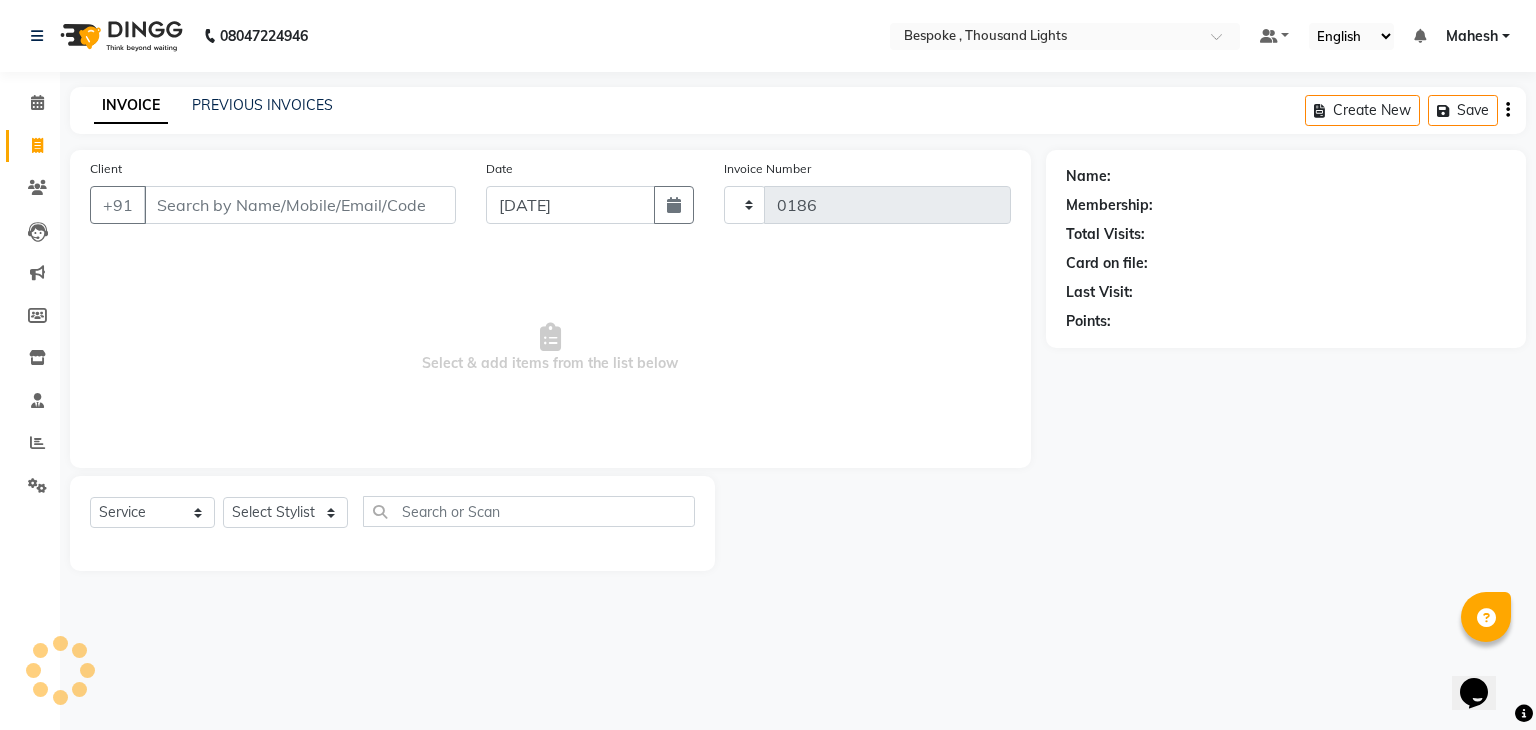 select on "8177" 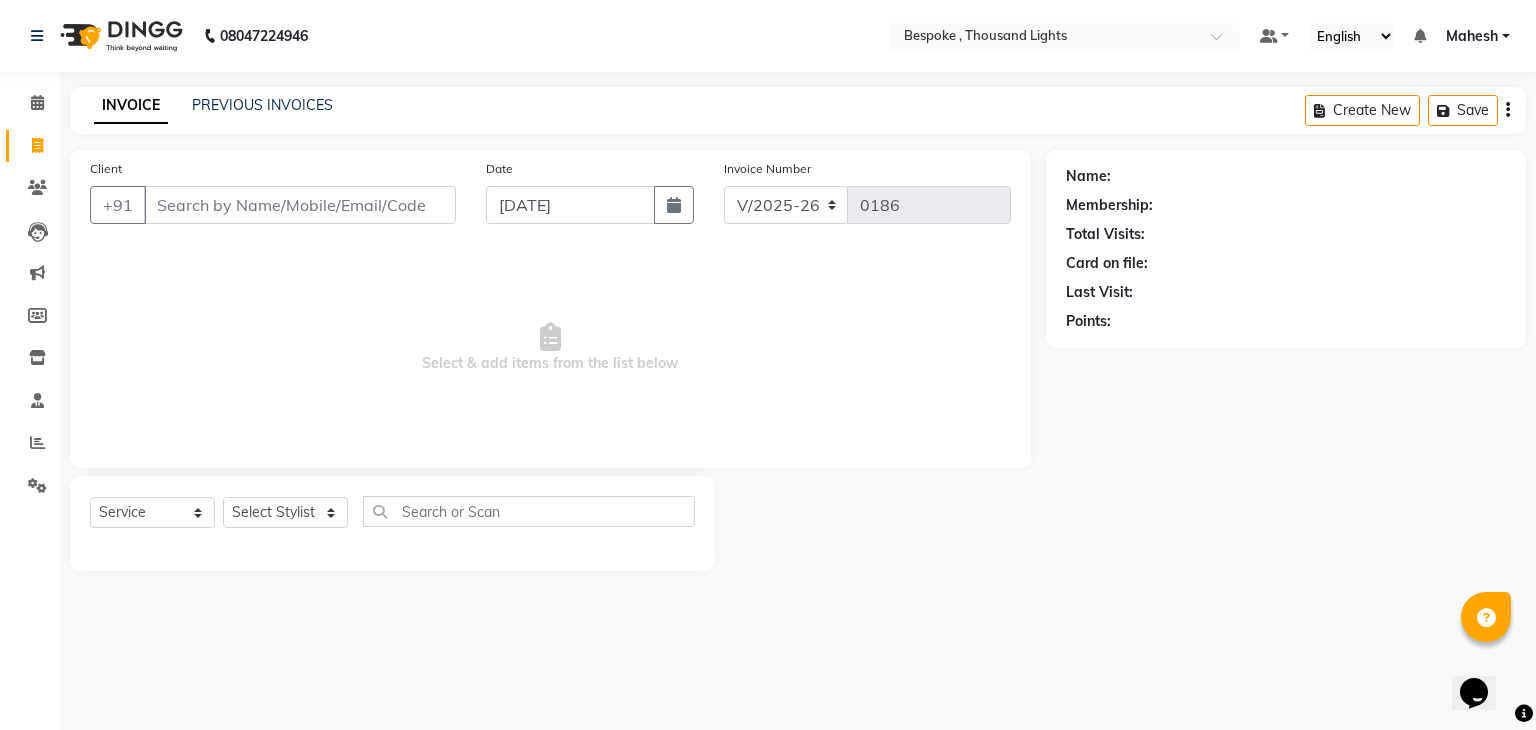 click 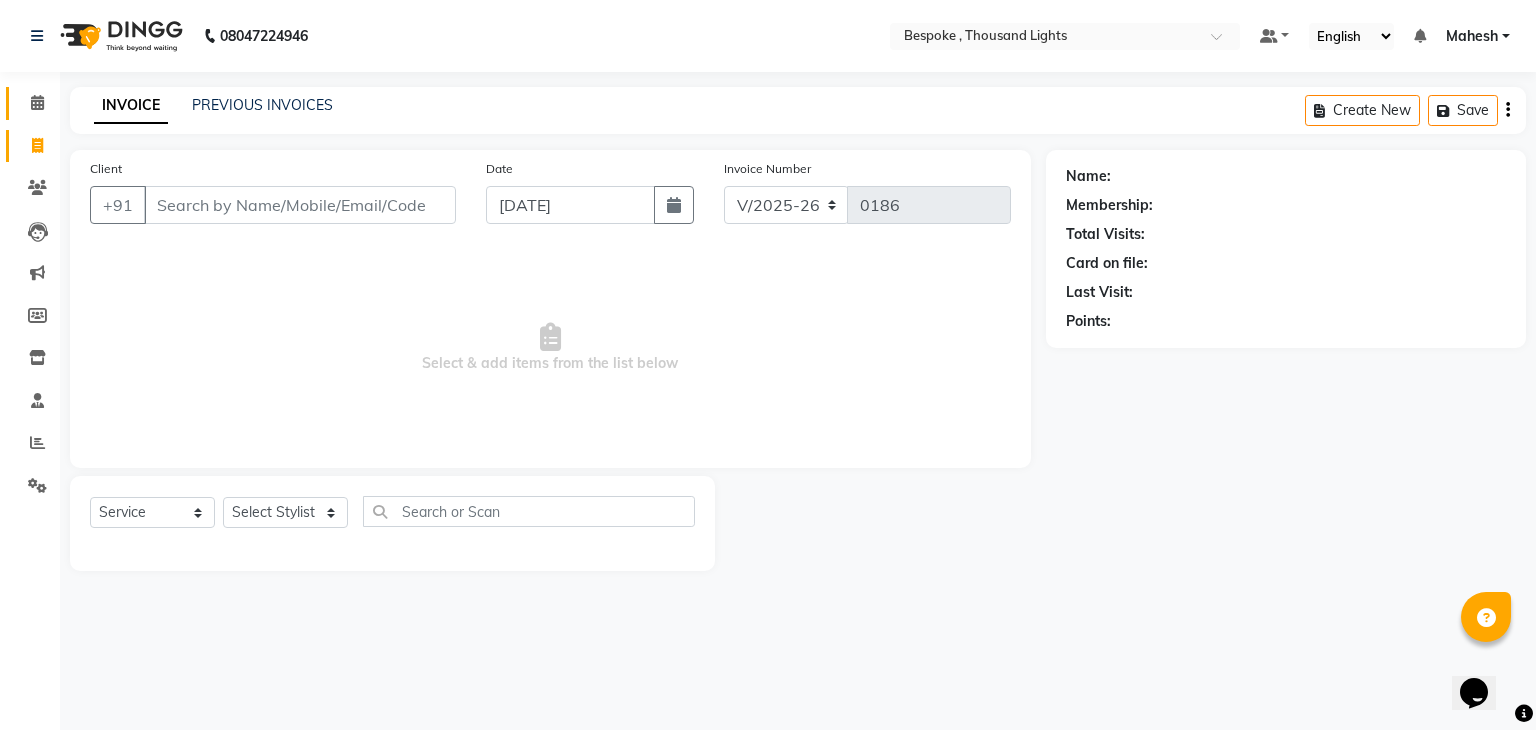 click 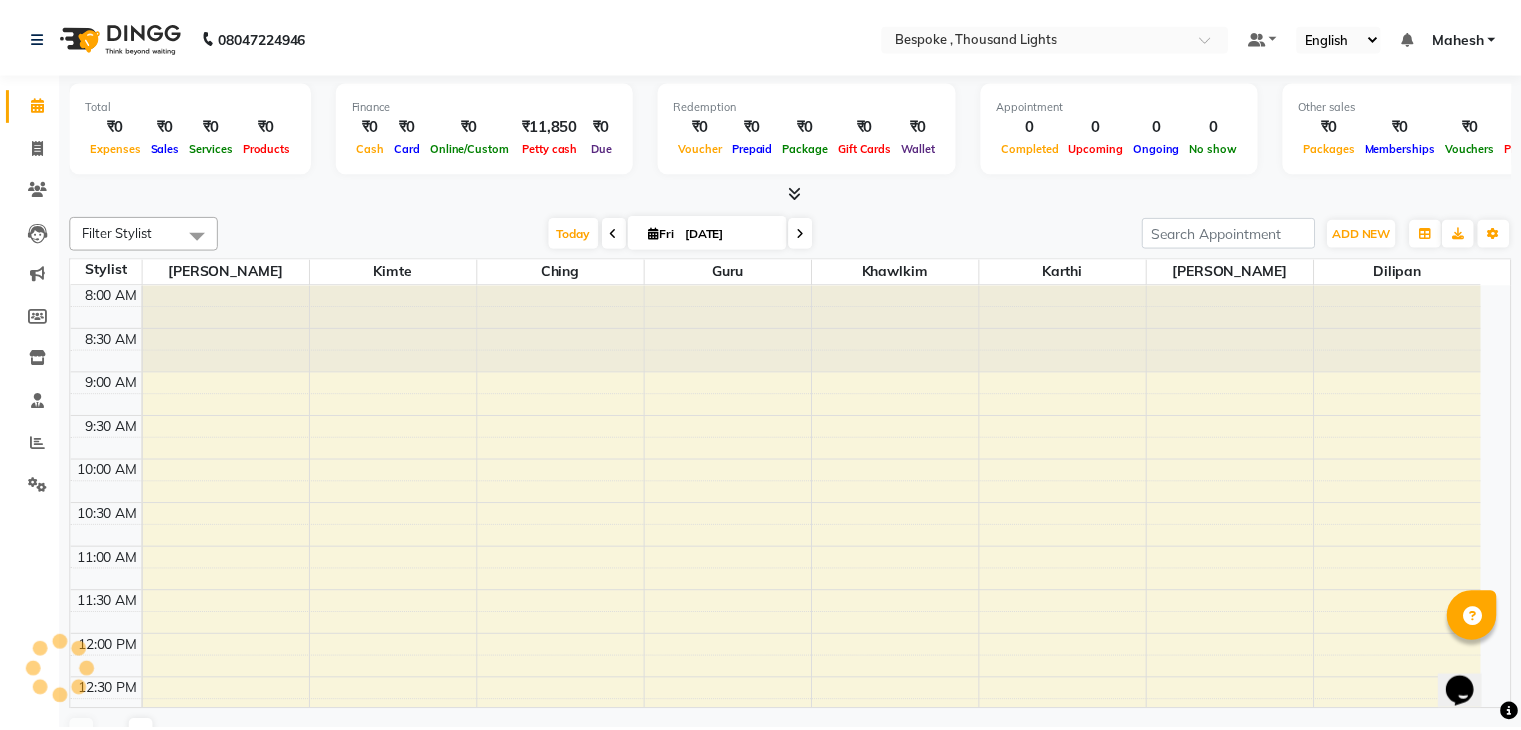 scroll, scrollTop: 0, scrollLeft: 0, axis: both 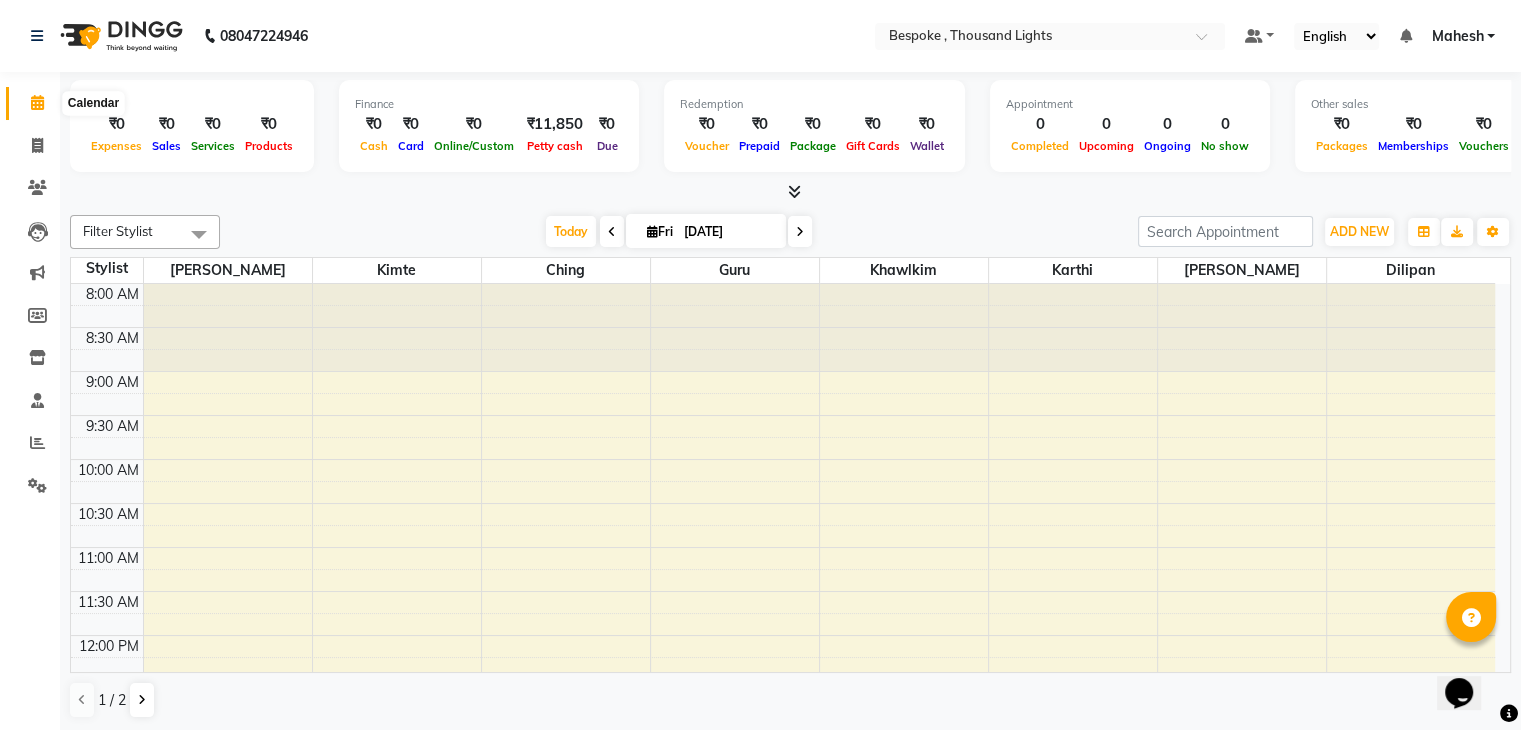 click 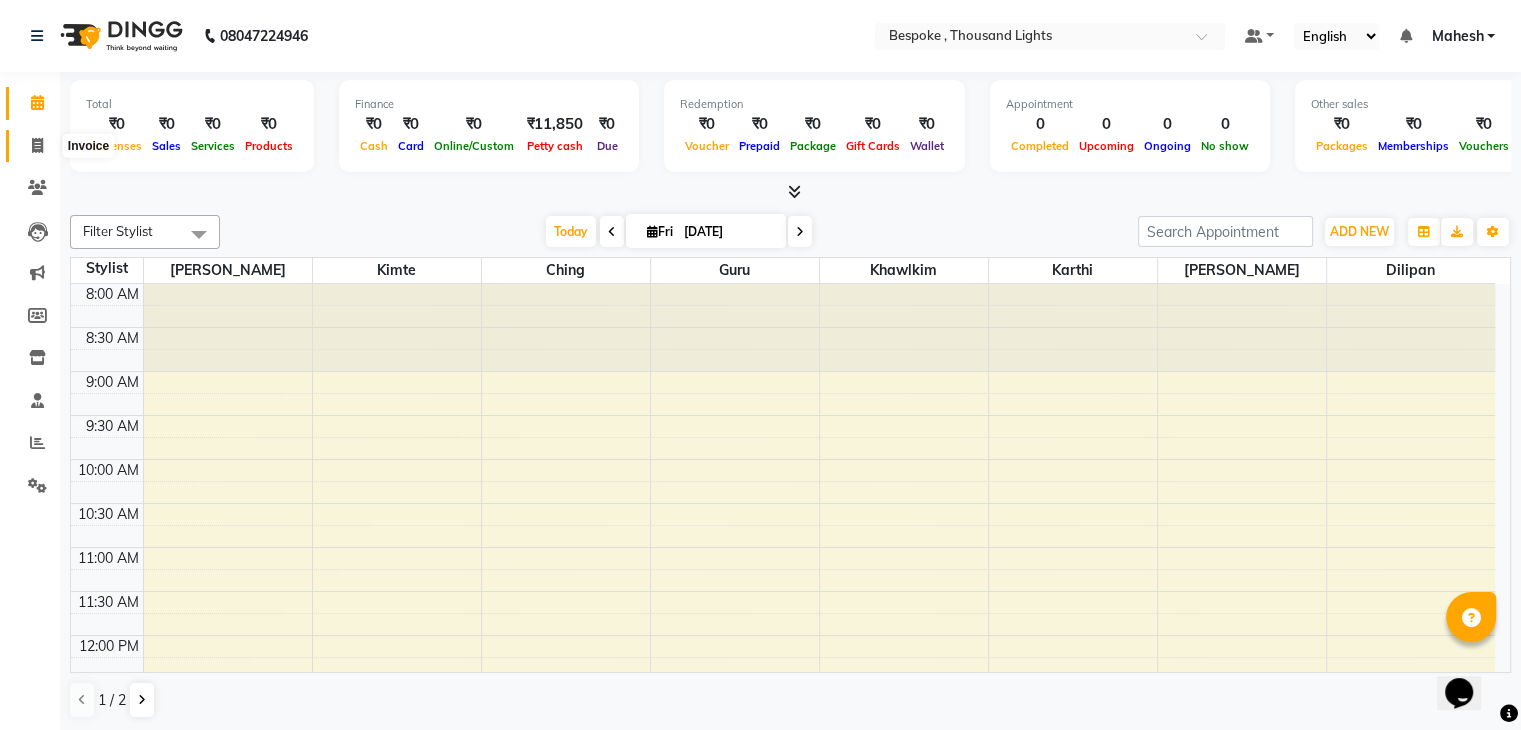 click 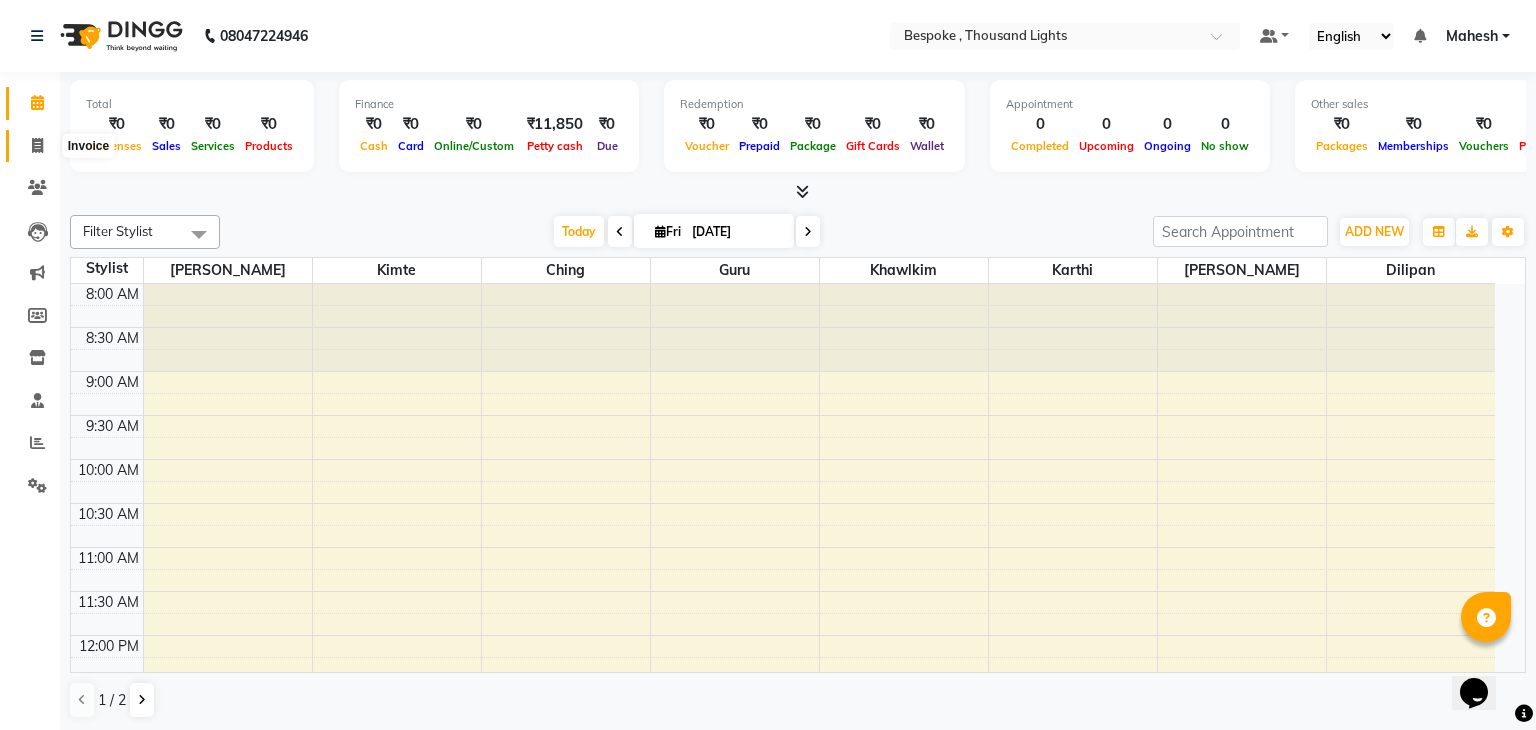 select on "service" 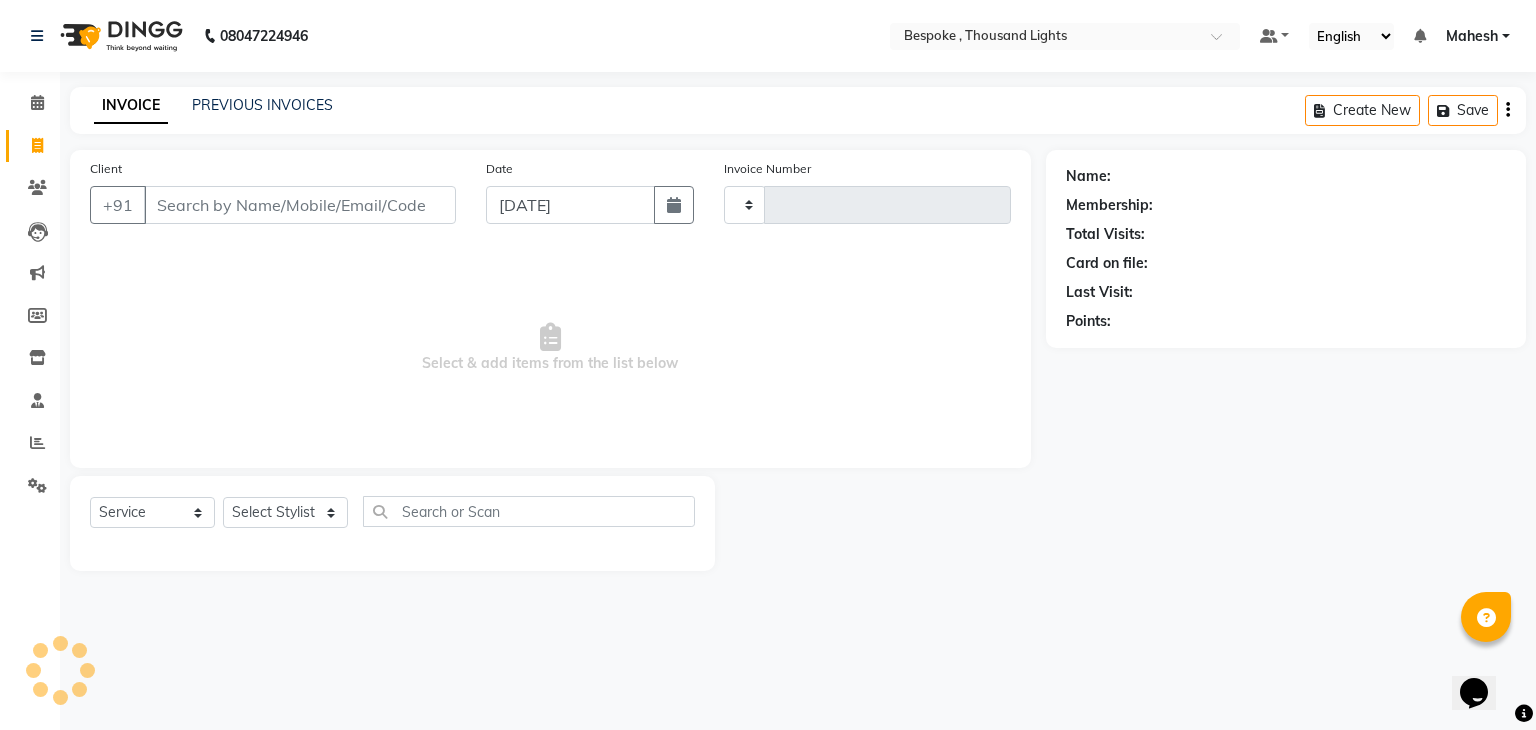 type on "0186" 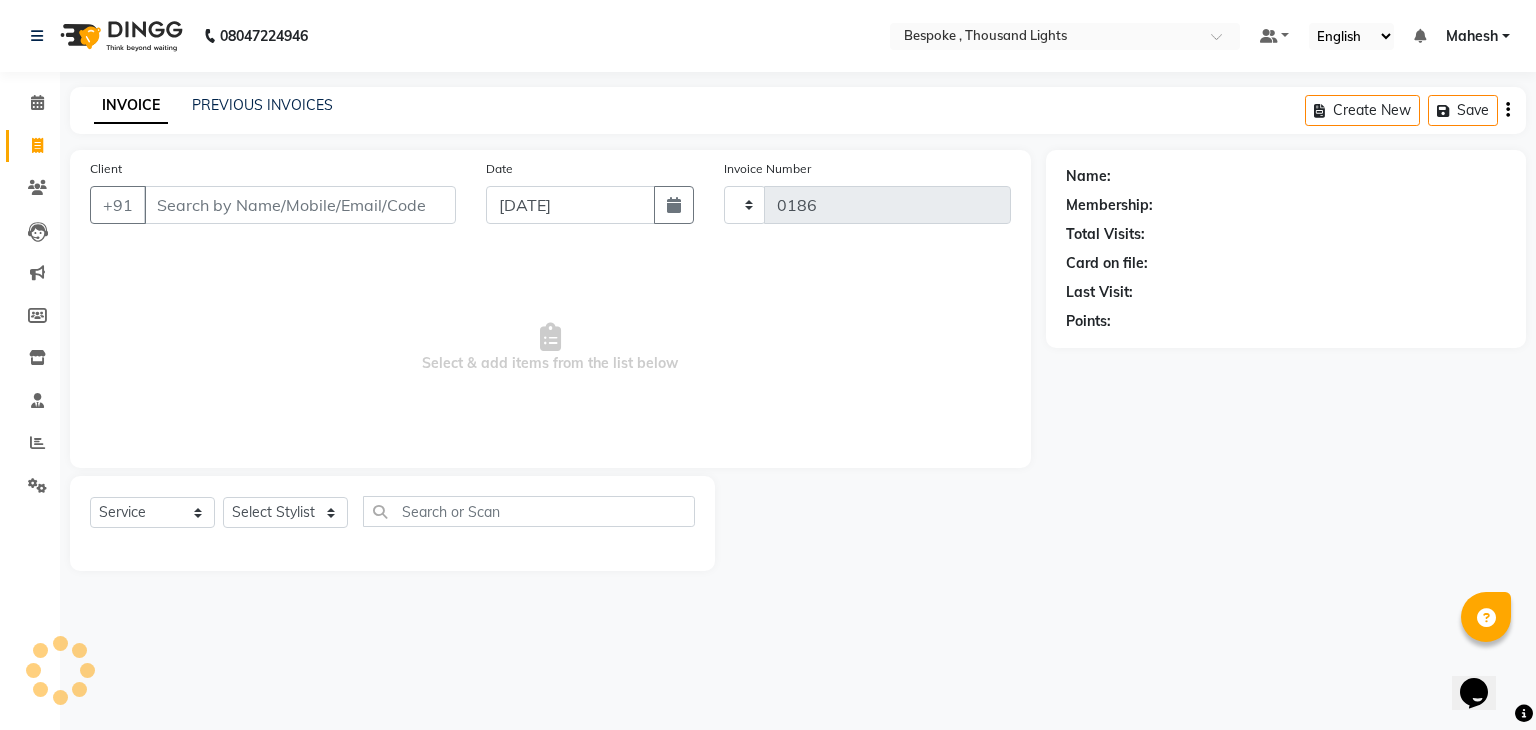 select on "8177" 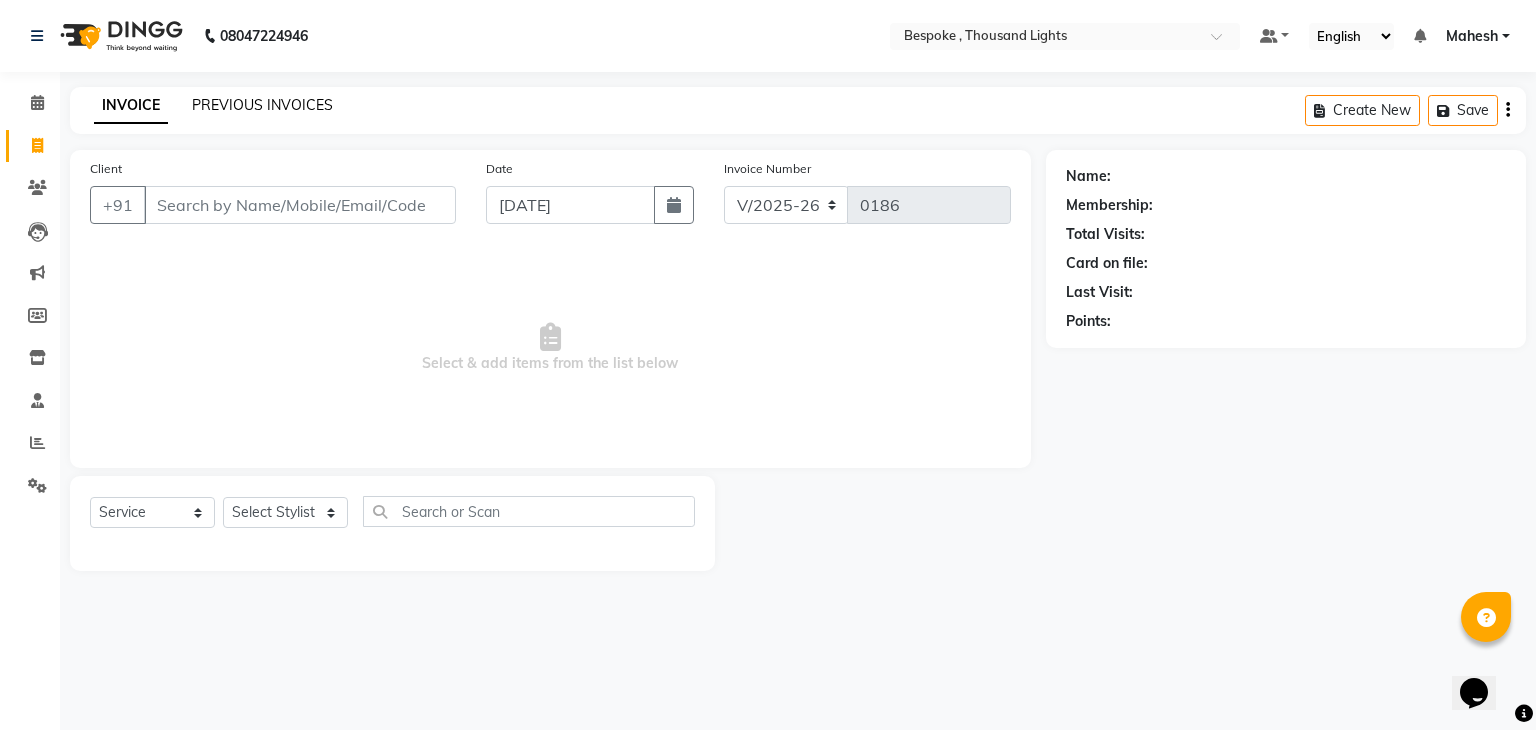 click on "PREVIOUS INVOICES" 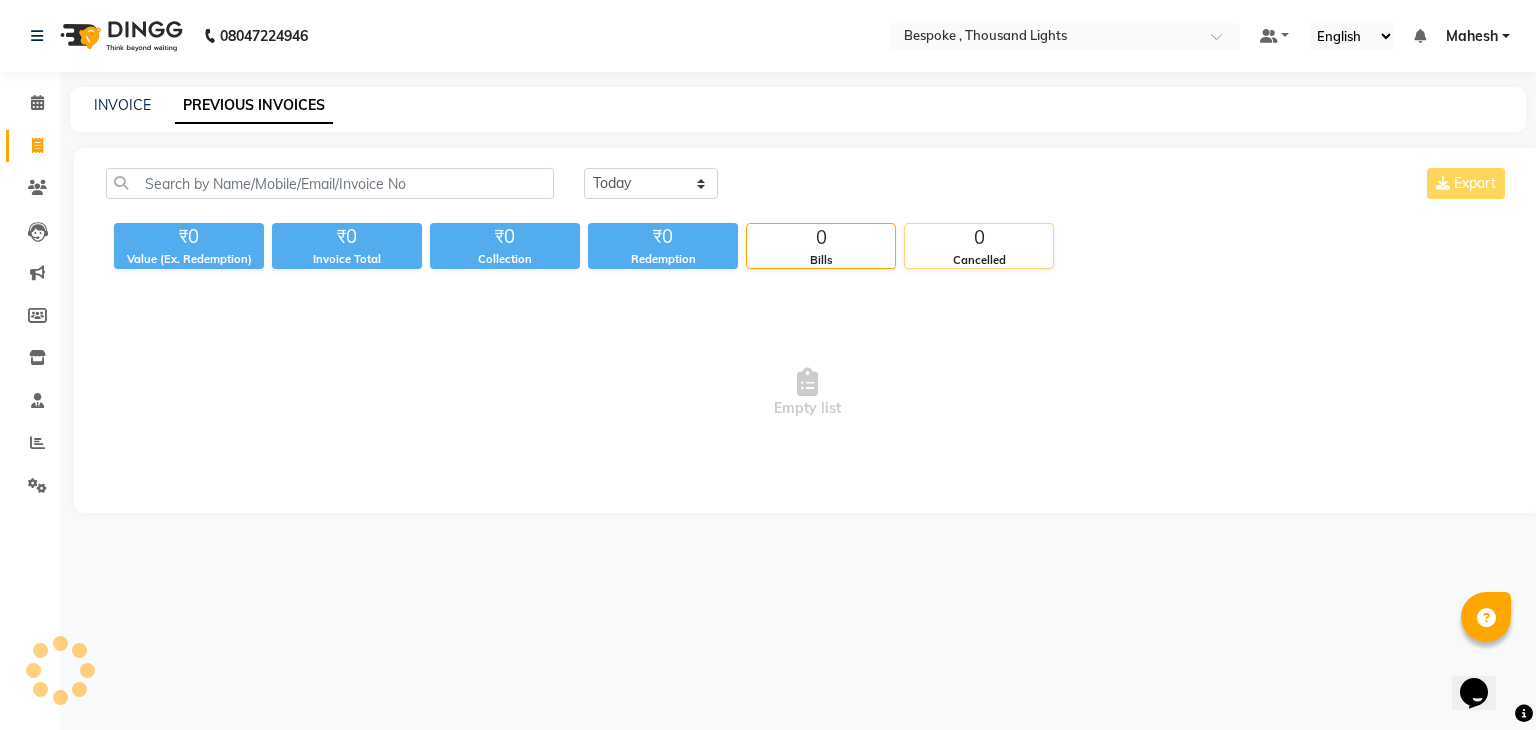 click on "Cancelled" 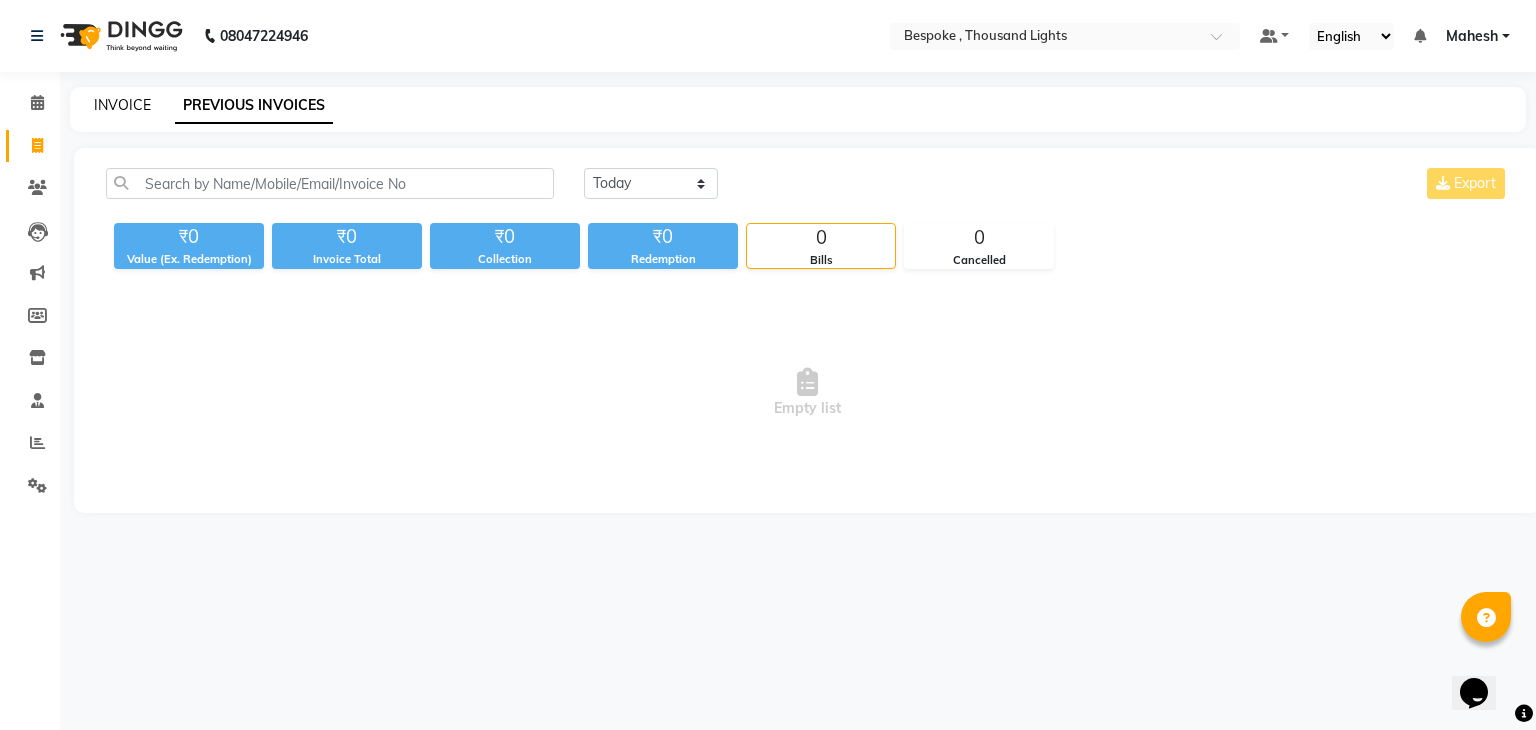 click on "INVOICE" 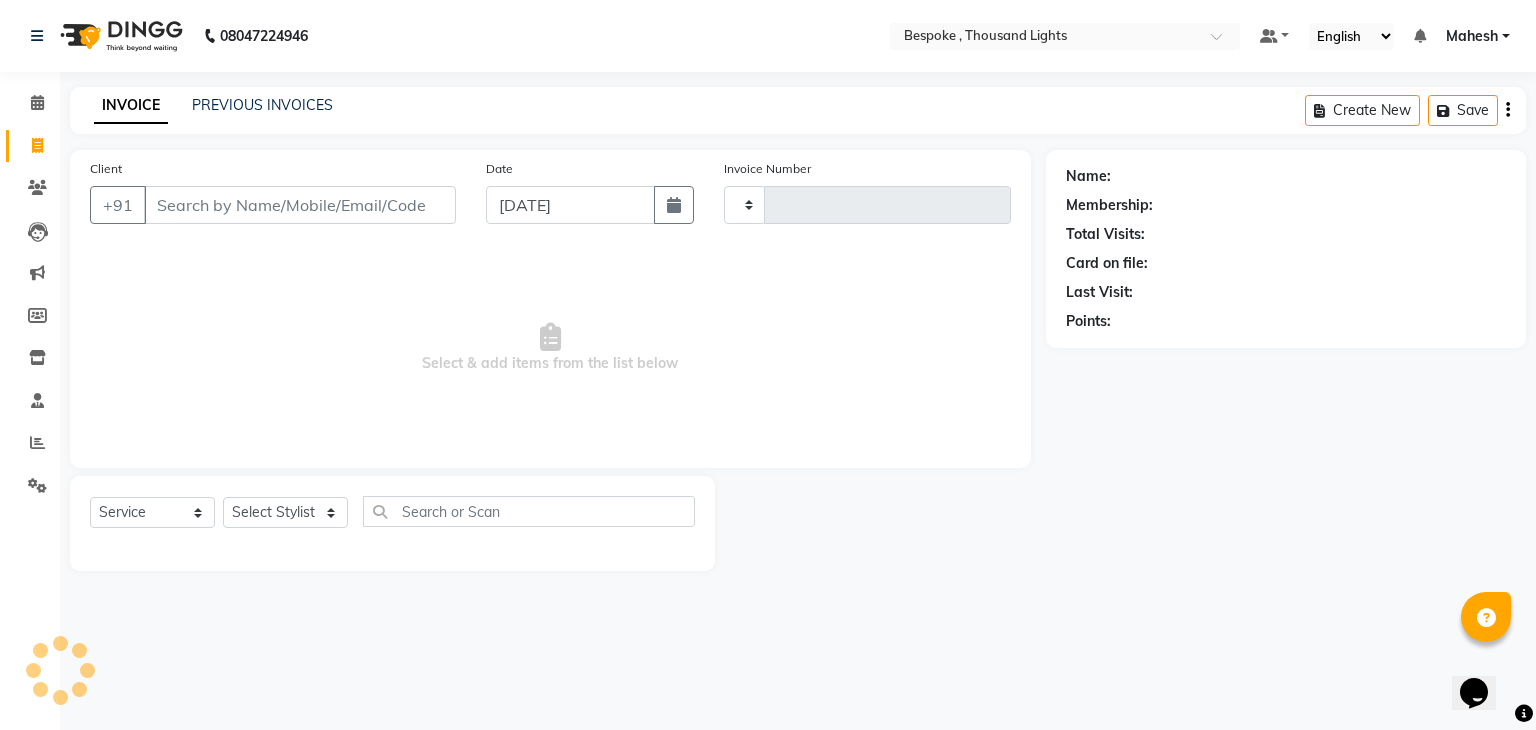 type on "0186" 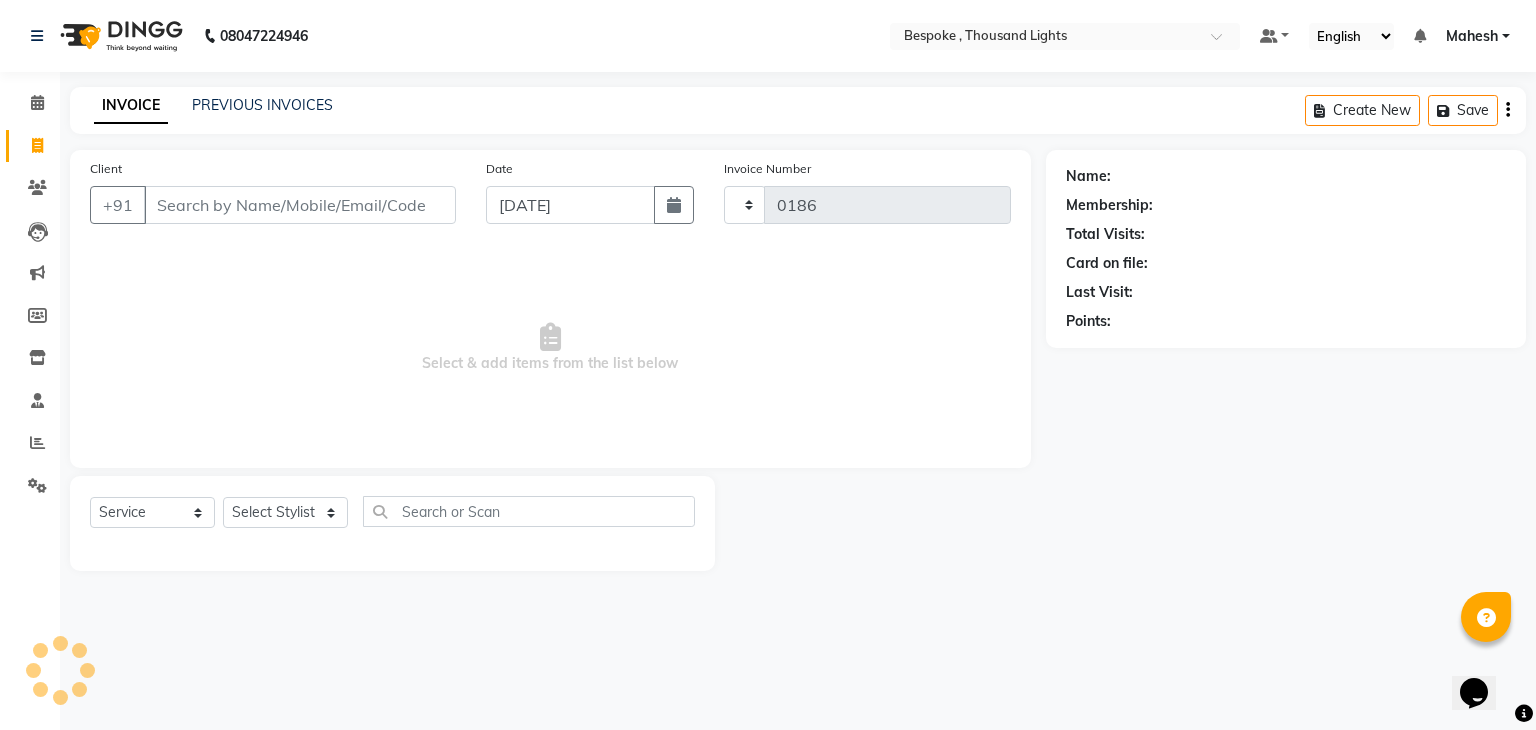 select on "8177" 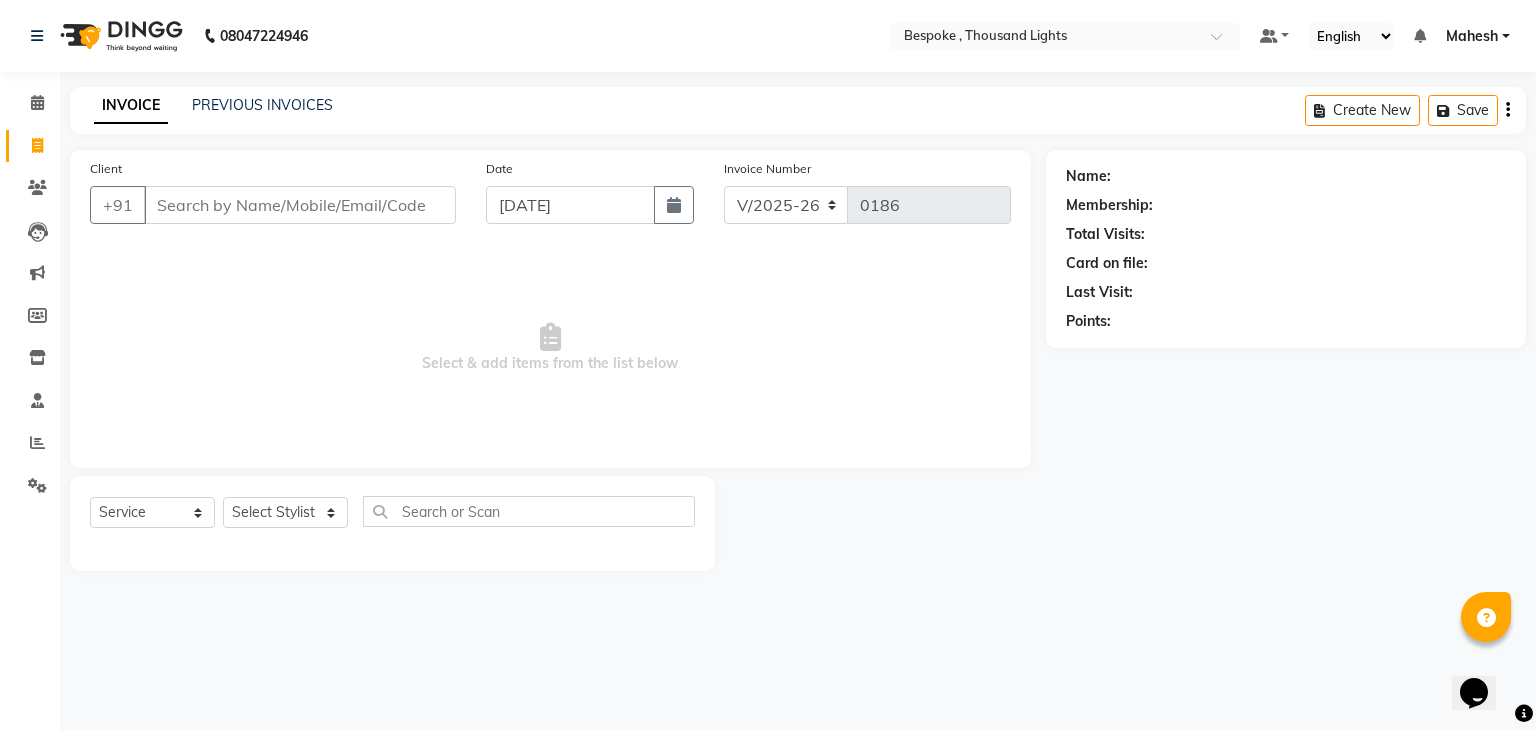 click on "Create New   Save" 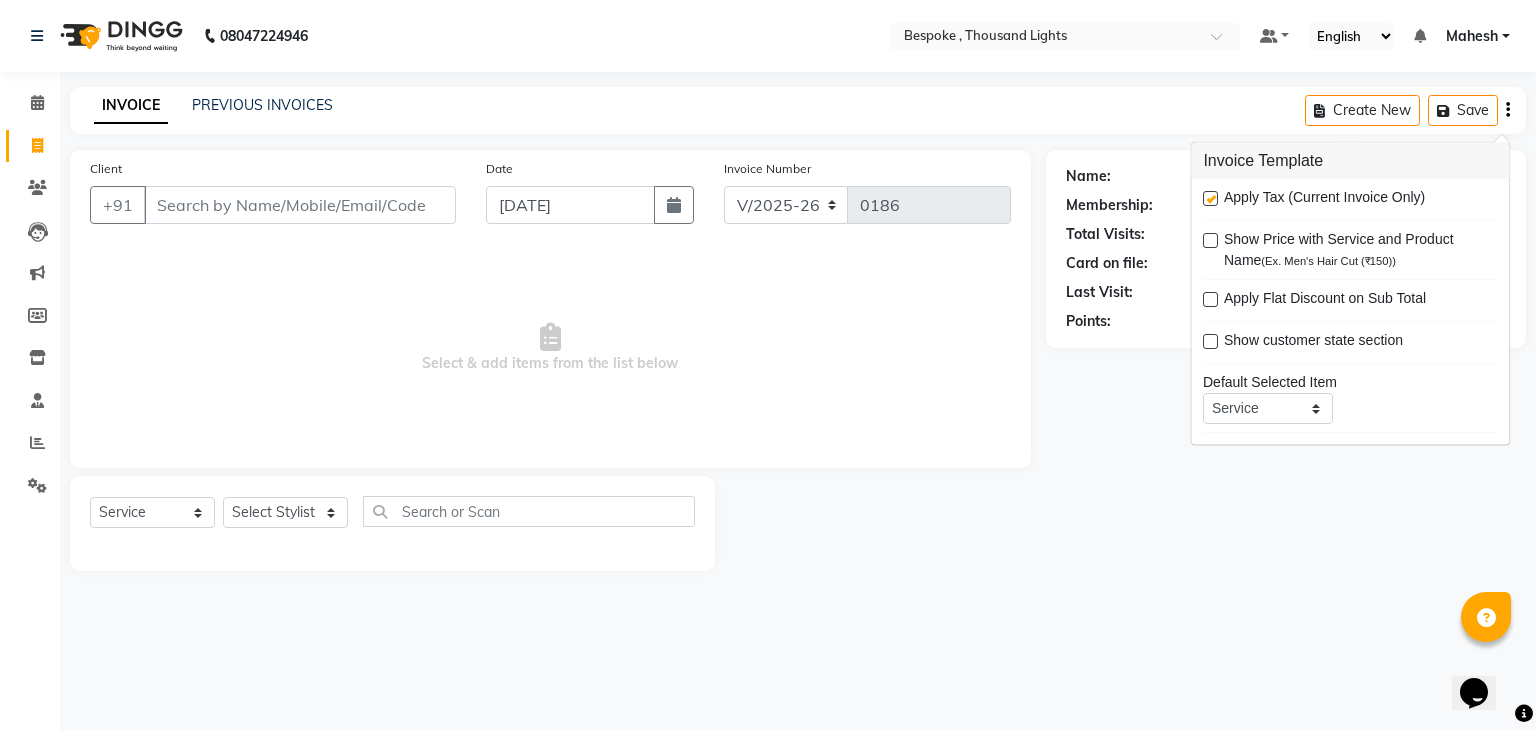 click on "Create New   Save" 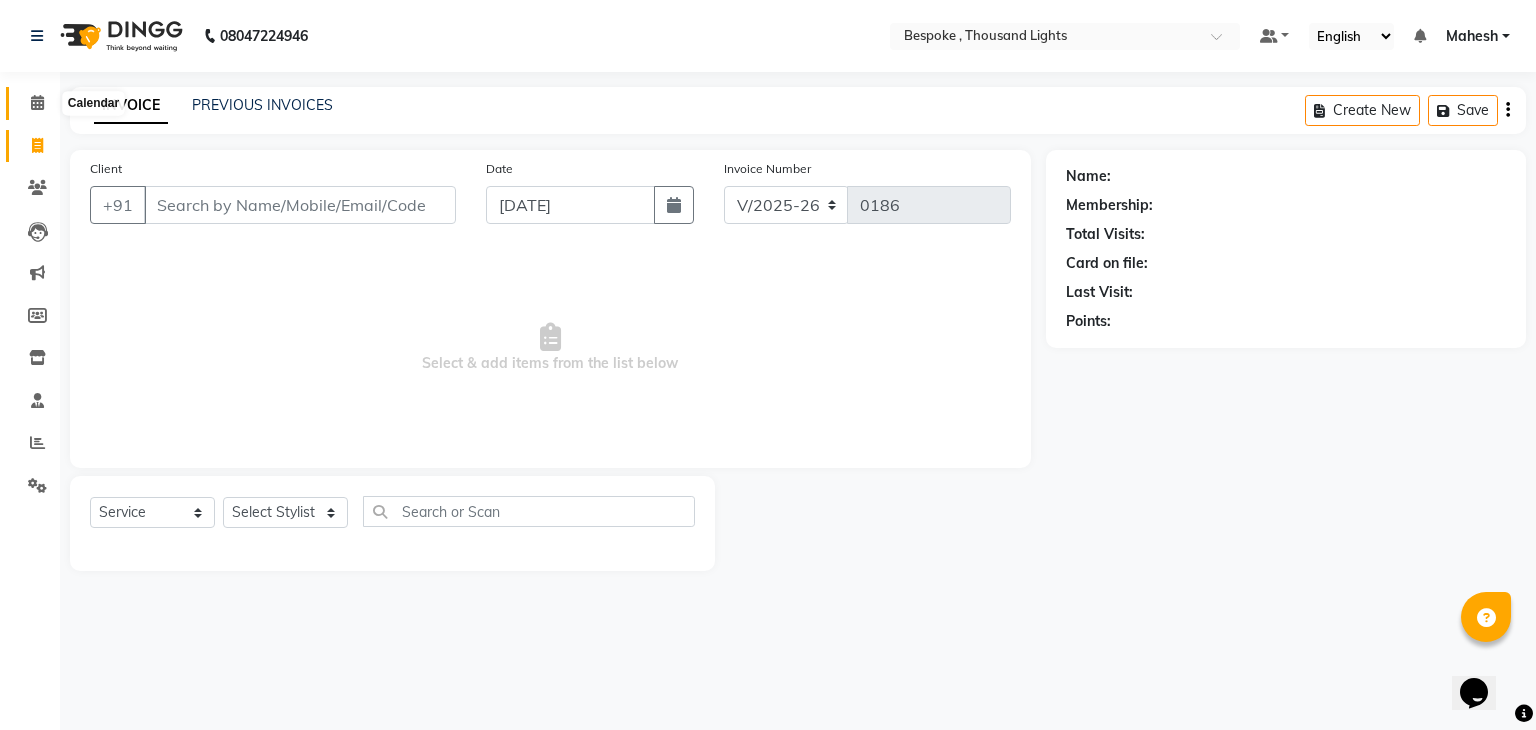 click 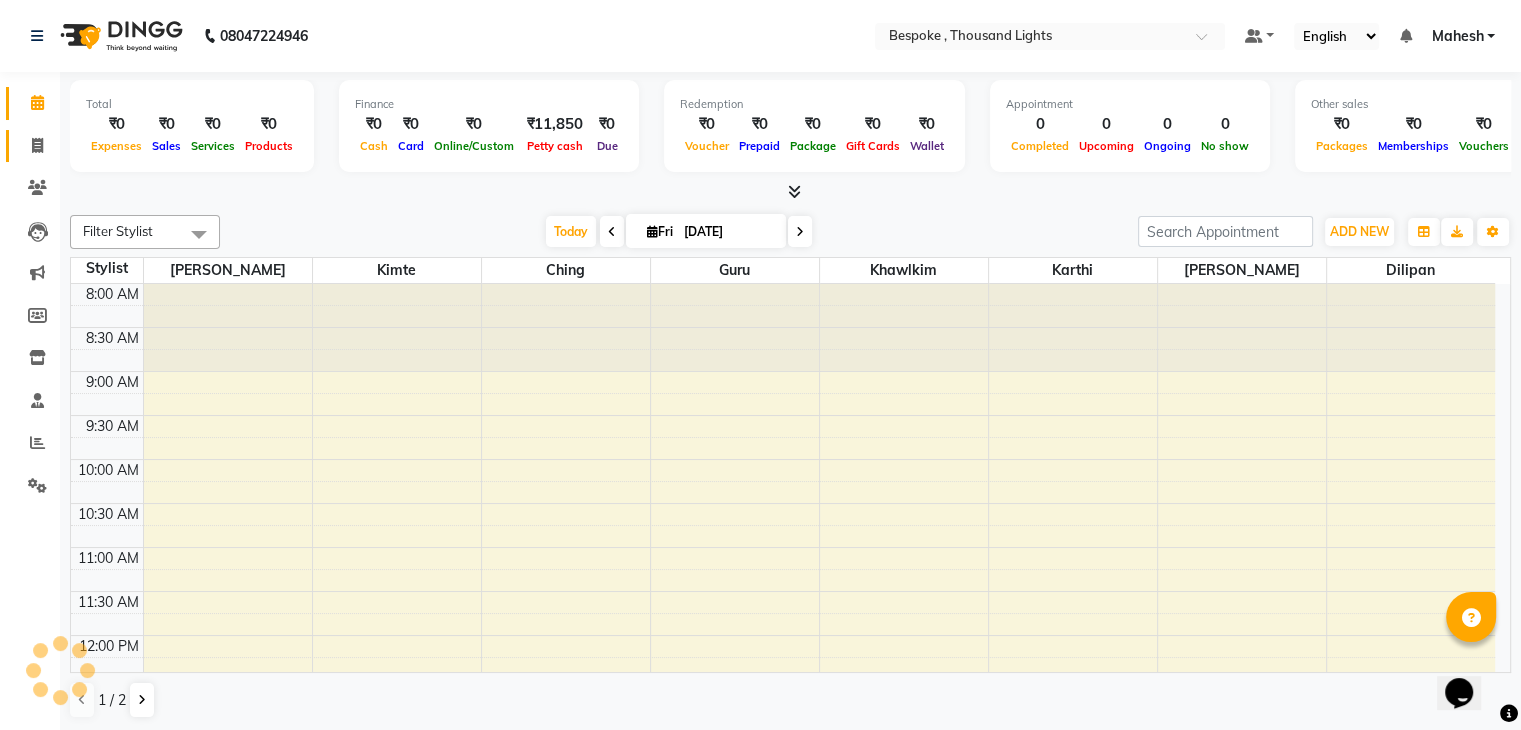 scroll, scrollTop: 744, scrollLeft: 0, axis: vertical 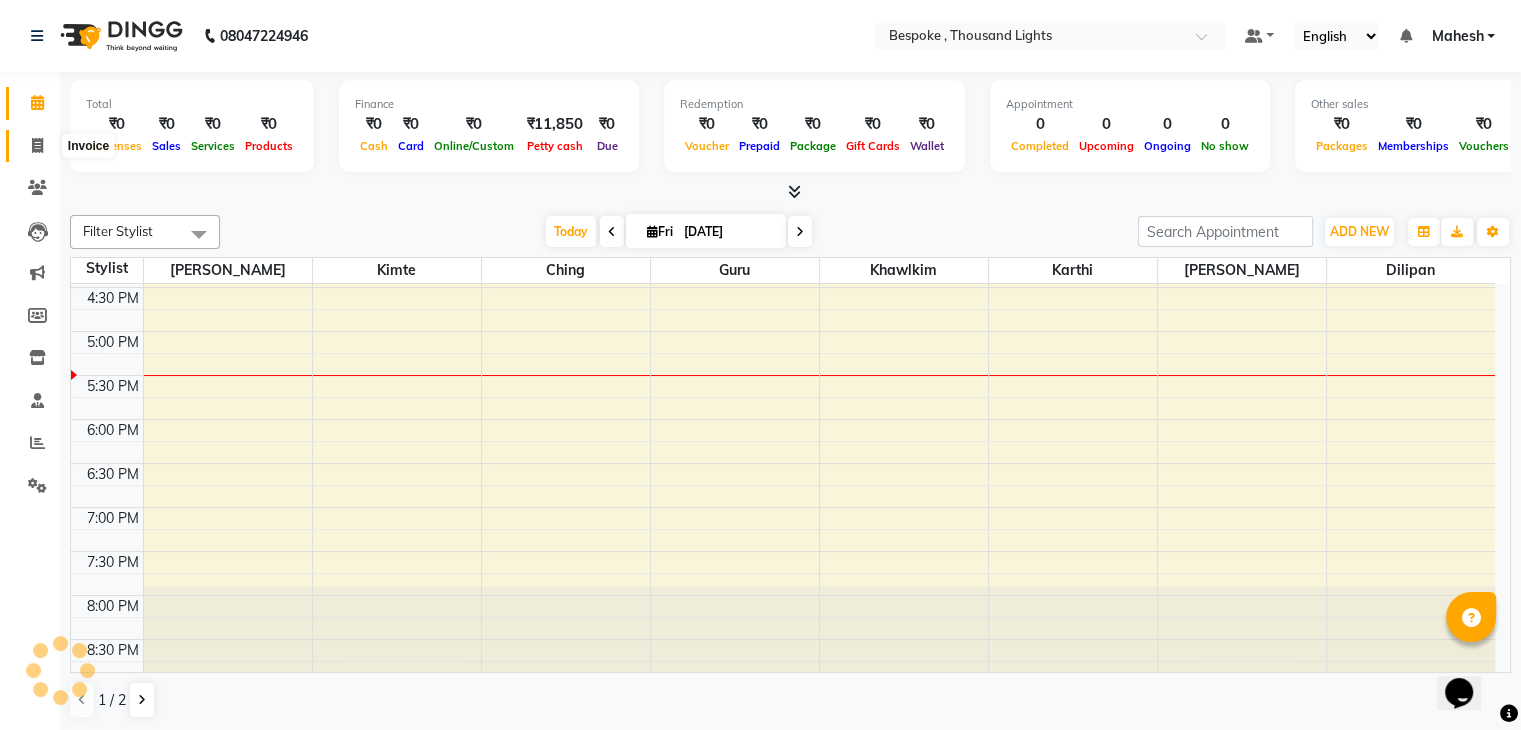 click 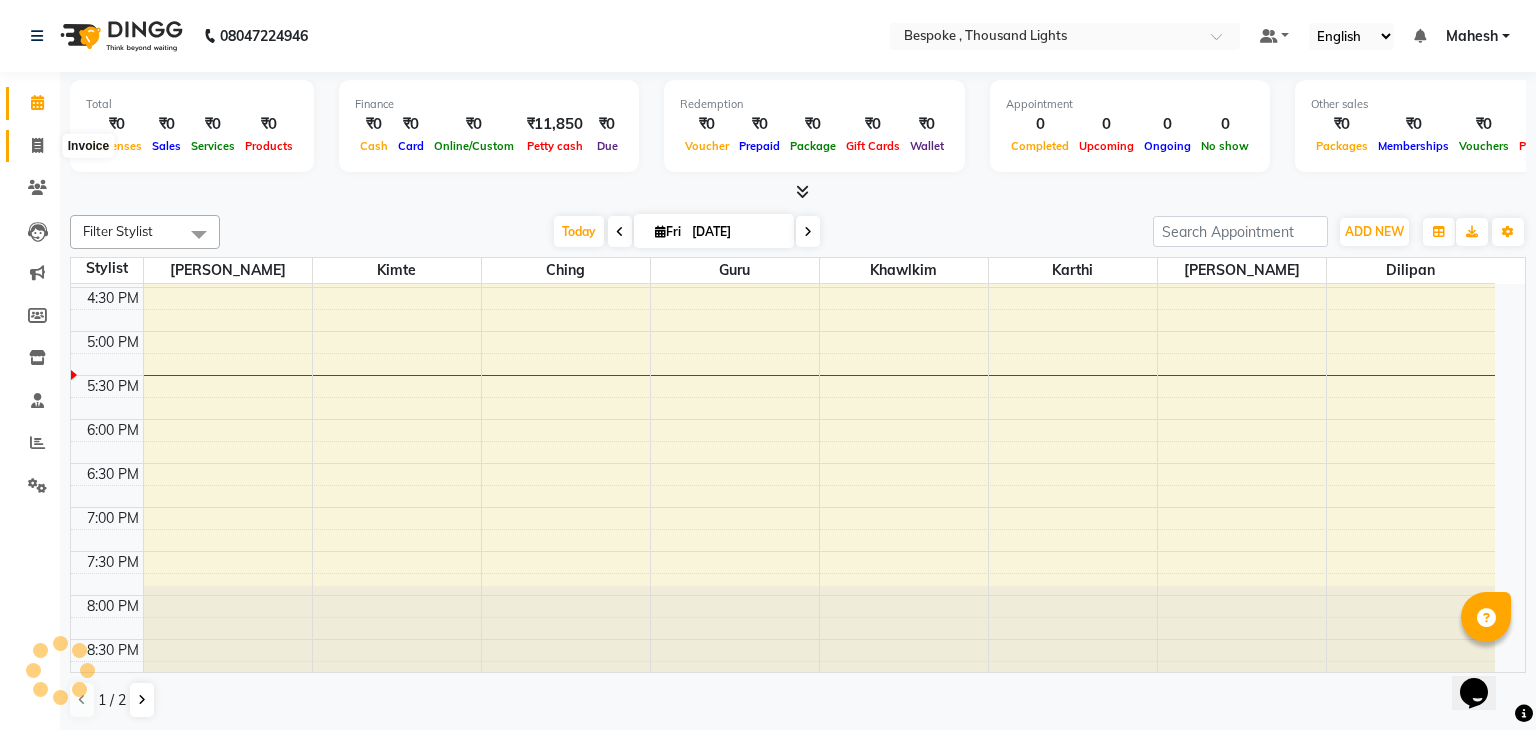 select on "service" 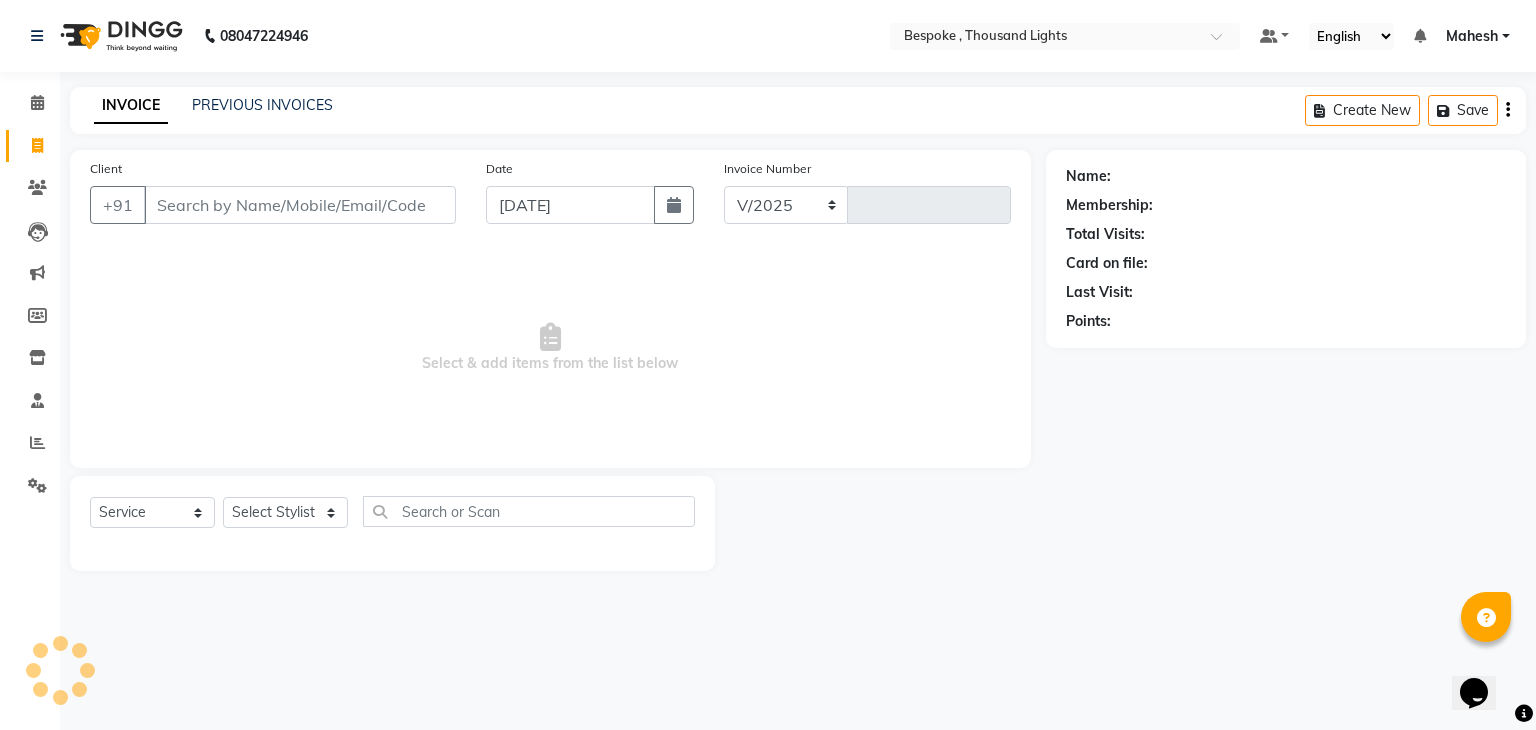 select on "8177" 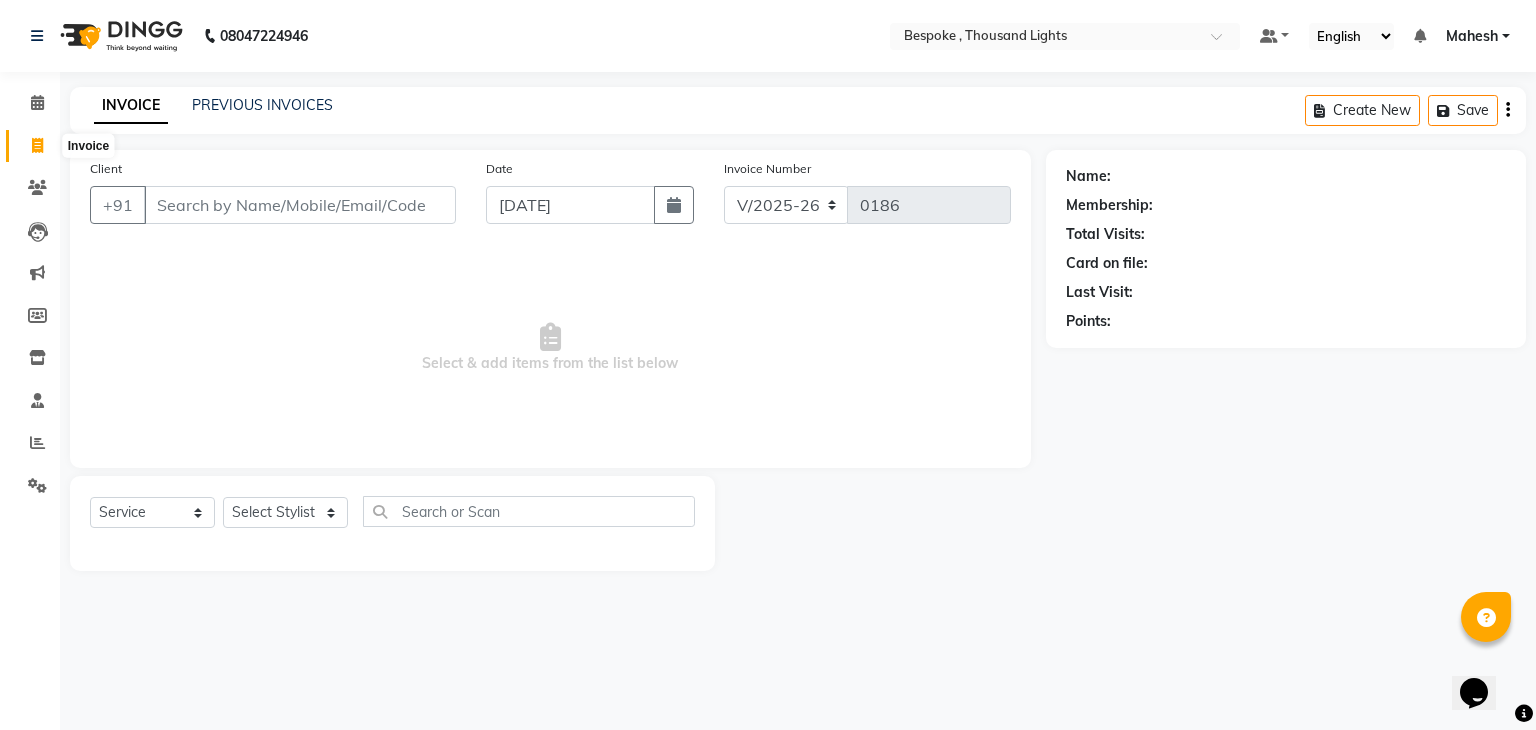 click 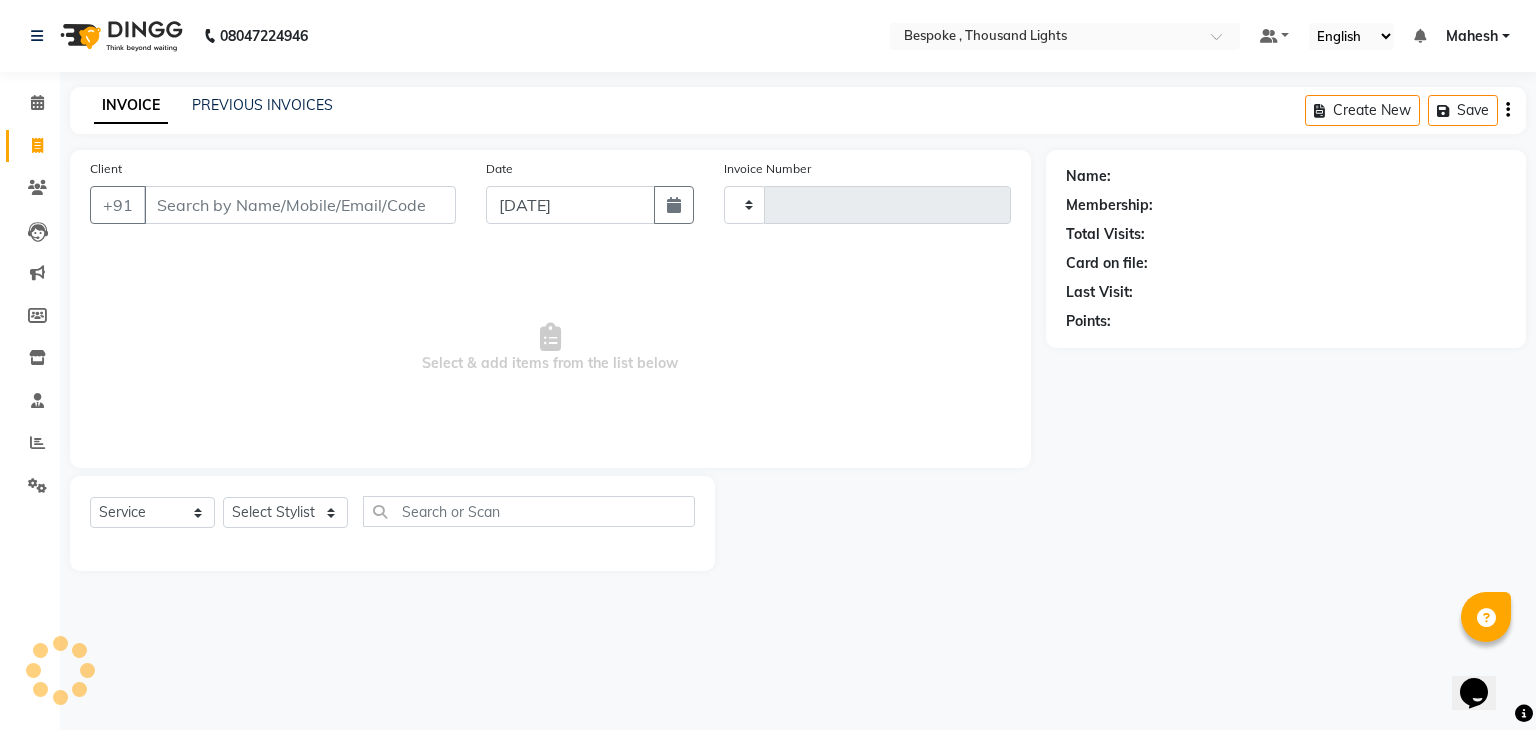 type on "0186" 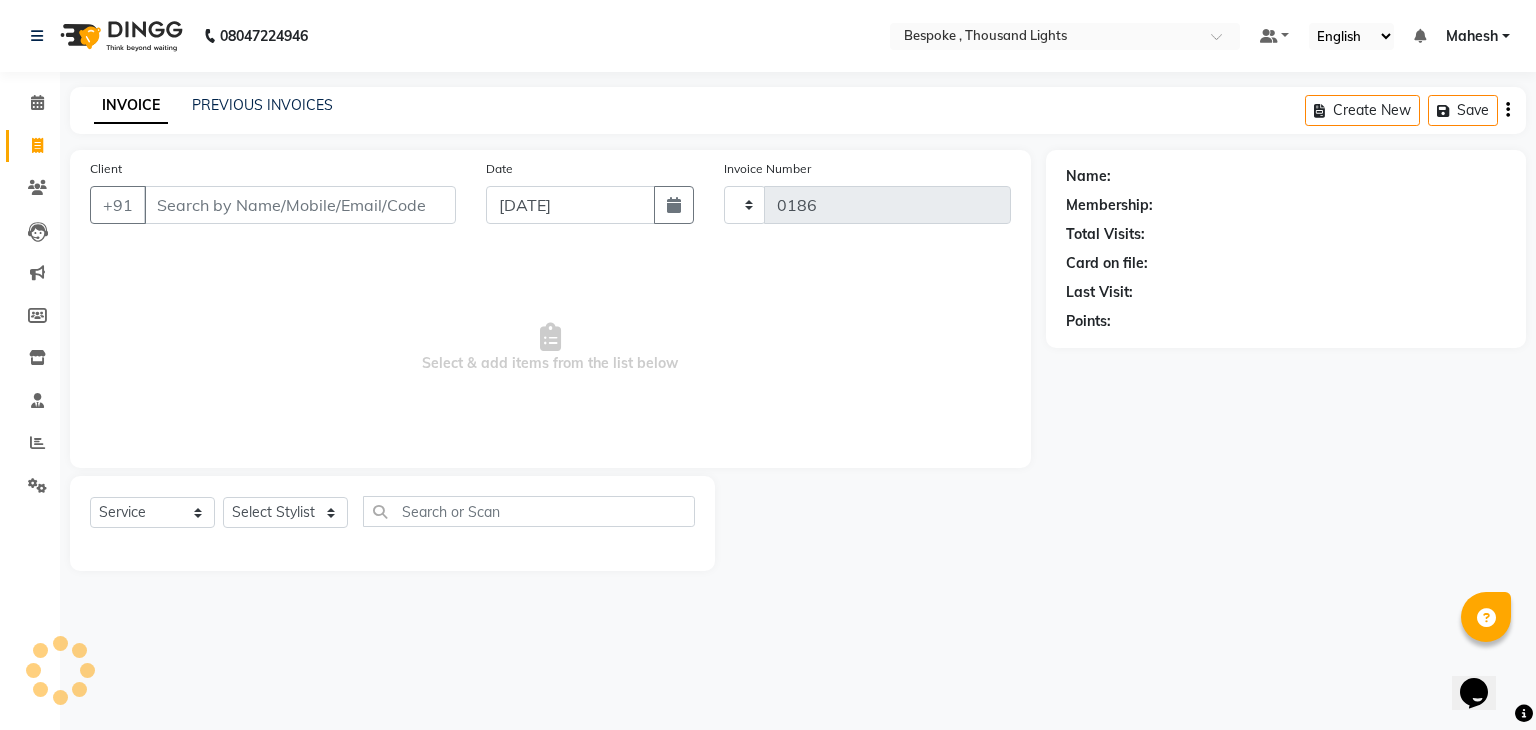 select on "8177" 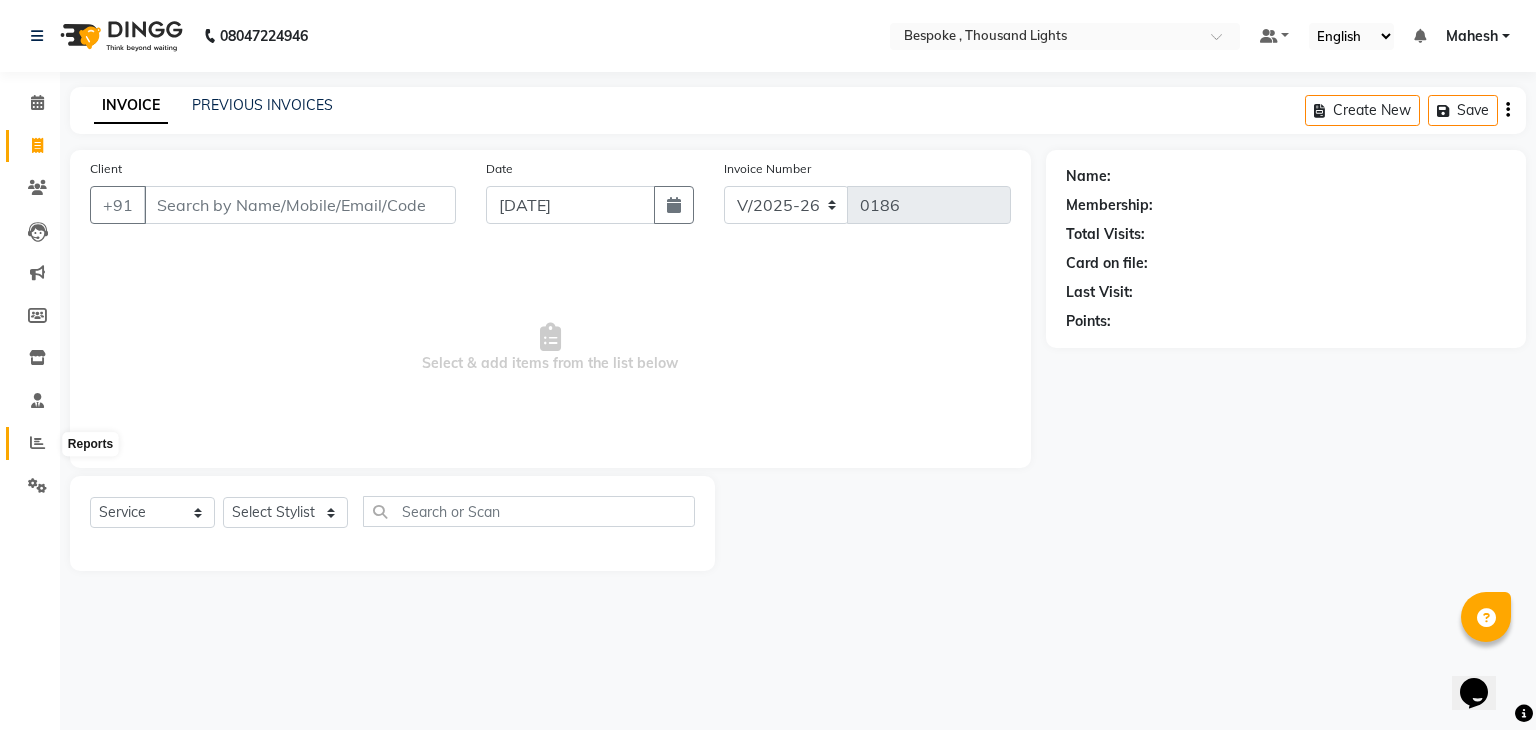 click 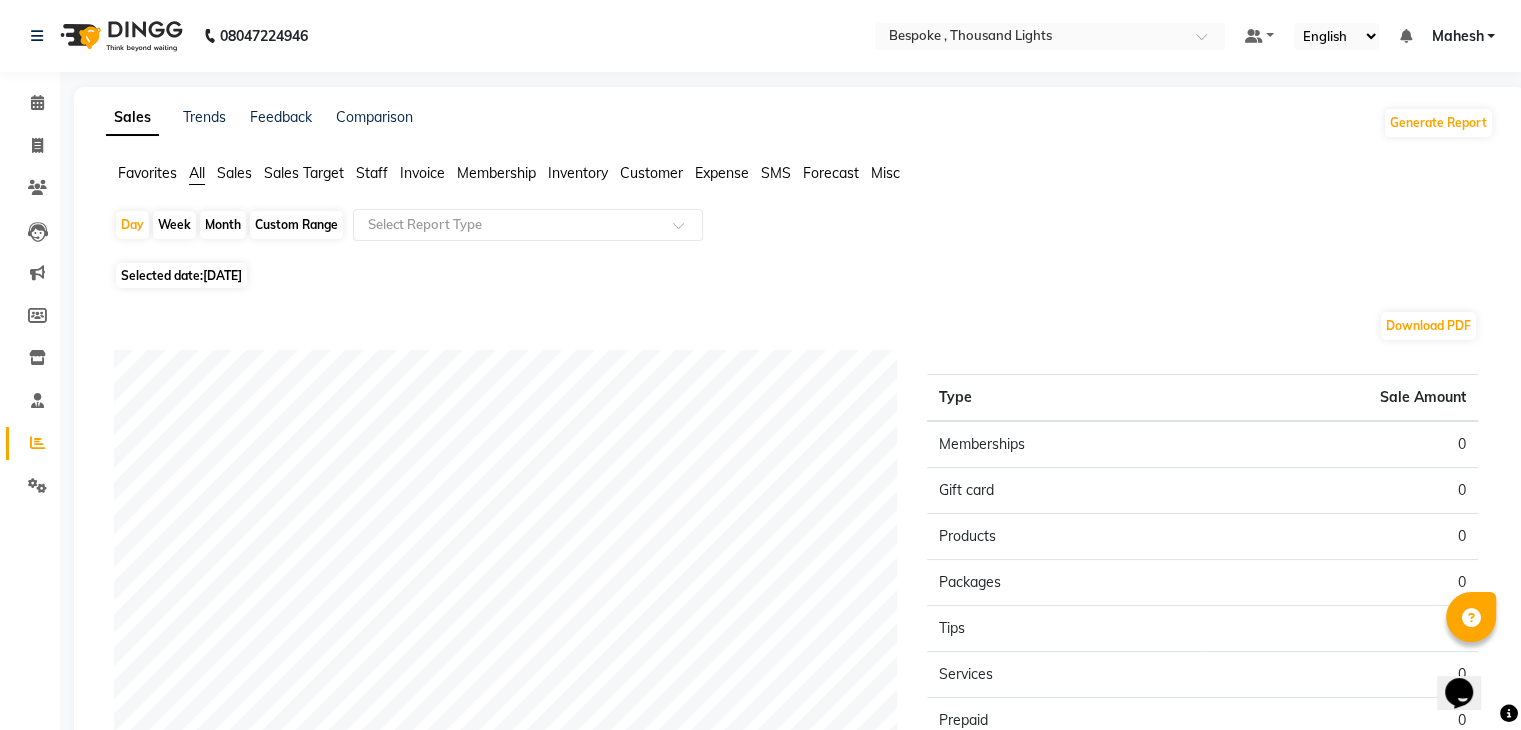click on "Sales" 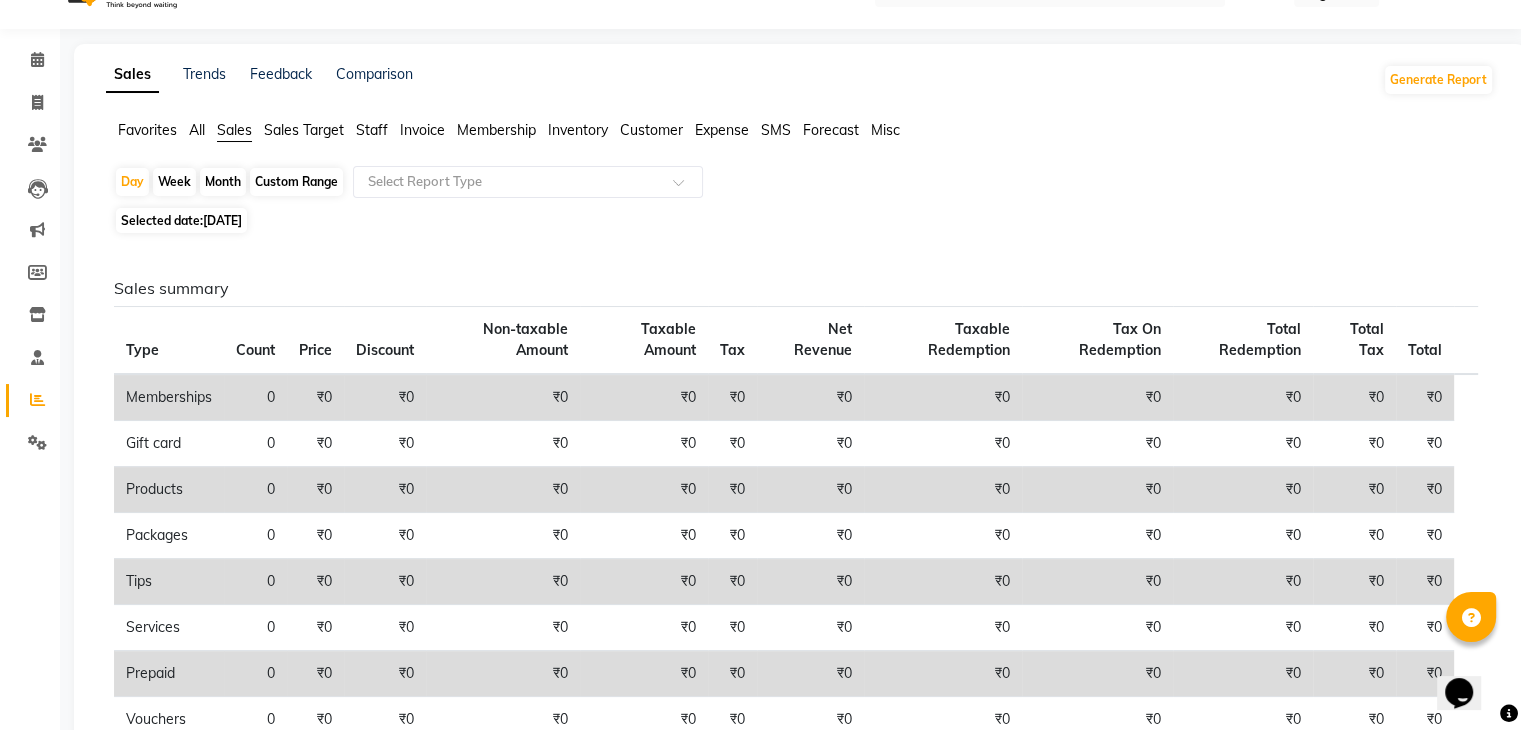 scroll, scrollTop: 0, scrollLeft: 0, axis: both 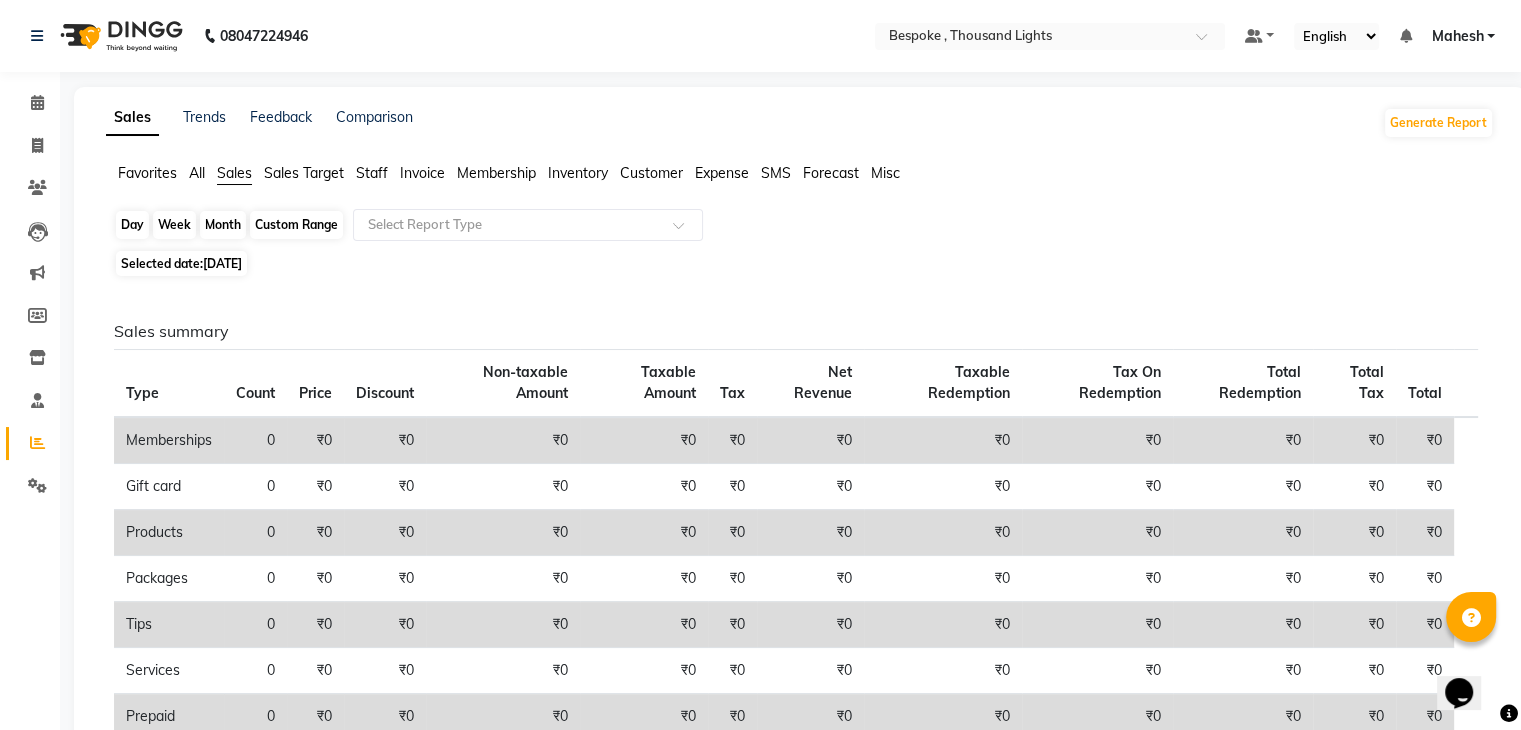 click on "Day" 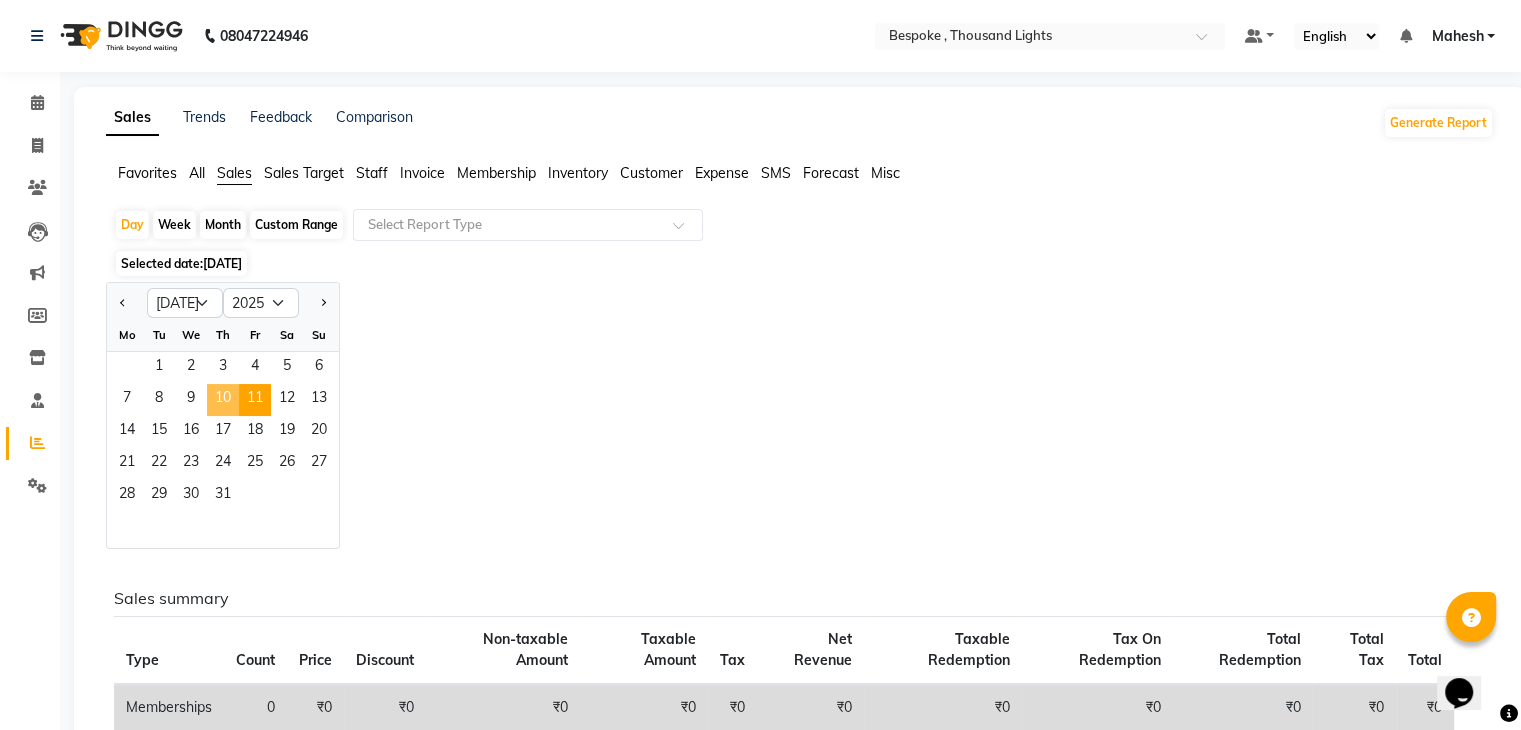 click on "10" 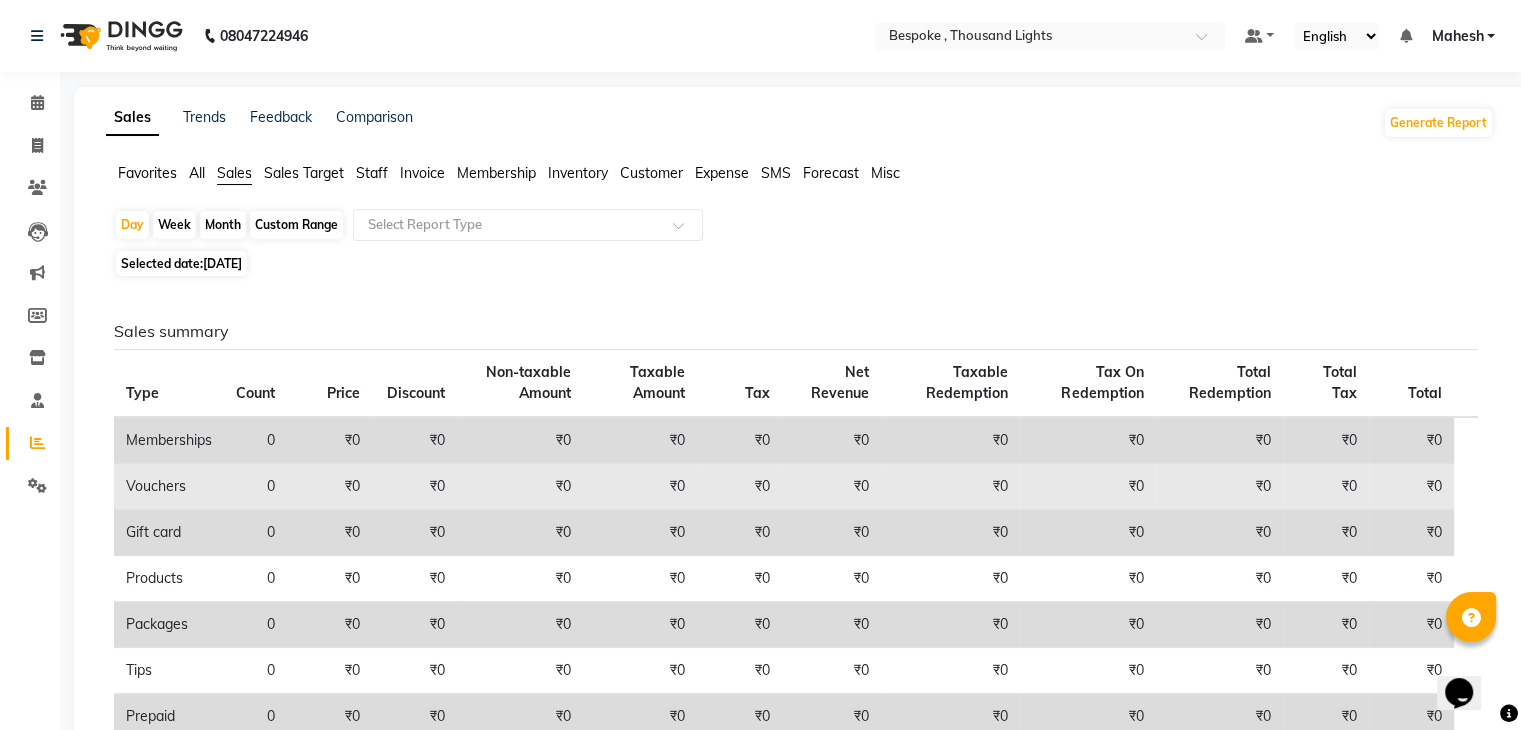 scroll, scrollTop: 52, scrollLeft: 0, axis: vertical 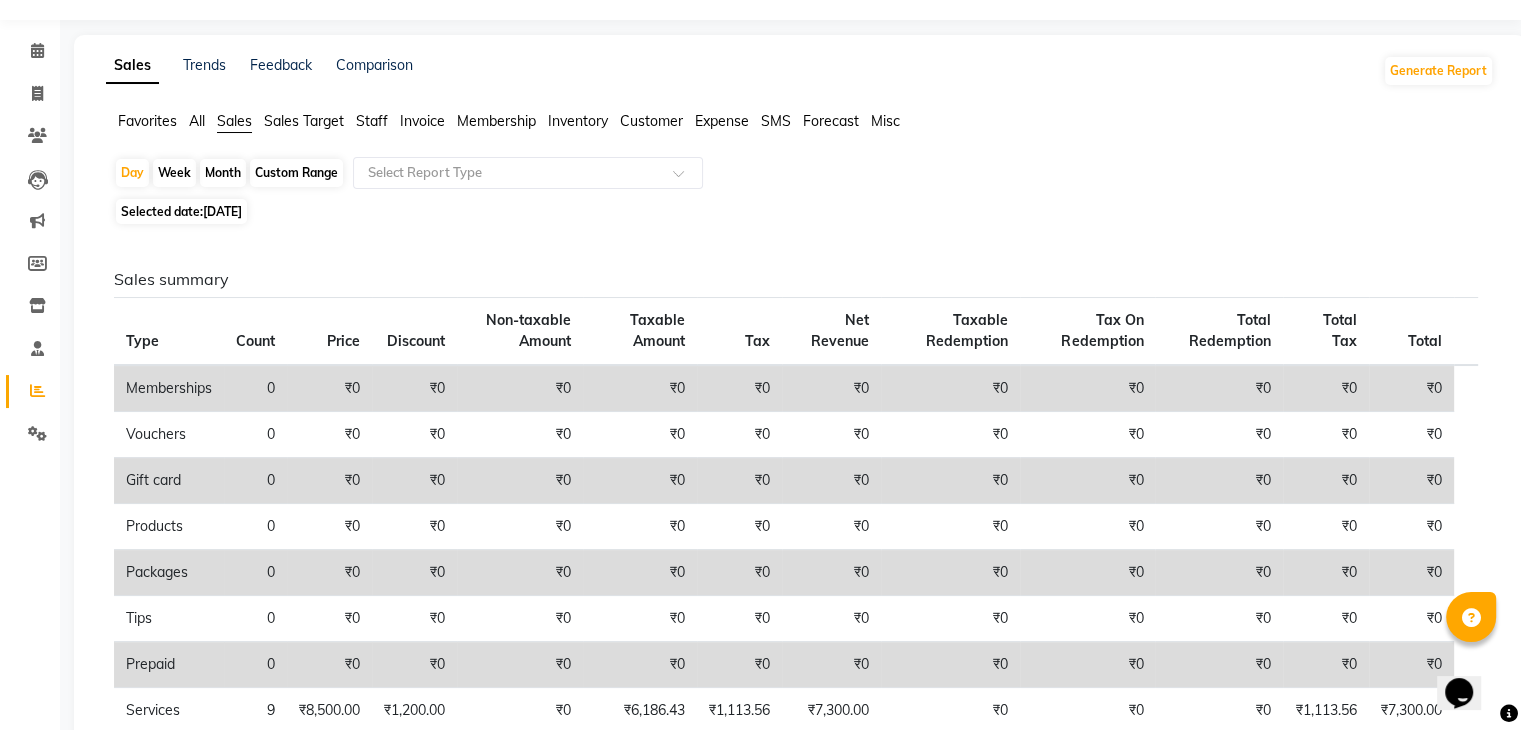 click on "Selected date:  [DATE]" 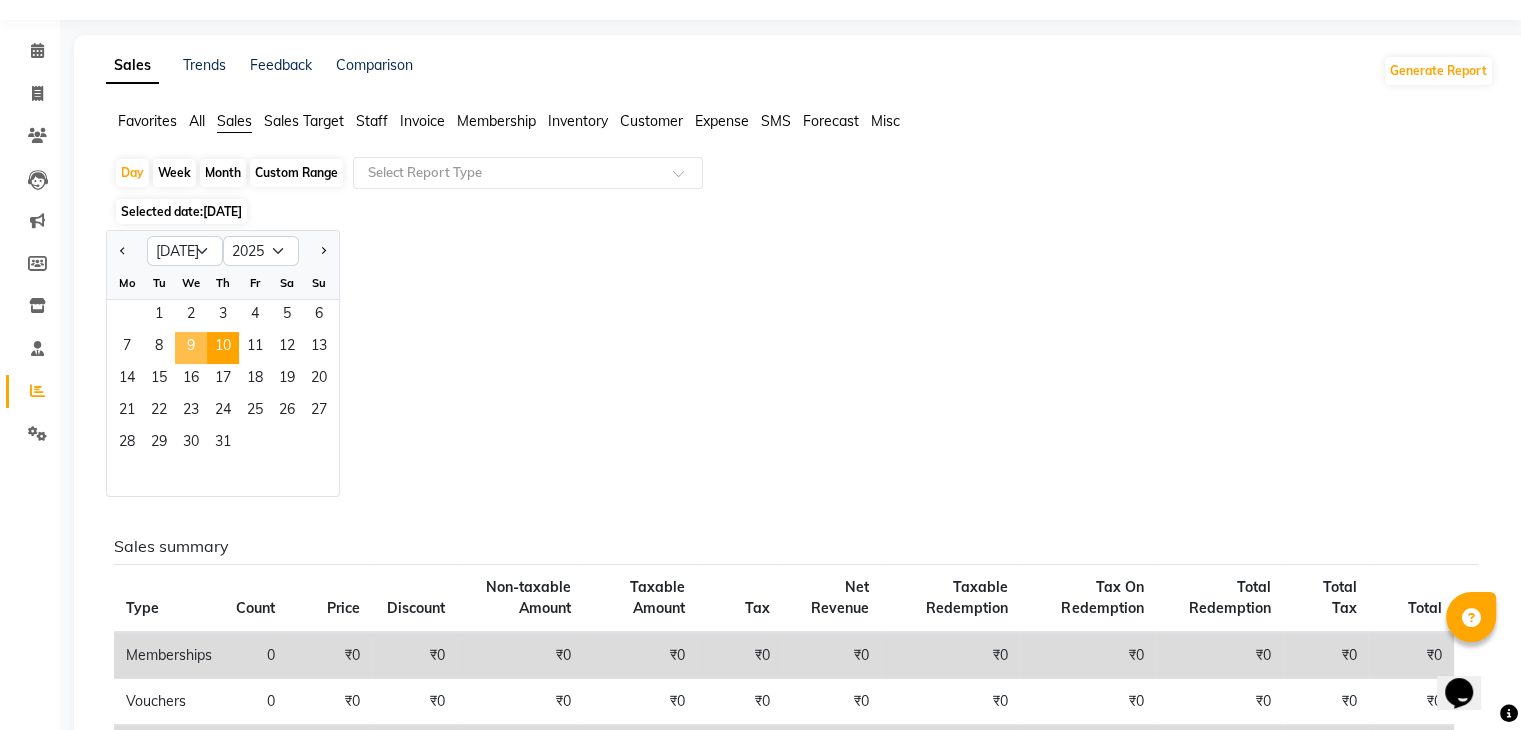 click on "9" 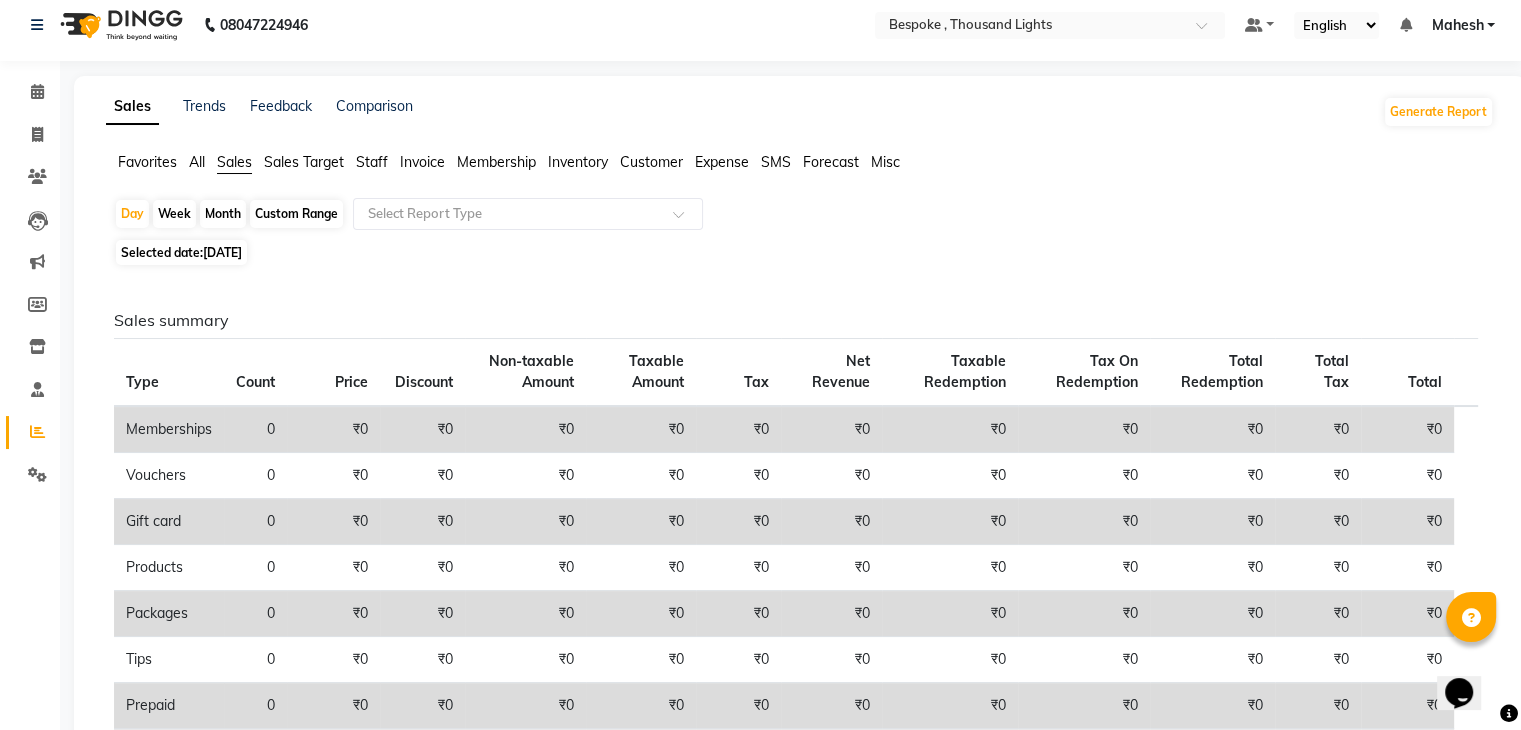 scroll, scrollTop: 0, scrollLeft: 0, axis: both 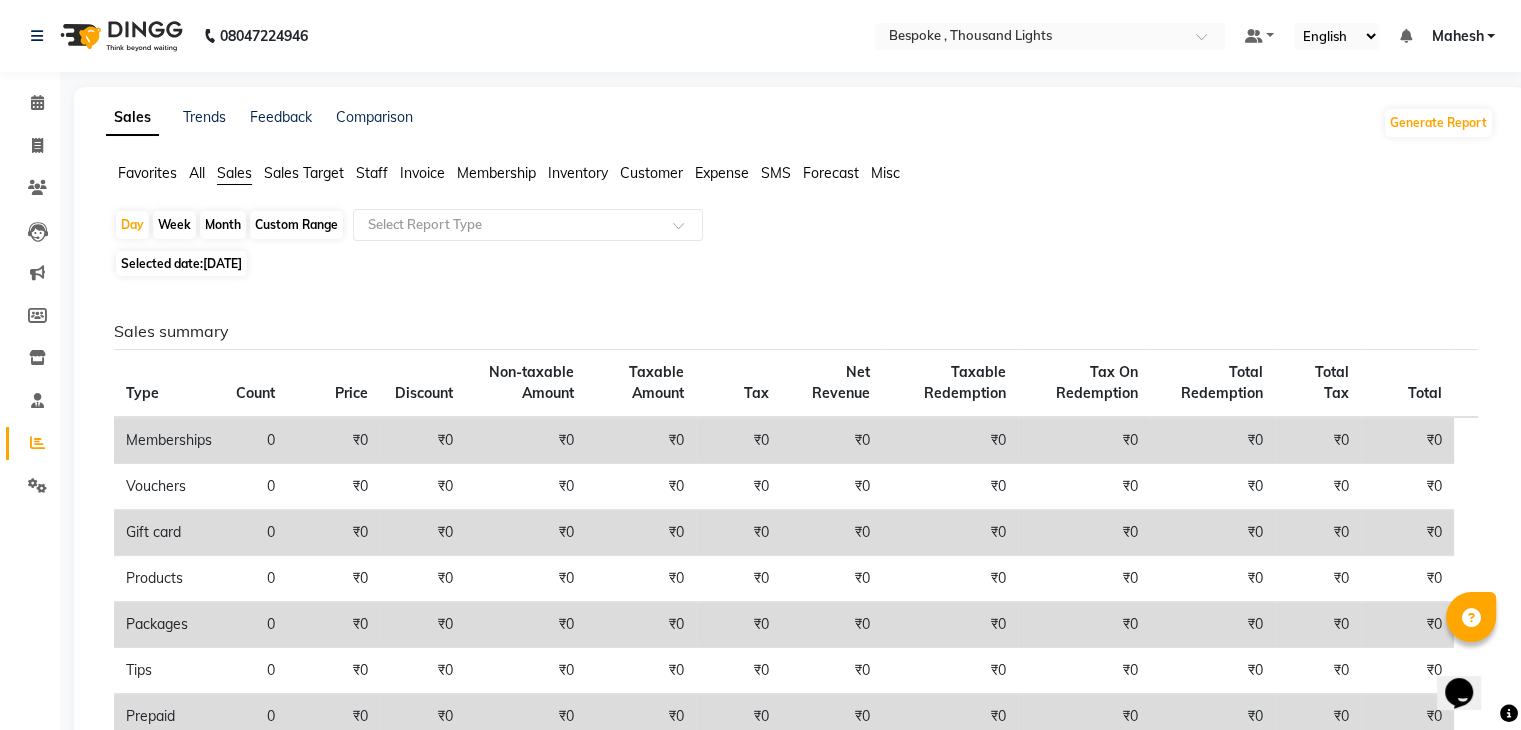 click on "Month" 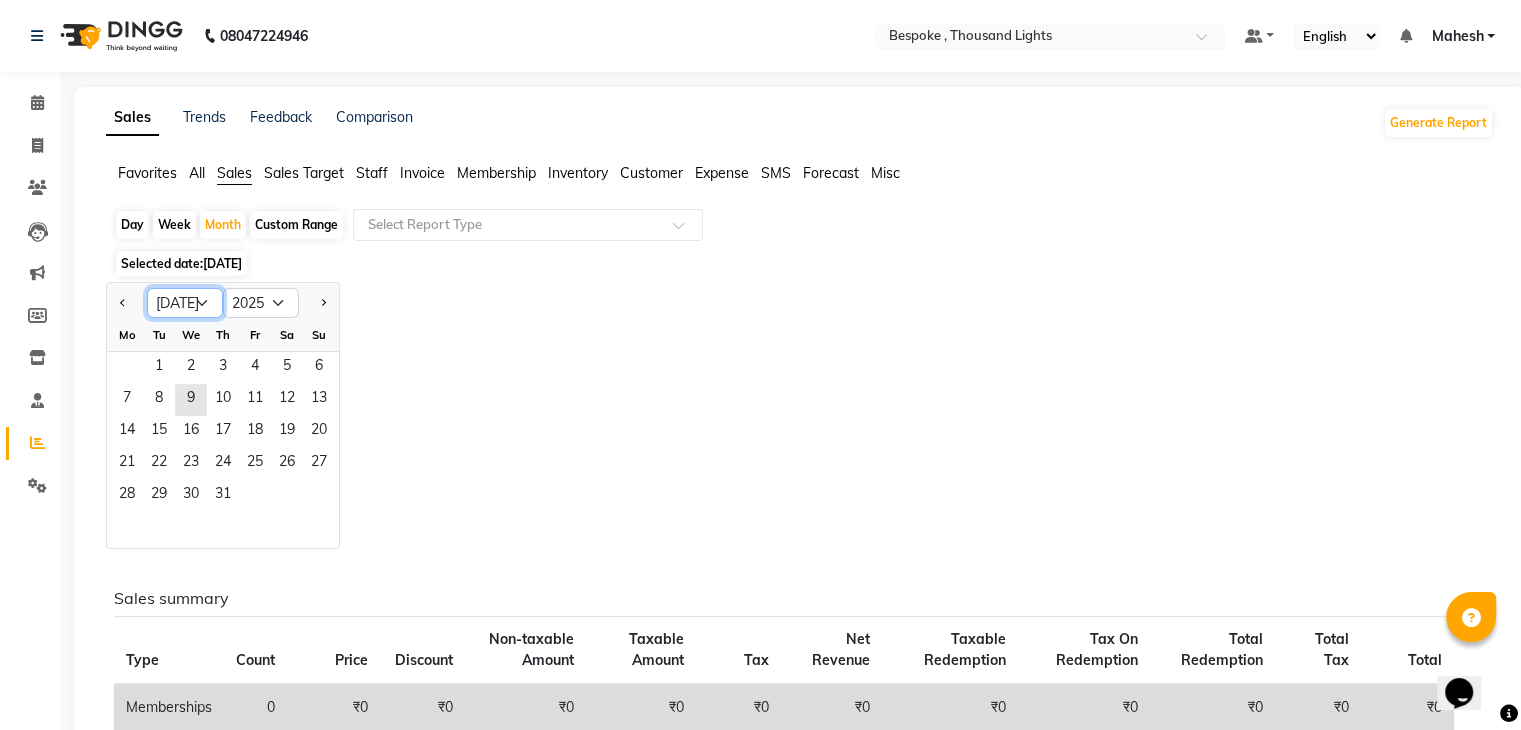 click on "Jan Feb Mar Apr May Jun [DATE] Aug Sep Oct Nov Dec" 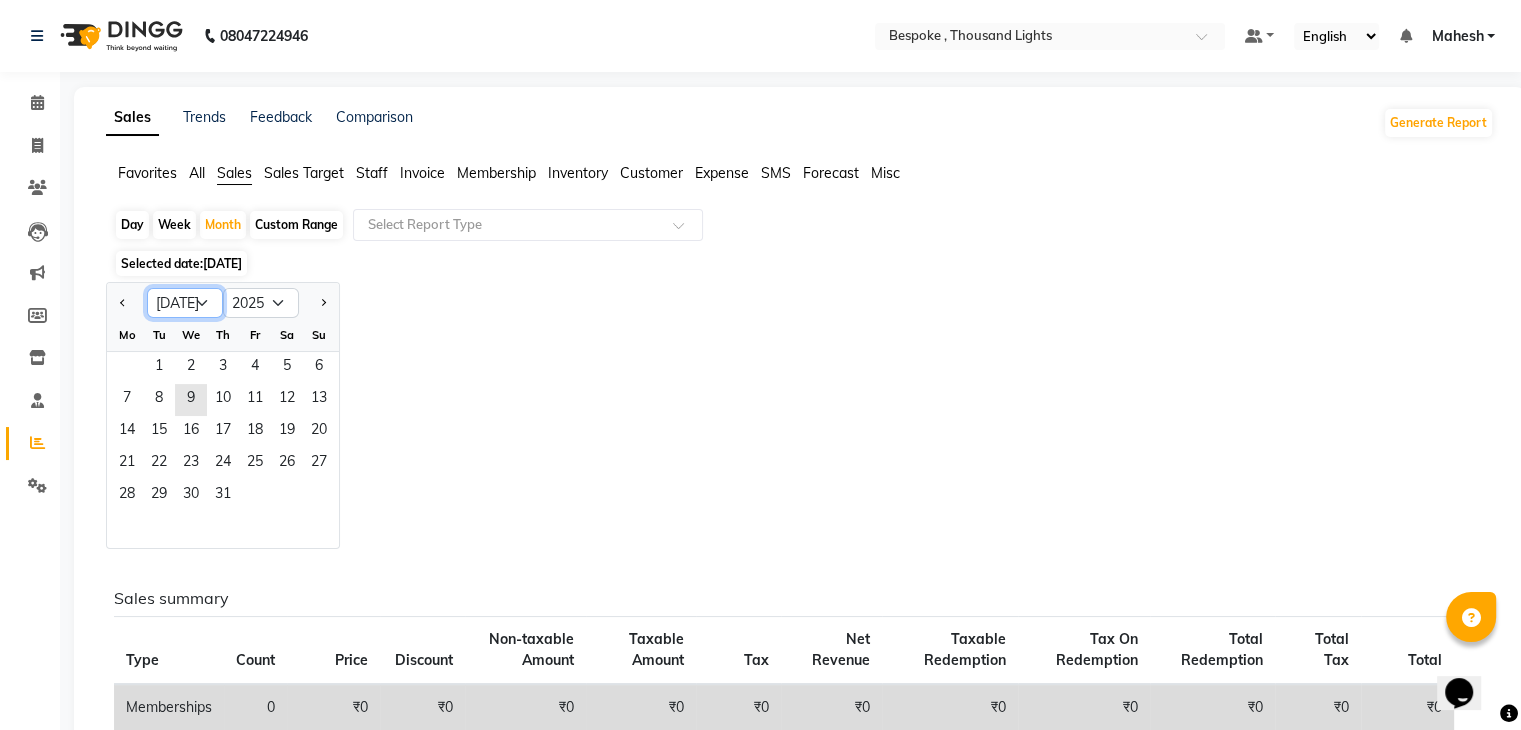 select on "6" 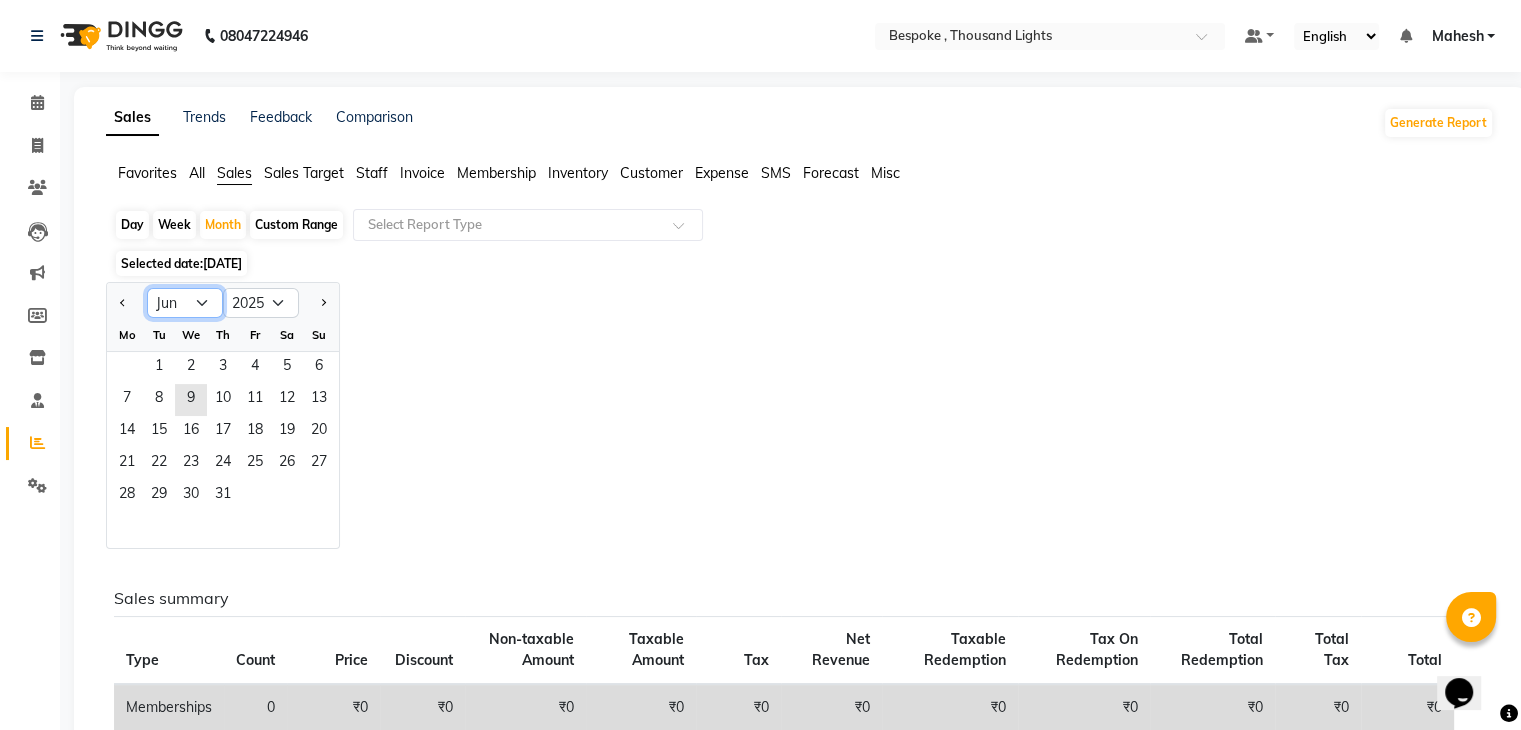 click on "Jan Feb Mar Apr May Jun [DATE] Aug Sep Oct Nov Dec" 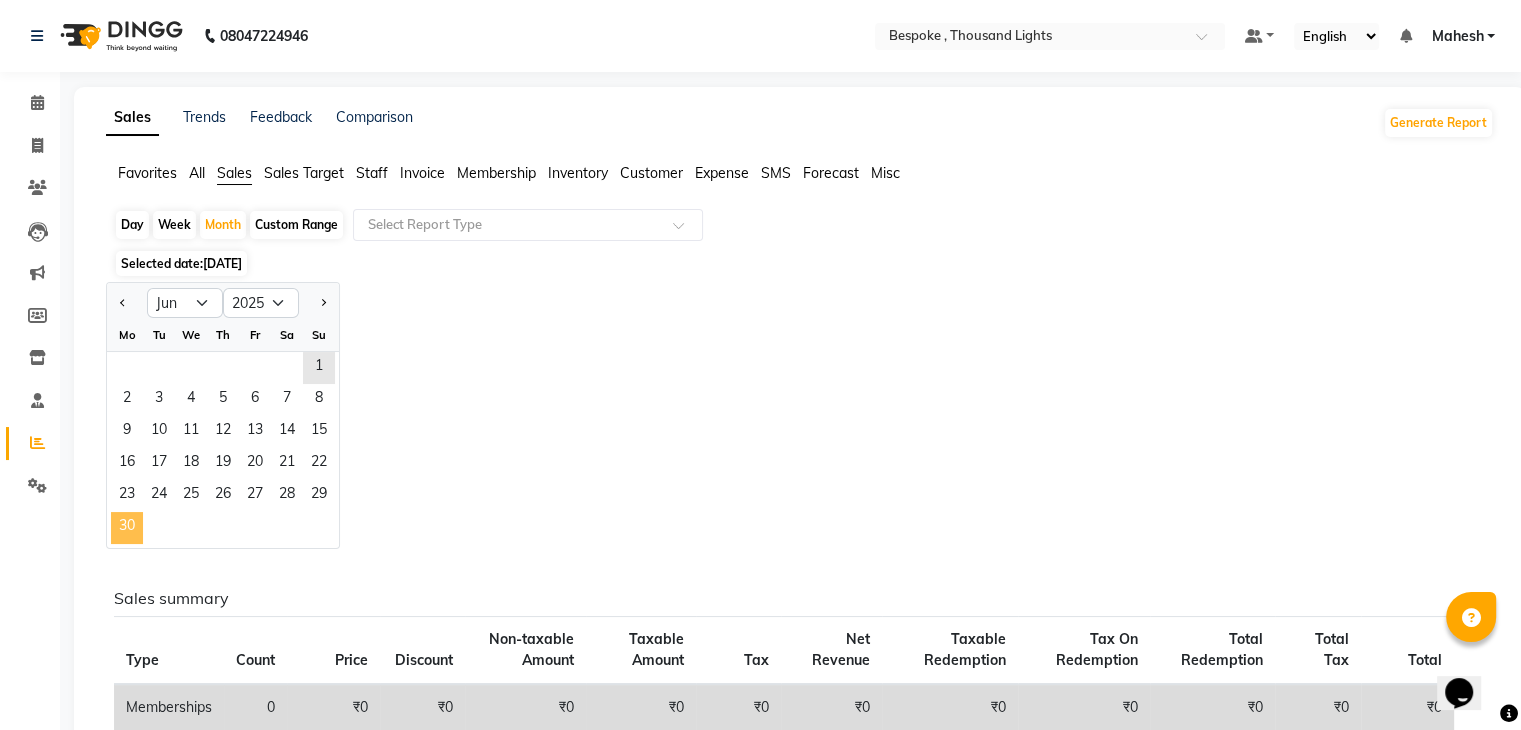 click on "30" 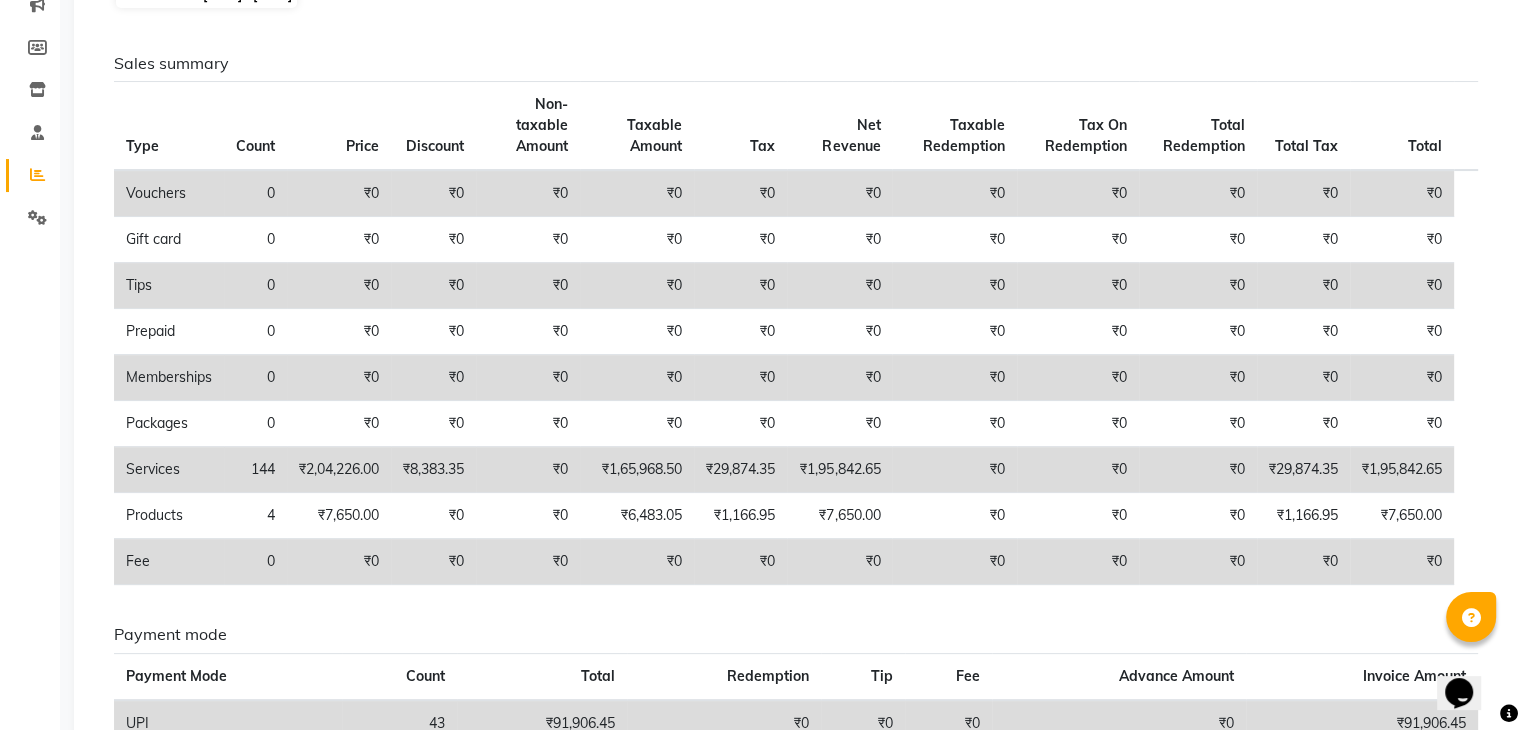 scroll, scrollTop: 0, scrollLeft: 0, axis: both 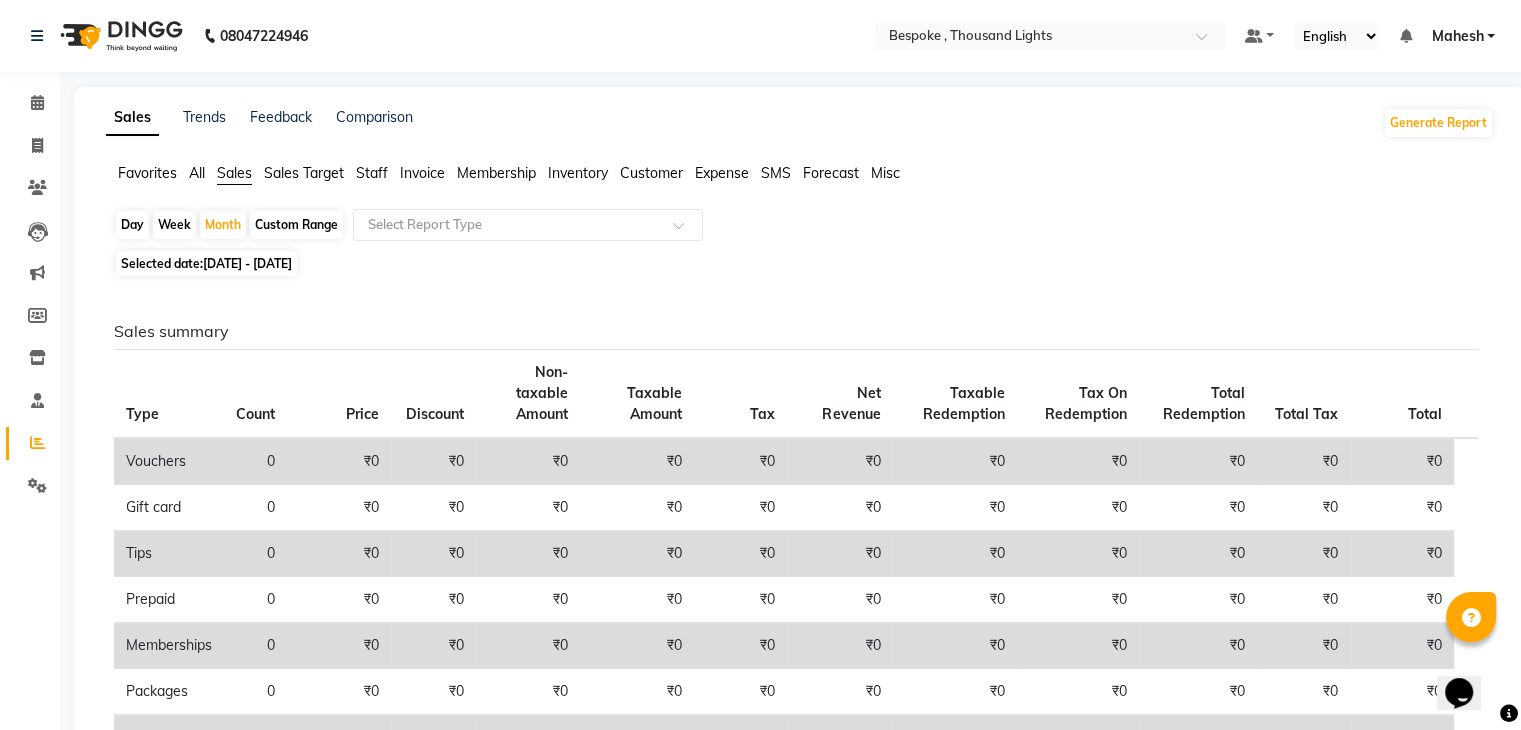 click on "Custom Range" 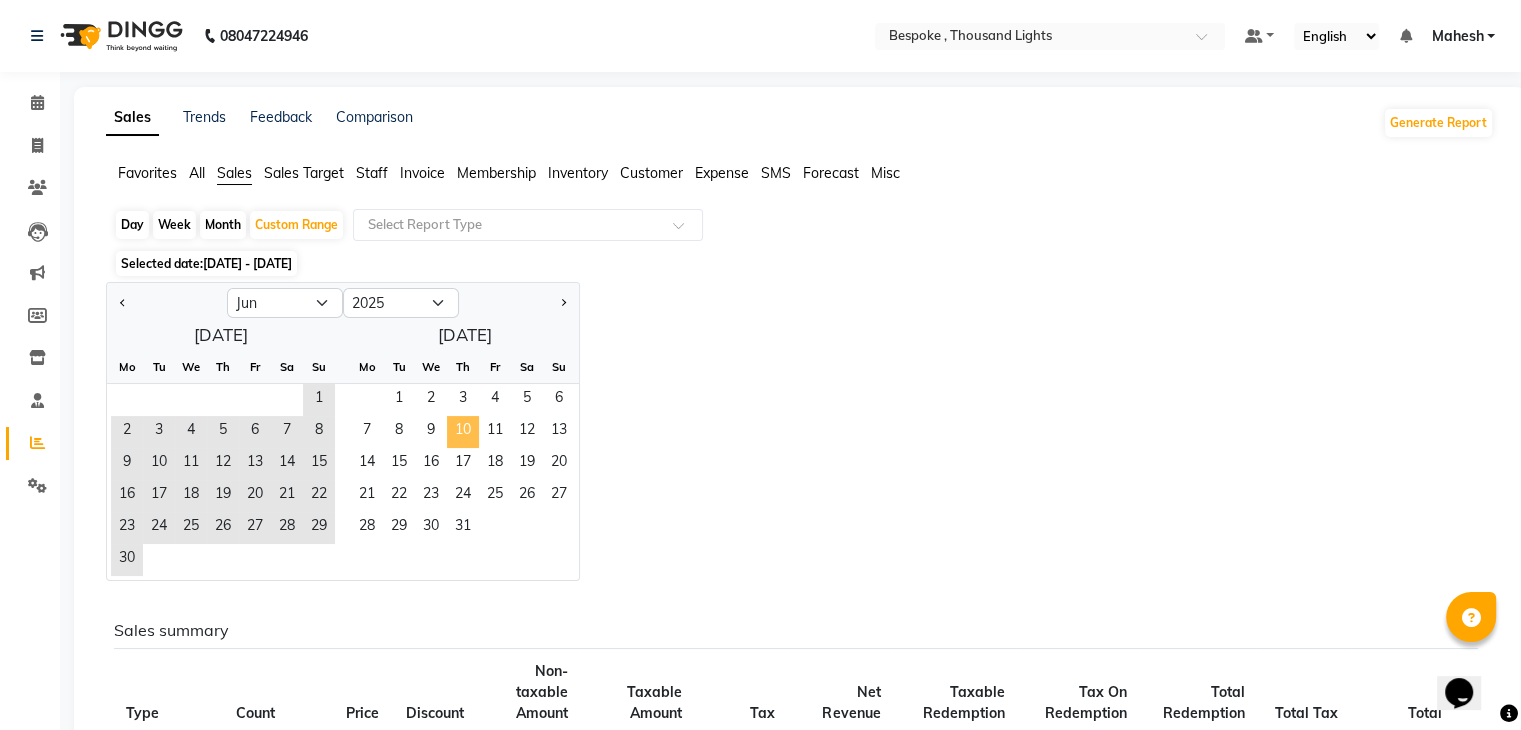 click on "10" 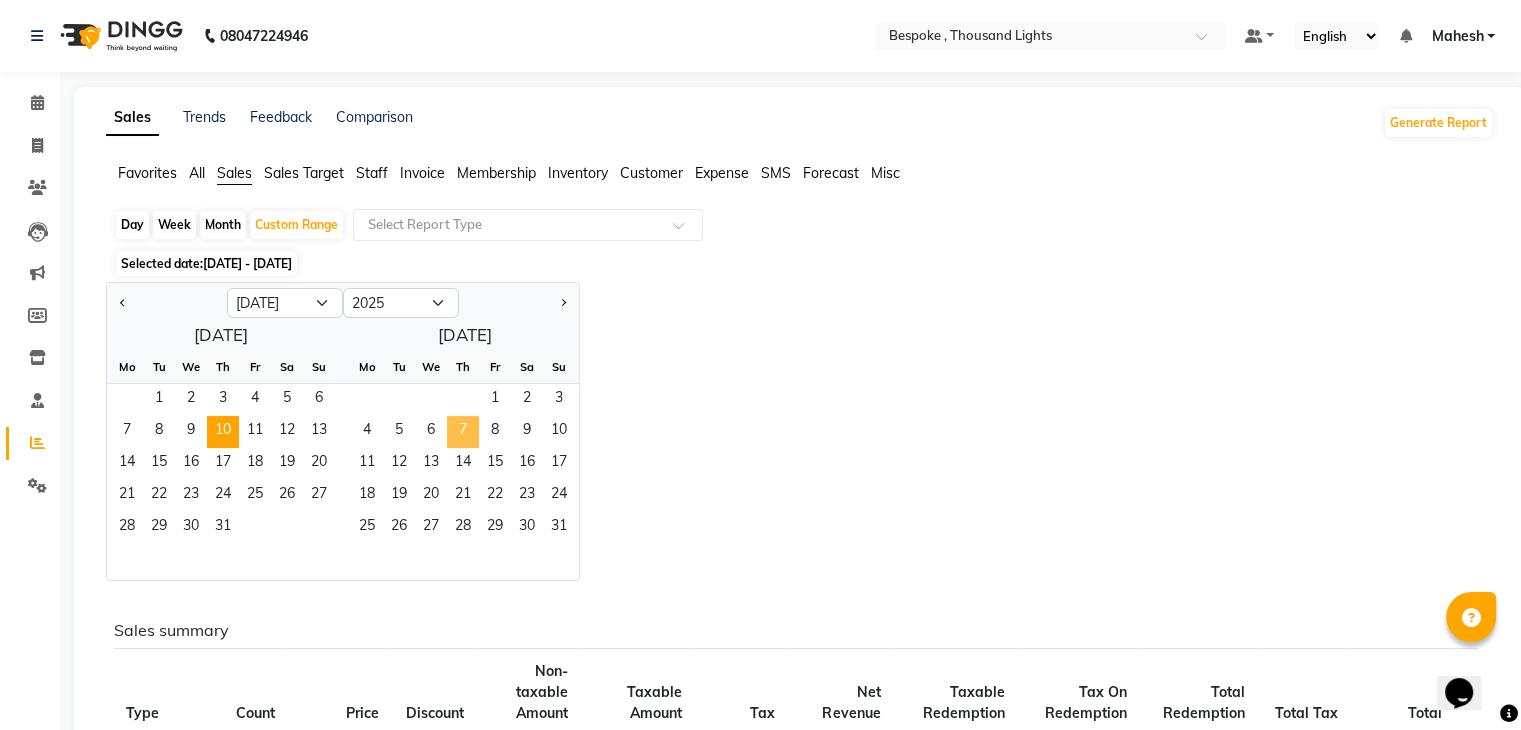 click on "7" 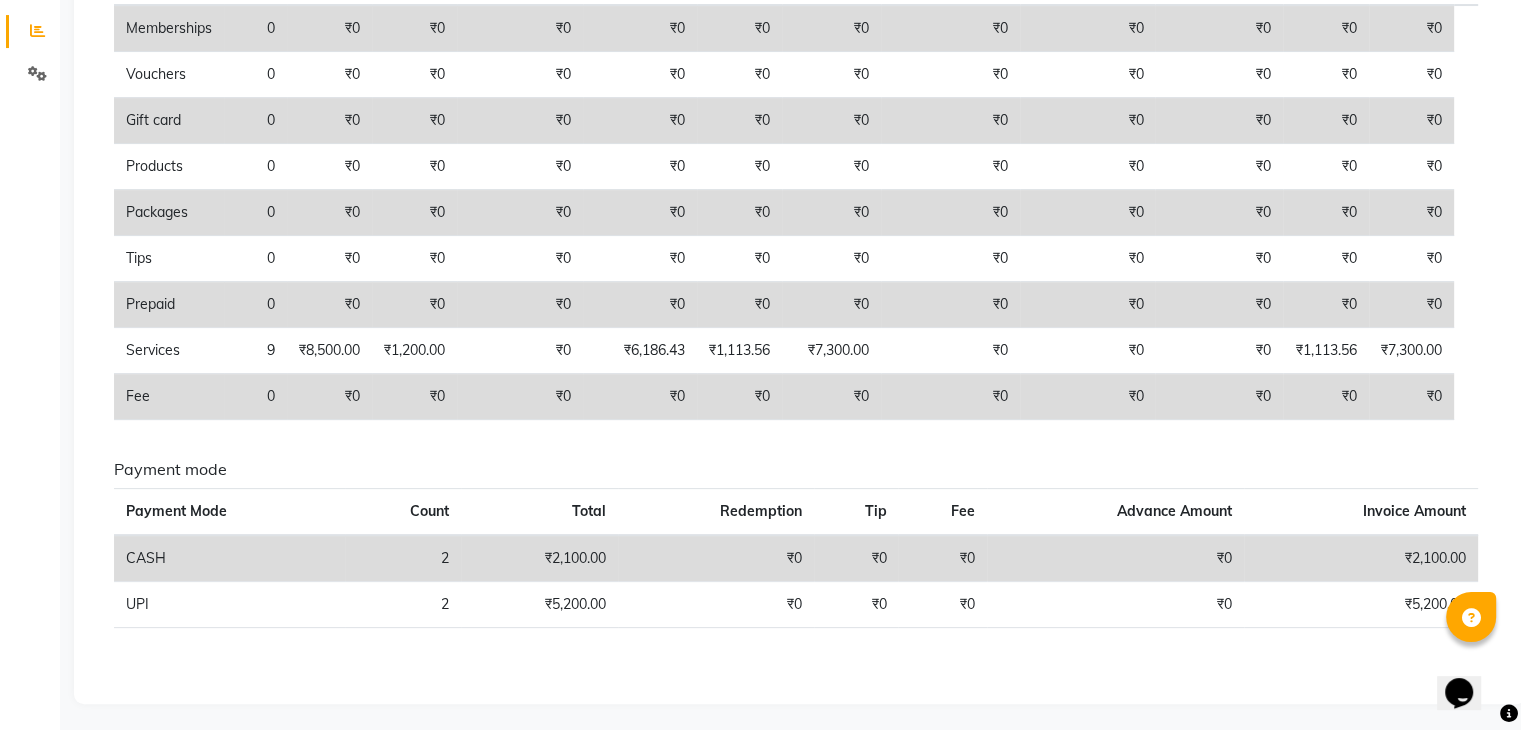 scroll, scrollTop: 0, scrollLeft: 0, axis: both 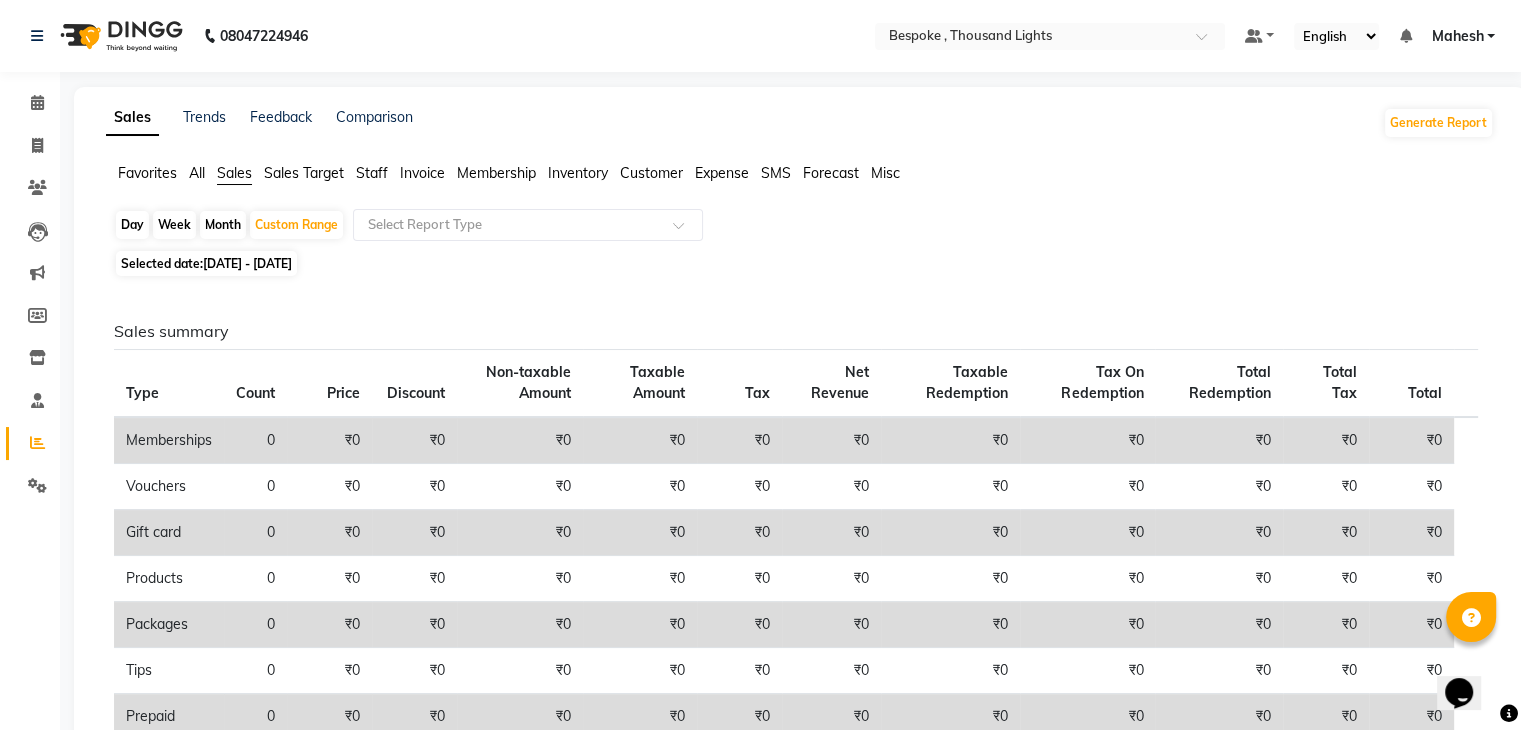 click on "Month" 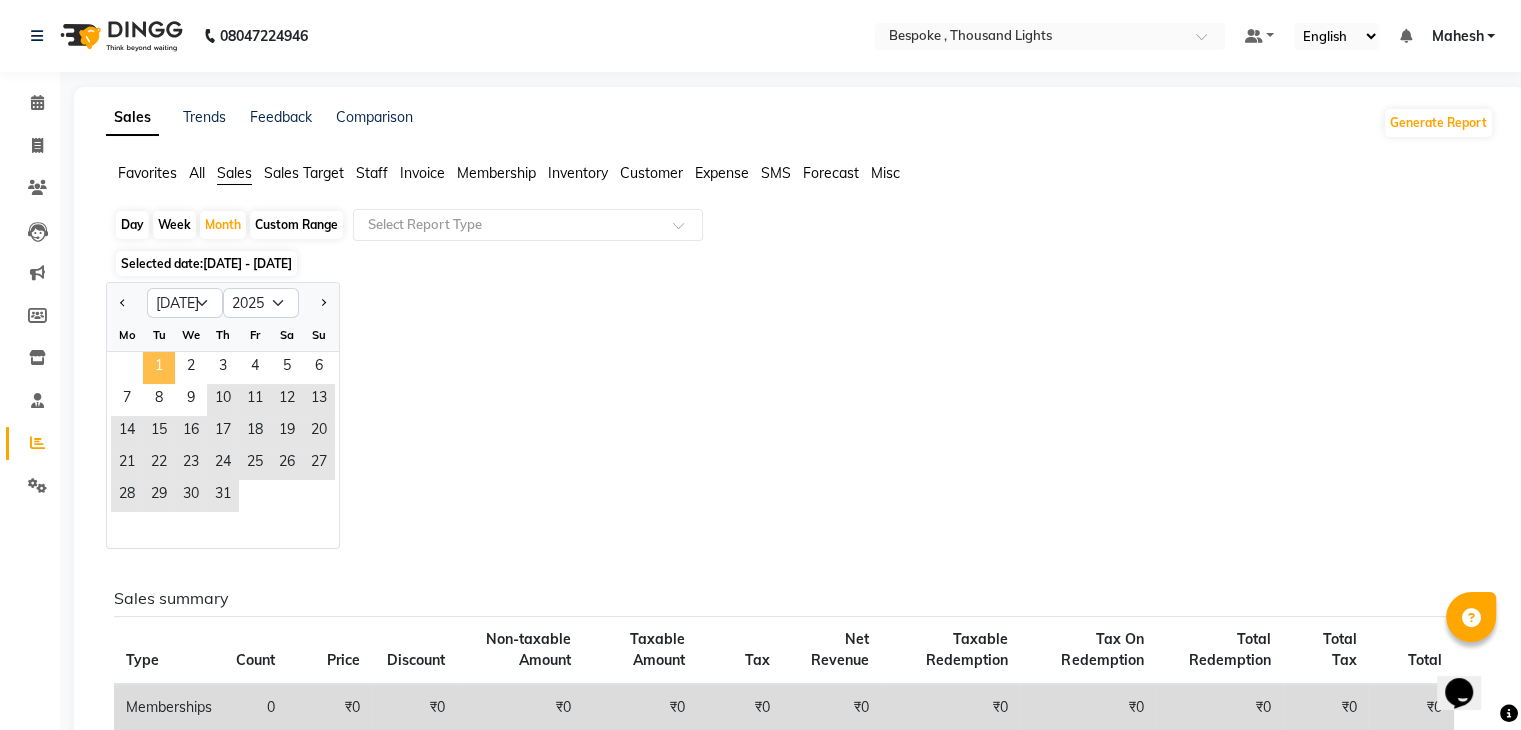 click on "1" 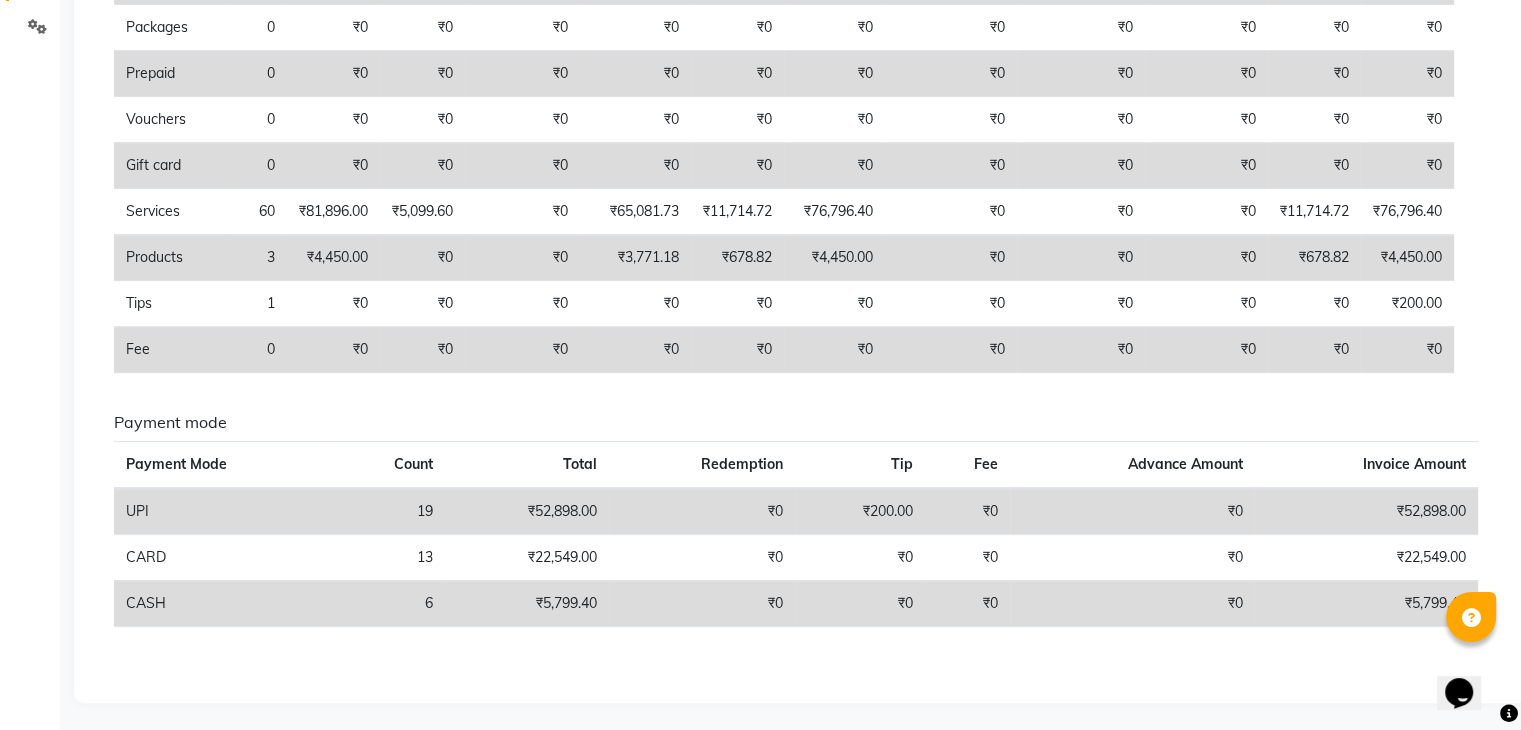 scroll, scrollTop: 0, scrollLeft: 0, axis: both 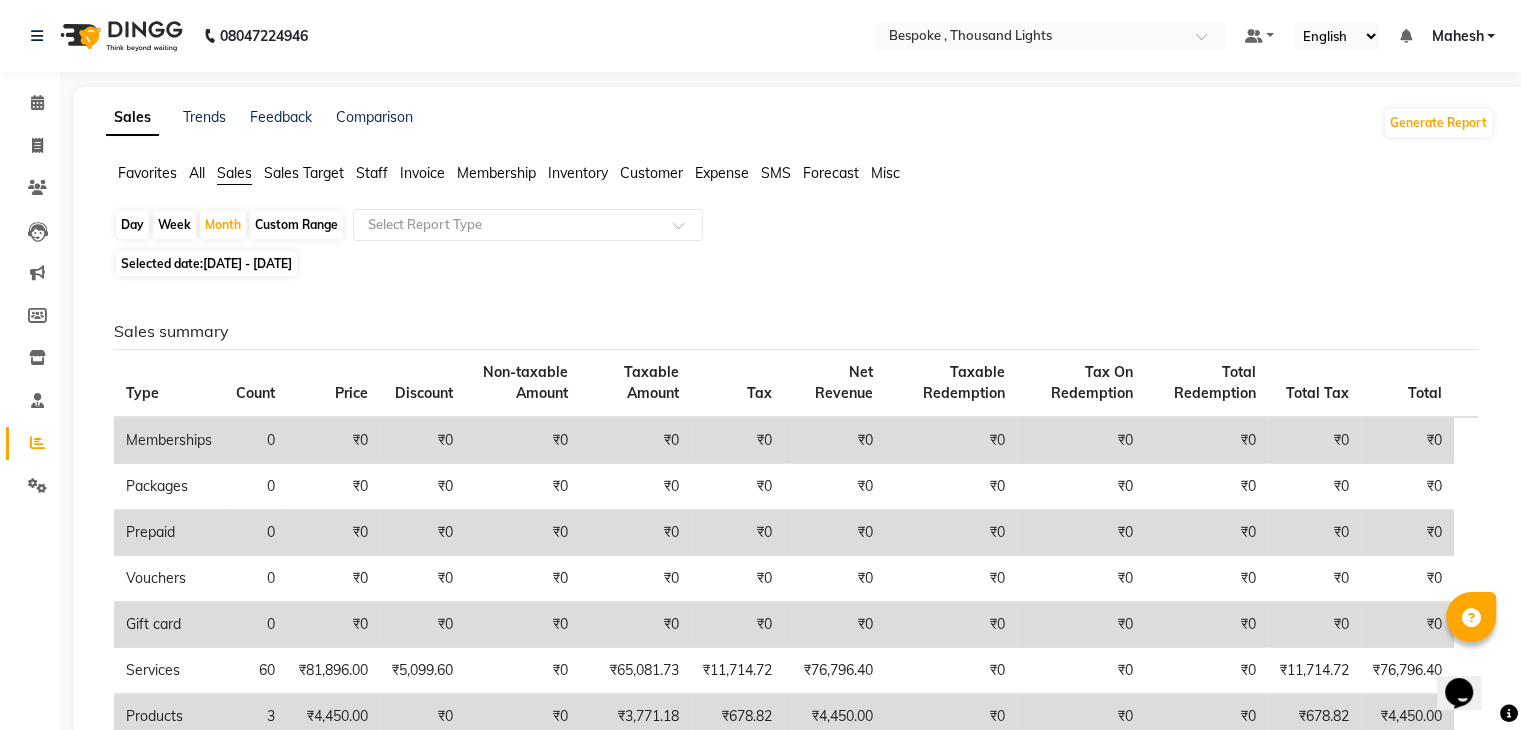 click on "Customer" 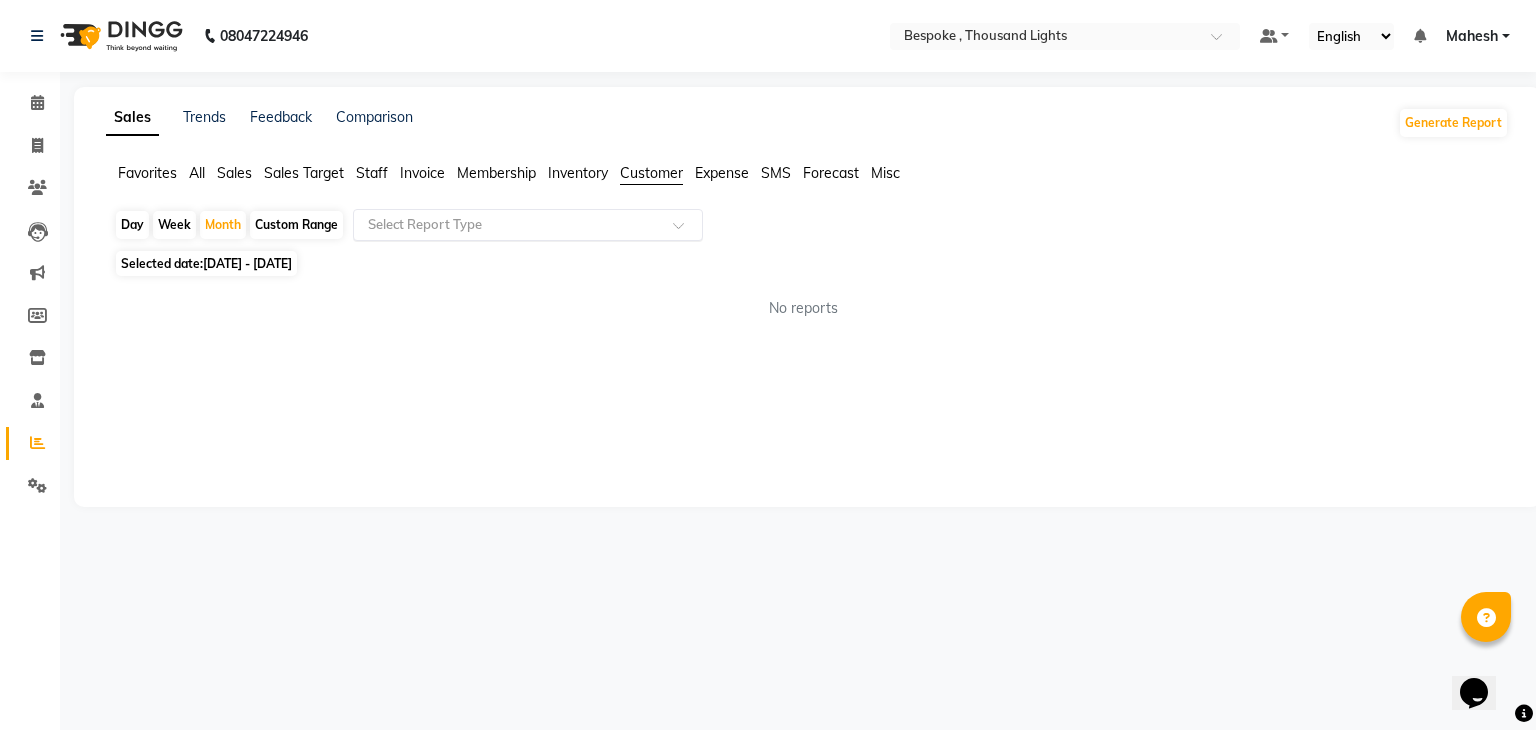 click 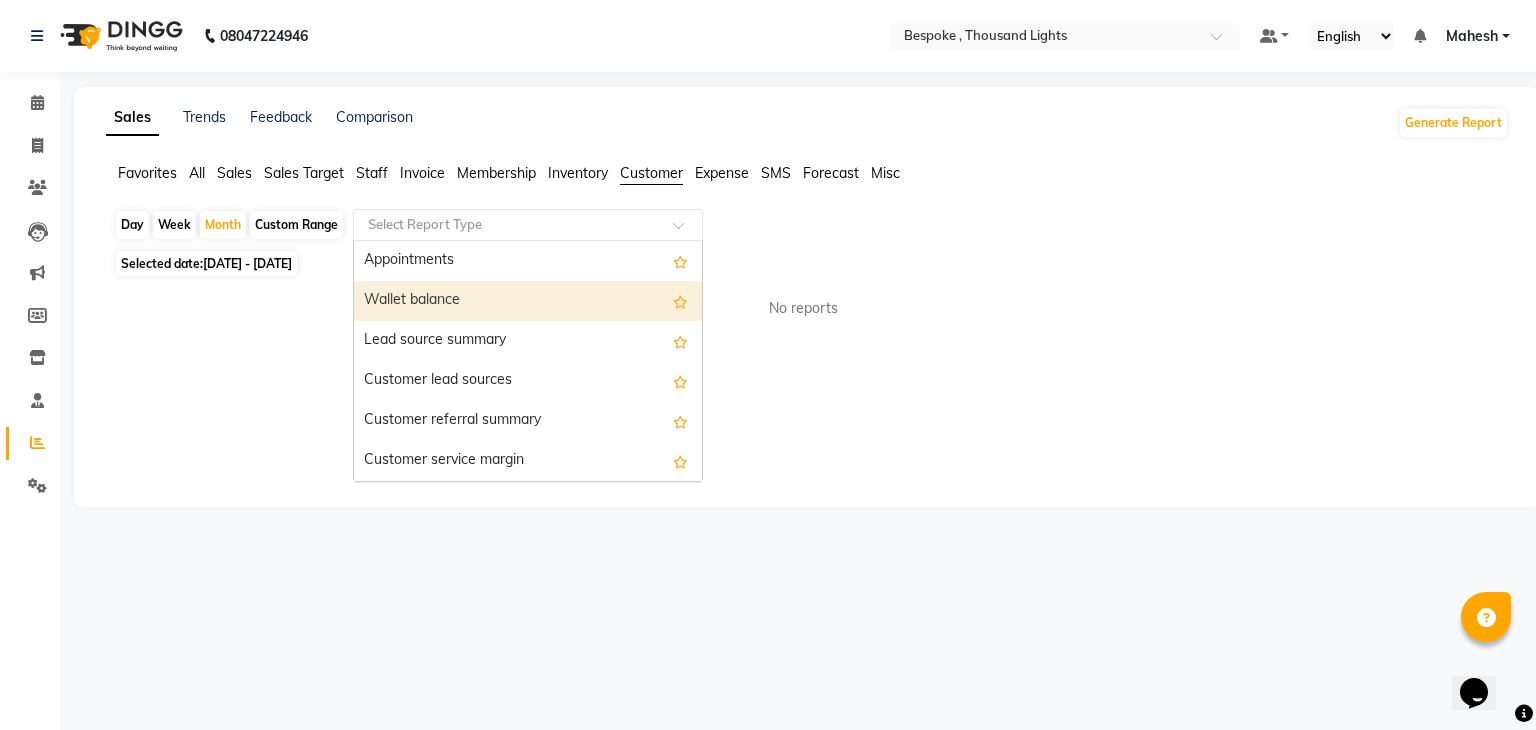 click on "Wallet balance" at bounding box center (528, 301) 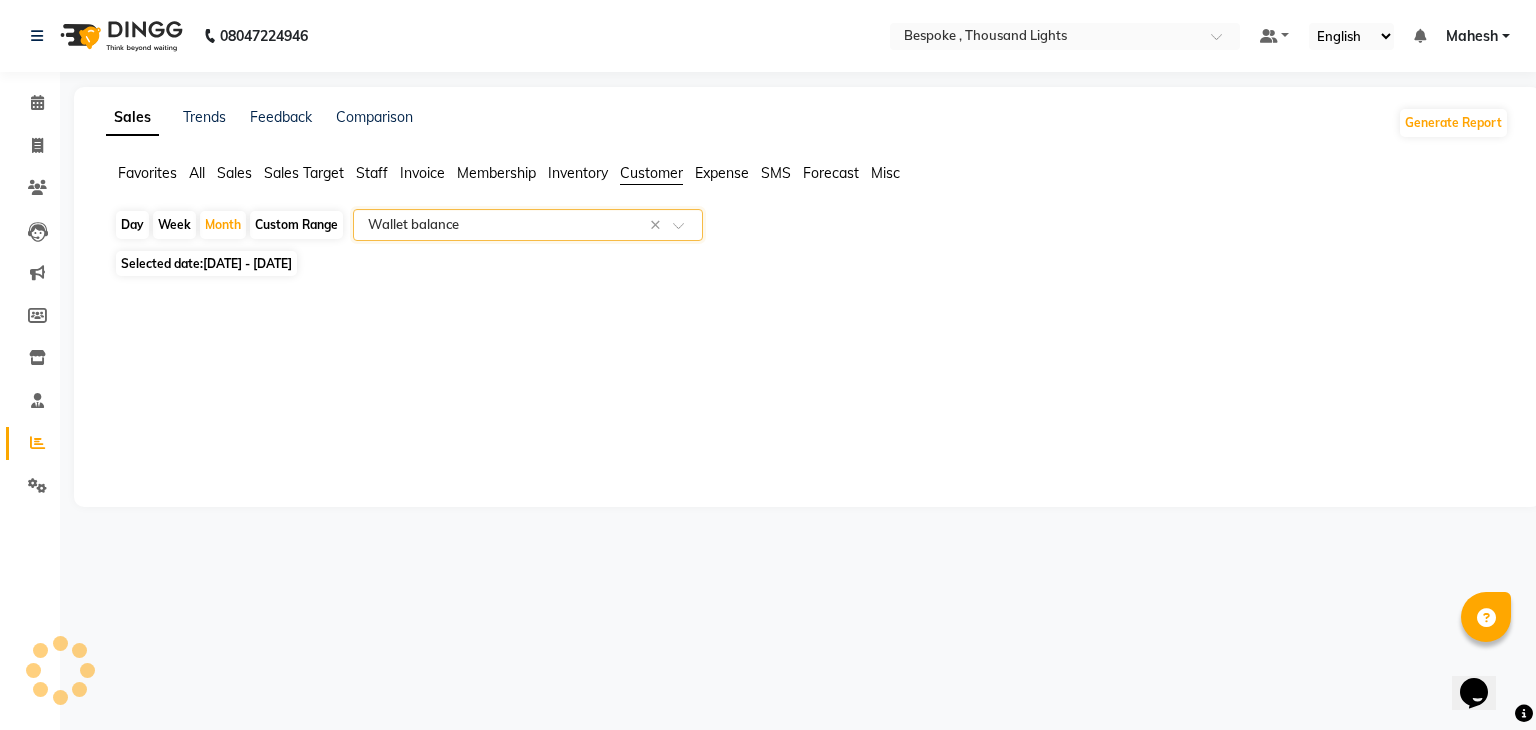 select on "full_report" 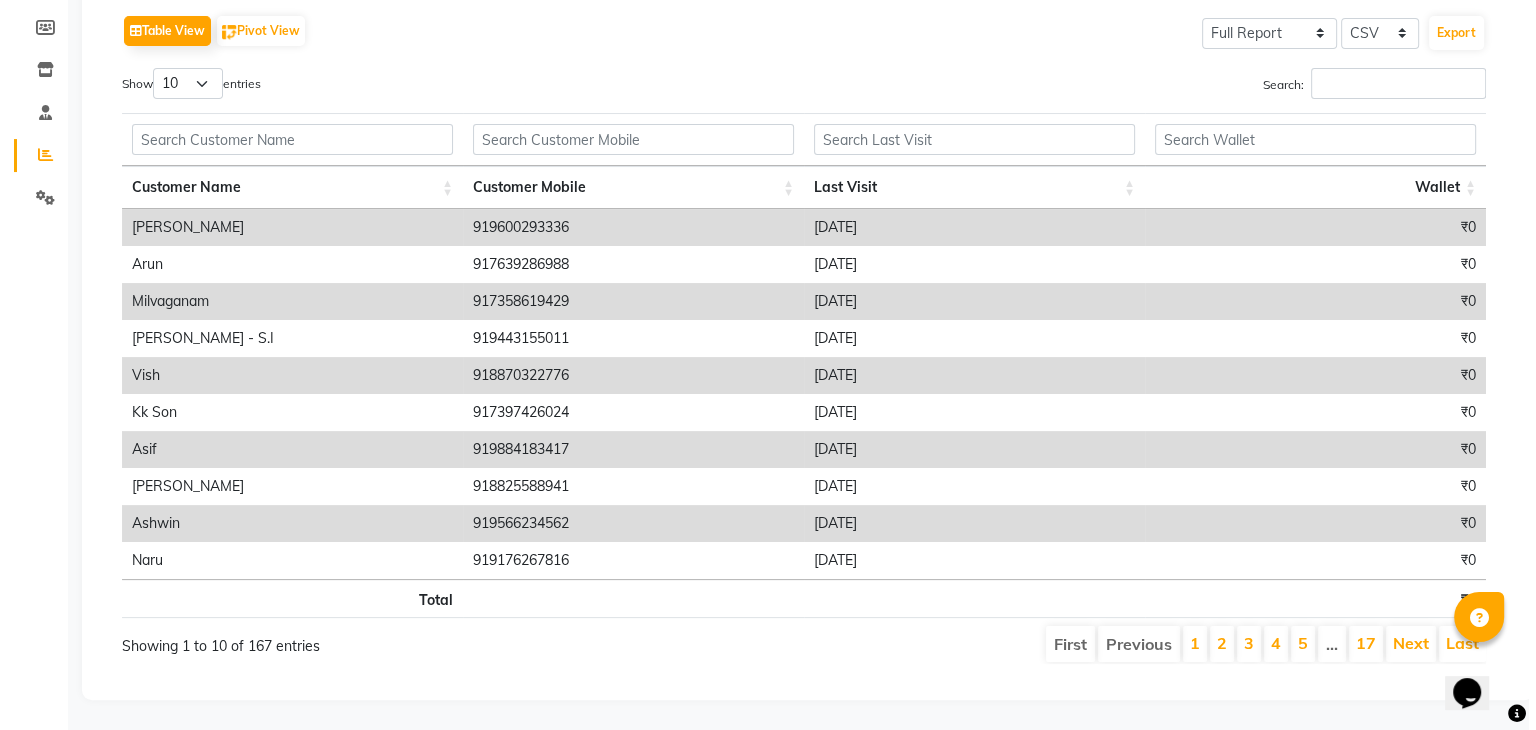 scroll, scrollTop: 0, scrollLeft: 0, axis: both 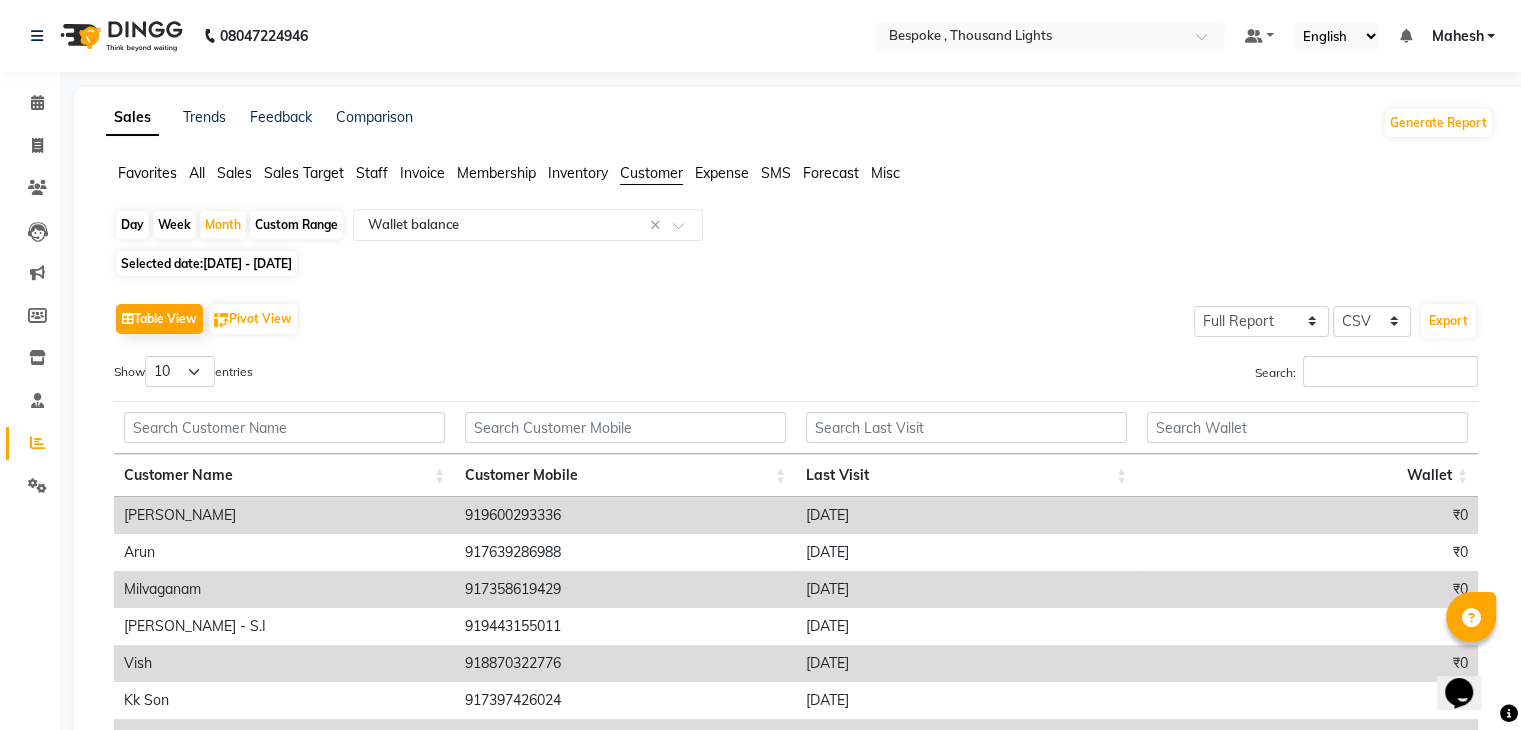 click on "Customer" 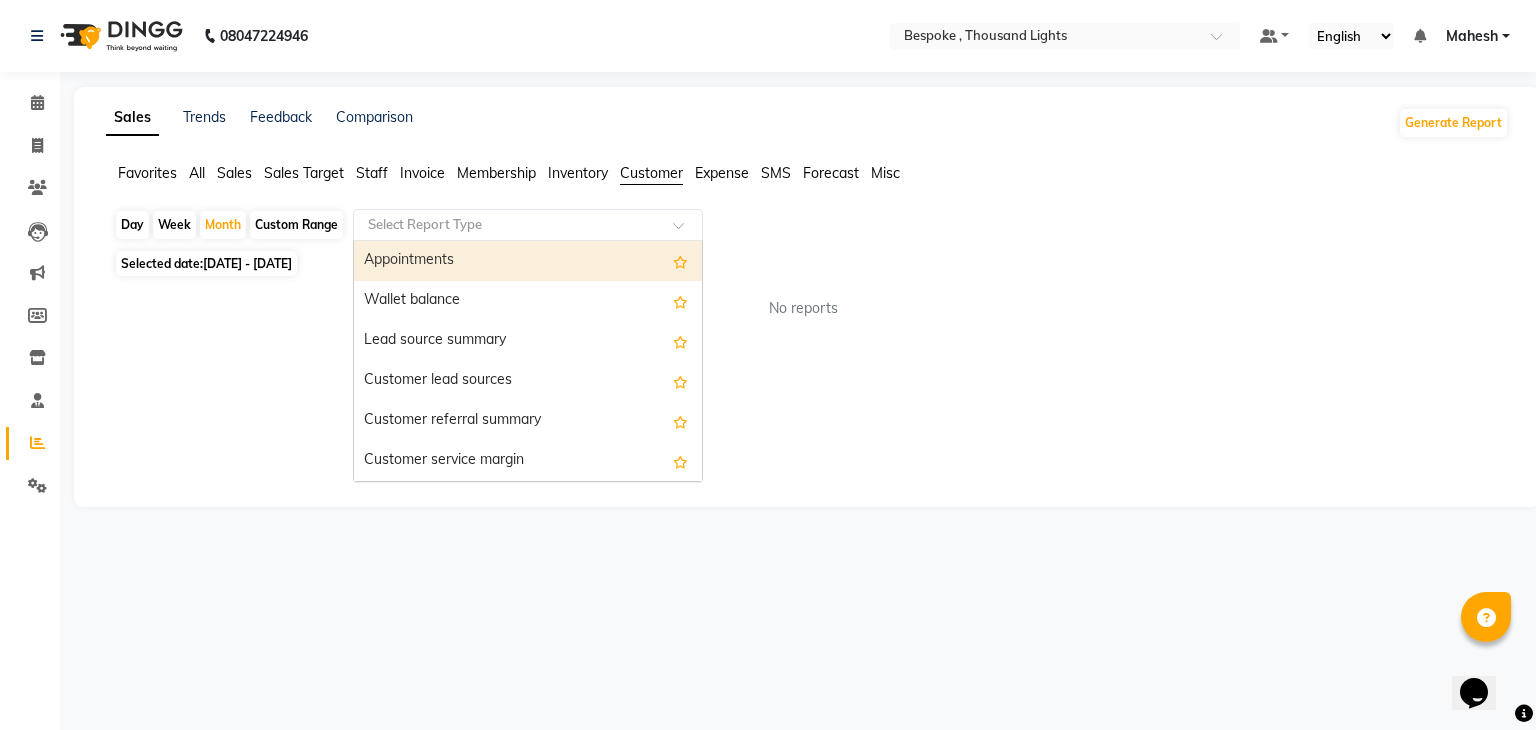 click 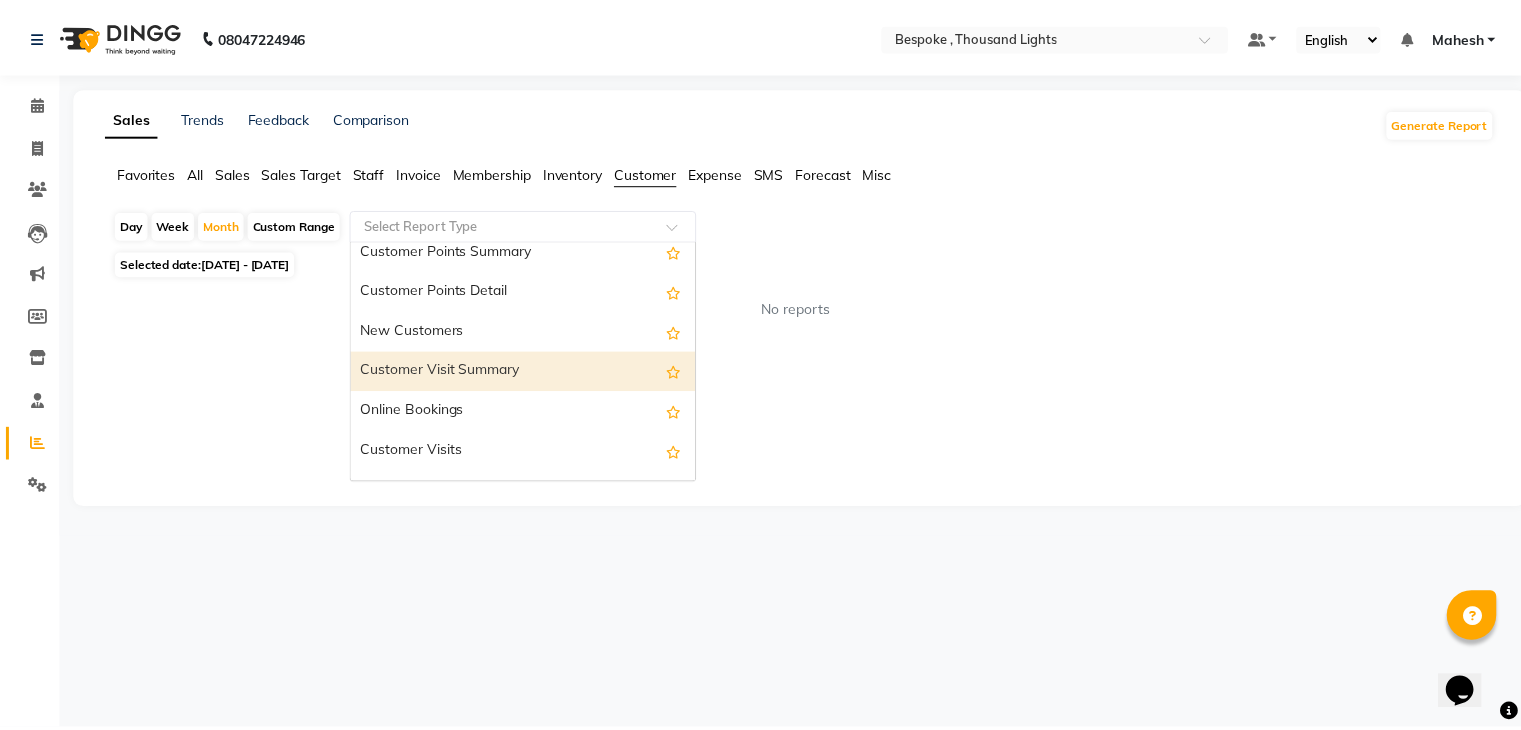 scroll, scrollTop: 291, scrollLeft: 0, axis: vertical 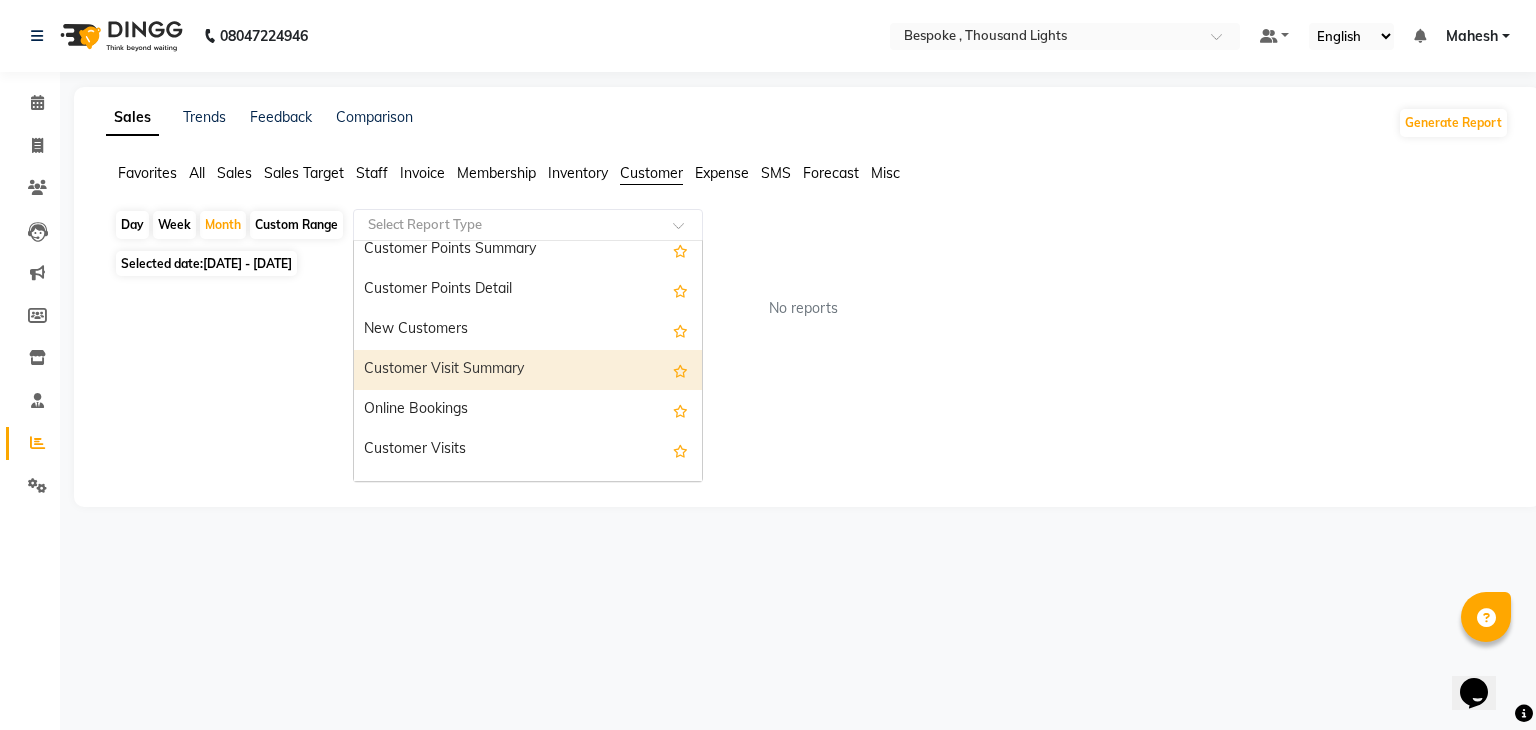 click on "Customer Visit Summary" at bounding box center (528, 370) 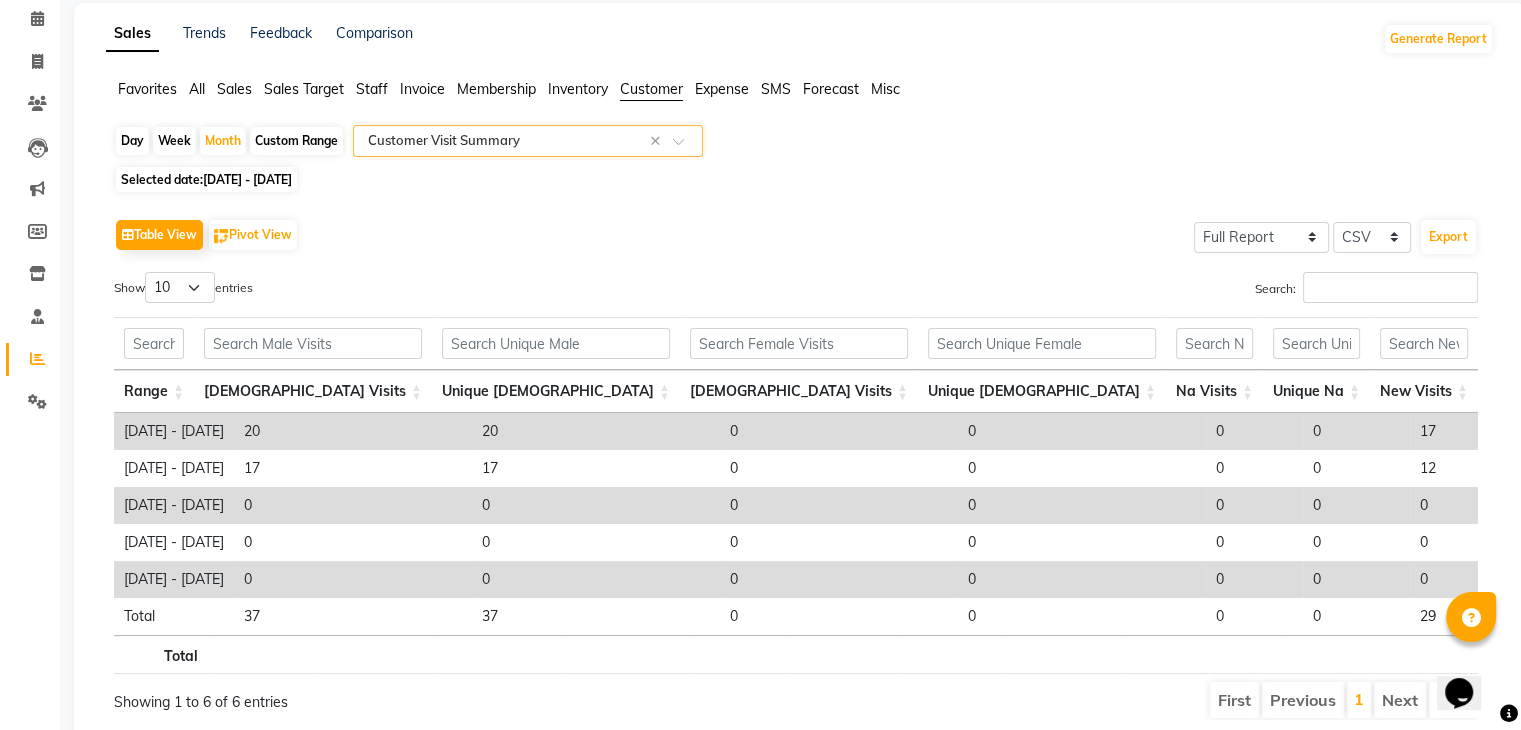scroll, scrollTop: 86, scrollLeft: 0, axis: vertical 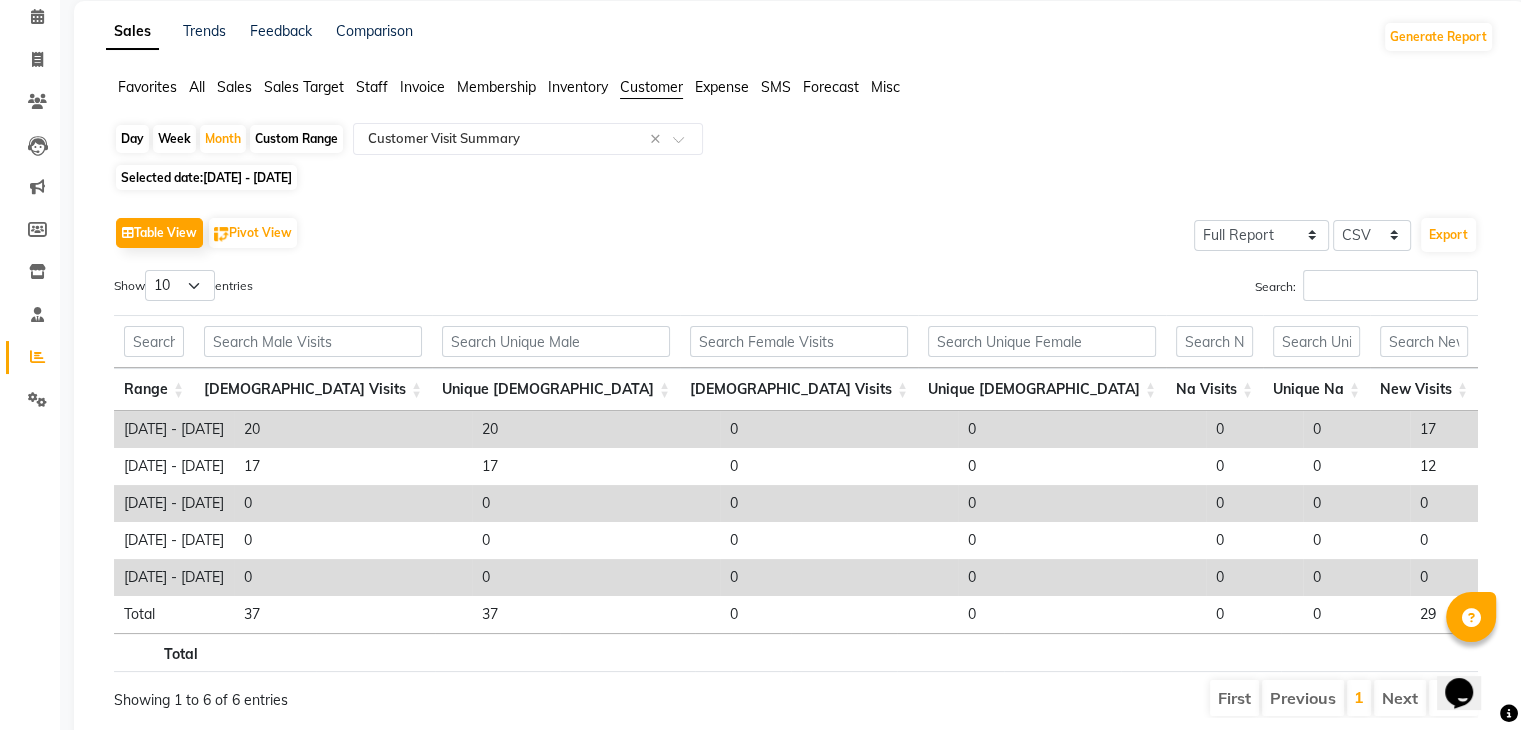 click on "Table View   Pivot View  Select Full Report Filtered Report Select CSV PDF  Export  Show  10 25 50 100  entries Search: Range [DEMOGRAPHIC_DATA] Visits Unique [DEMOGRAPHIC_DATA] [DEMOGRAPHIC_DATA] Visits Unique [DEMOGRAPHIC_DATA] Na Visits Unique Na New Visits Unique New [DEMOGRAPHIC_DATA] Repeat Visits [DEMOGRAPHIC_DATA] Repeat Visits Na Repeat Visits Total Repeat Visits Unique Repeat Visits Visits Unique Visits Range [DEMOGRAPHIC_DATA] Visits Unique [DEMOGRAPHIC_DATA] [DEMOGRAPHIC_DATA] Visits Unique [DEMOGRAPHIC_DATA] Na Visits Unique Na New Visits Unique New [DEMOGRAPHIC_DATA] Repeat Visits [DEMOGRAPHIC_DATA] Repeat Visits Na Repeat Visits Total Repeat Visits Unique Repeat Visits Visits Unique Visits Total [DATE] - [DATE] 20 20 0 0 0 0 17 17 3 0 0 3 3 20 [DATE] - [DATE] 17 17 0 0 0 0 12 12 5 0 0 5 5 17 [DATE] - [DATE] 0 0 0 0 0 0 0 0 0 0 0 0 0 0 0 [DATE] - [DATE] 0 0 0 0 0 0 0 0 0 0 0 0 0 0 0 [DATE] - [DATE] 0 0 0 0 0 0 0 0 0 0 0 0 0 0 0 Total 37 37 0 0 0 0 29 29 8 0 0 8 8 37 37 Total Showing 1 to 6 of 6 entries First Previous 1 Next Last" 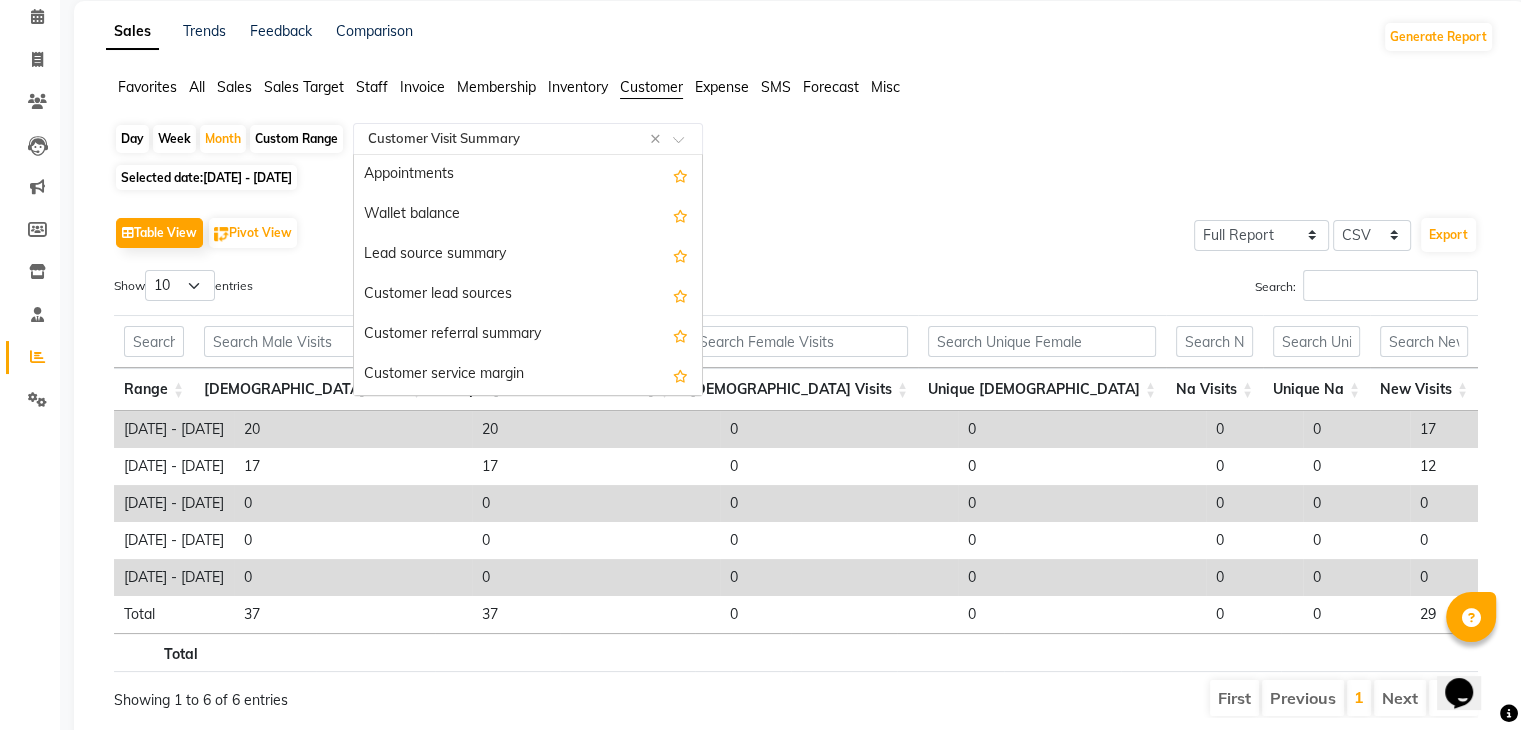 scroll, scrollTop: 320, scrollLeft: 0, axis: vertical 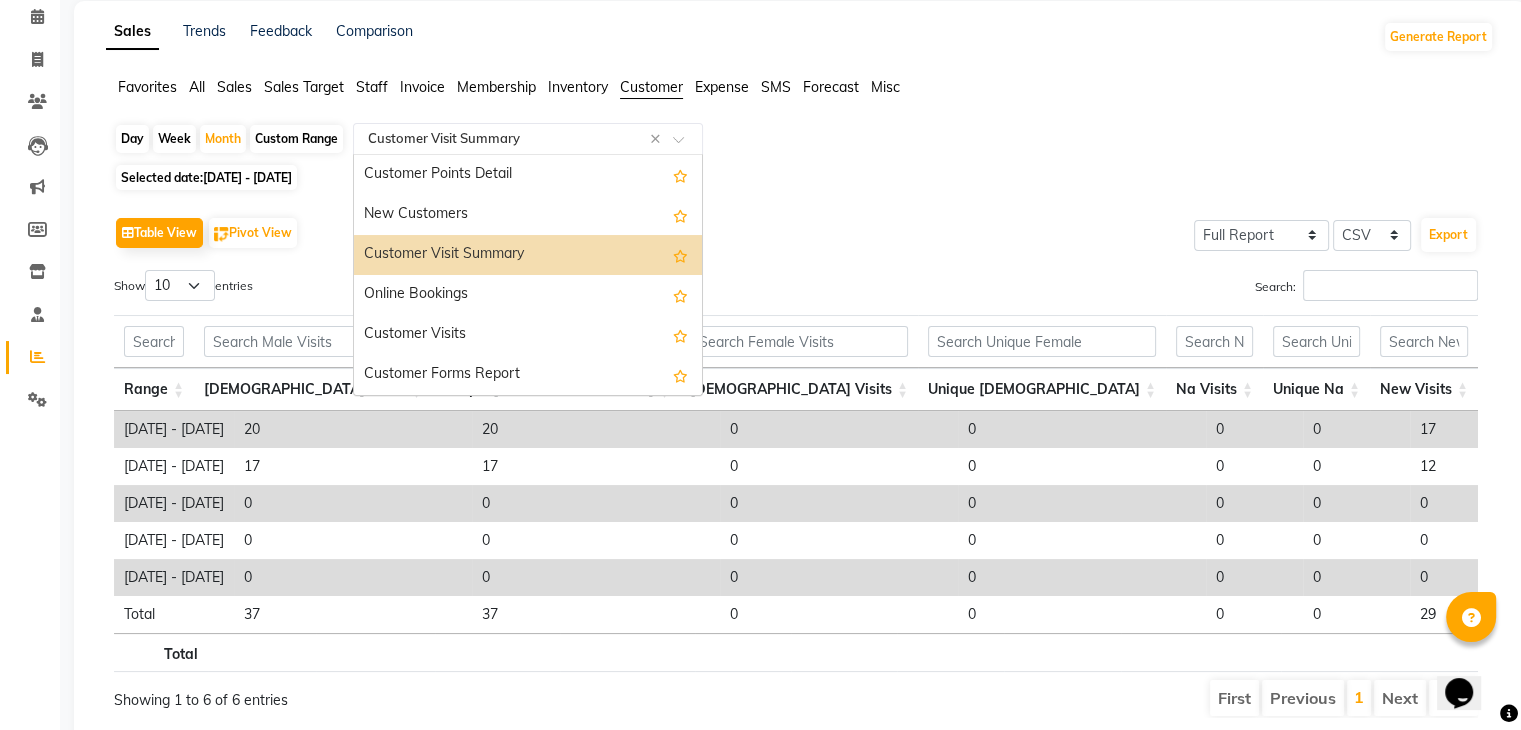 click 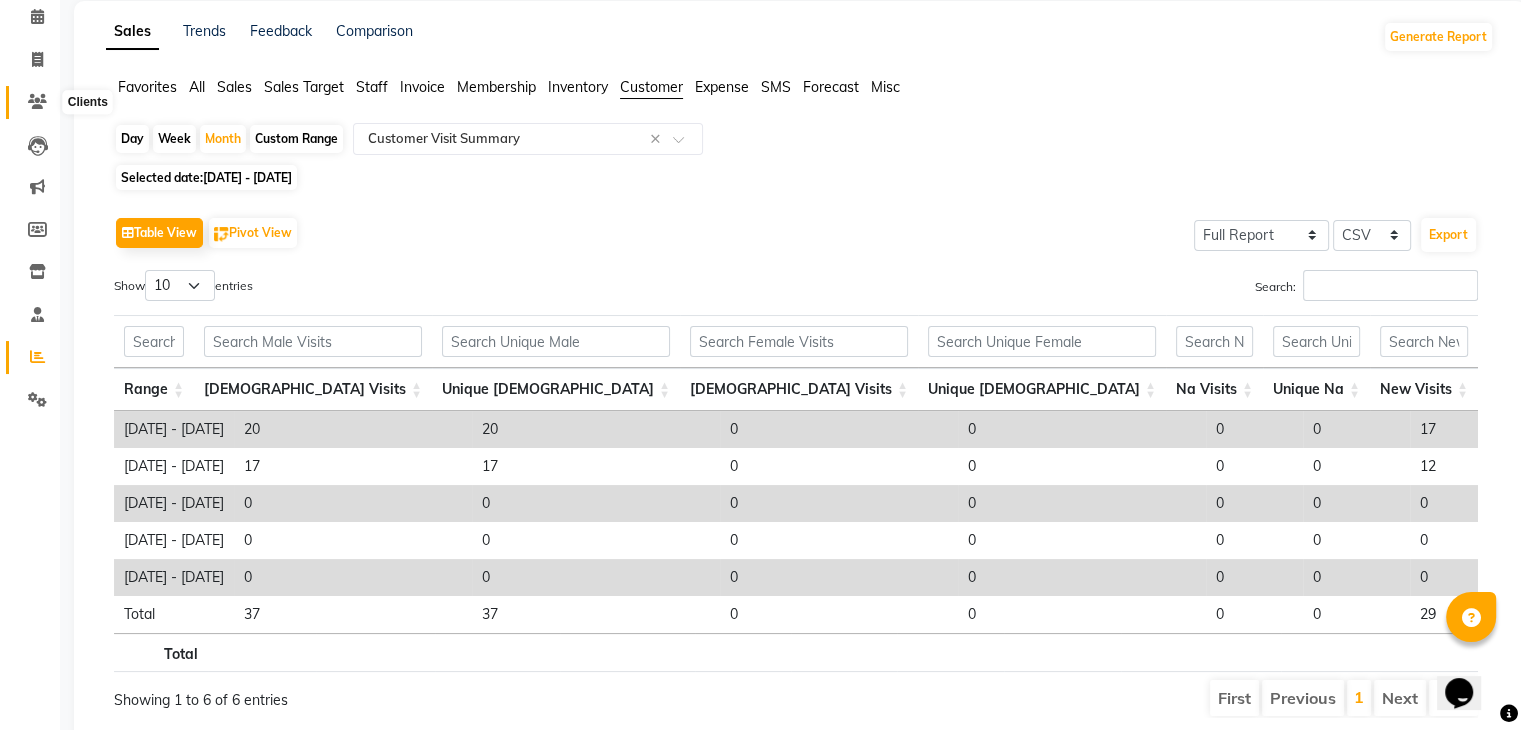 click 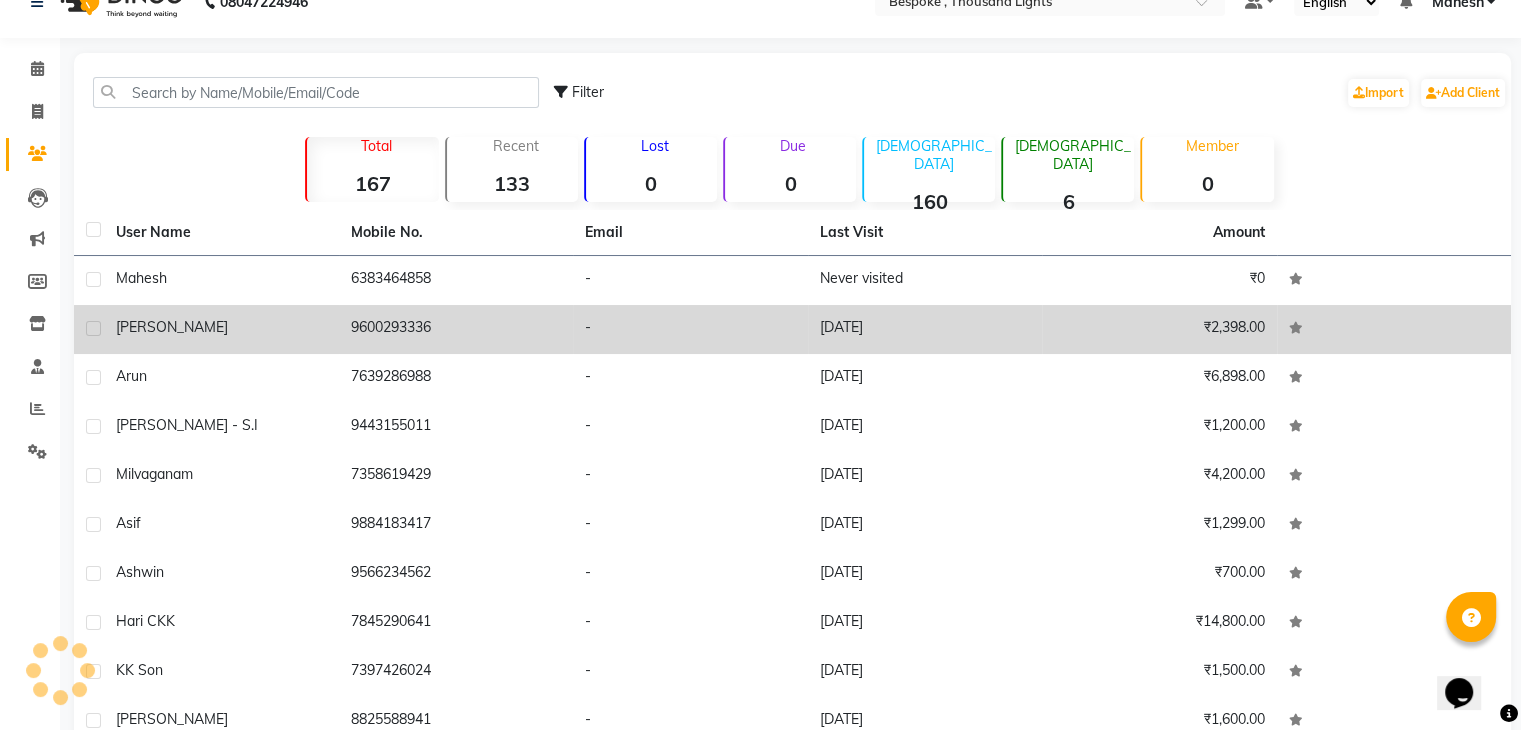scroll, scrollTop: 86, scrollLeft: 0, axis: vertical 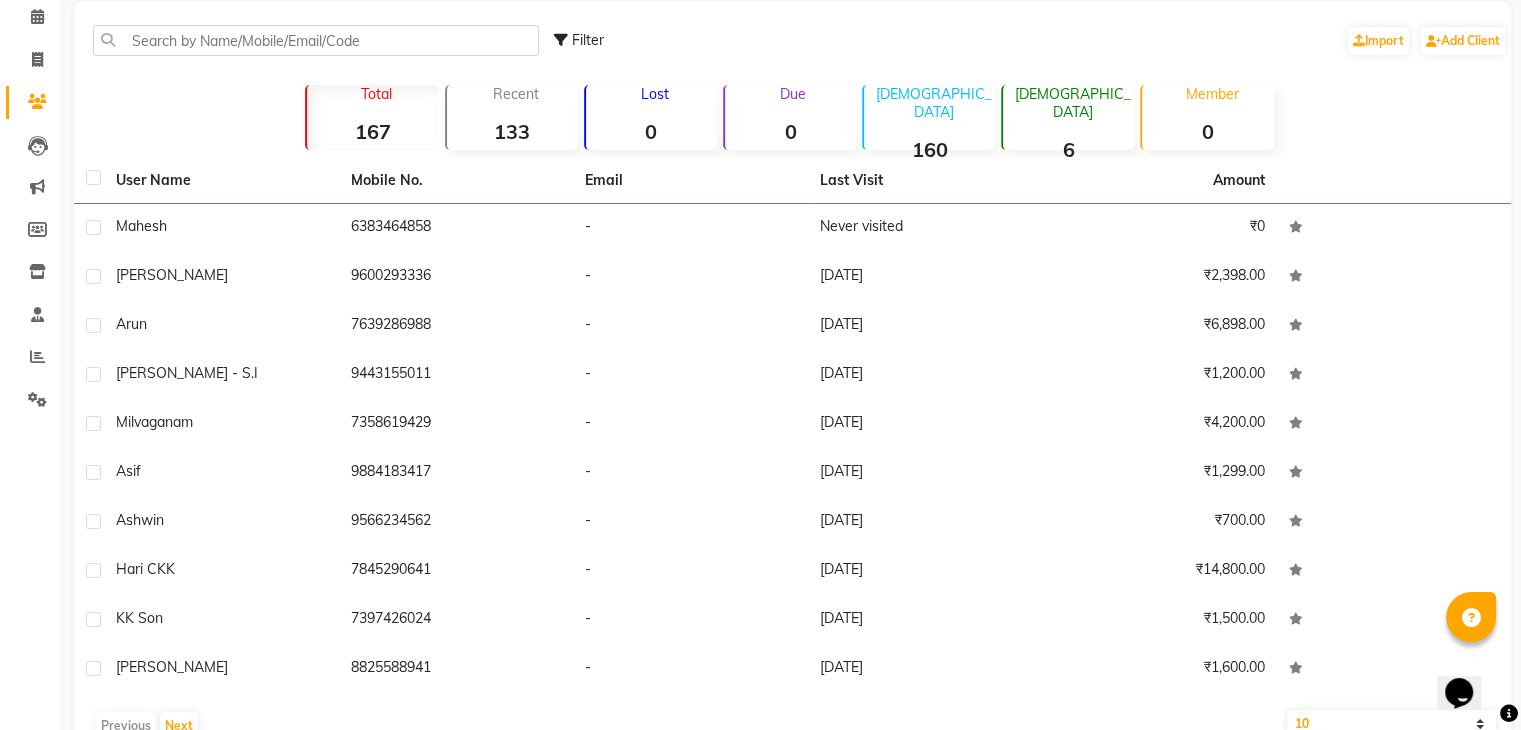 click on "Recent  133" 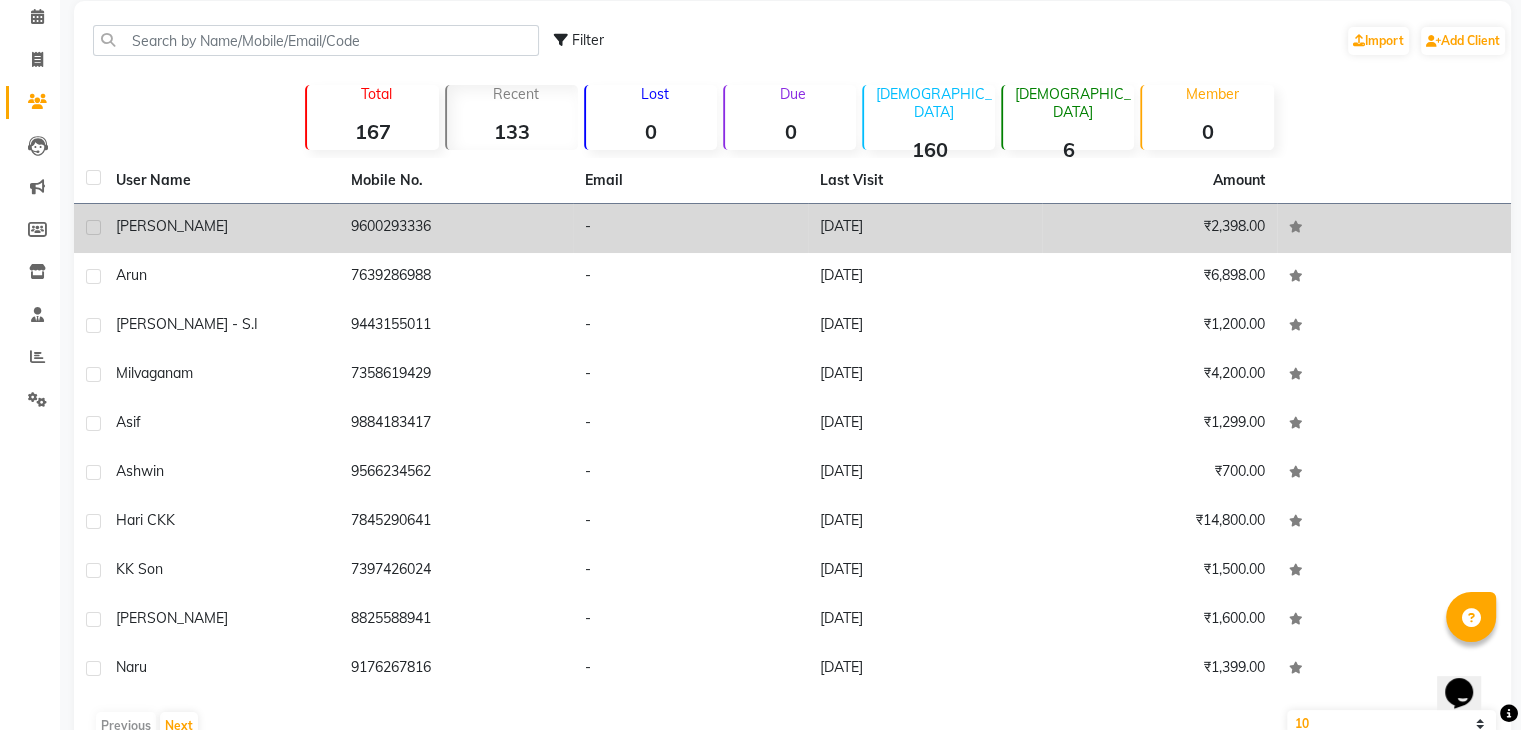 click on "[PERSON_NAME]" 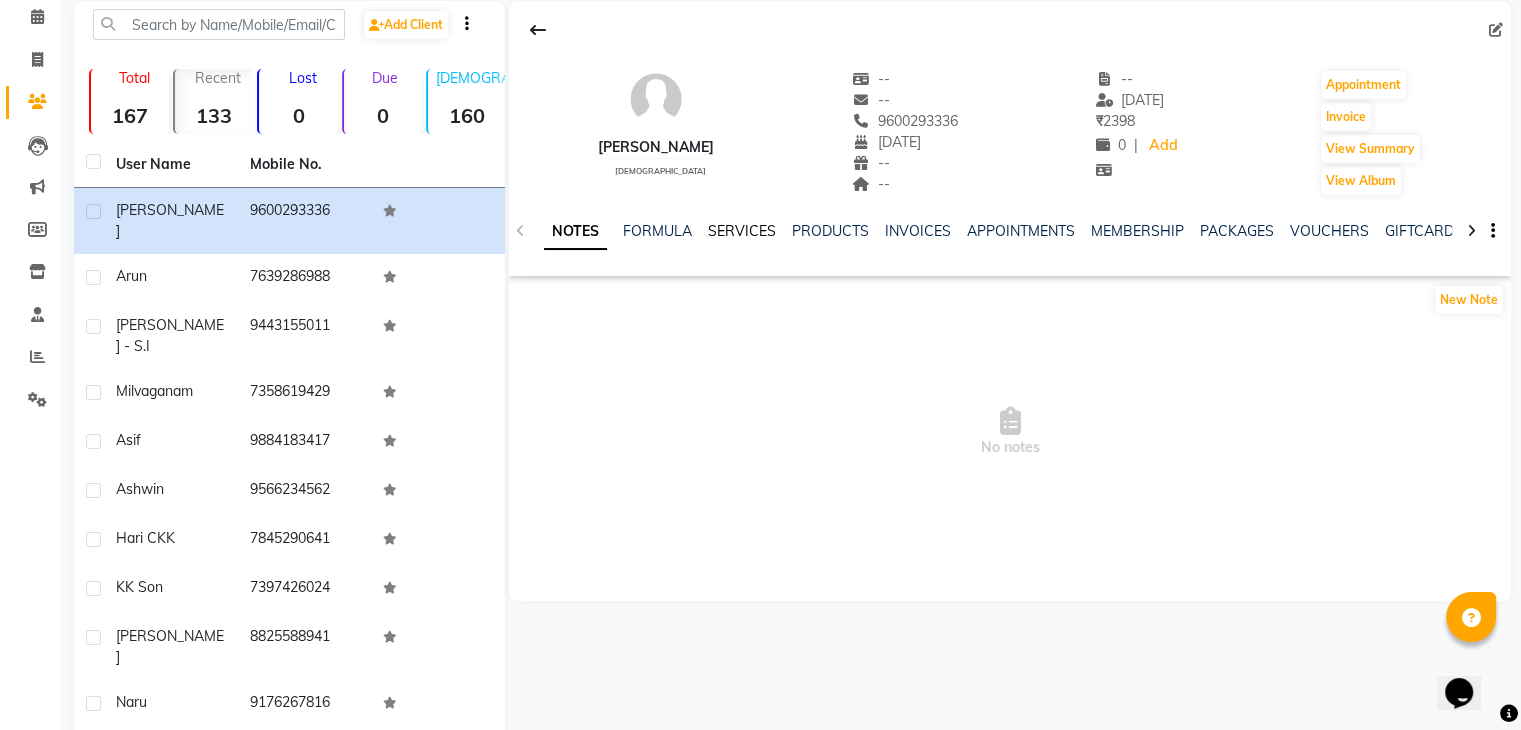 click on "SERVICES" 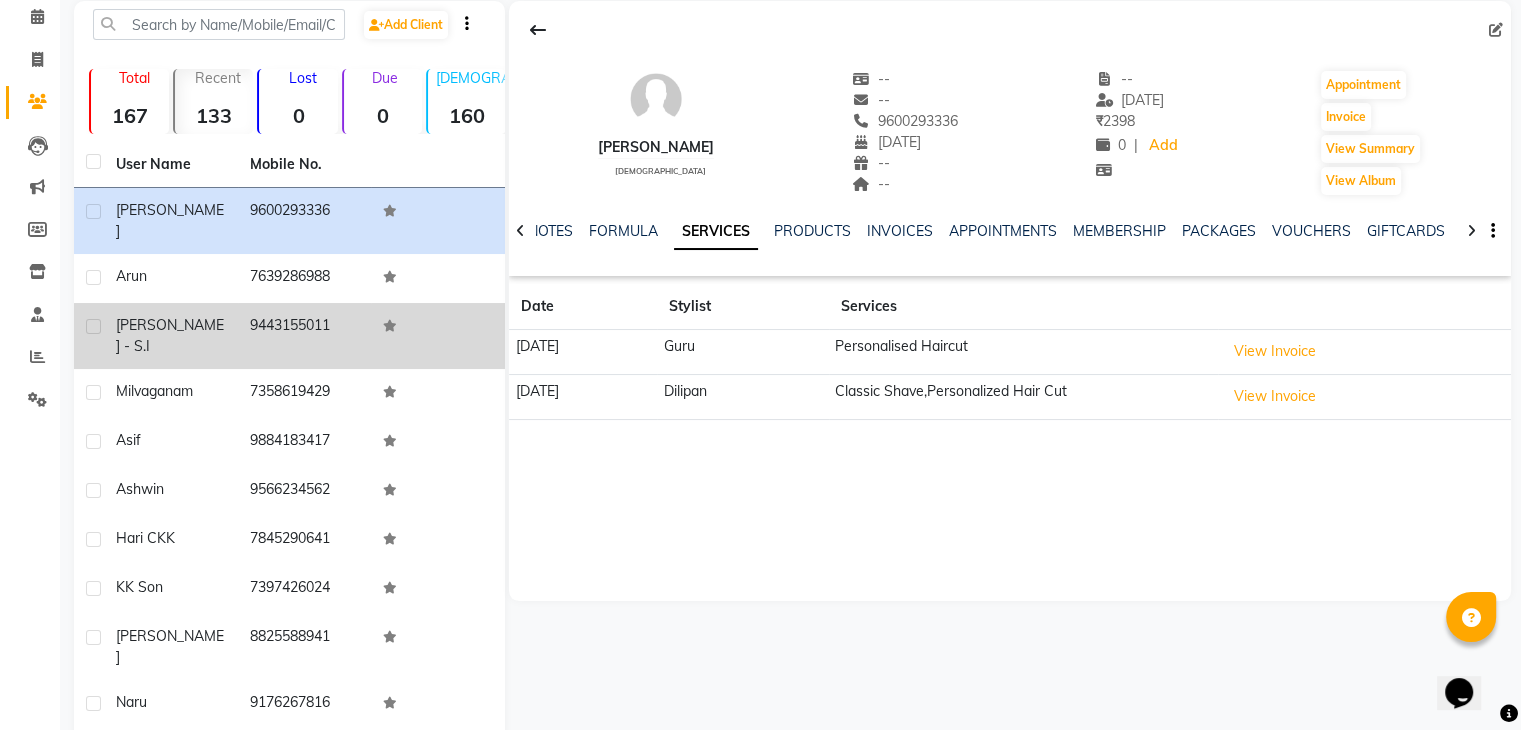 click on "[PERSON_NAME] - S.I" 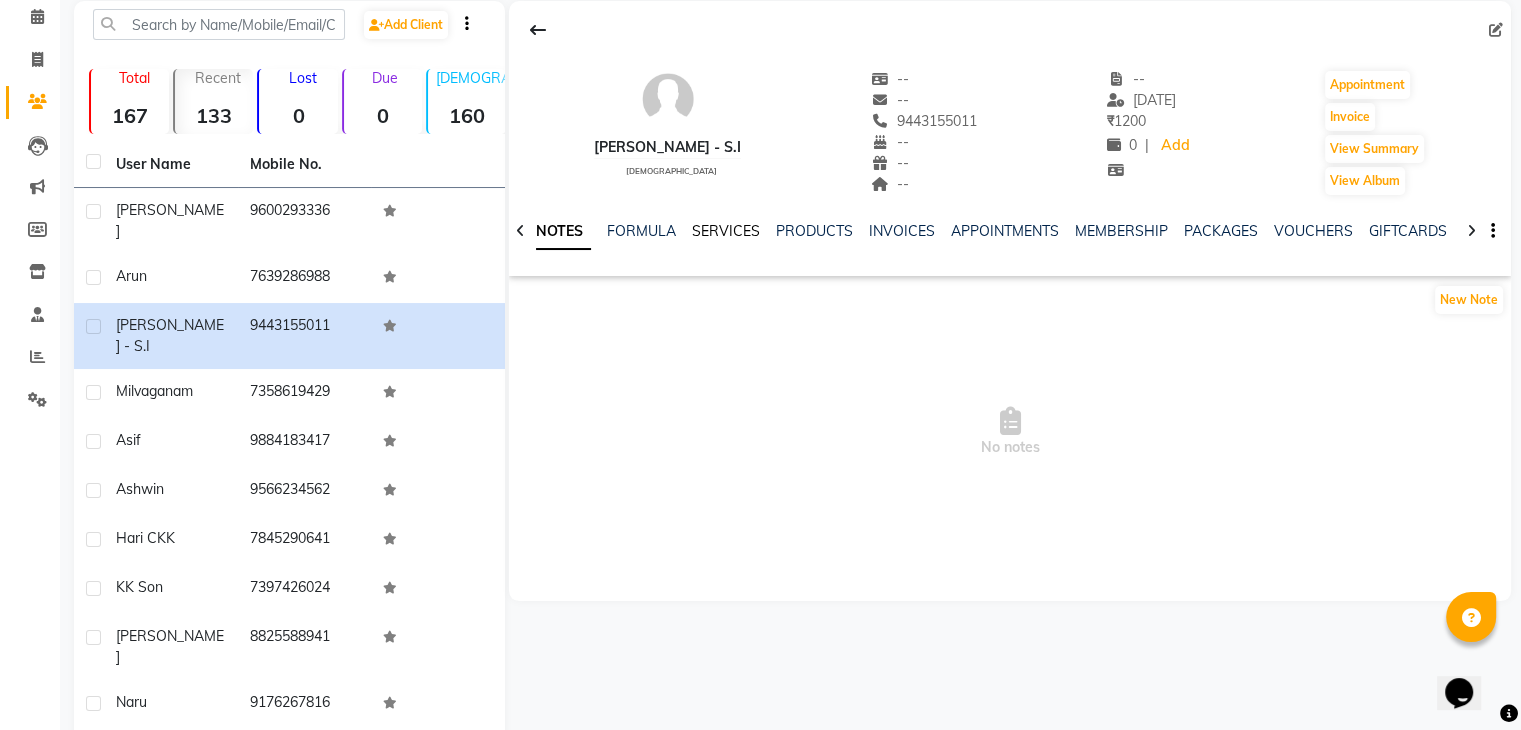 click on "SERVICES" 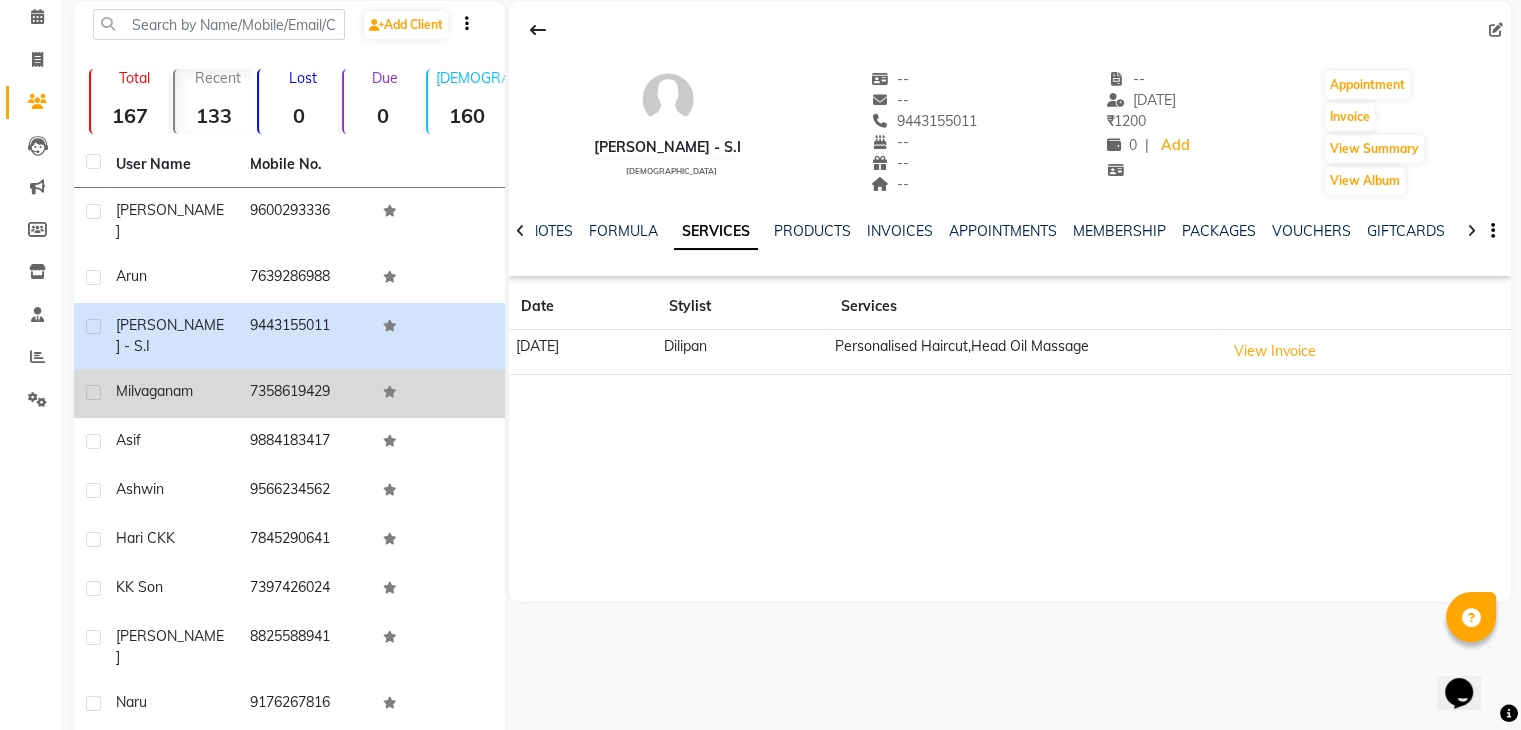 click on "Milvaganam" 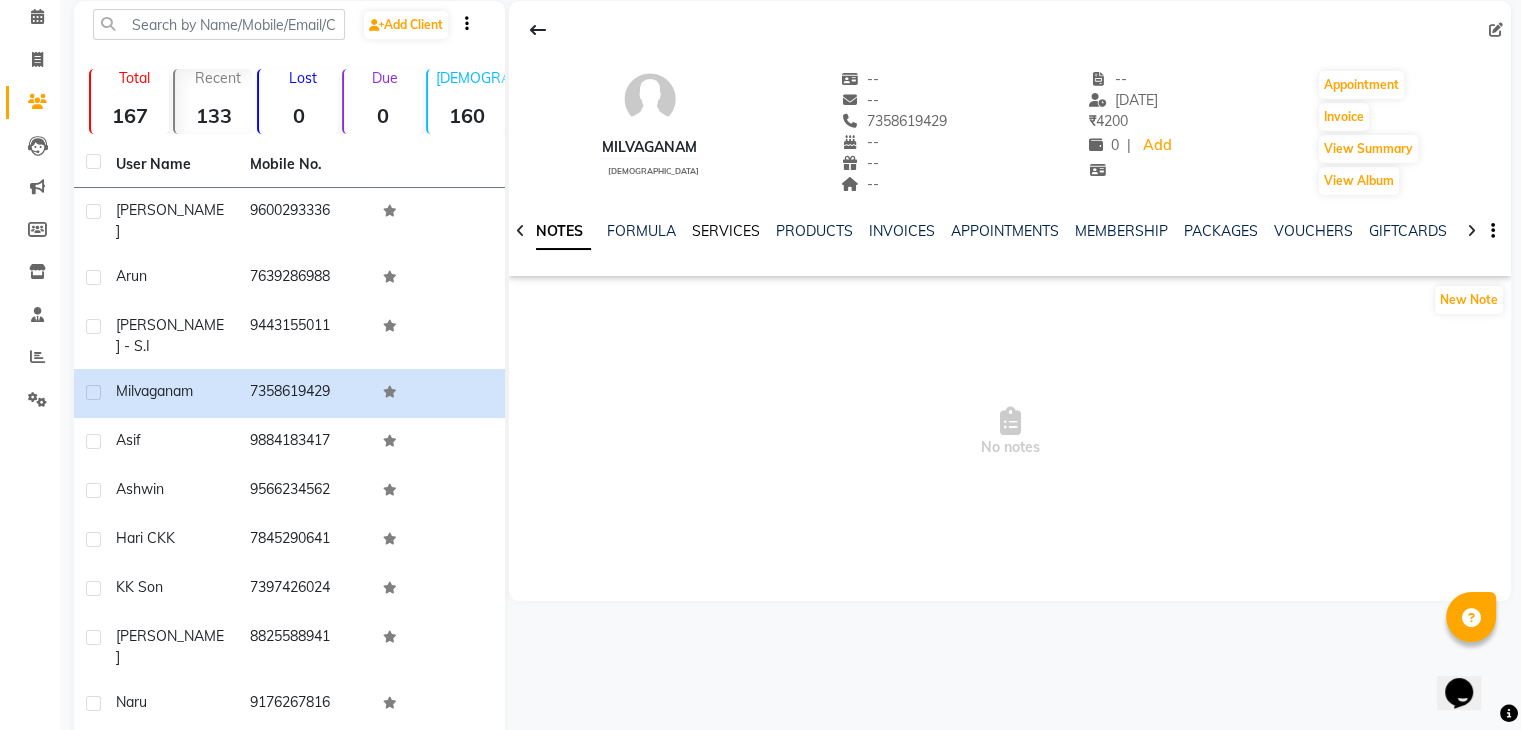 click on "SERVICES" 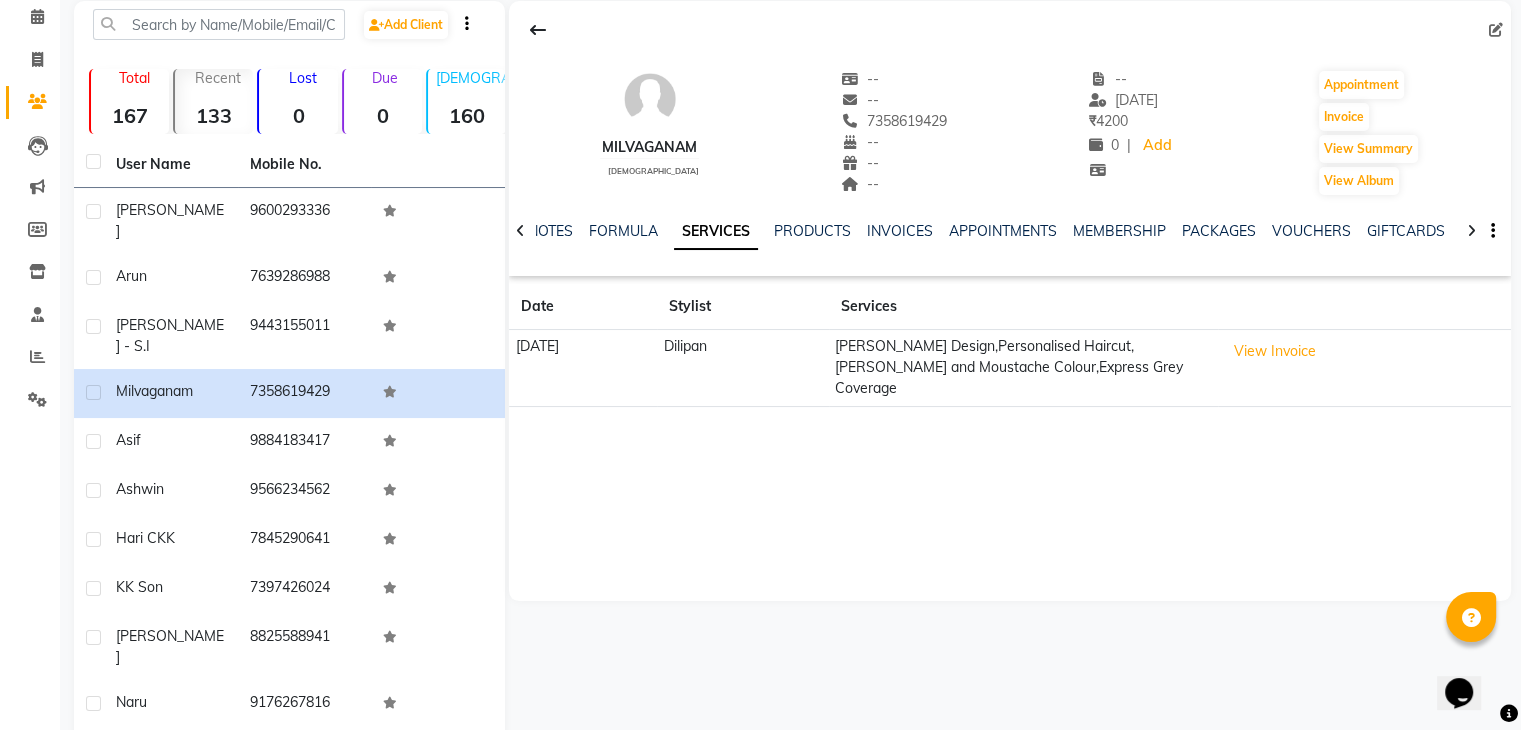 click on "Milvaganam    [DEMOGRAPHIC_DATA]  --   --   7358619429  --  --  --  -- [DATE] ₹    4200 0 |  Add   Appointment   Invoice  View Summary  View Album  NOTES FORMULA SERVICES PRODUCTS INVOICES APPOINTMENTS MEMBERSHIP PACKAGES VOUCHERS GIFTCARDS POINTS FORMS FAMILY CARDS WALLET Date Stylist Services [DATE] [PERSON_NAME] Design,Personalised Haircut,[PERSON_NAME] and Moustache Colour,Express Grey Coverage  View Invoice" 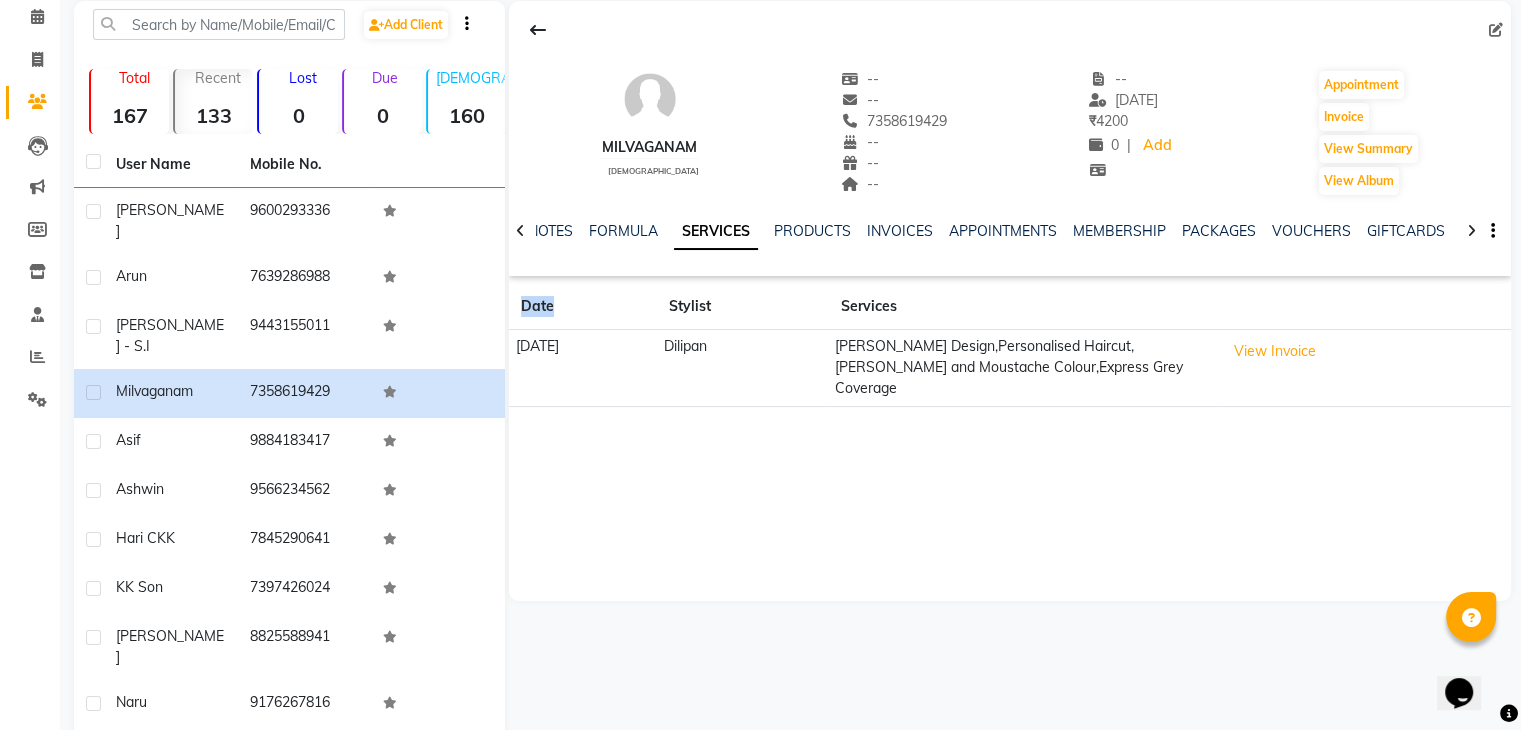 click on "Milvaganam    [DEMOGRAPHIC_DATA]  --   --   7358619429  --  --  --  -- [DATE] ₹    4200 0 |  Add   Appointment   Invoice  View Summary  View Album  NOTES FORMULA SERVICES PRODUCTS INVOICES APPOINTMENTS MEMBERSHIP PACKAGES VOUCHERS GIFTCARDS POINTS FORMS FAMILY CARDS WALLET Date Stylist Services [DATE] [PERSON_NAME] Design,Personalised Haircut,[PERSON_NAME] and Moustache Colour,Express Grey Coverage  View Invoice" 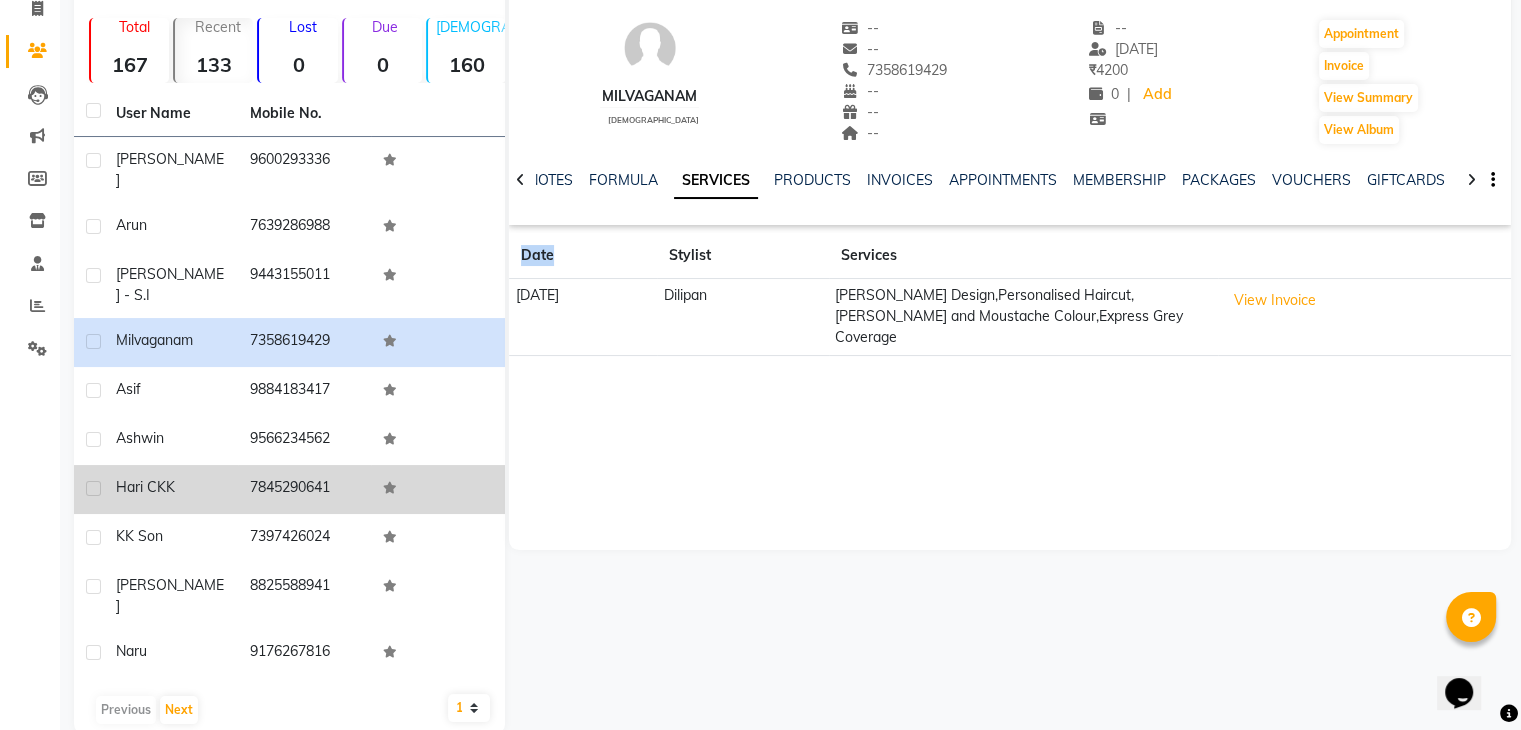 scroll, scrollTop: 0, scrollLeft: 0, axis: both 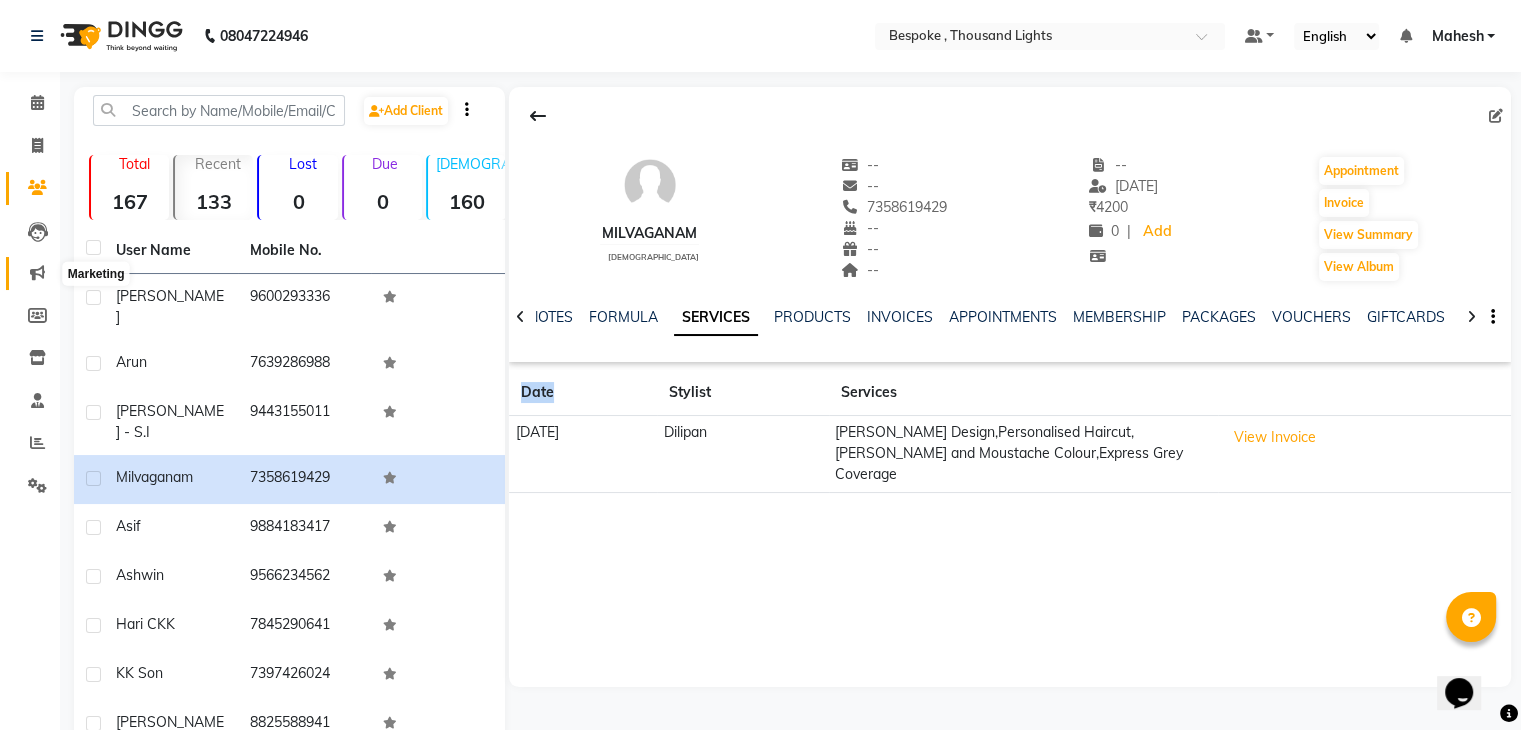 click 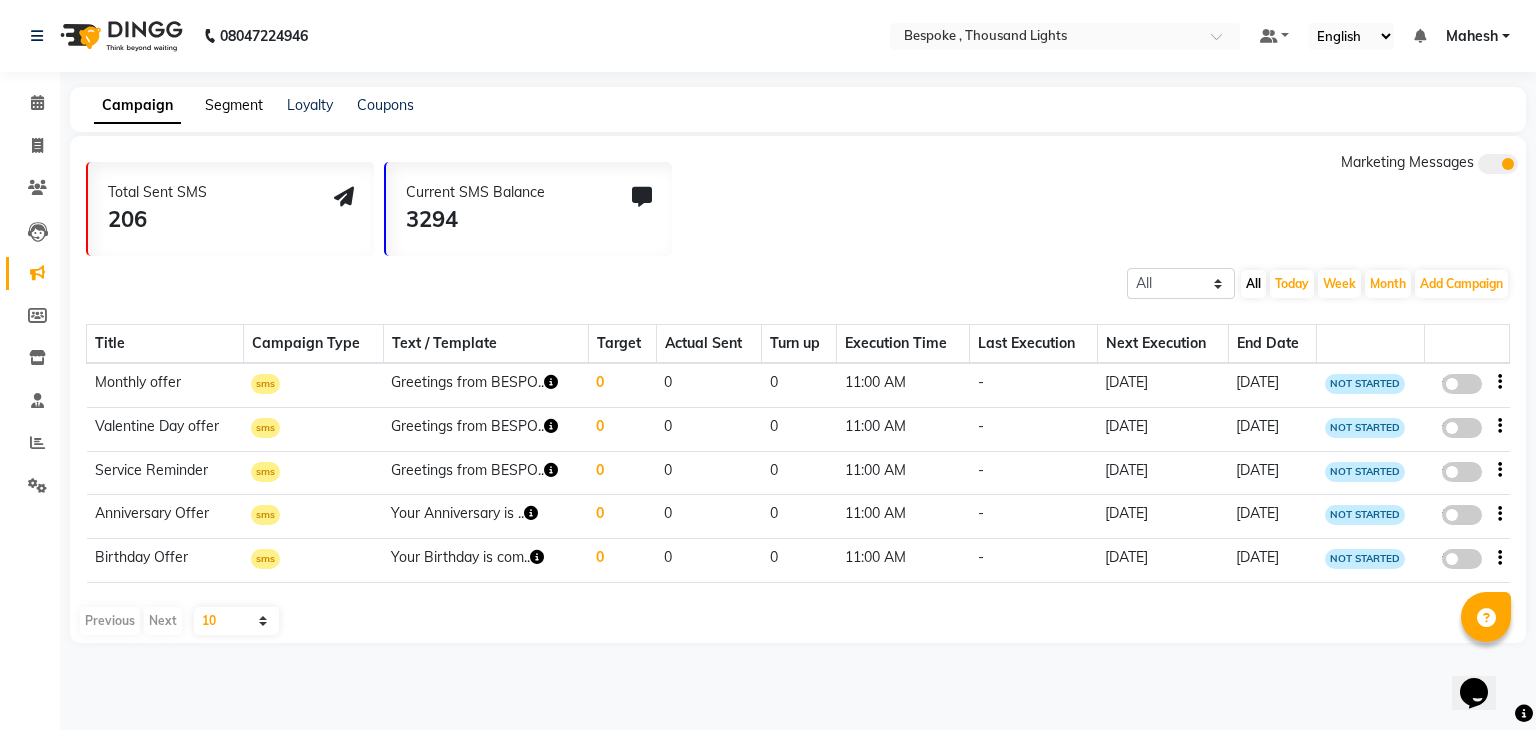 click on "Segment" 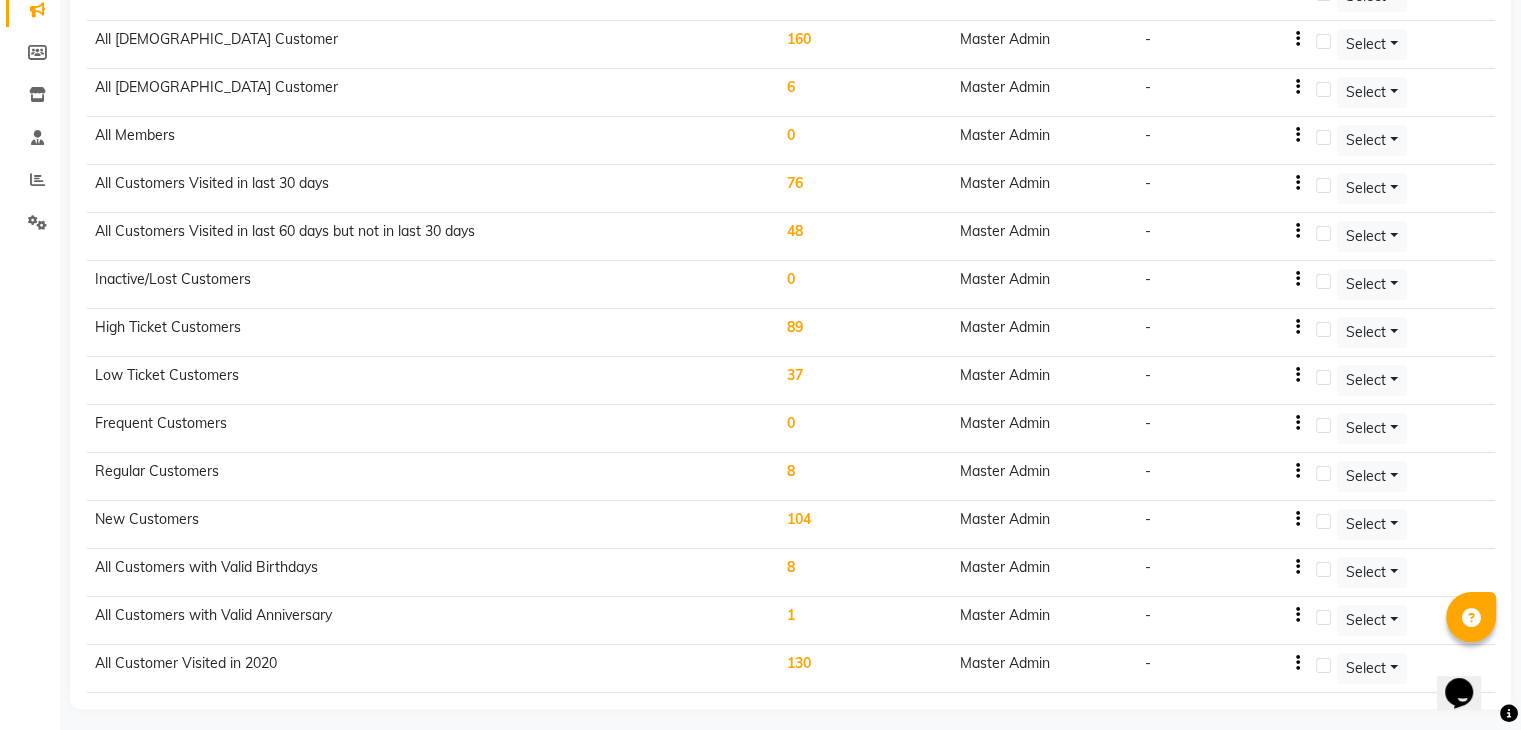scroll, scrollTop: 0, scrollLeft: 0, axis: both 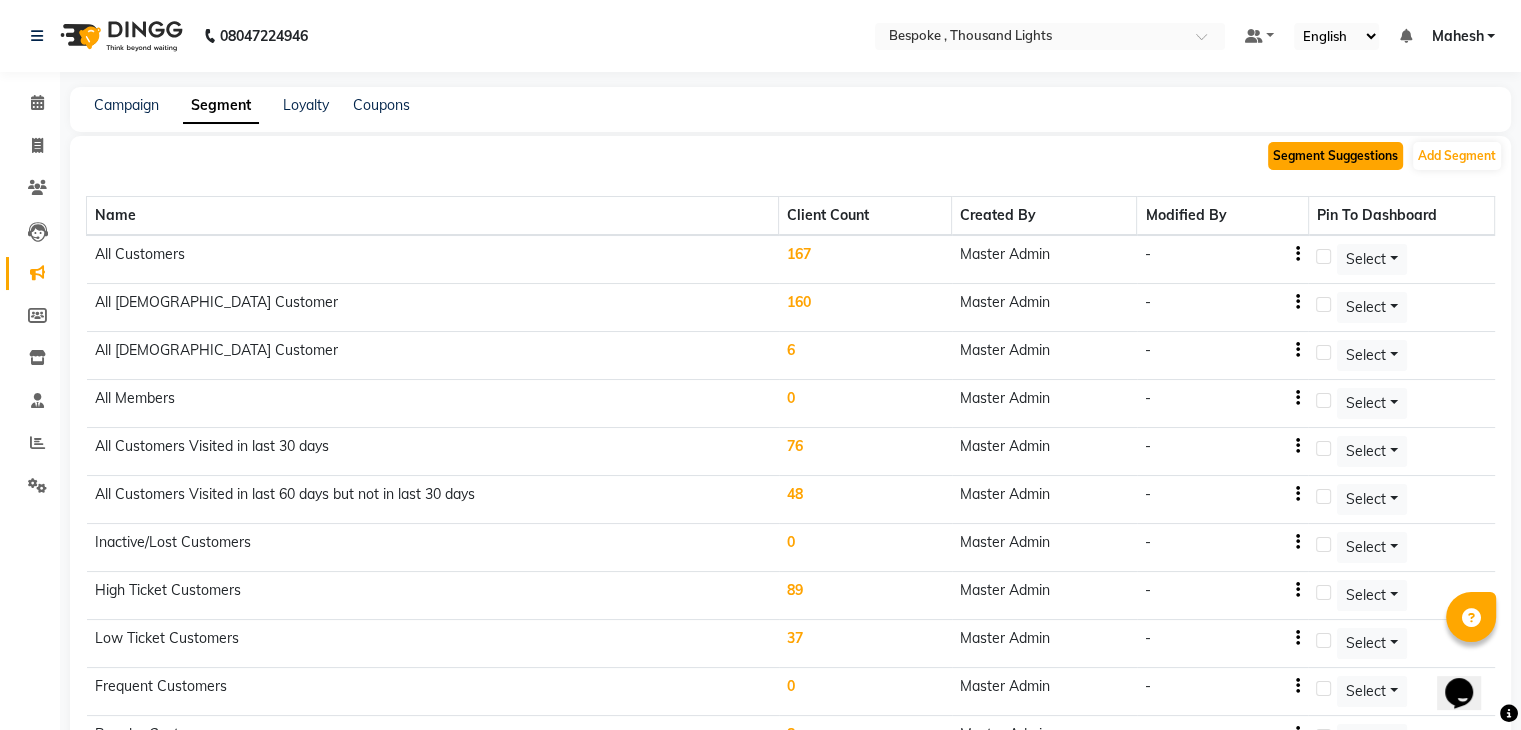 click on "Segment Suggestions" 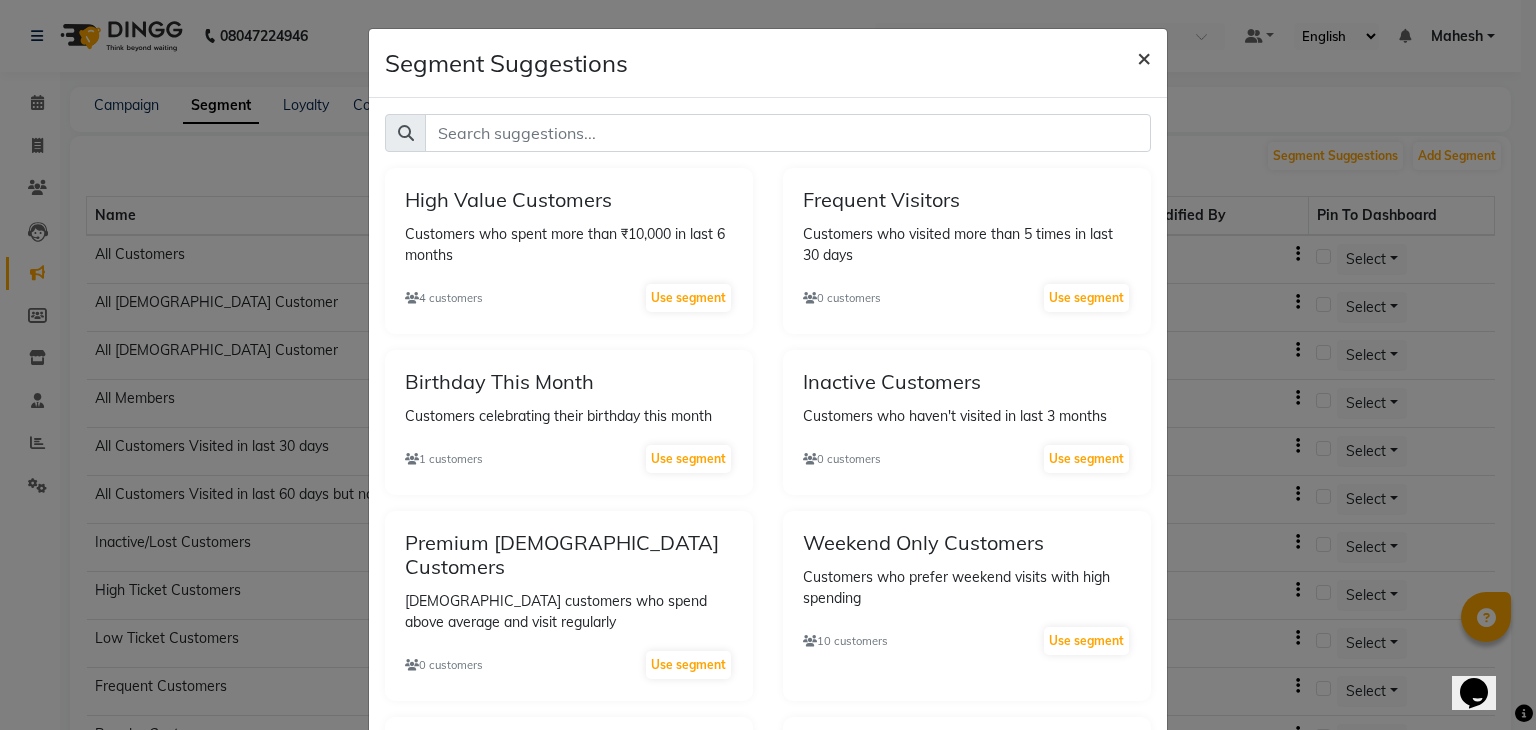 click on "×" 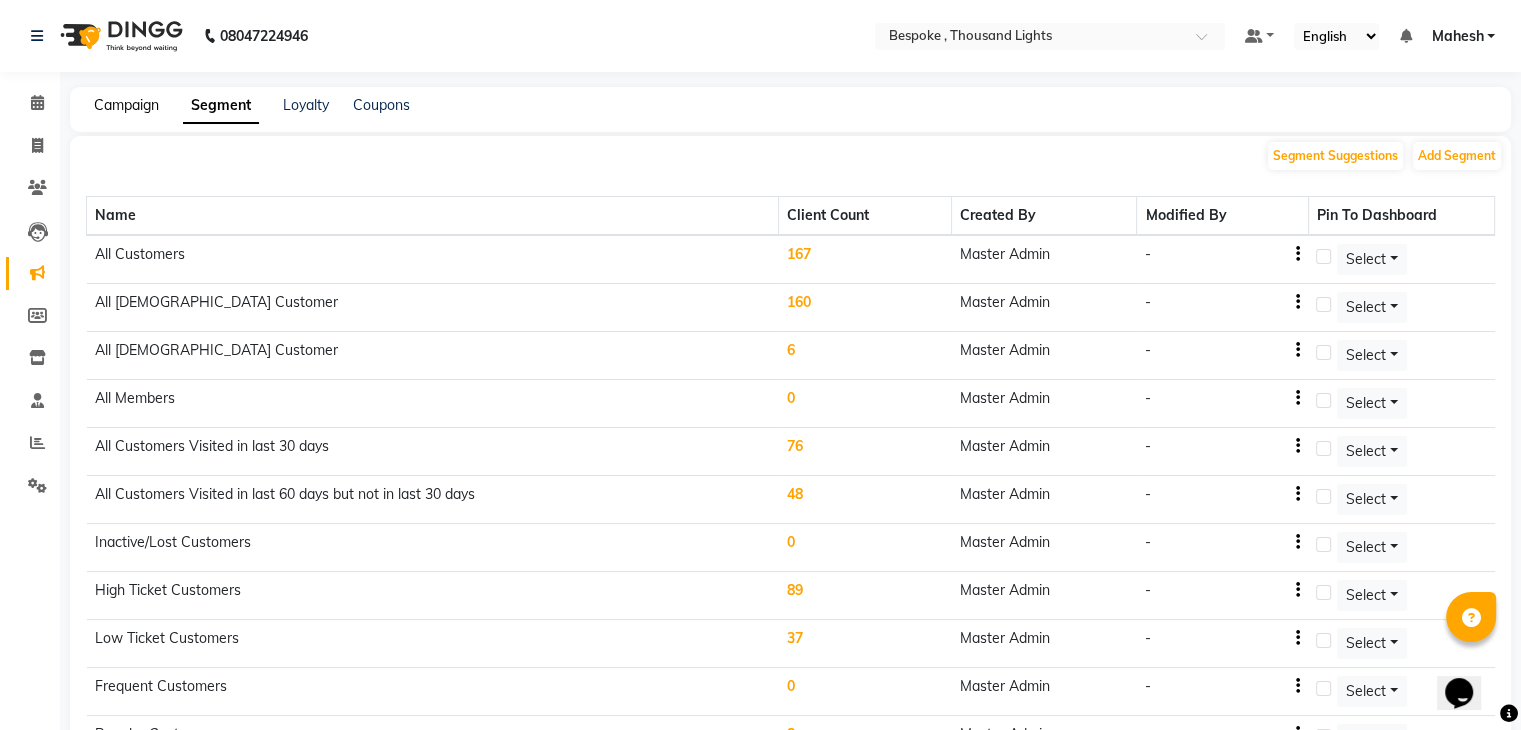 click on "Campaign" 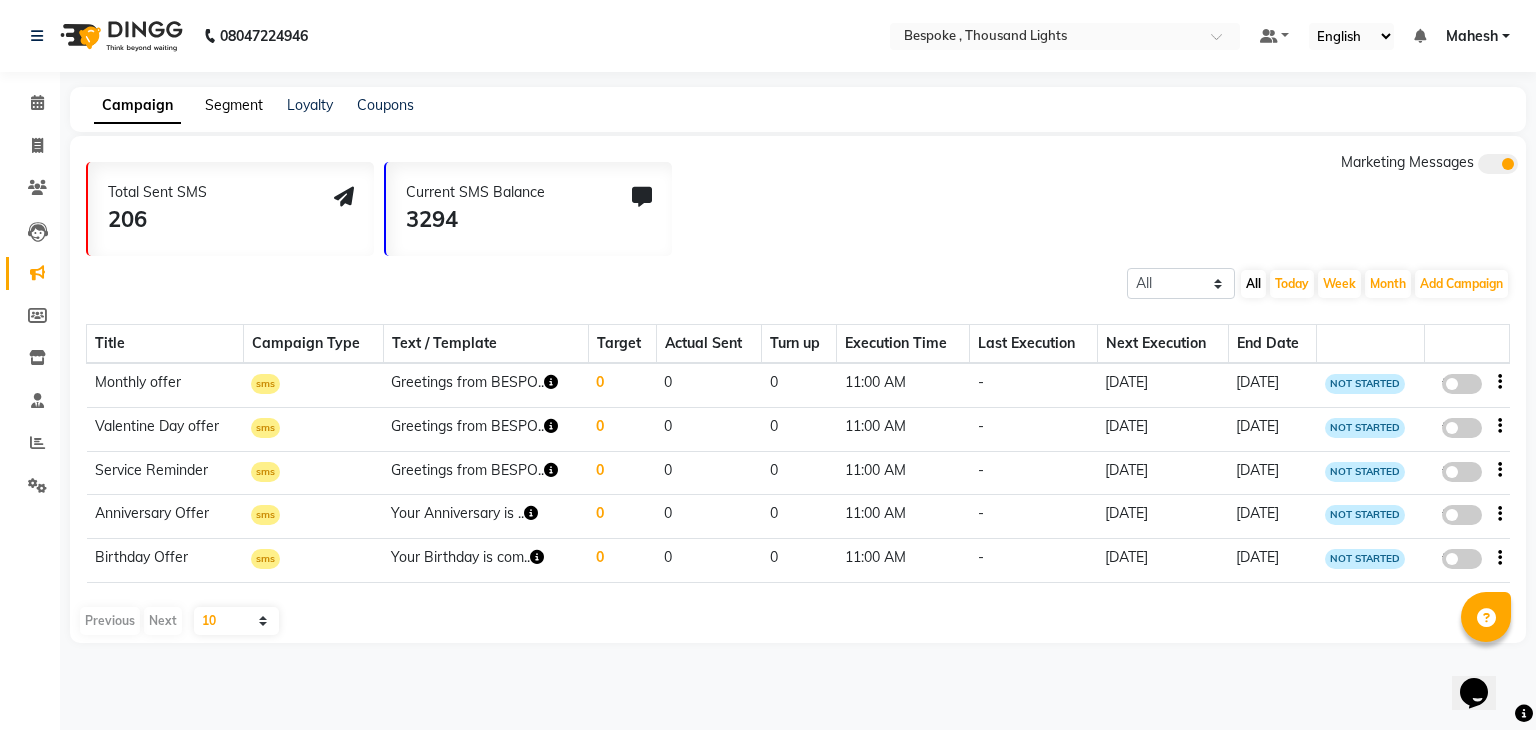 click on "Segment" 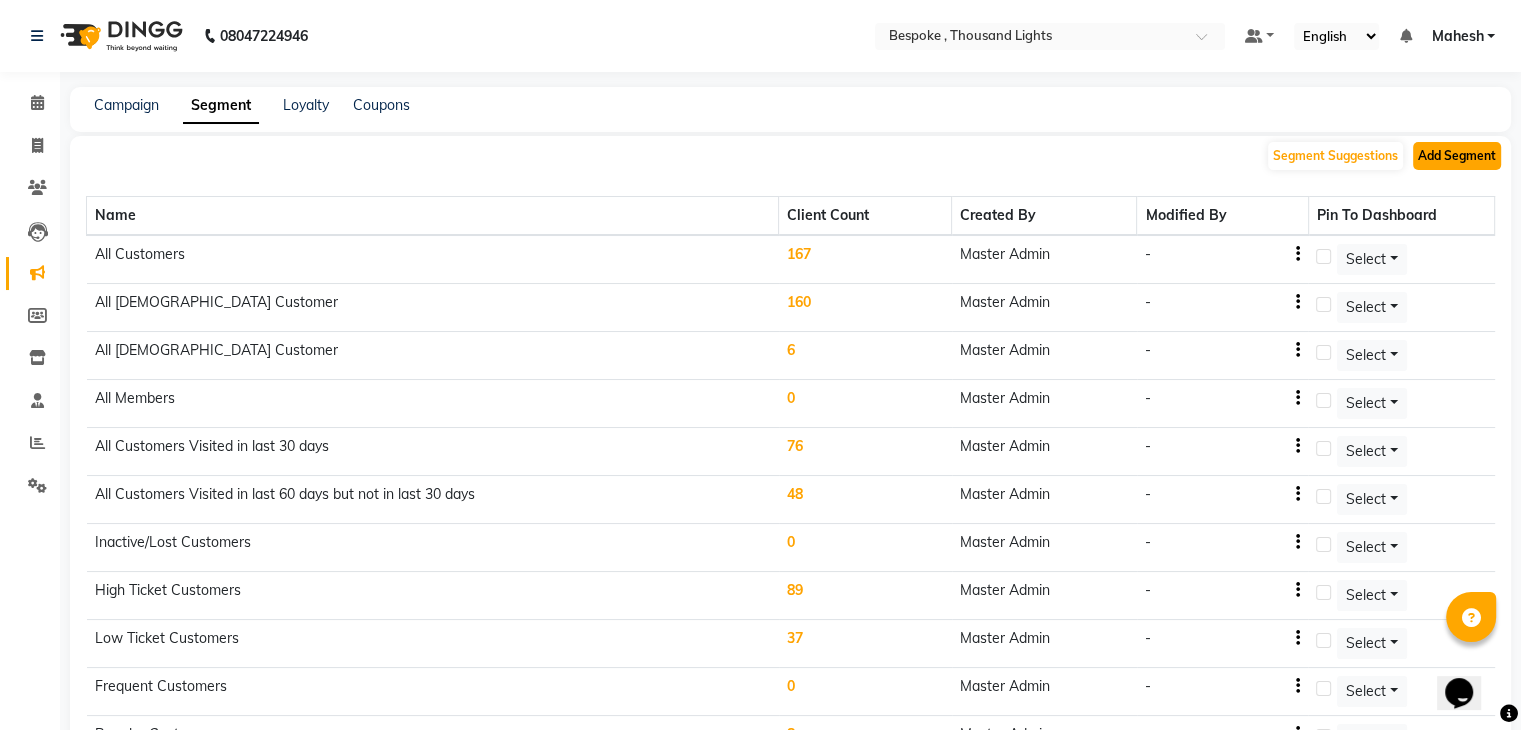 click on "Add Segment" 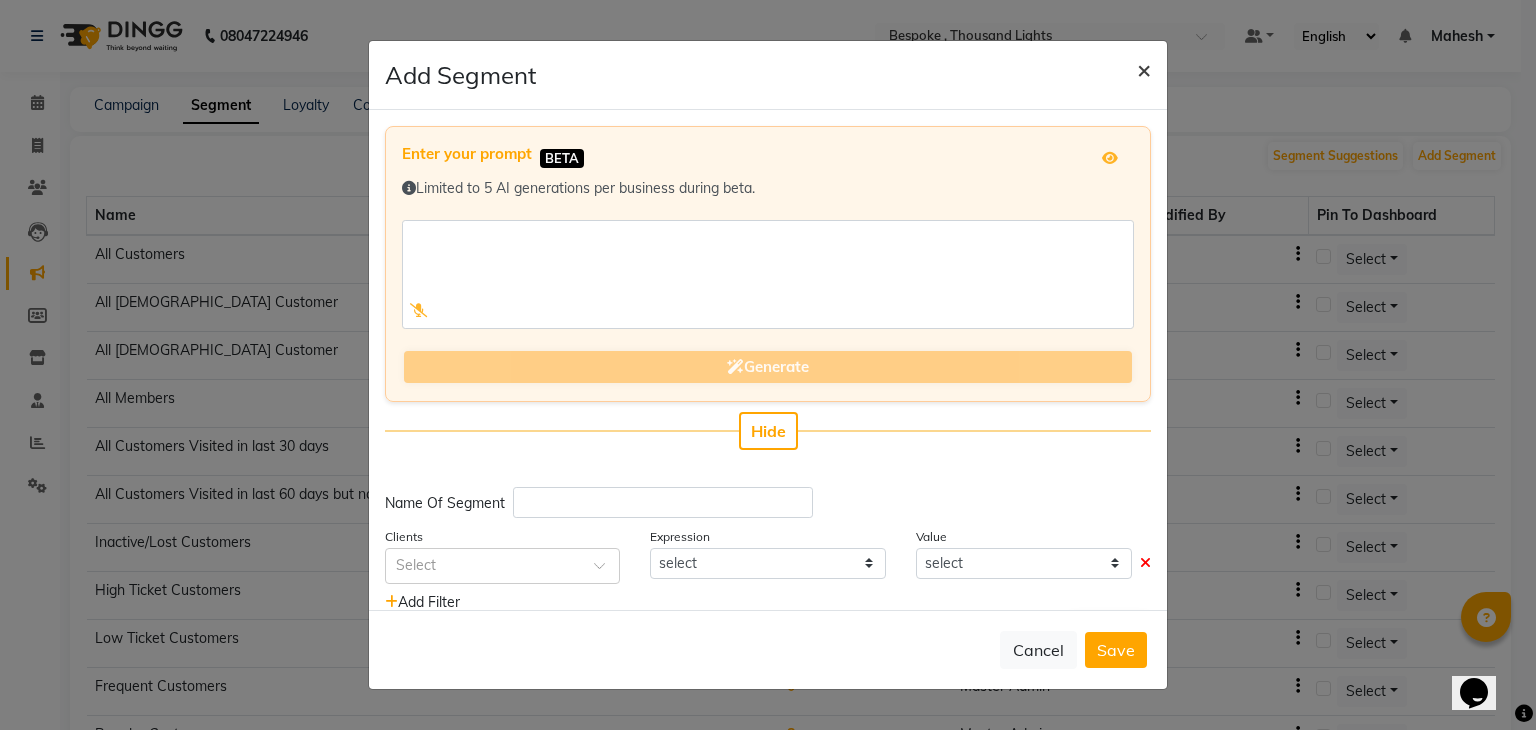 click on "×" 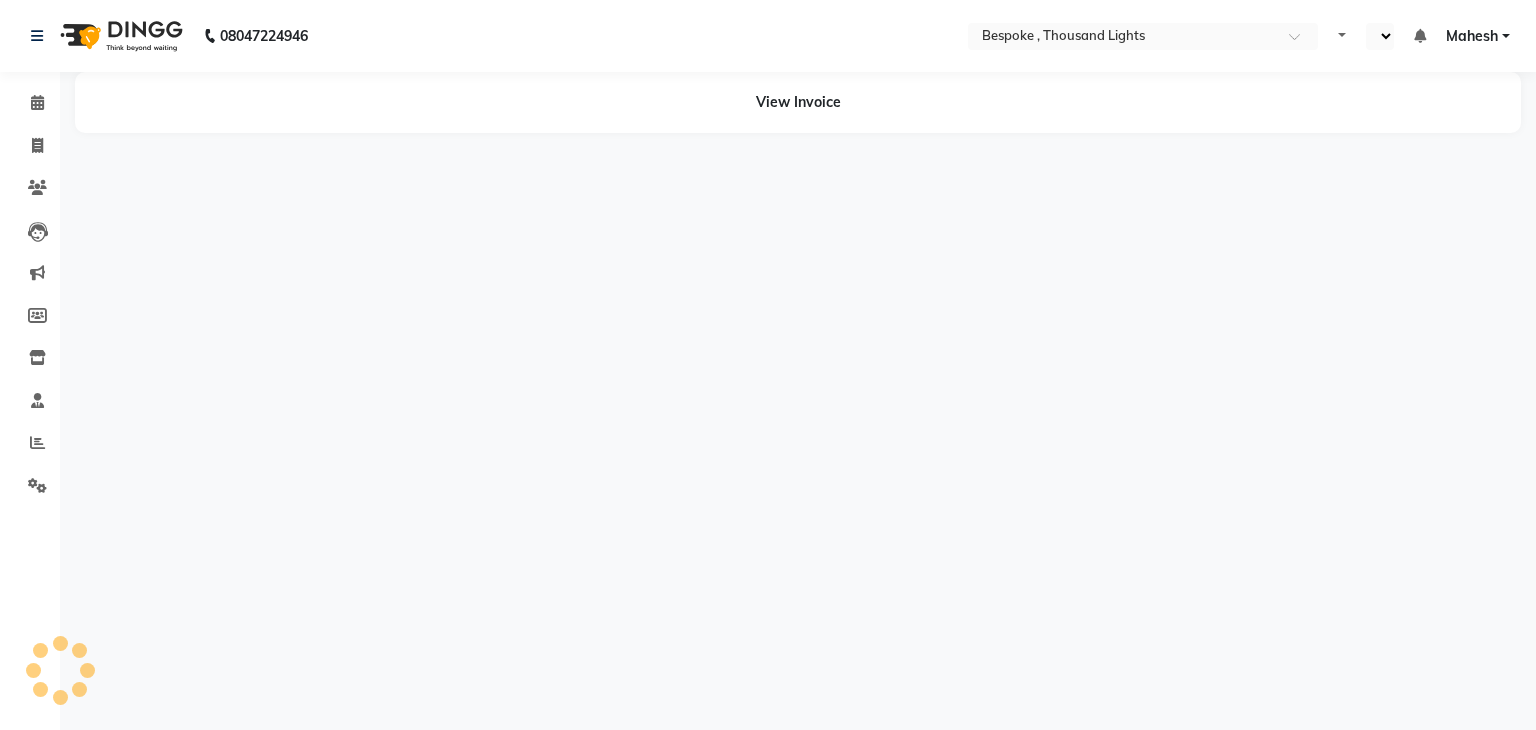 scroll, scrollTop: 0, scrollLeft: 0, axis: both 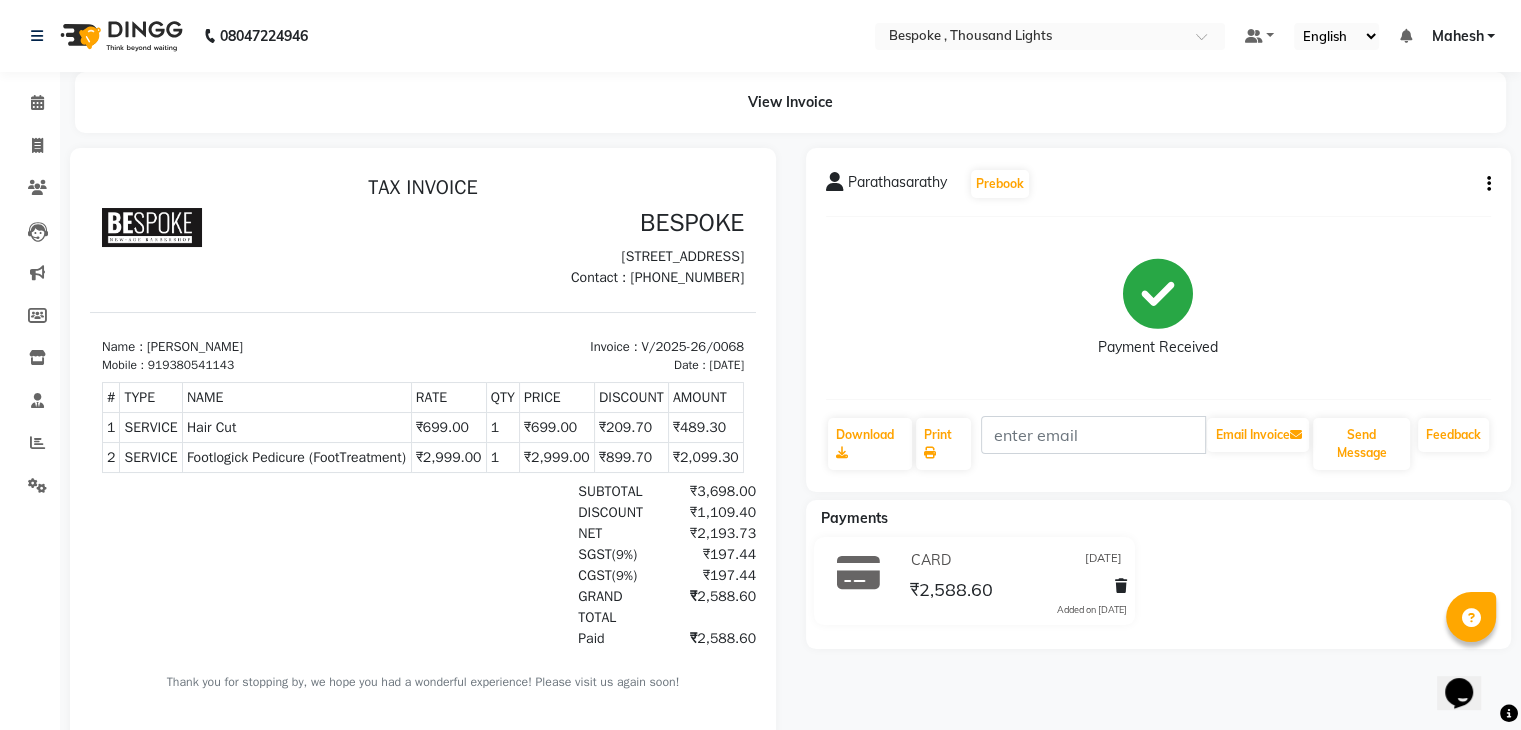 click 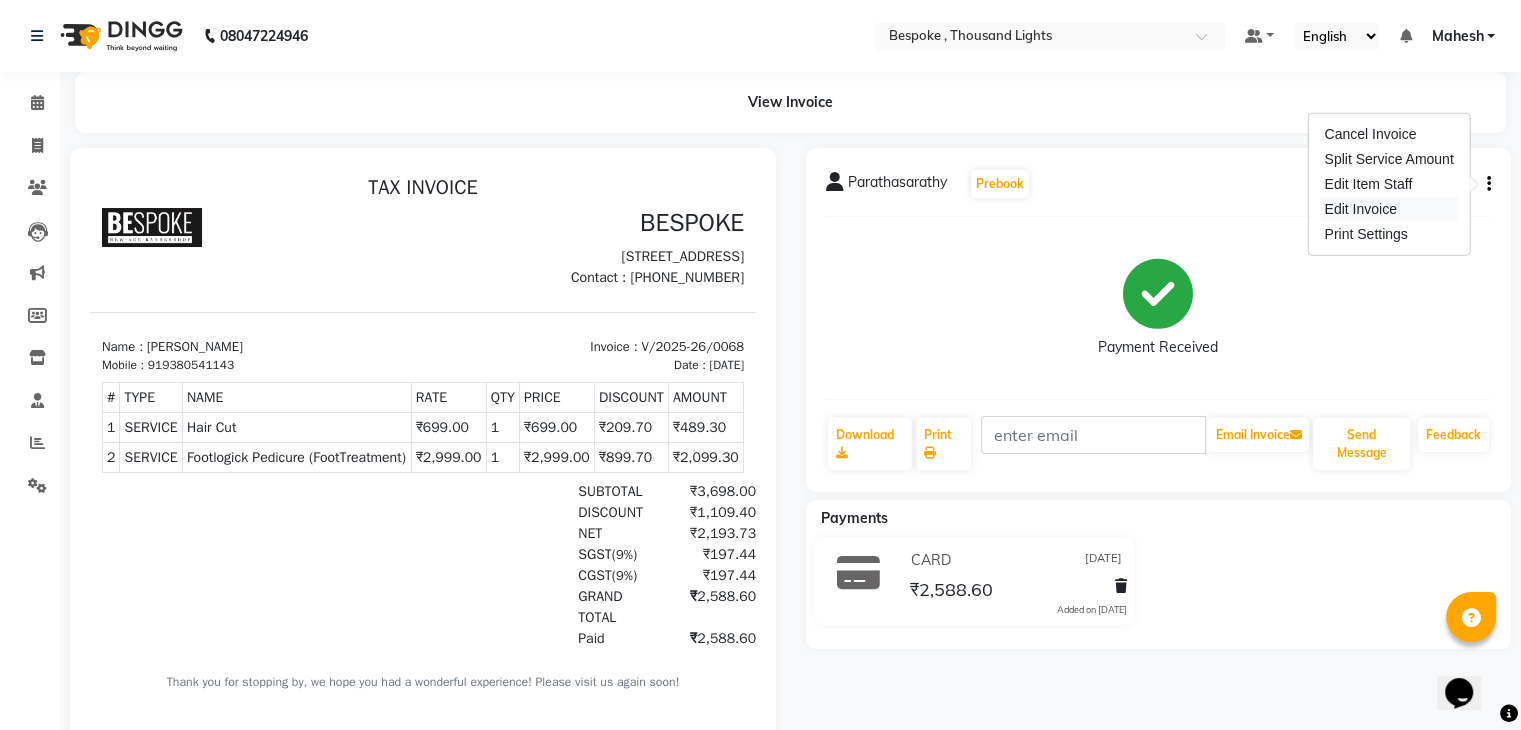 click on "Edit Invoice" at bounding box center [1388, 209] 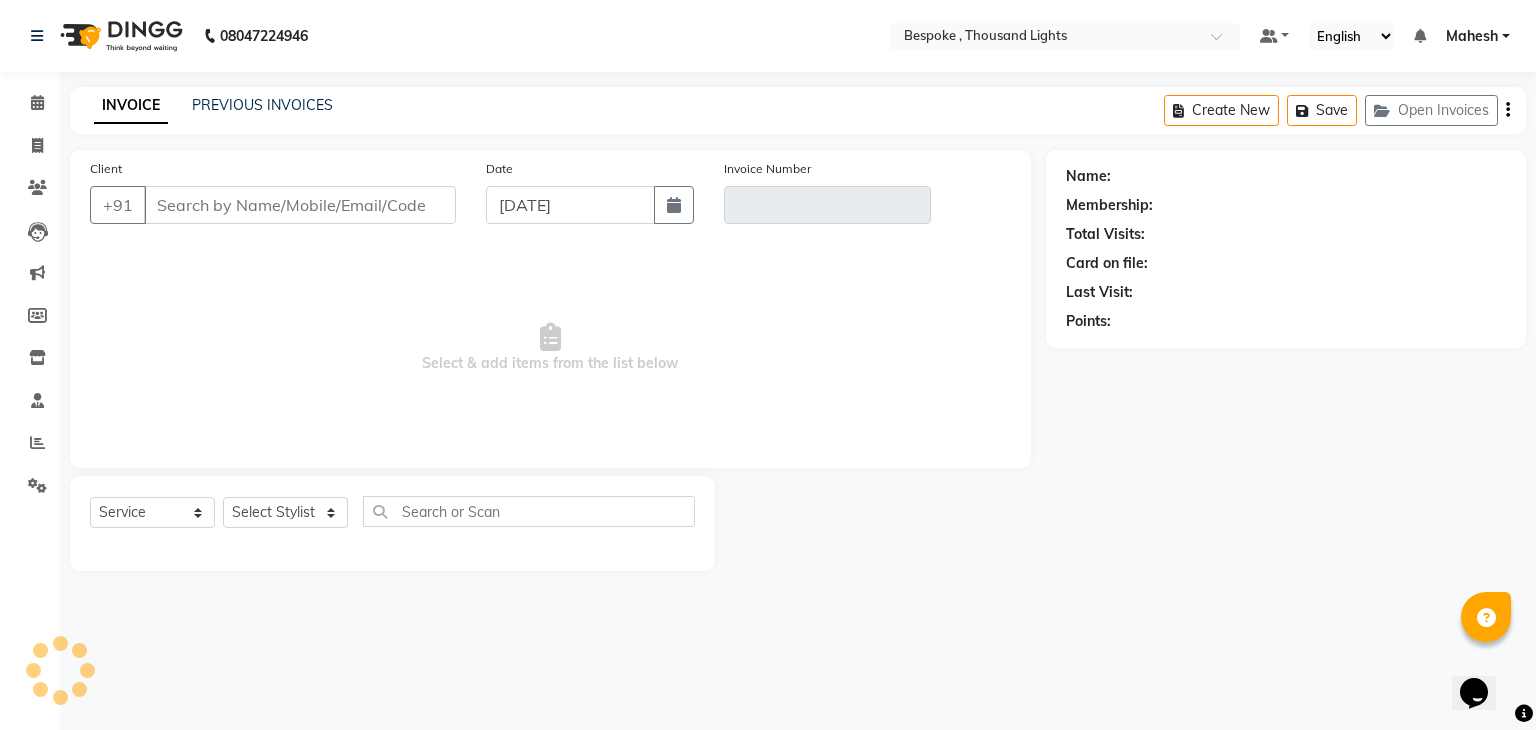 type on "9380541143" 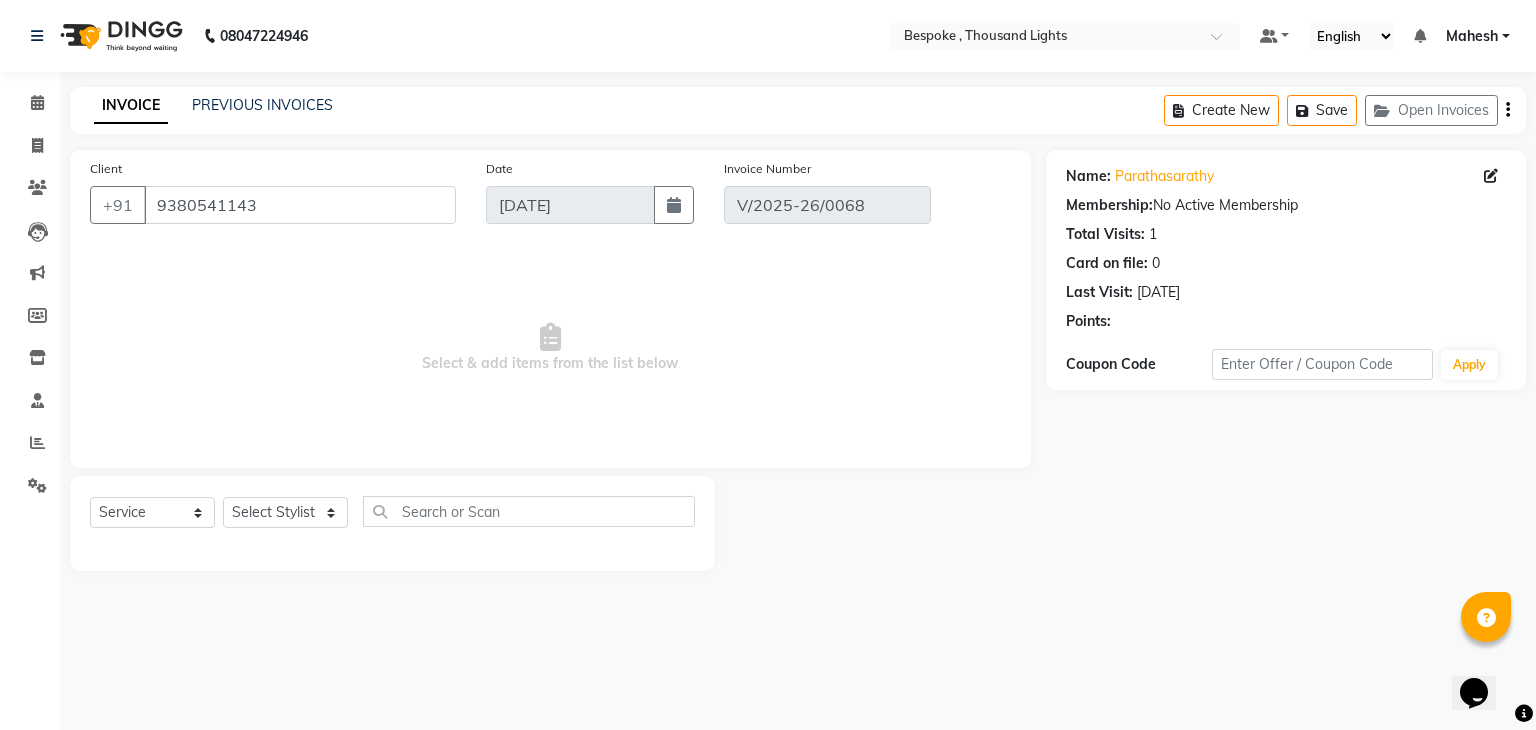 type on "[DATE]" 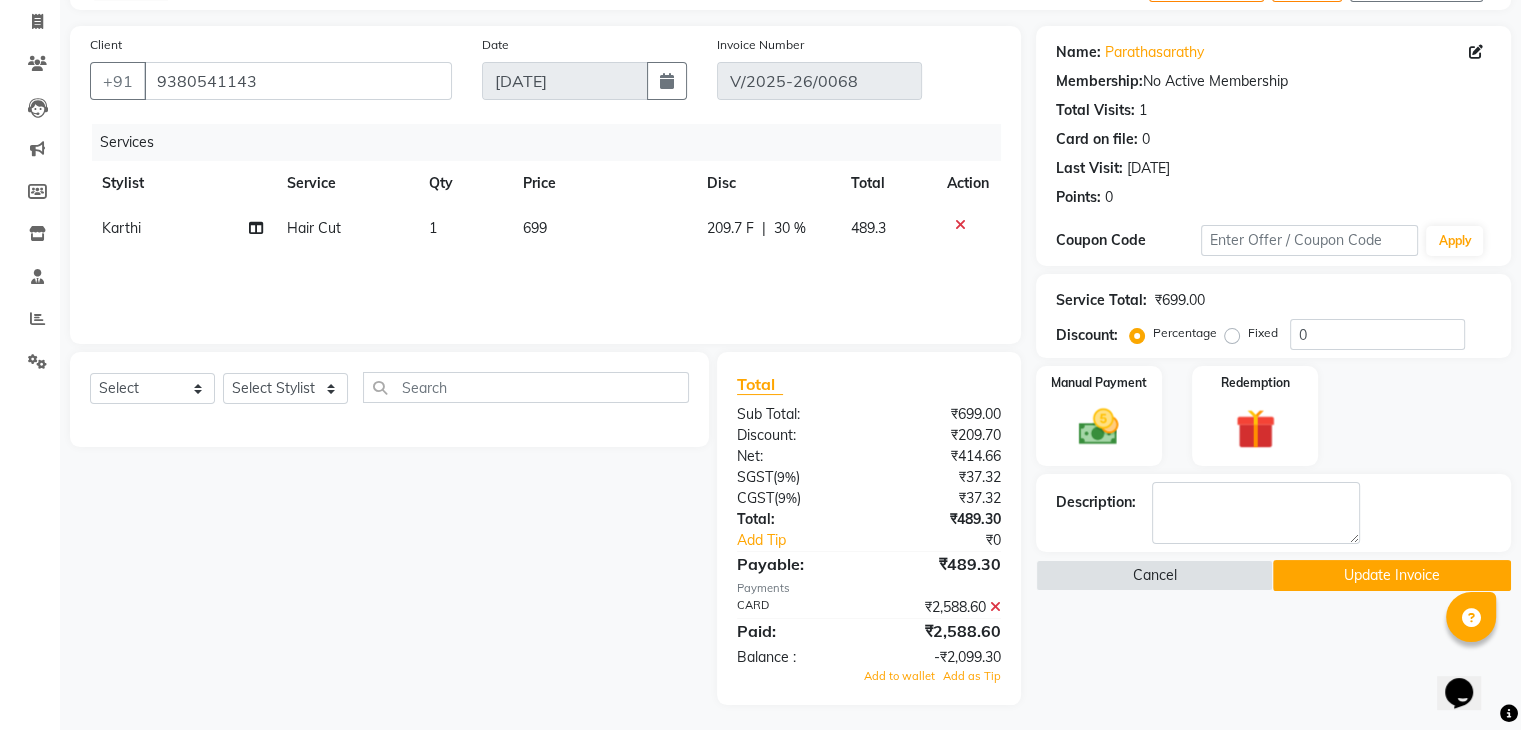 scroll, scrollTop: 124, scrollLeft: 0, axis: vertical 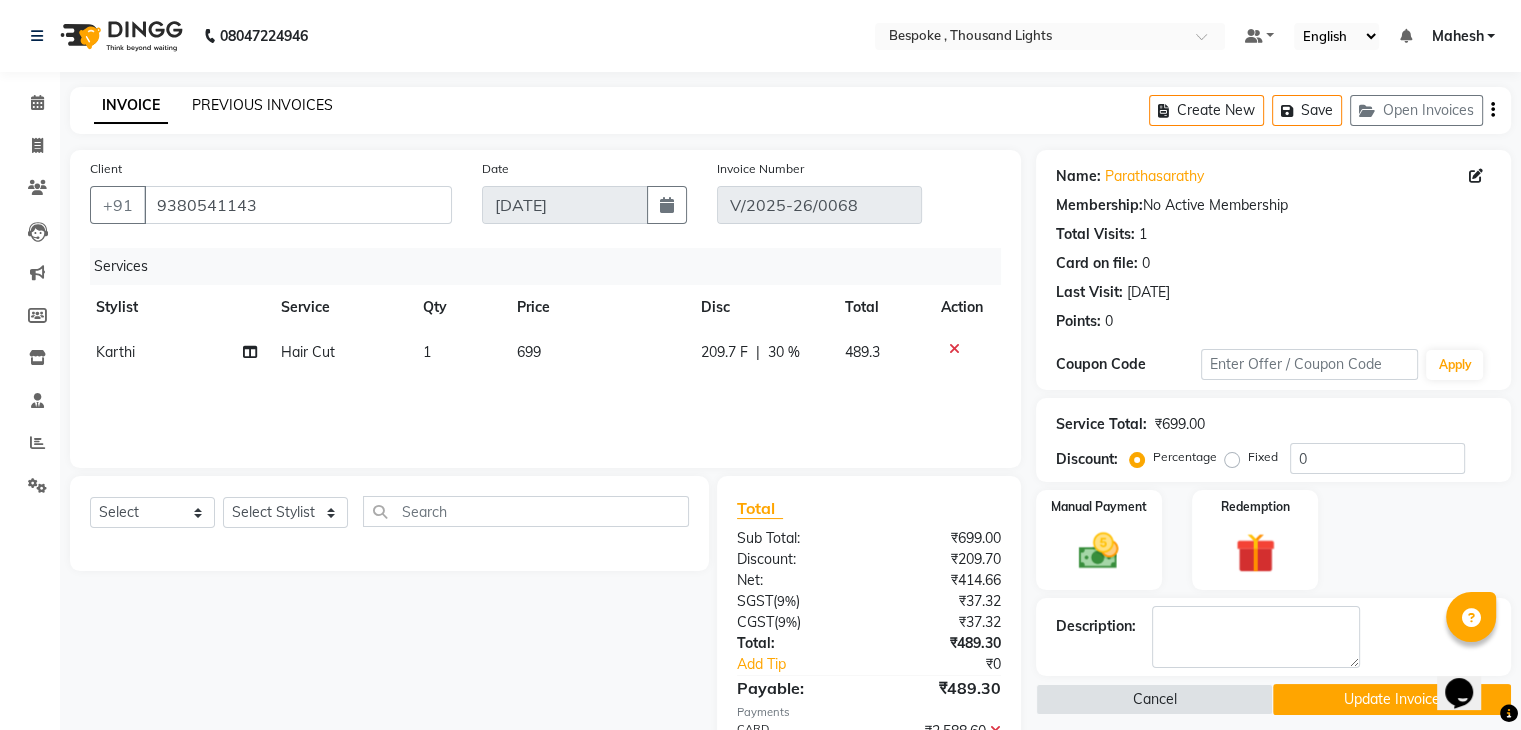 click on "PREVIOUS INVOICES" 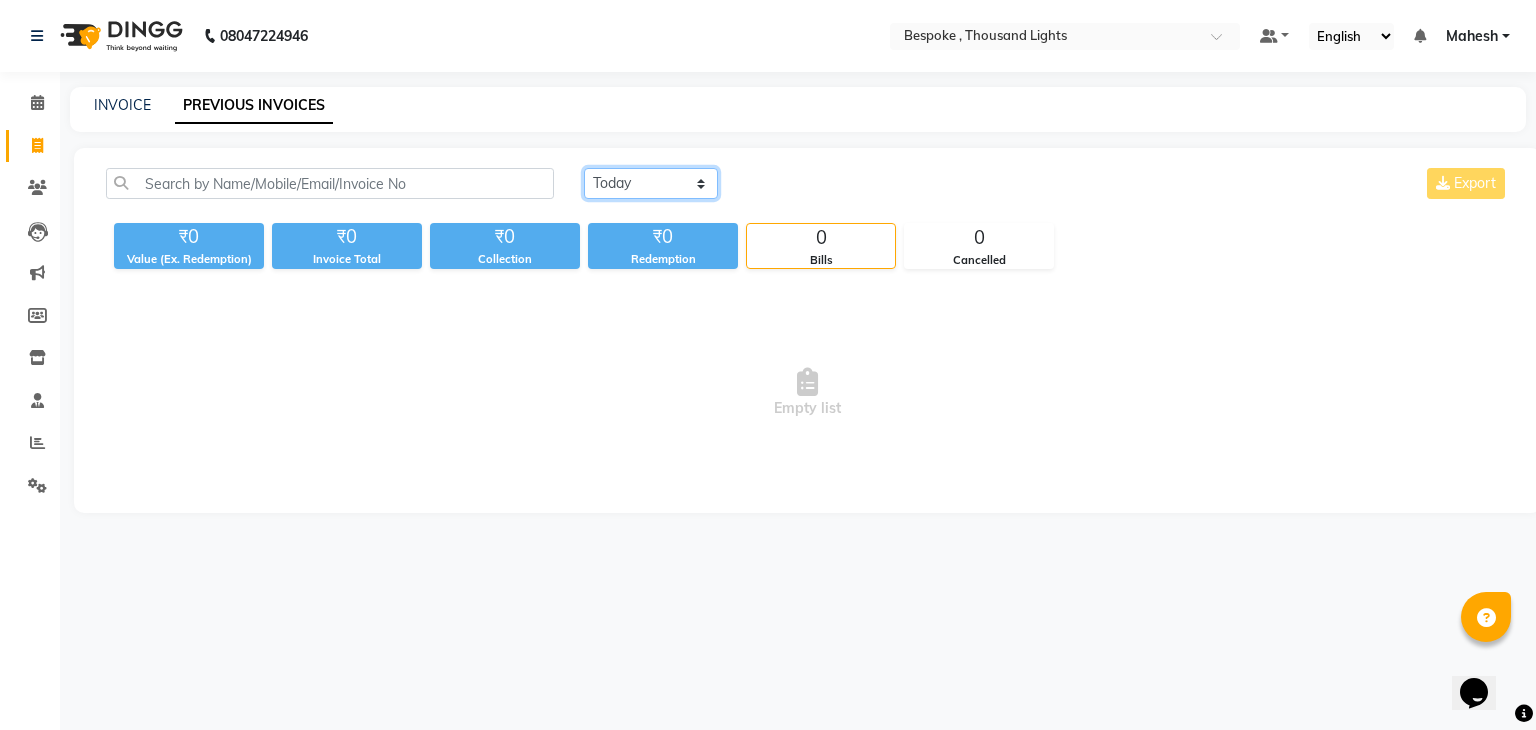 click on "[DATE] [DATE] Custom Range" 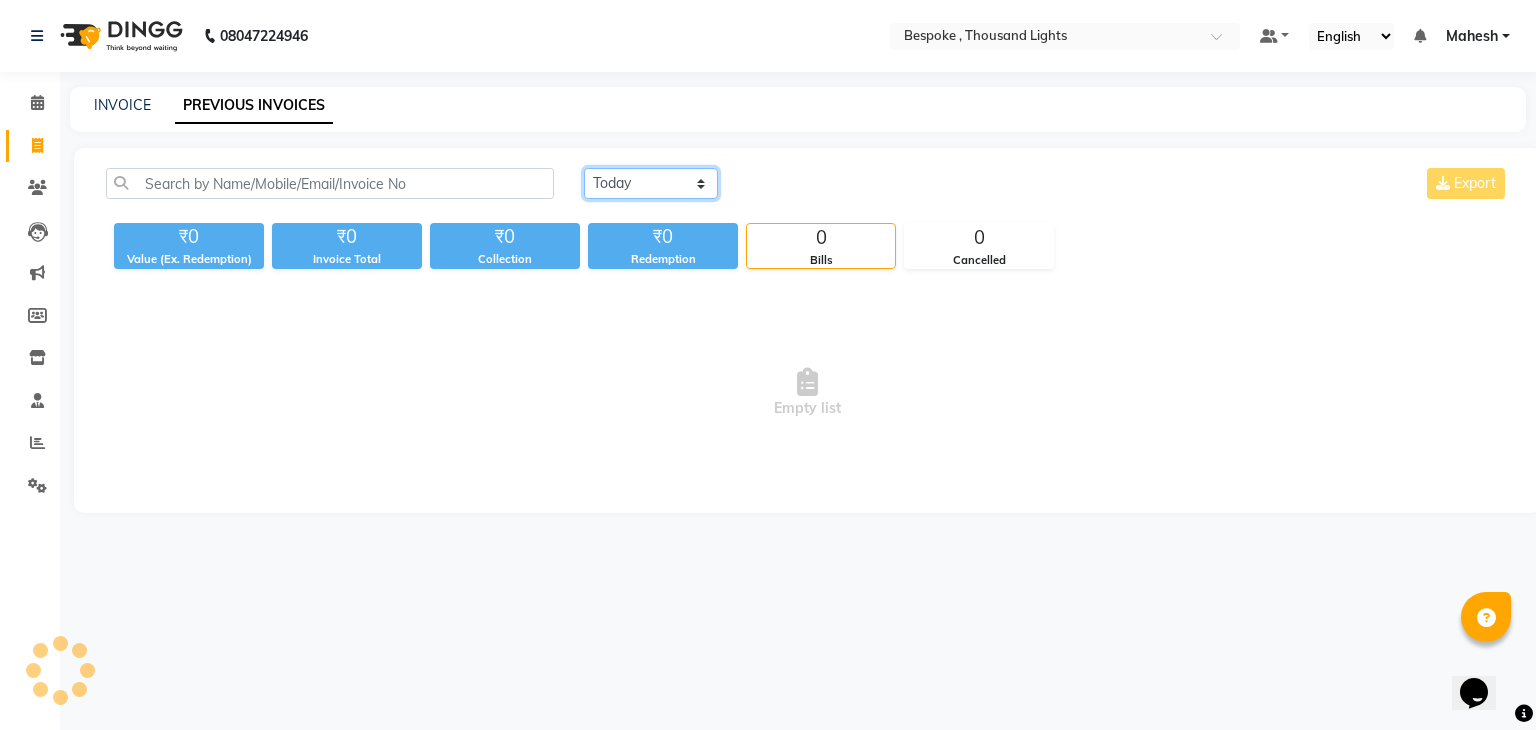 select on "range" 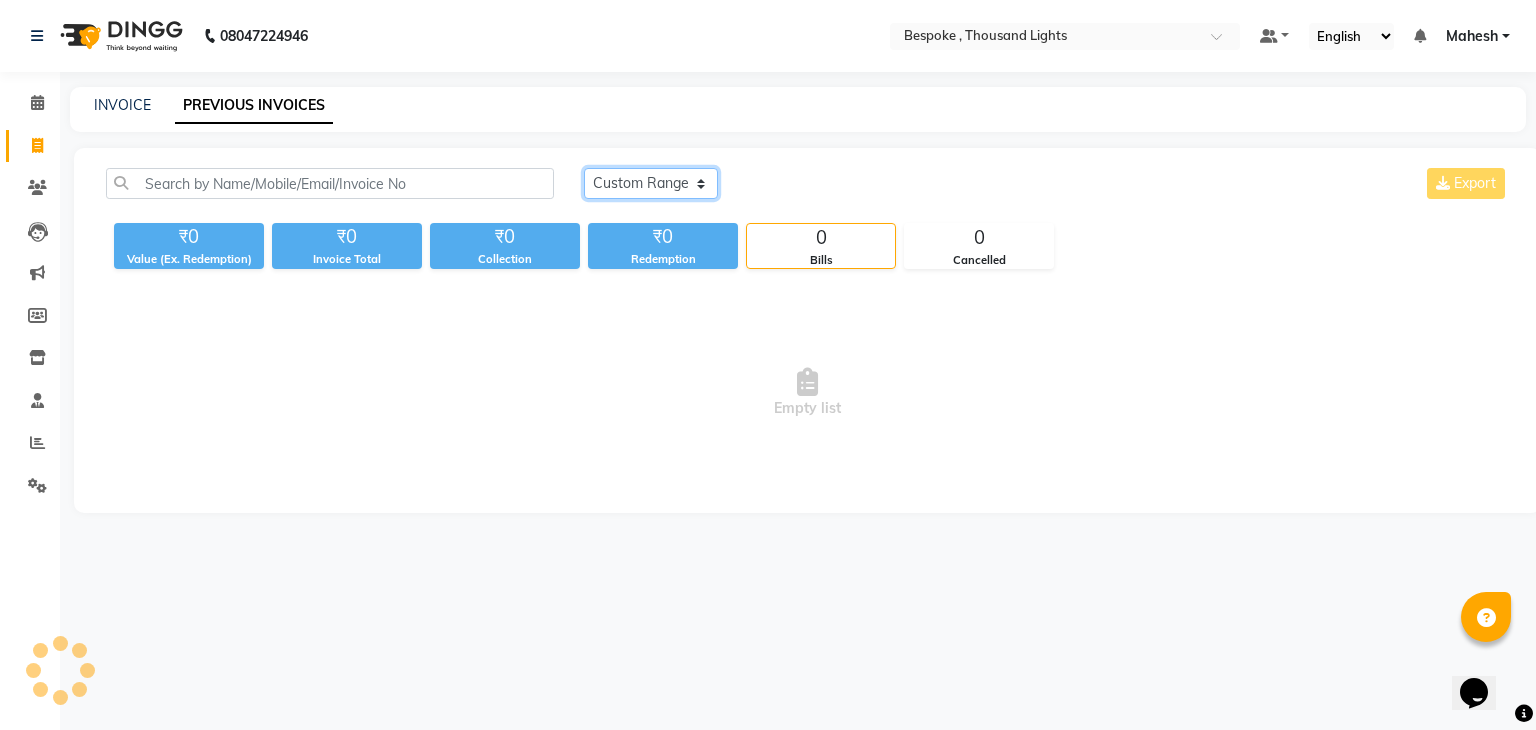 click on "[DATE] [DATE] Custom Range" 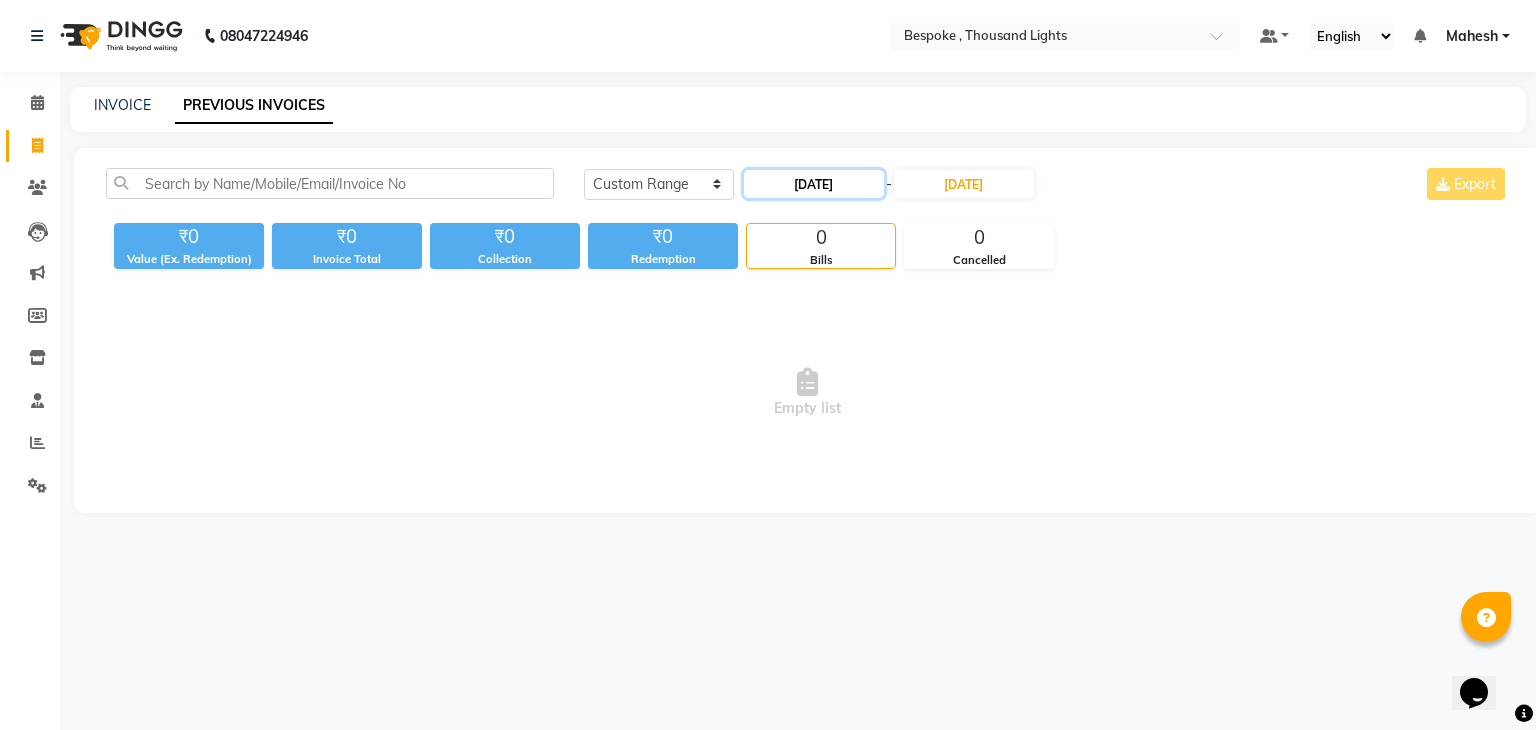 click on "[DATE]" 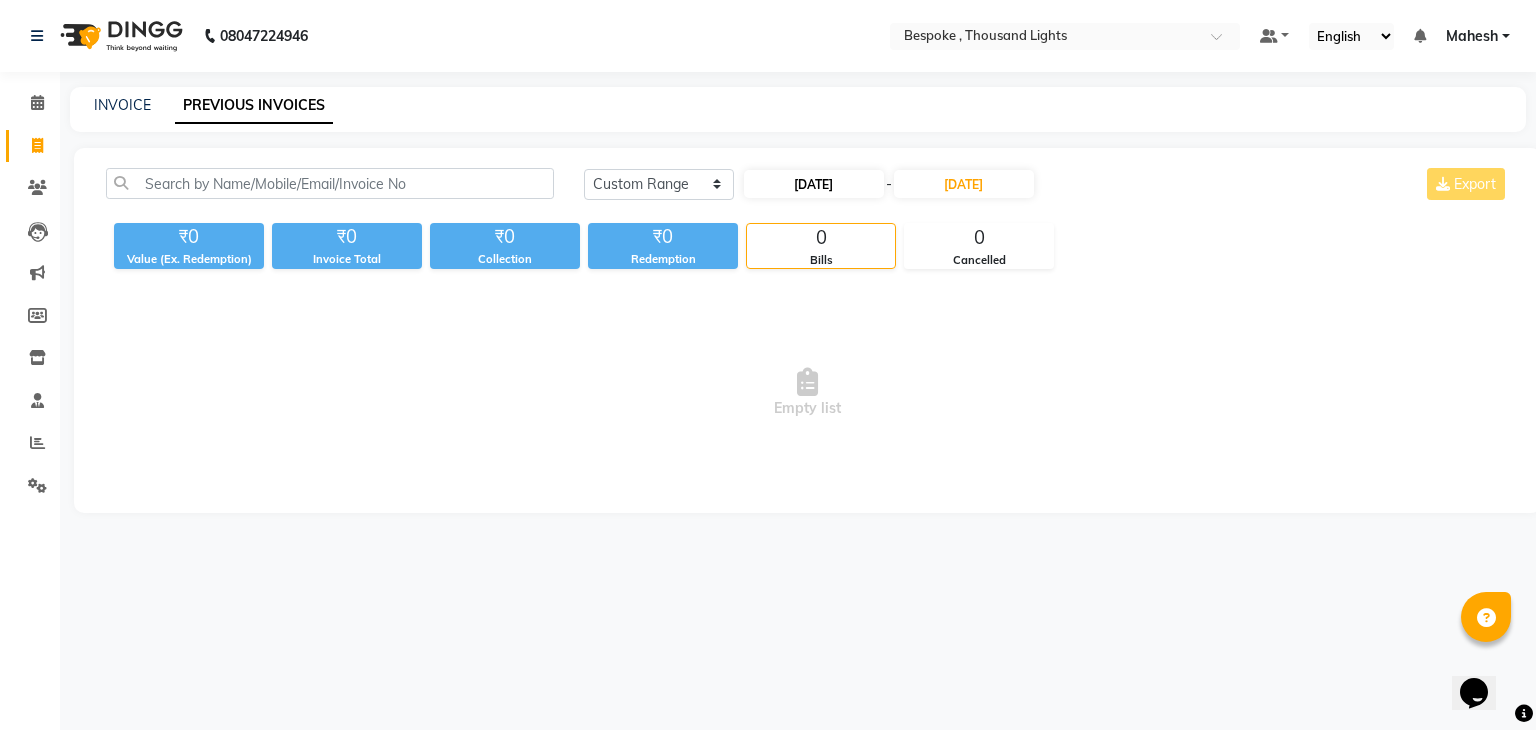 select on "7" 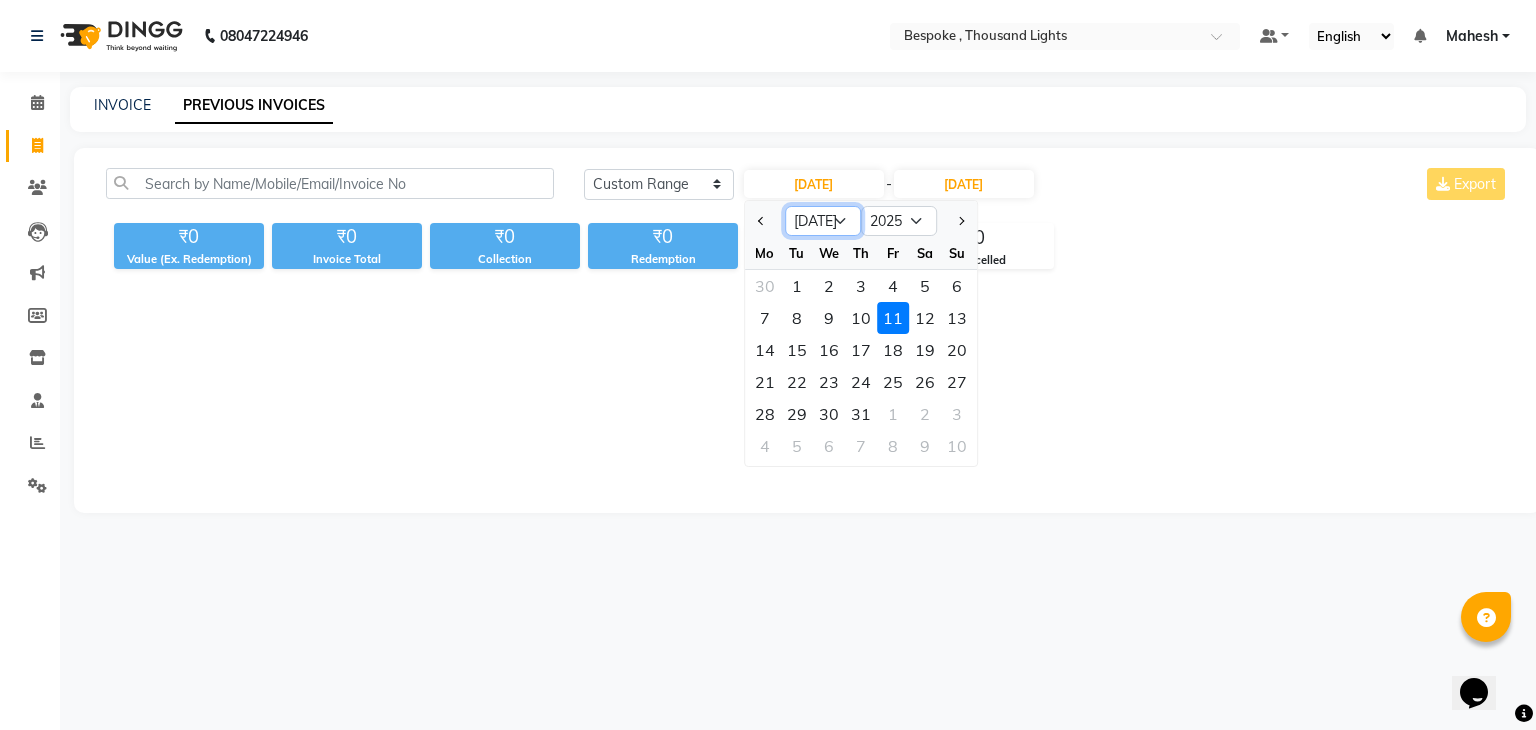 click on "Jan Feb Mar Apr May Jun [DATE] Aug Sep Oct Nov Dec" 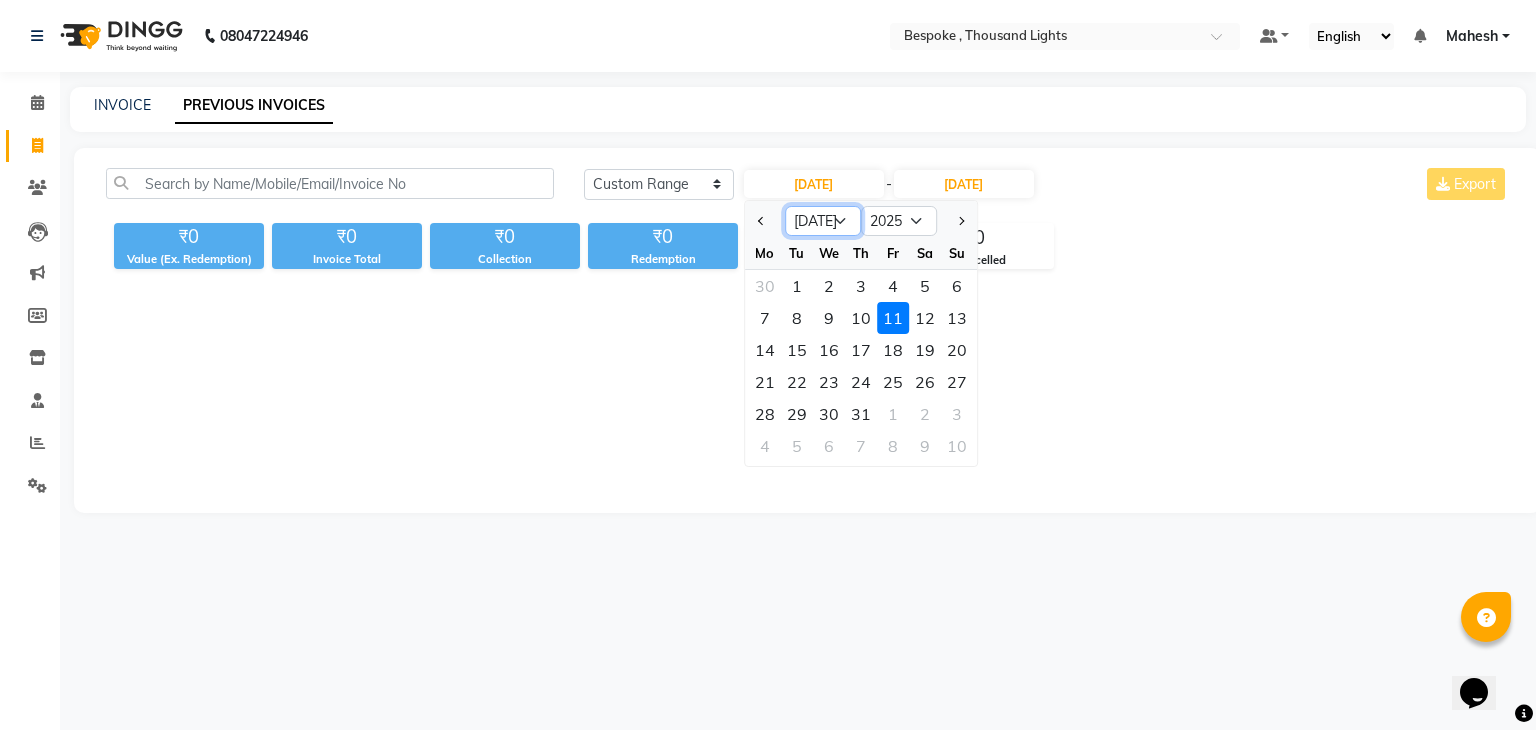 select on "6" 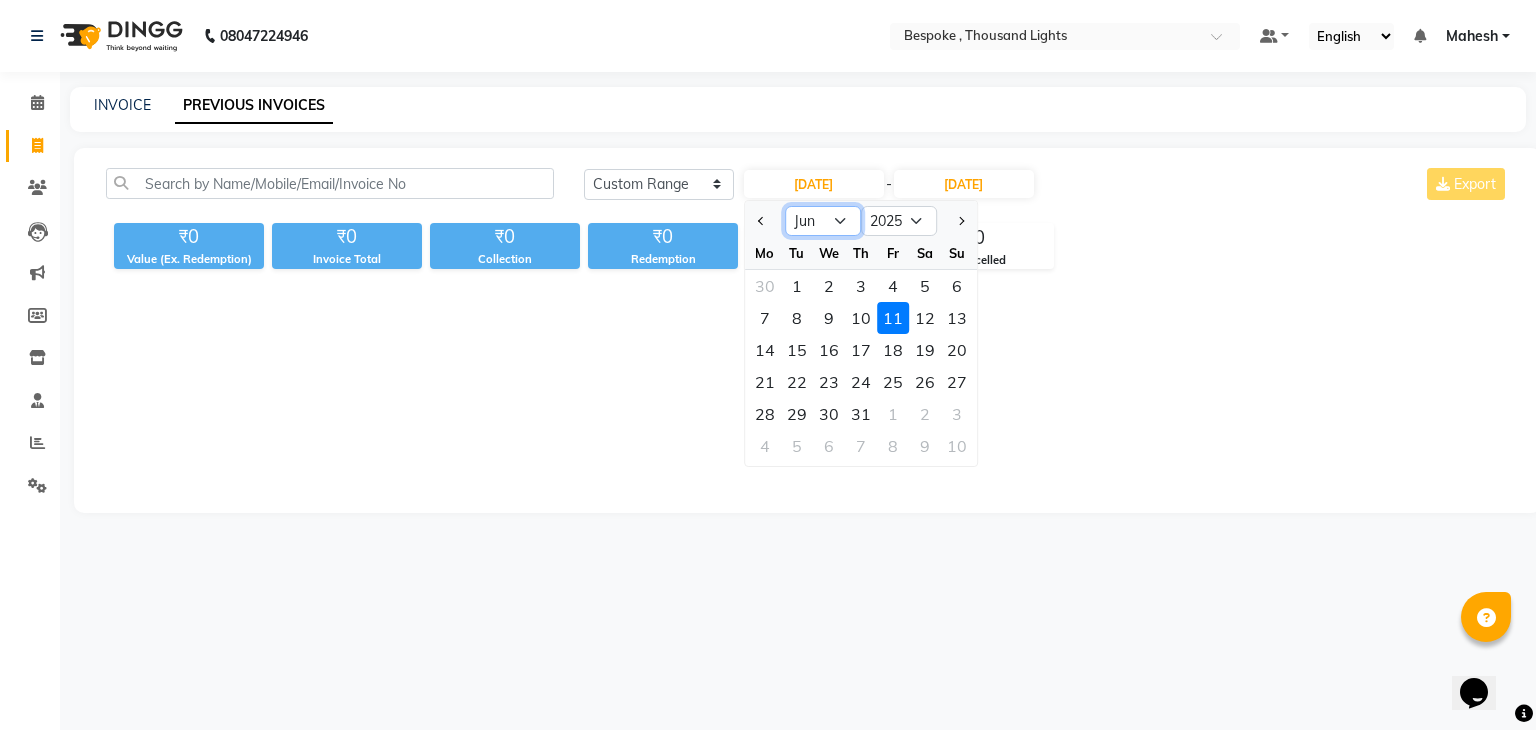 click on "Jan Feb Mar Apr May Jun [DATE] Aug Sep Oct Nov Dec" 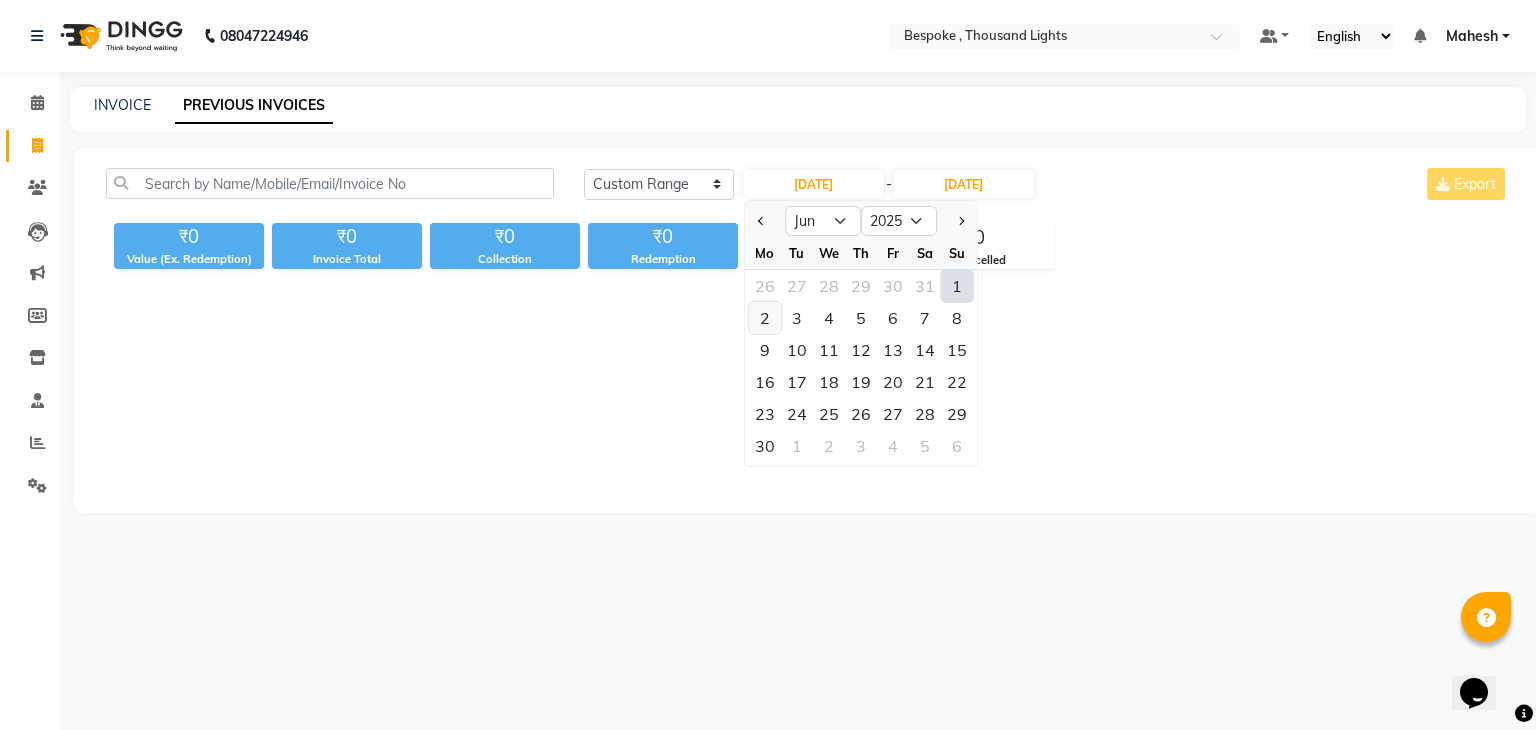 click on "2" 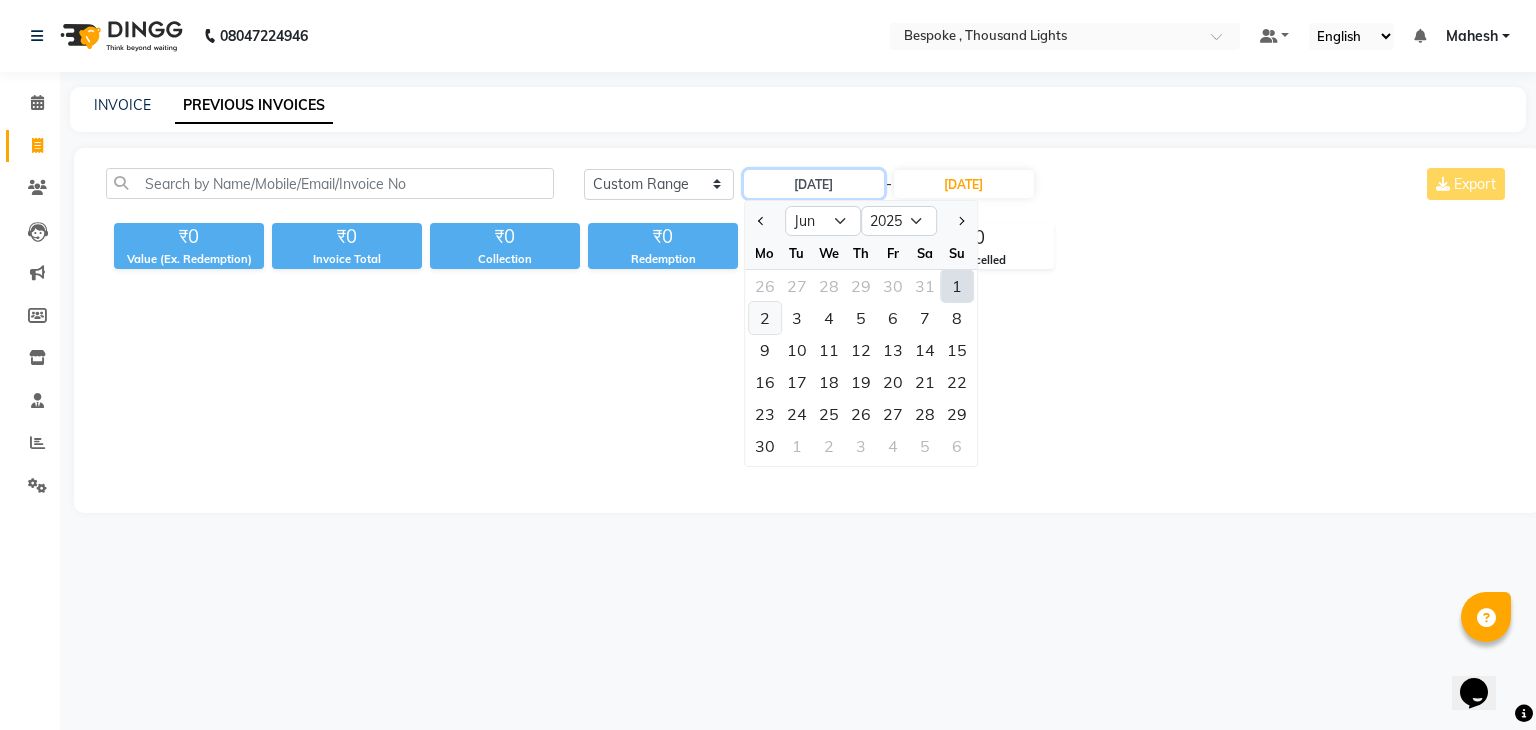 type on "[DATE]" 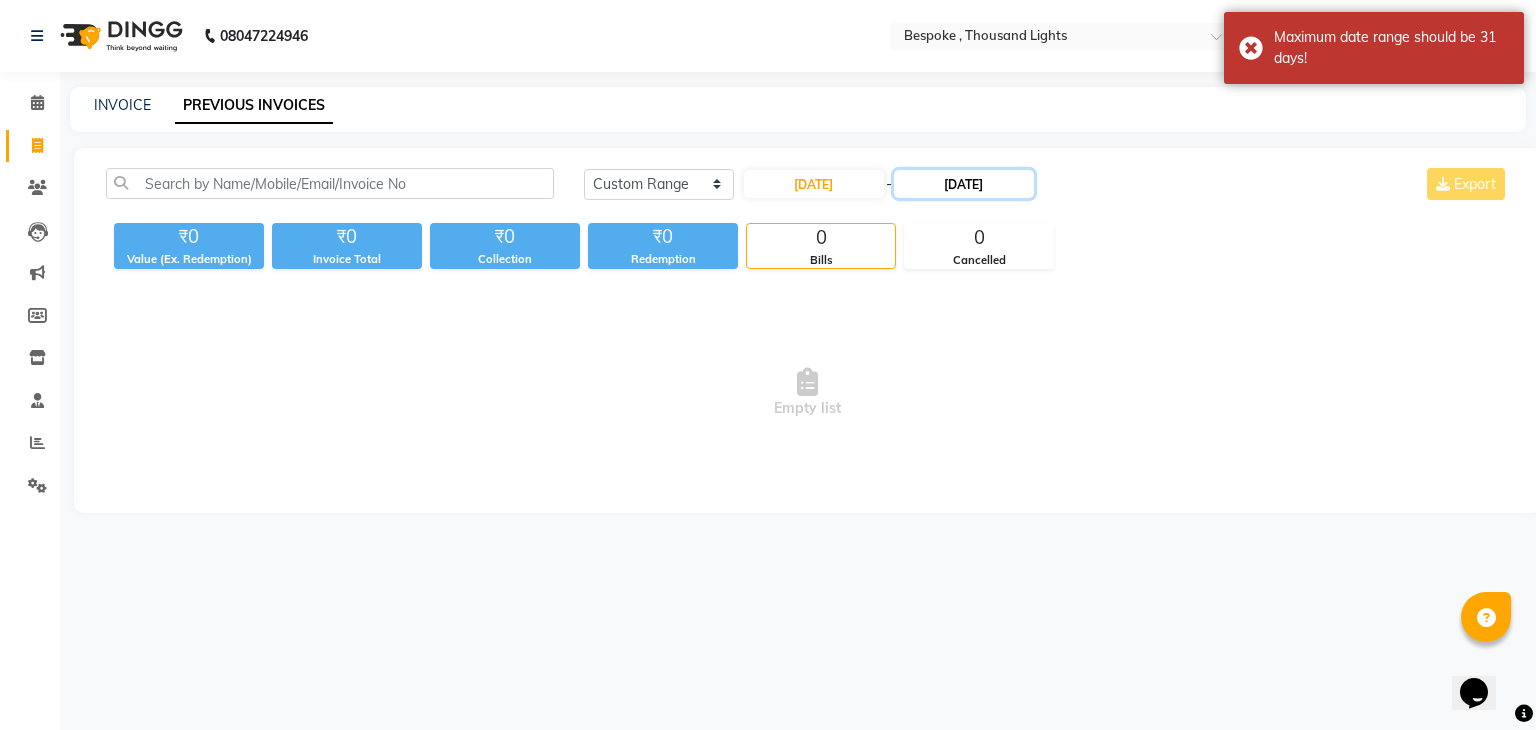 click on "[DATE]" 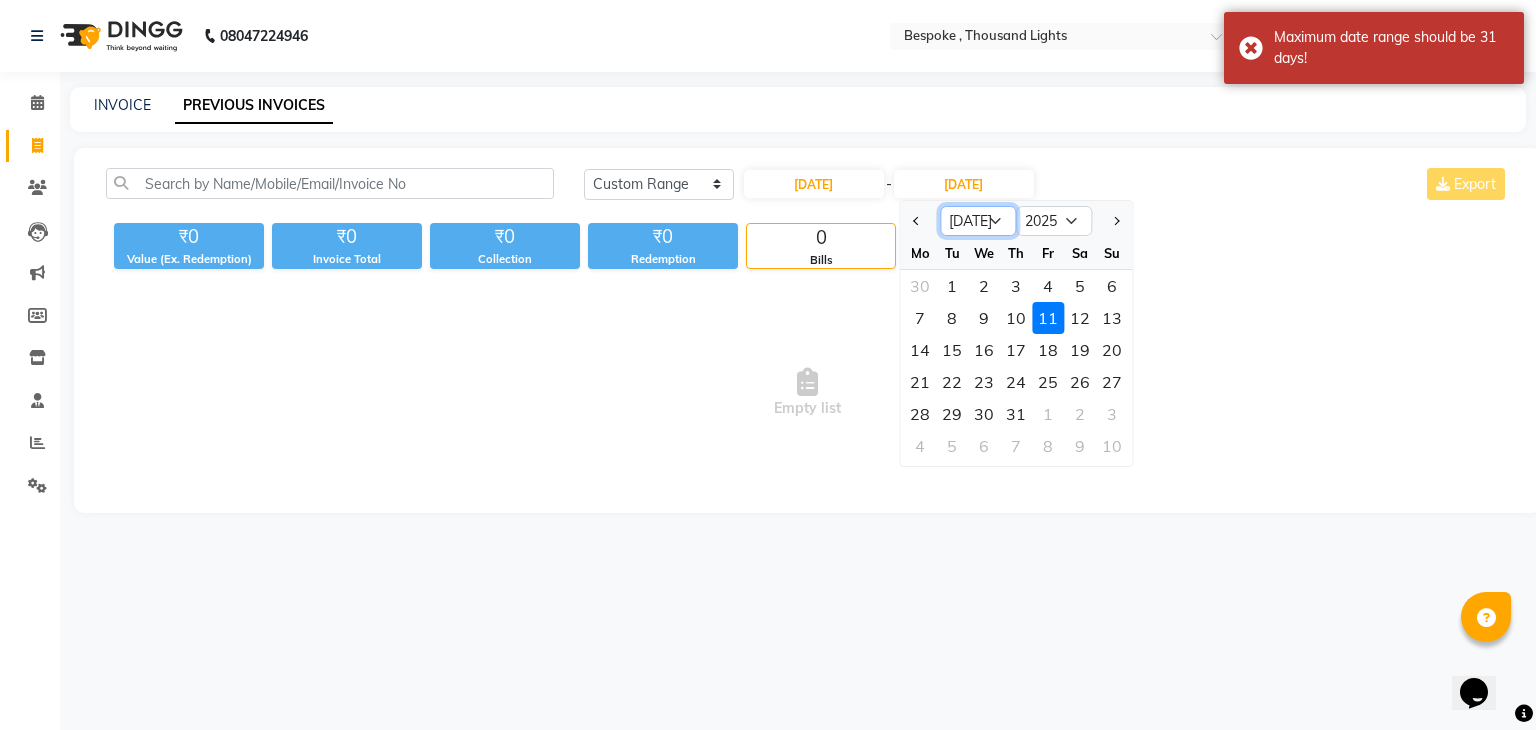 click on "Jun [DATE] Aug Sep Oct Nov Dec" 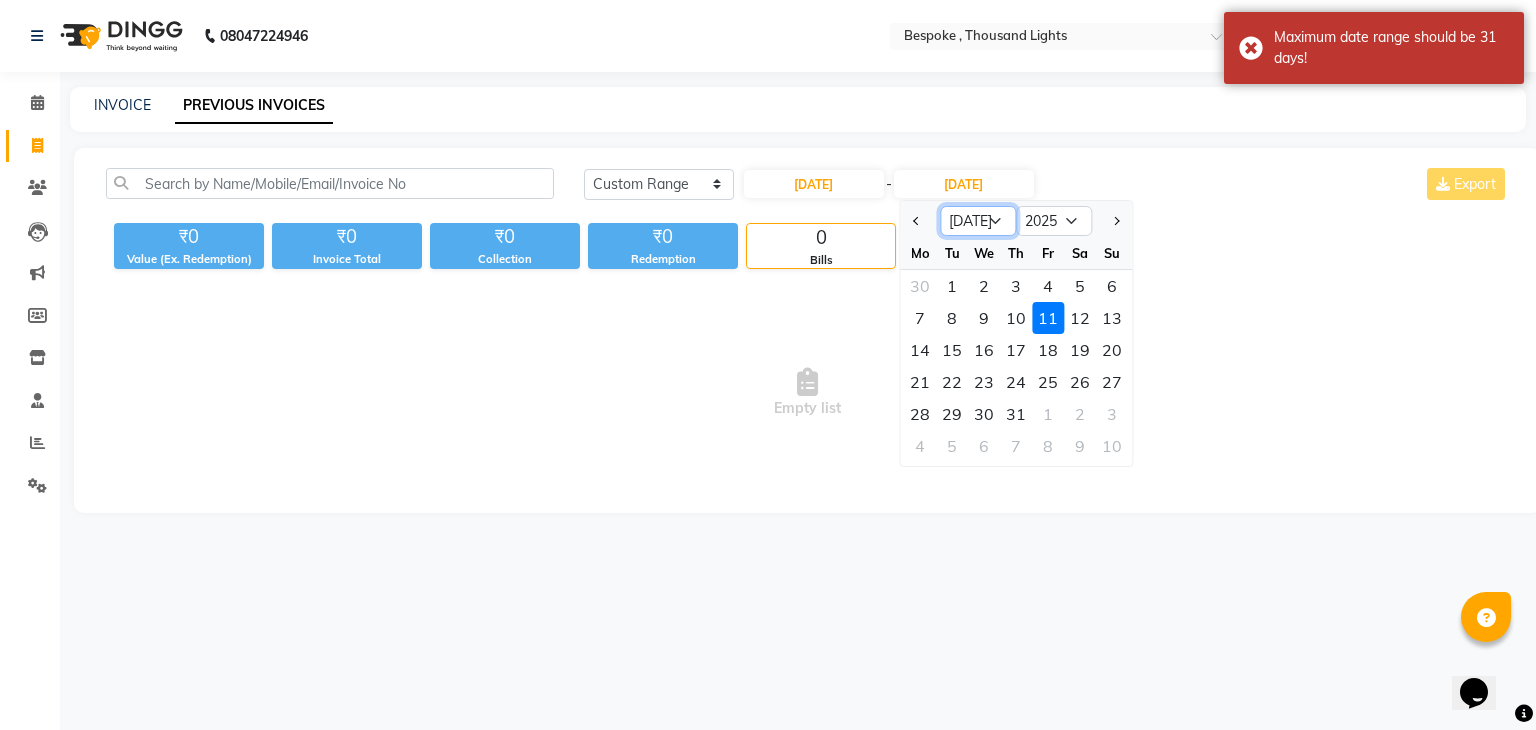 select on "6" 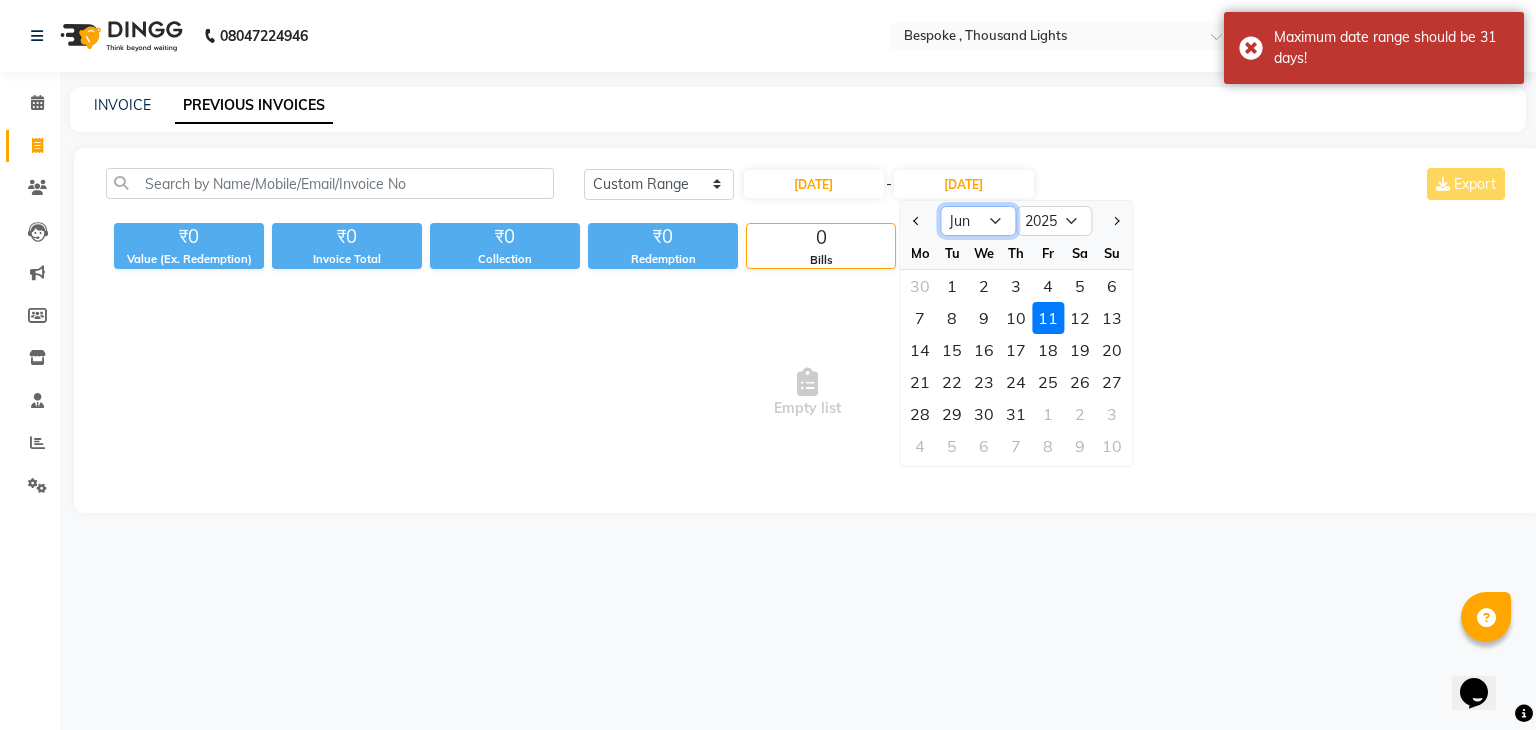 click on "Jun [DATE] Aug Sep Oct Nov Dec" 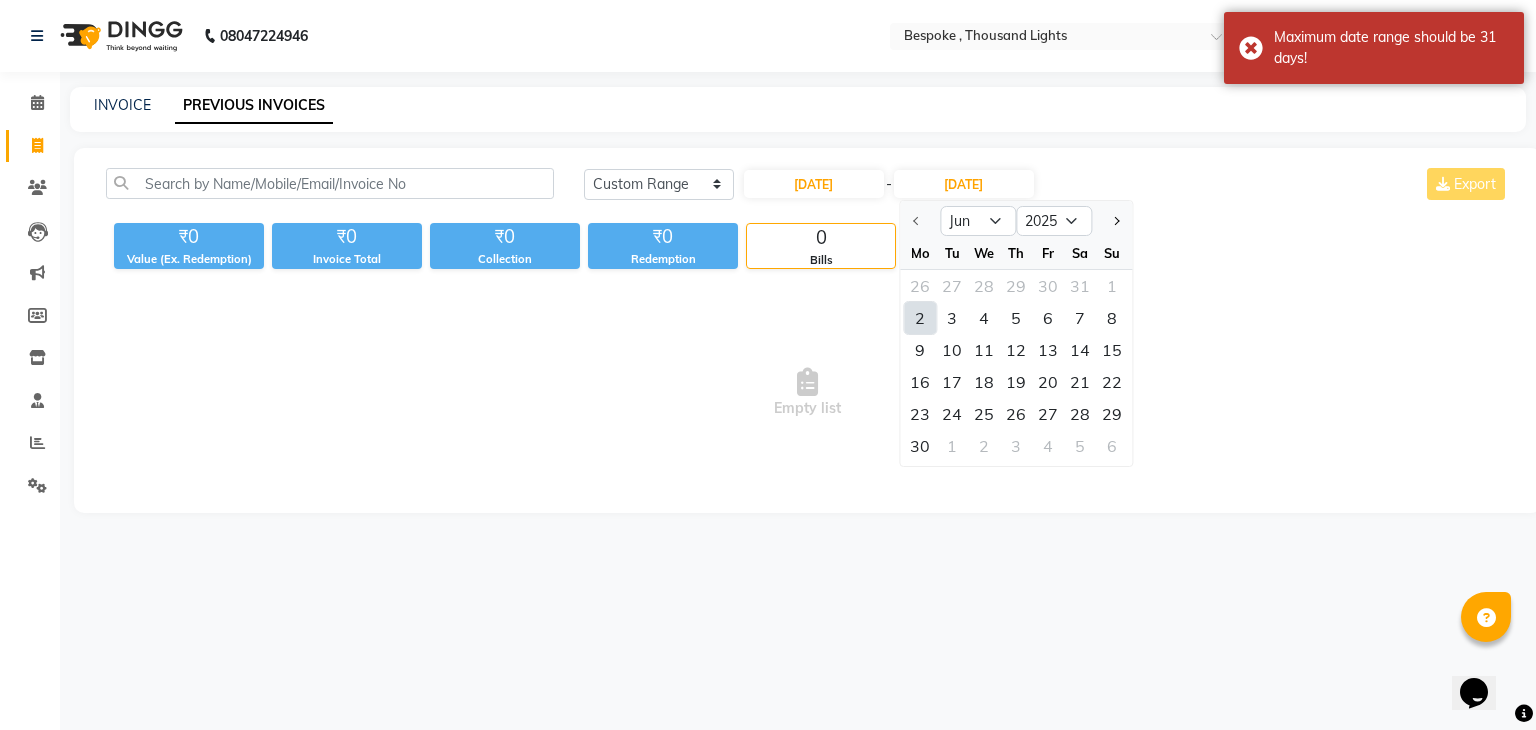 click on "2" 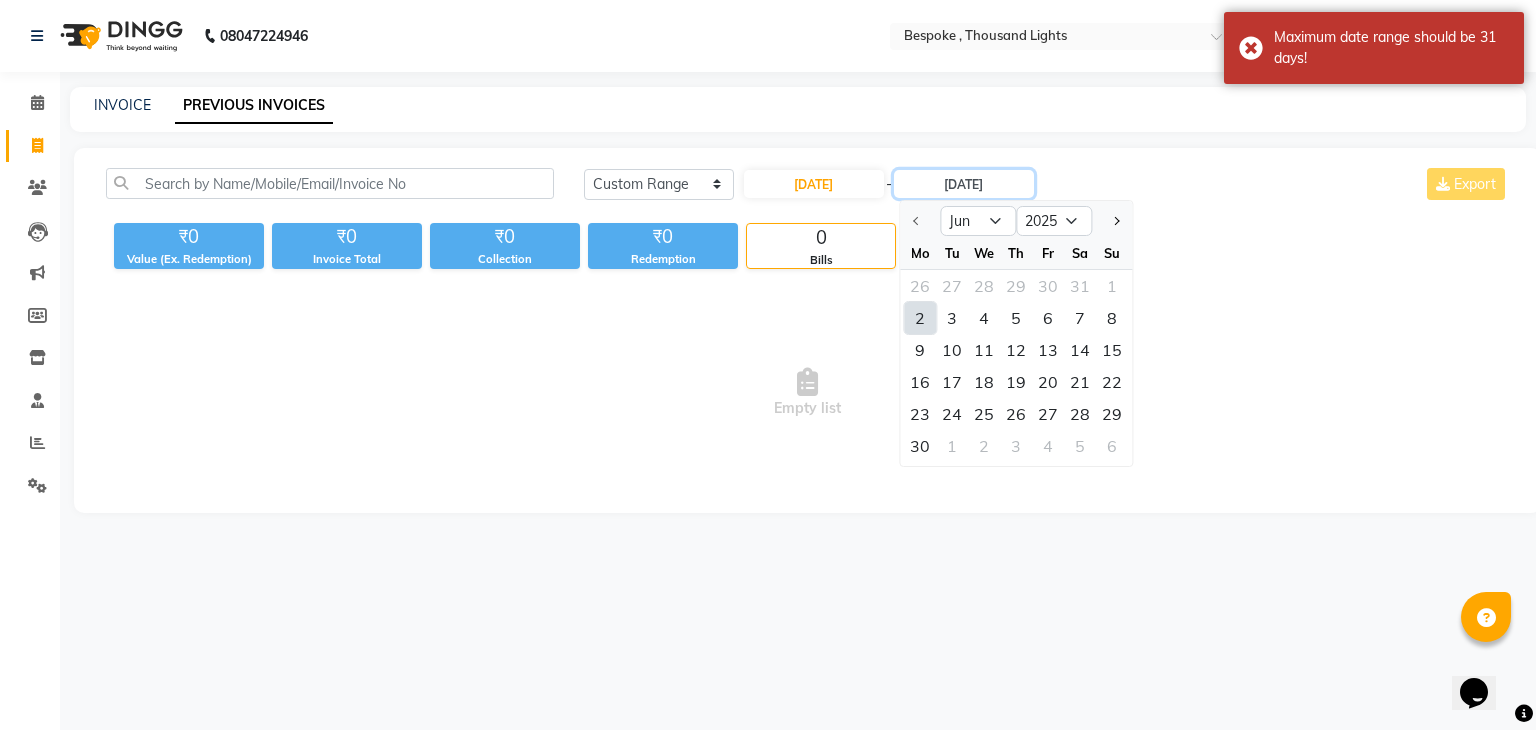 type on "[DATE]" 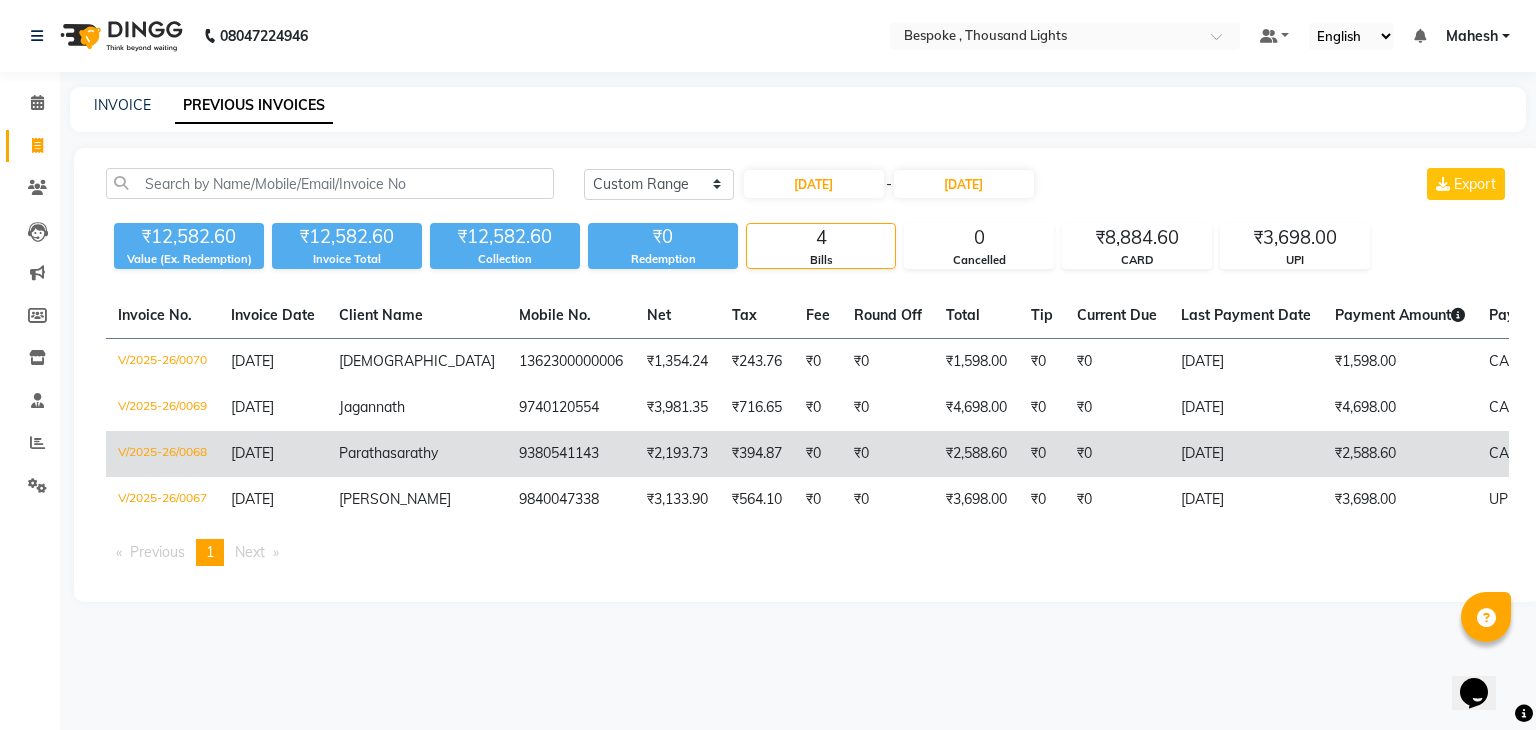 click on "V/2025-26/0068" 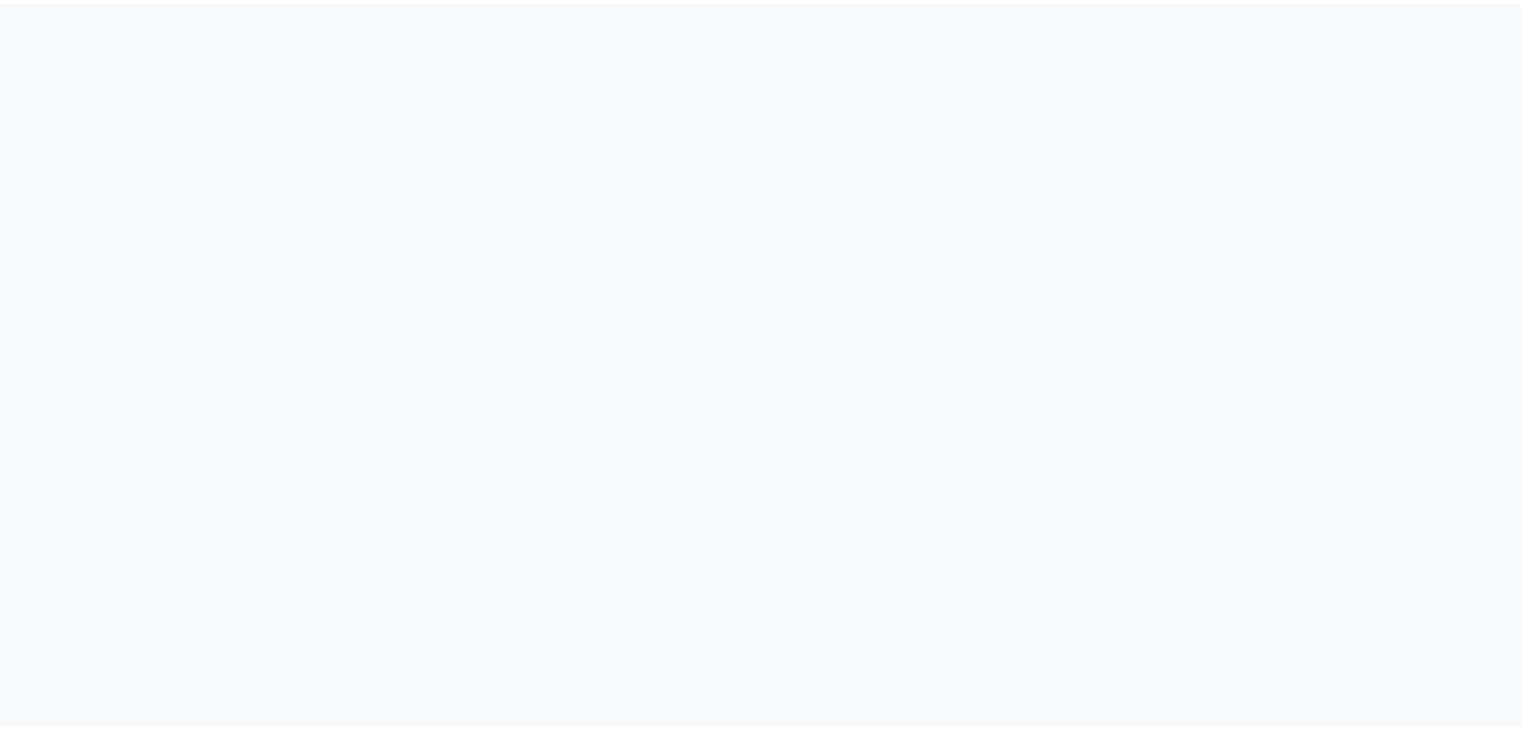scroll, scrollTop: 0, scrollLeft: 0, axis: both 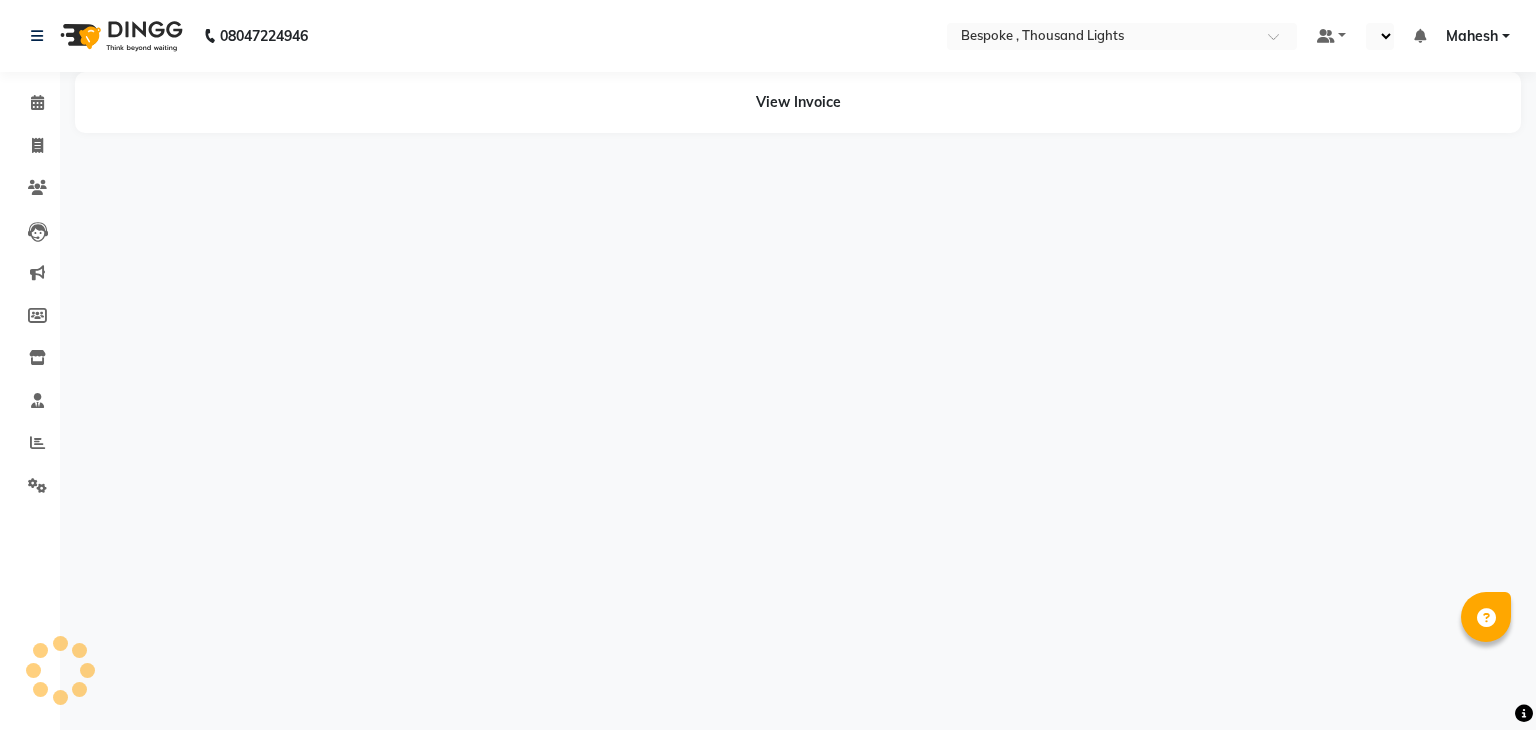 select on "en" 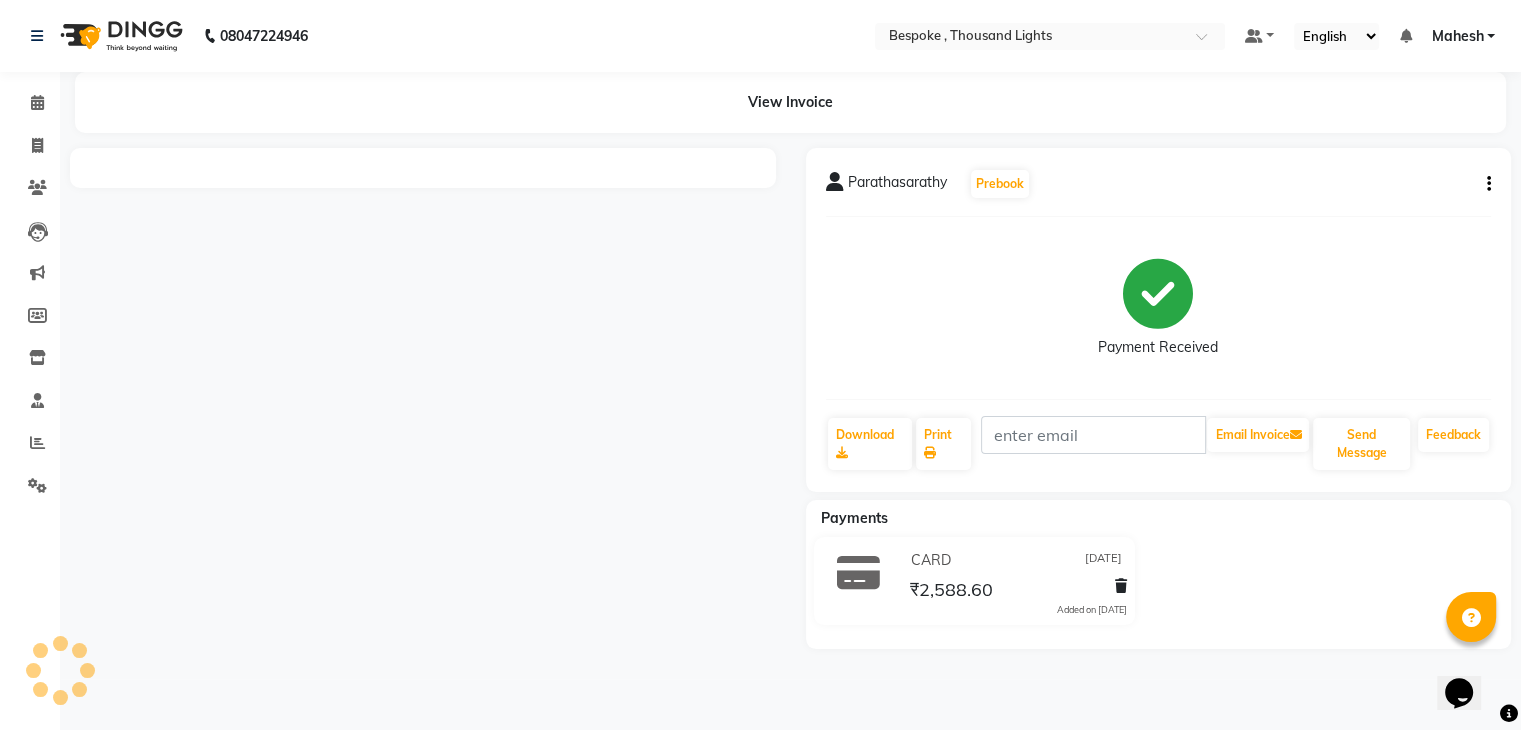 scroll, scrollTop: 0, scrollLeft: 0, axis: both 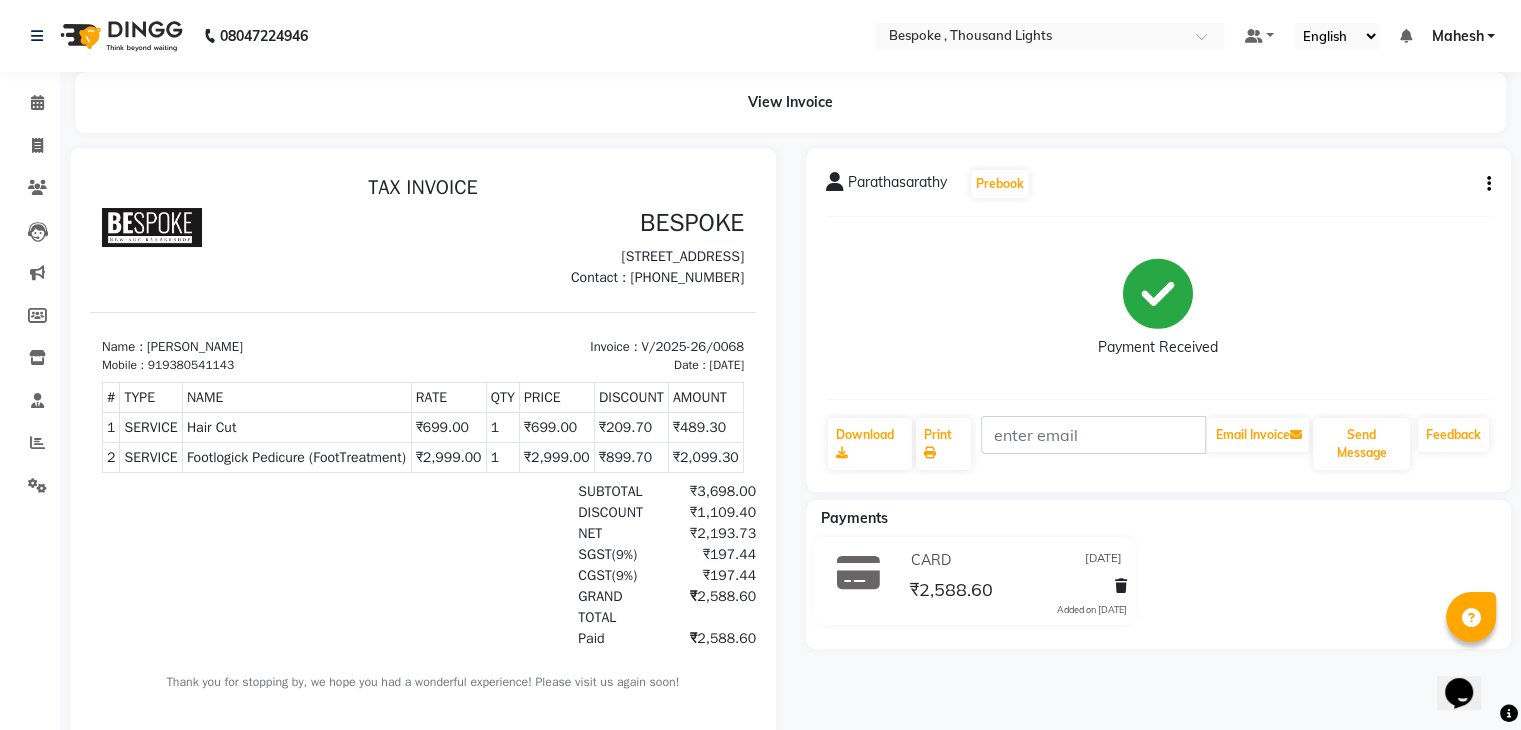 click 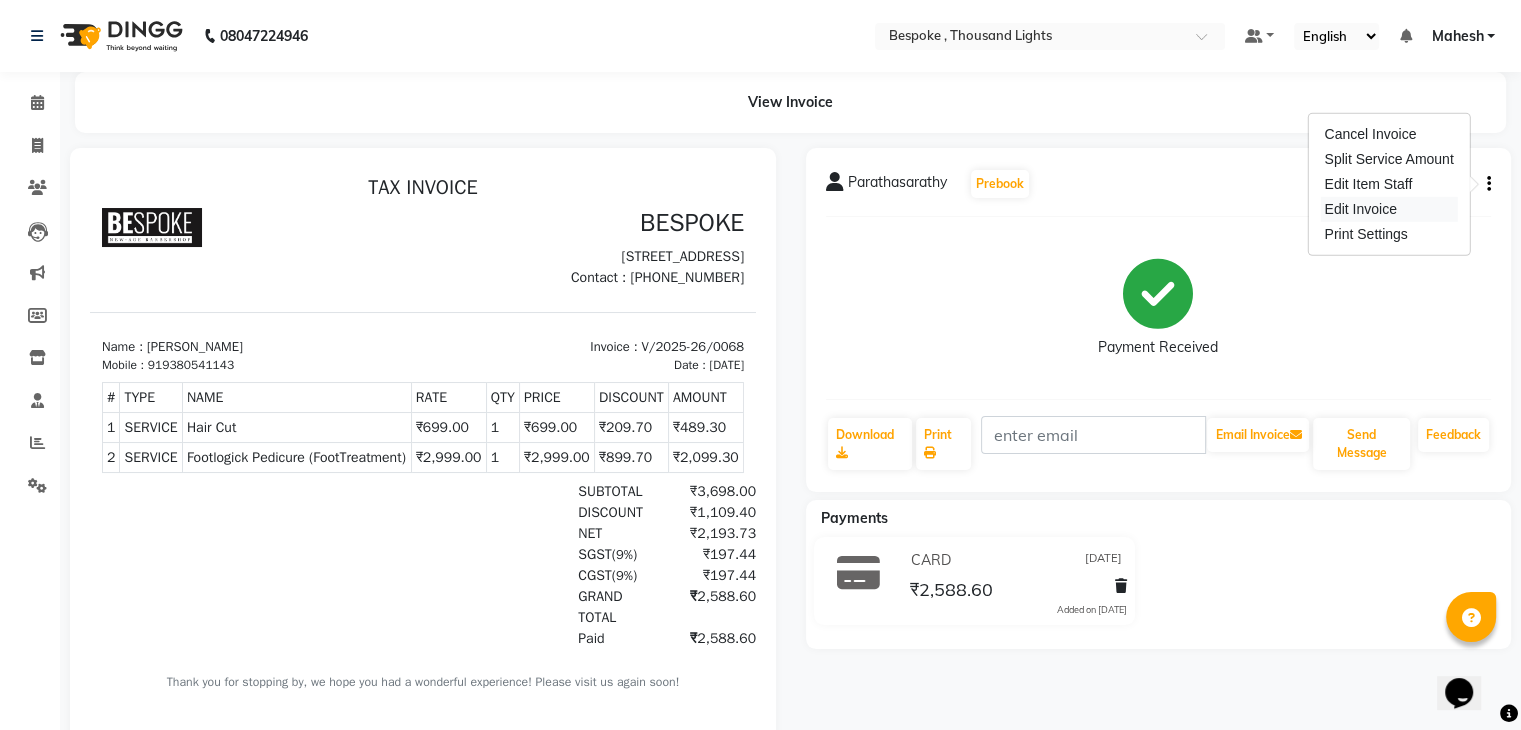 click on "Edit Invoice" at bounding box center (1388, 209) 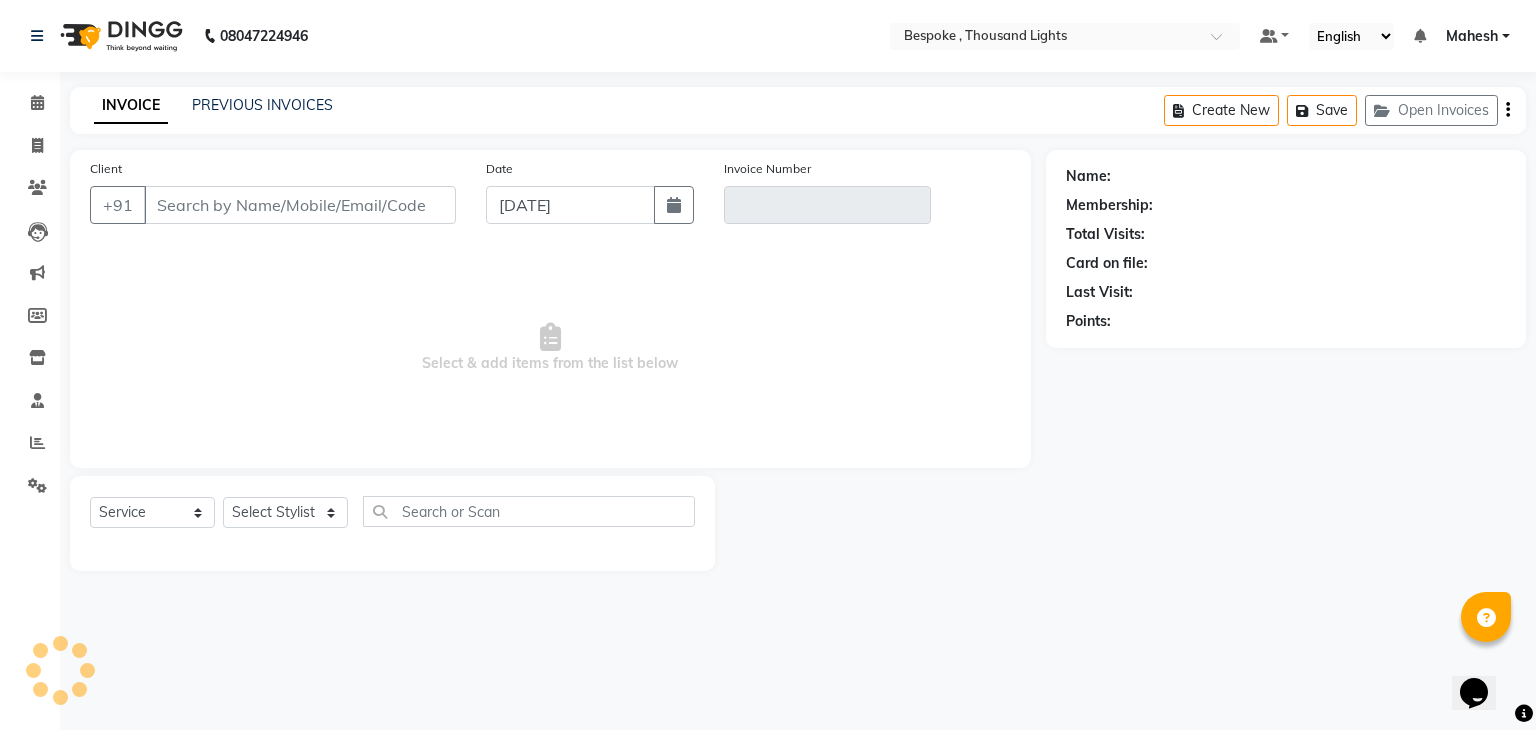 type on "9380541143" 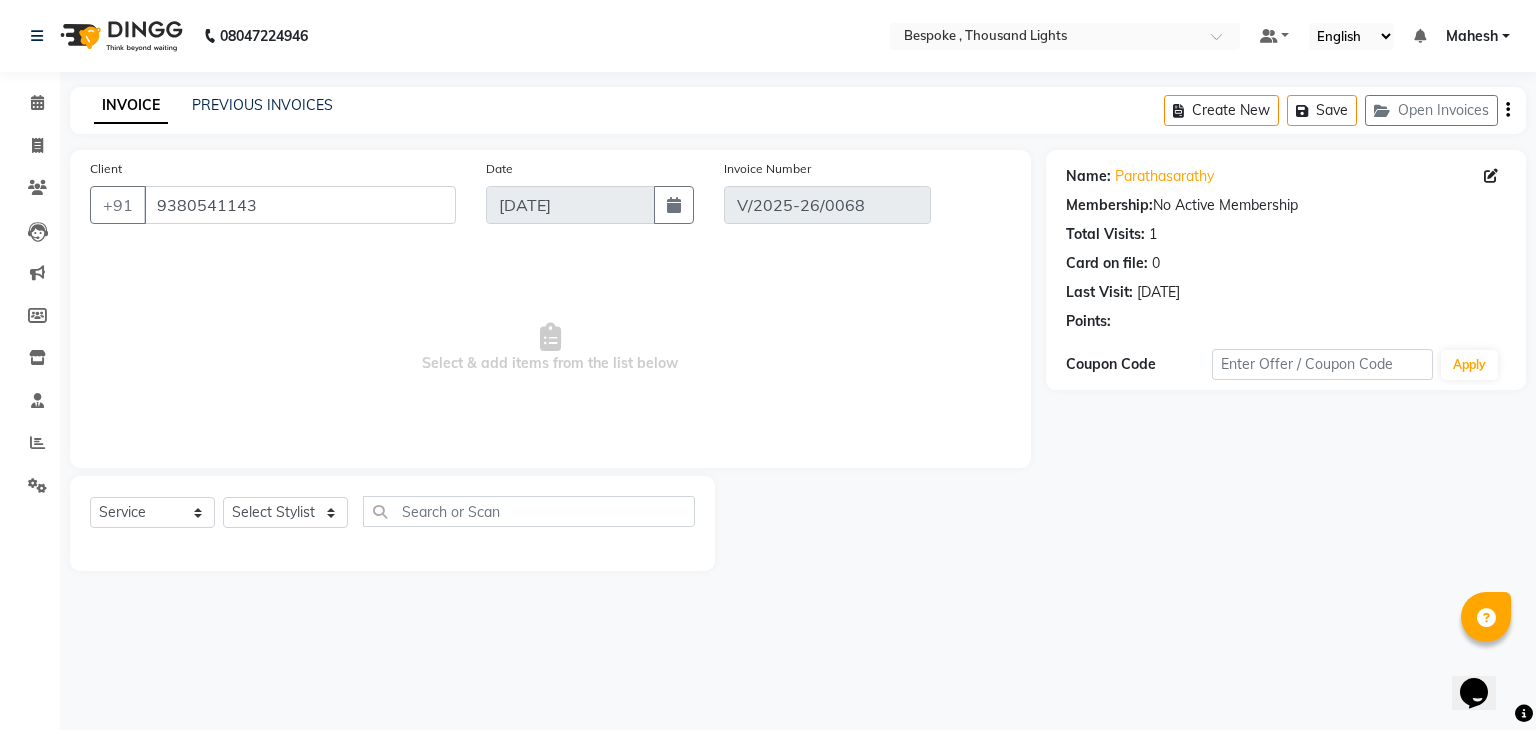 type on "[DATE]" 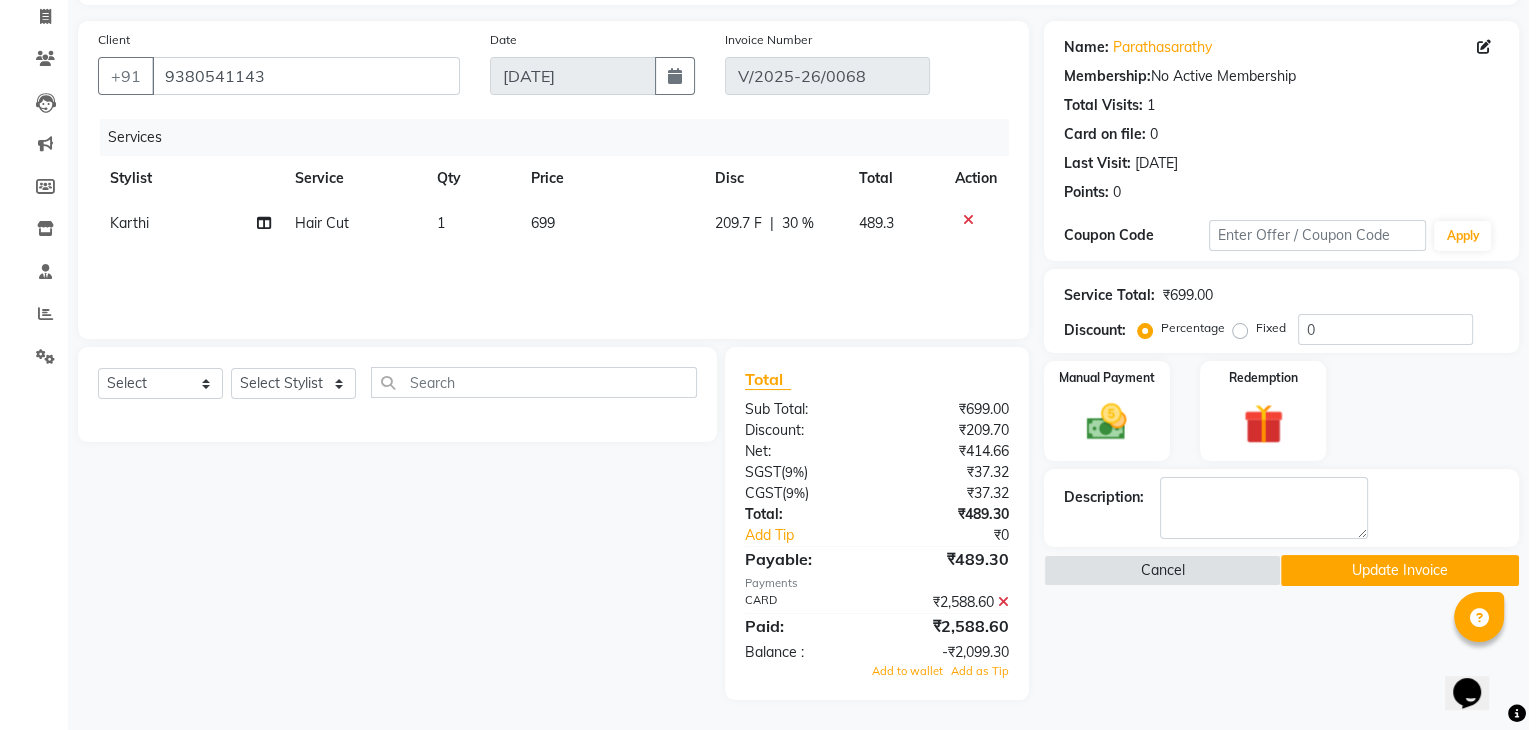 scroll, scrollTop: 0, scrollLeft: 0, axis: both 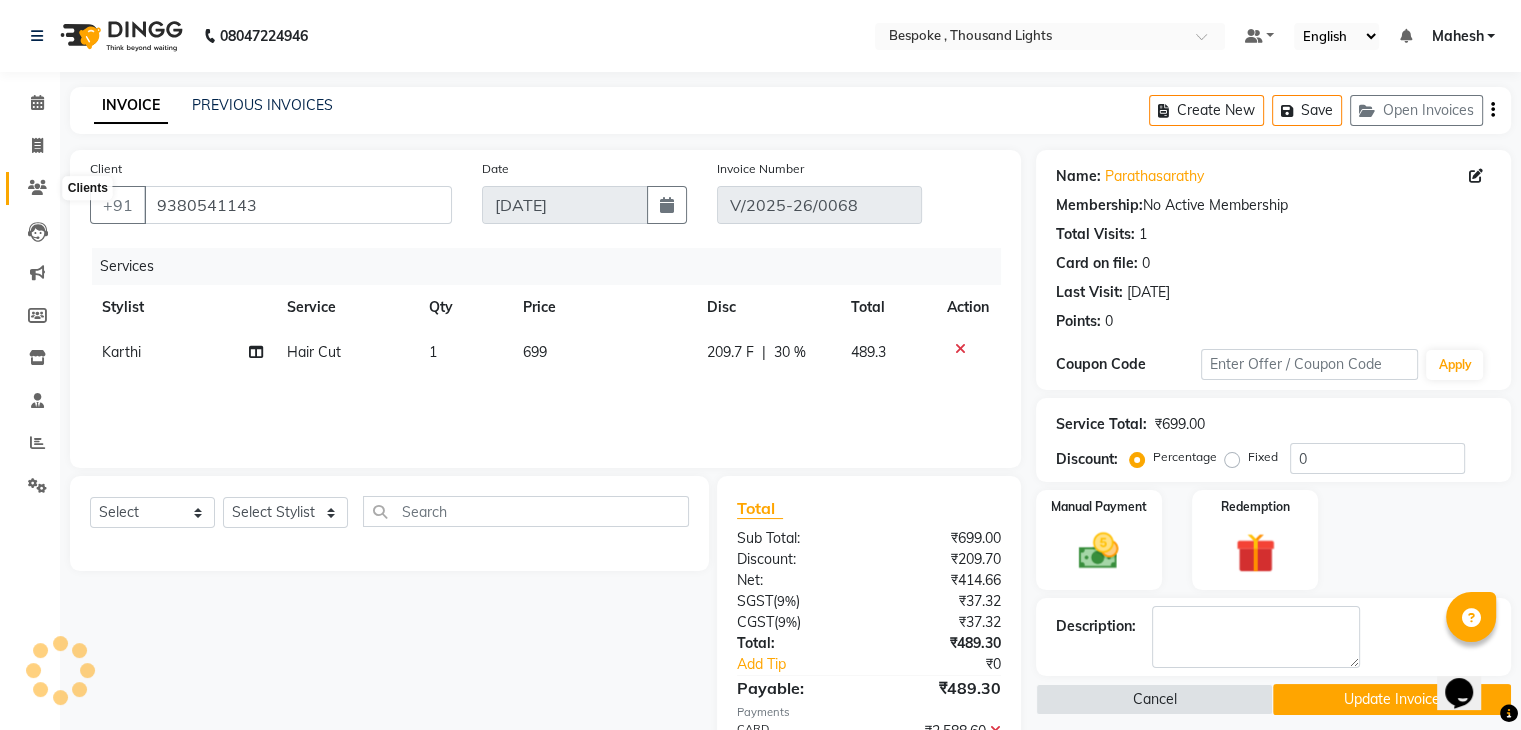 click 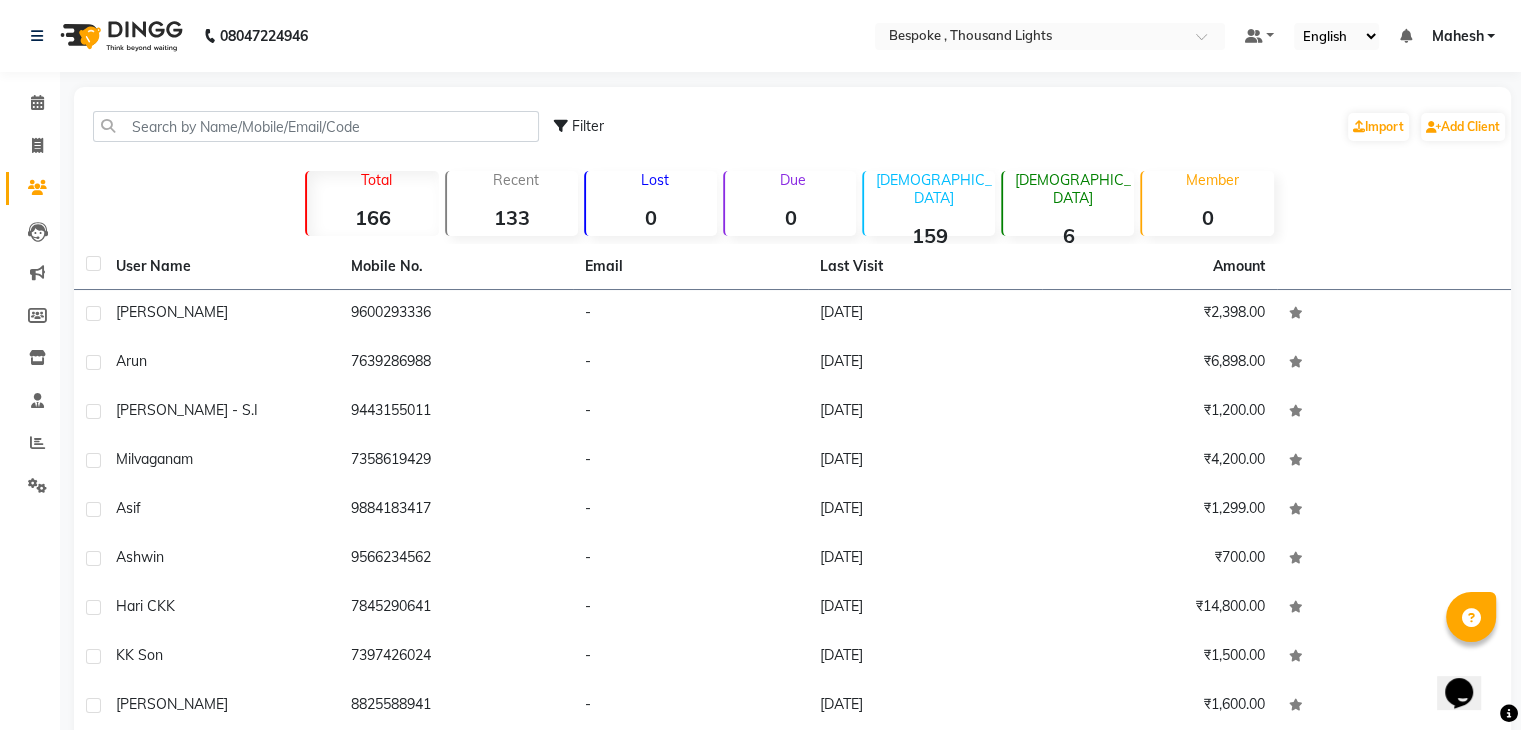click on "Filter  Import   Add Client" 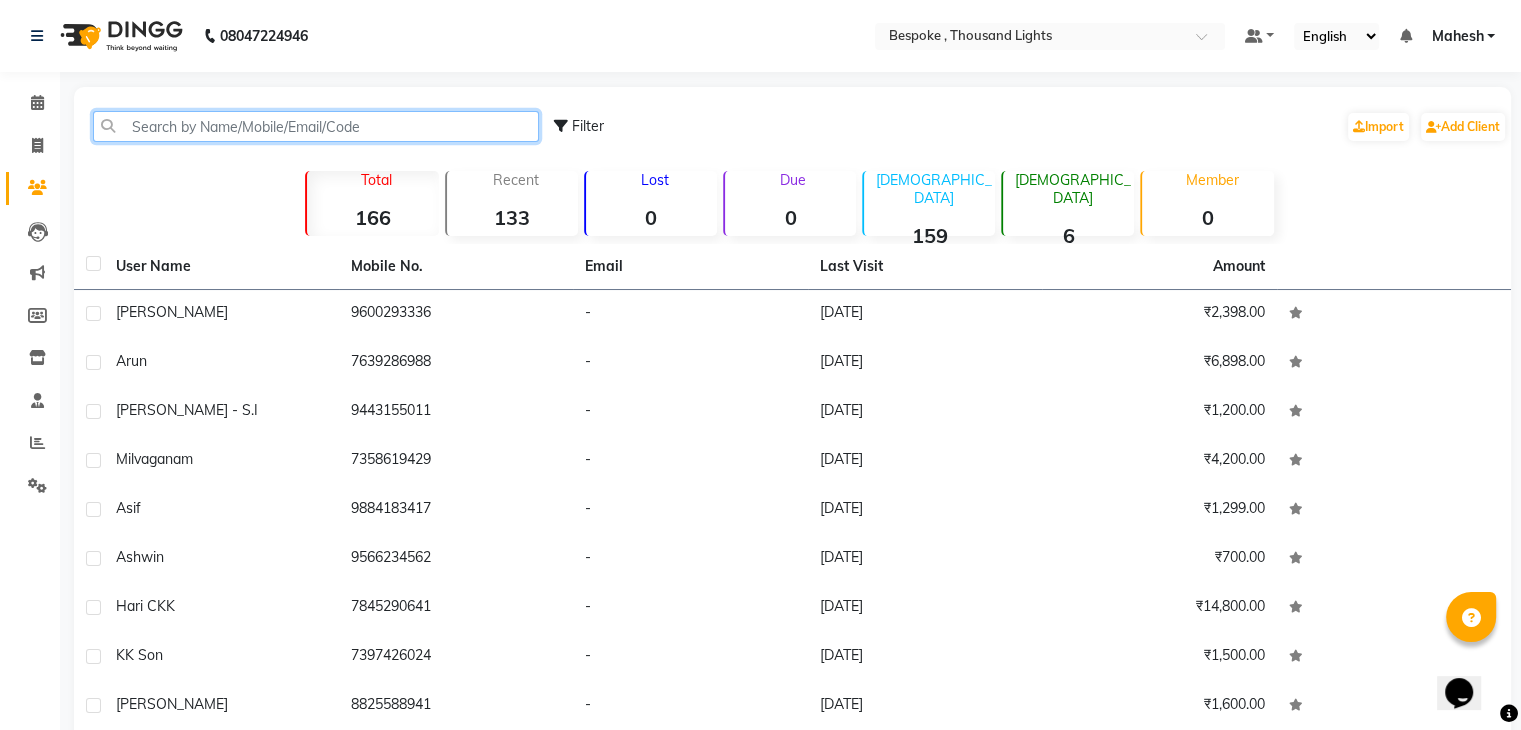 click 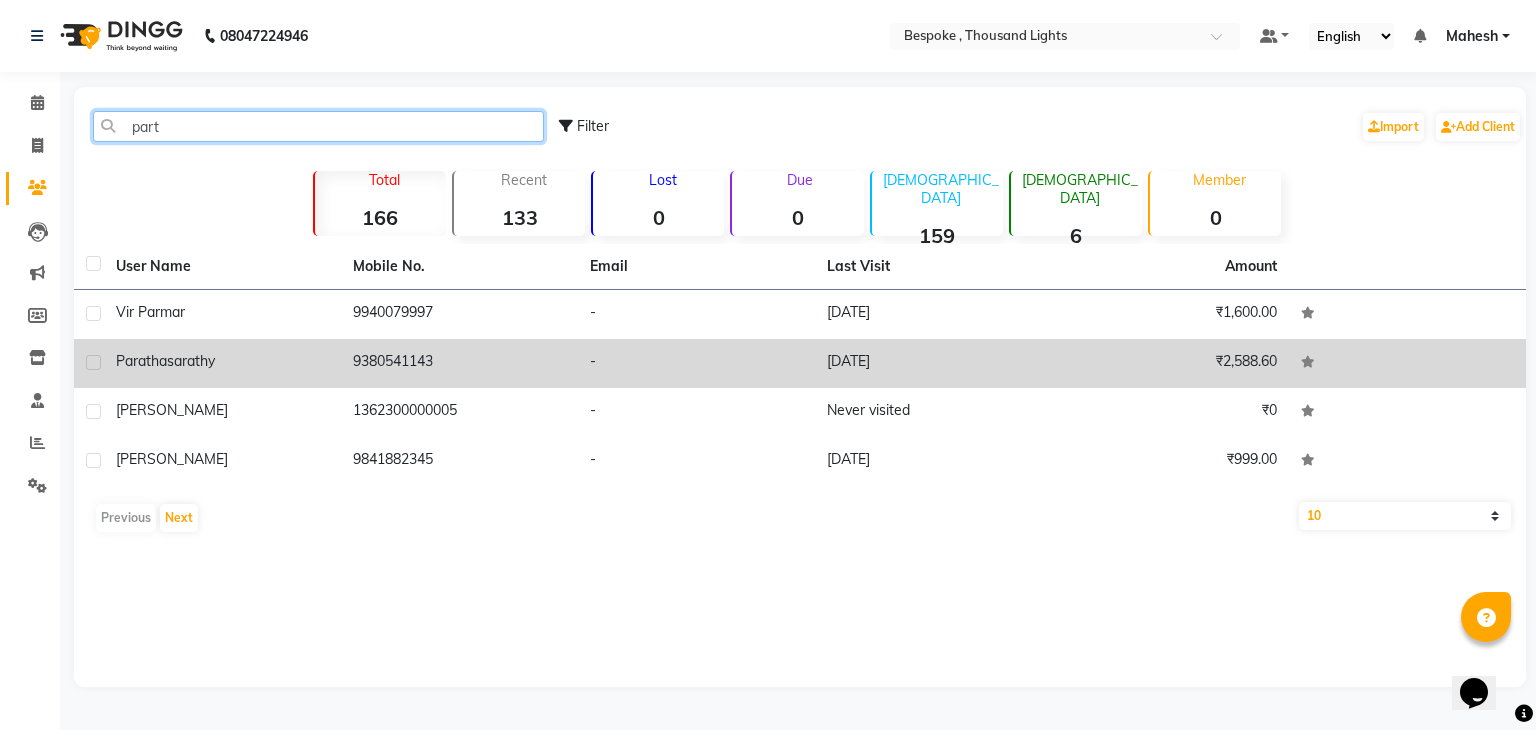 type on "part" 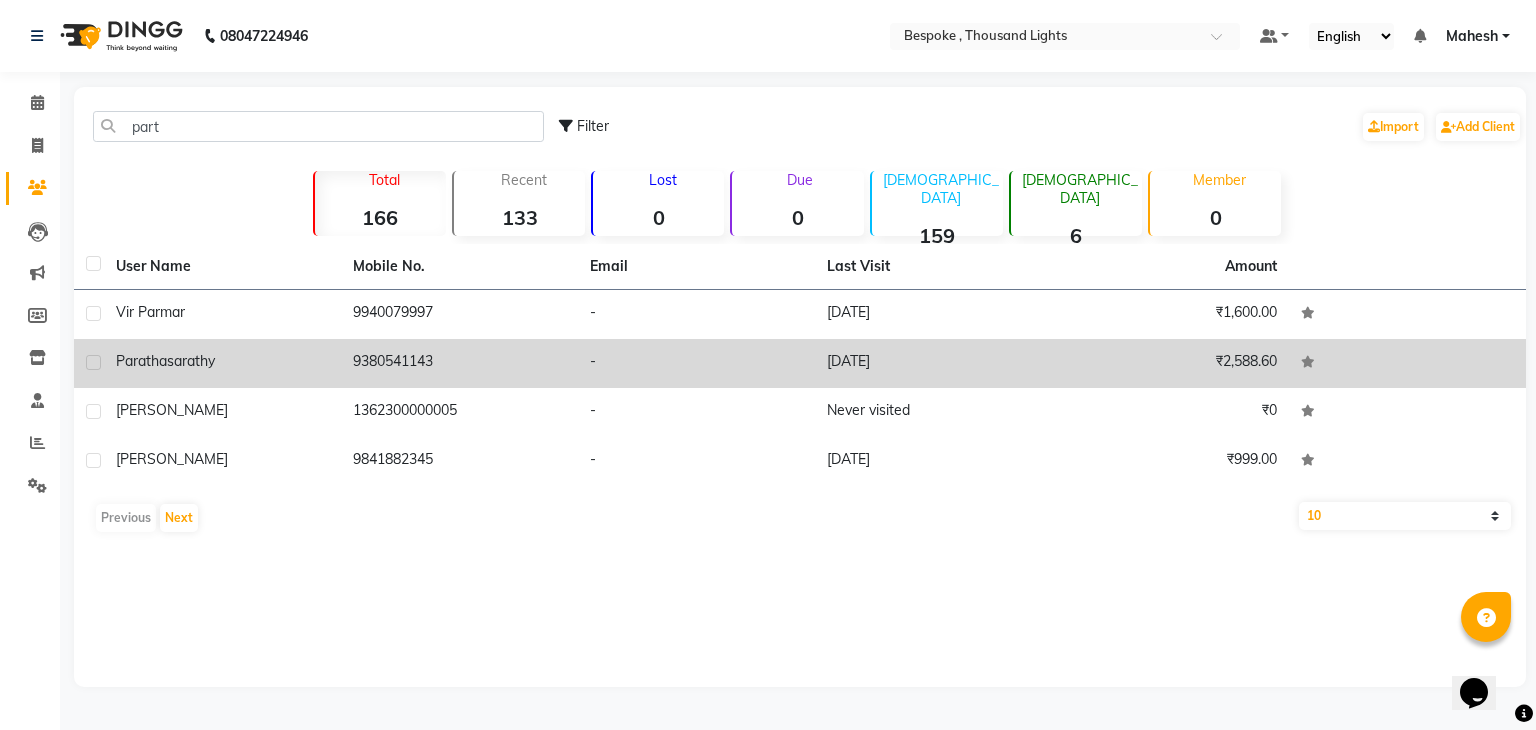 click on "Parathasarathy" 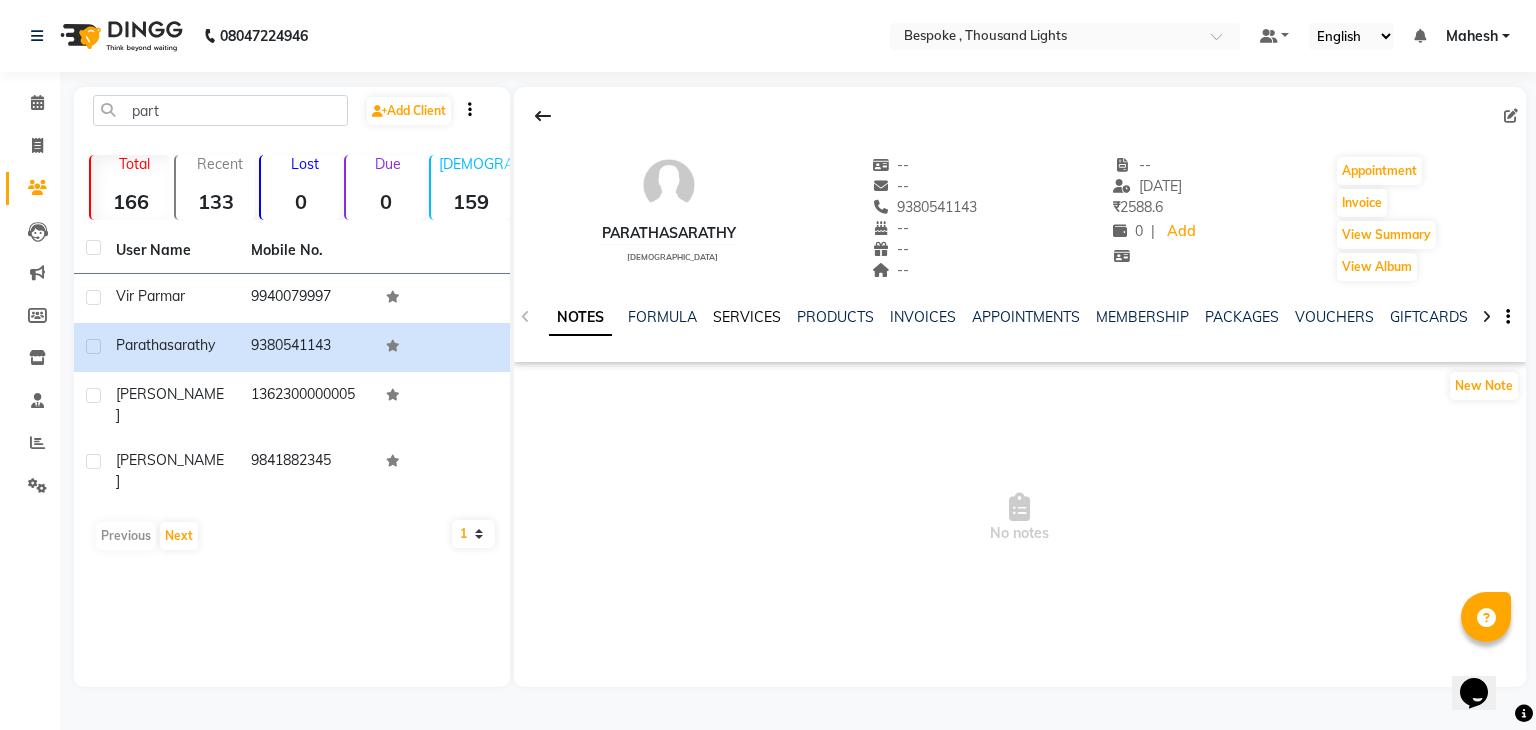 click on "SERVICES" 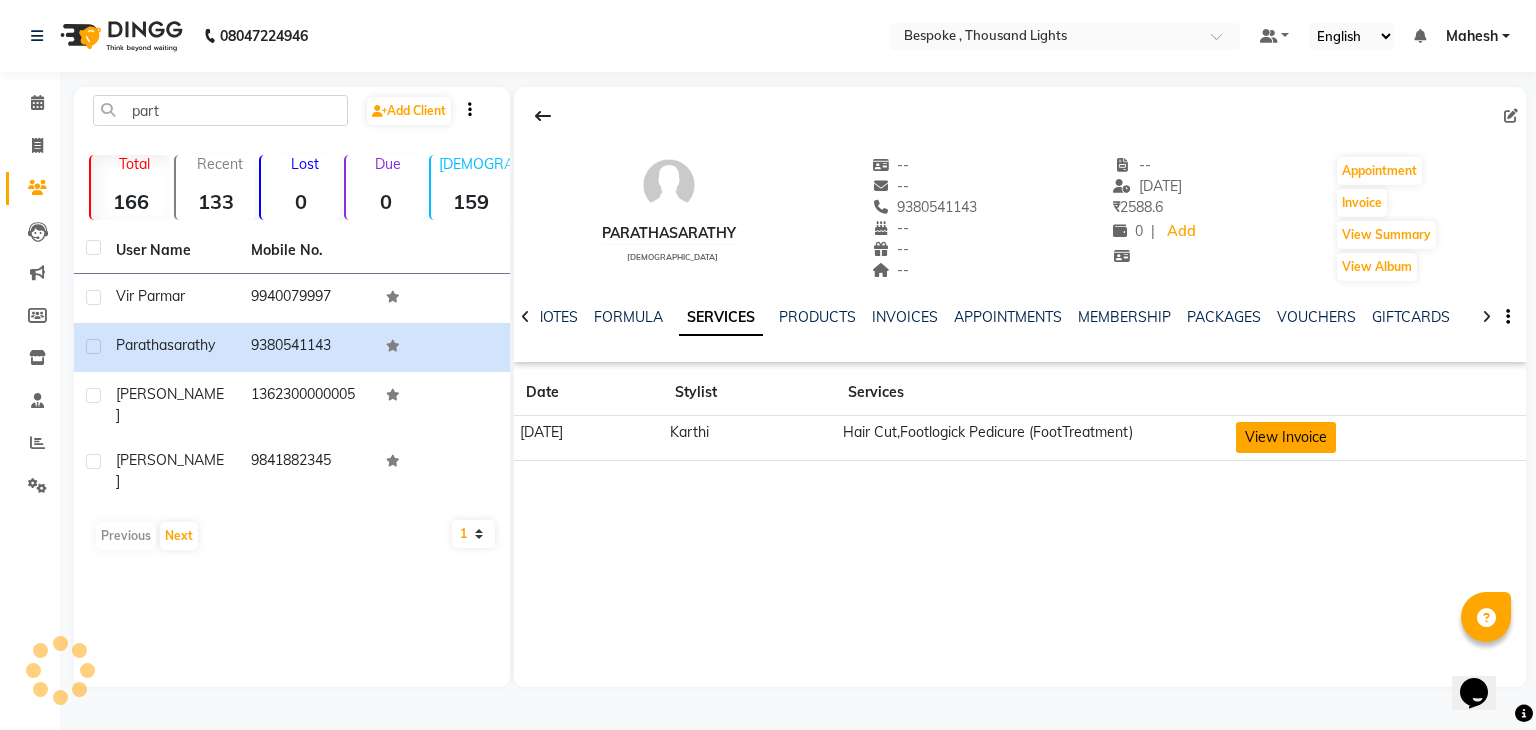 click on "View Invoice" 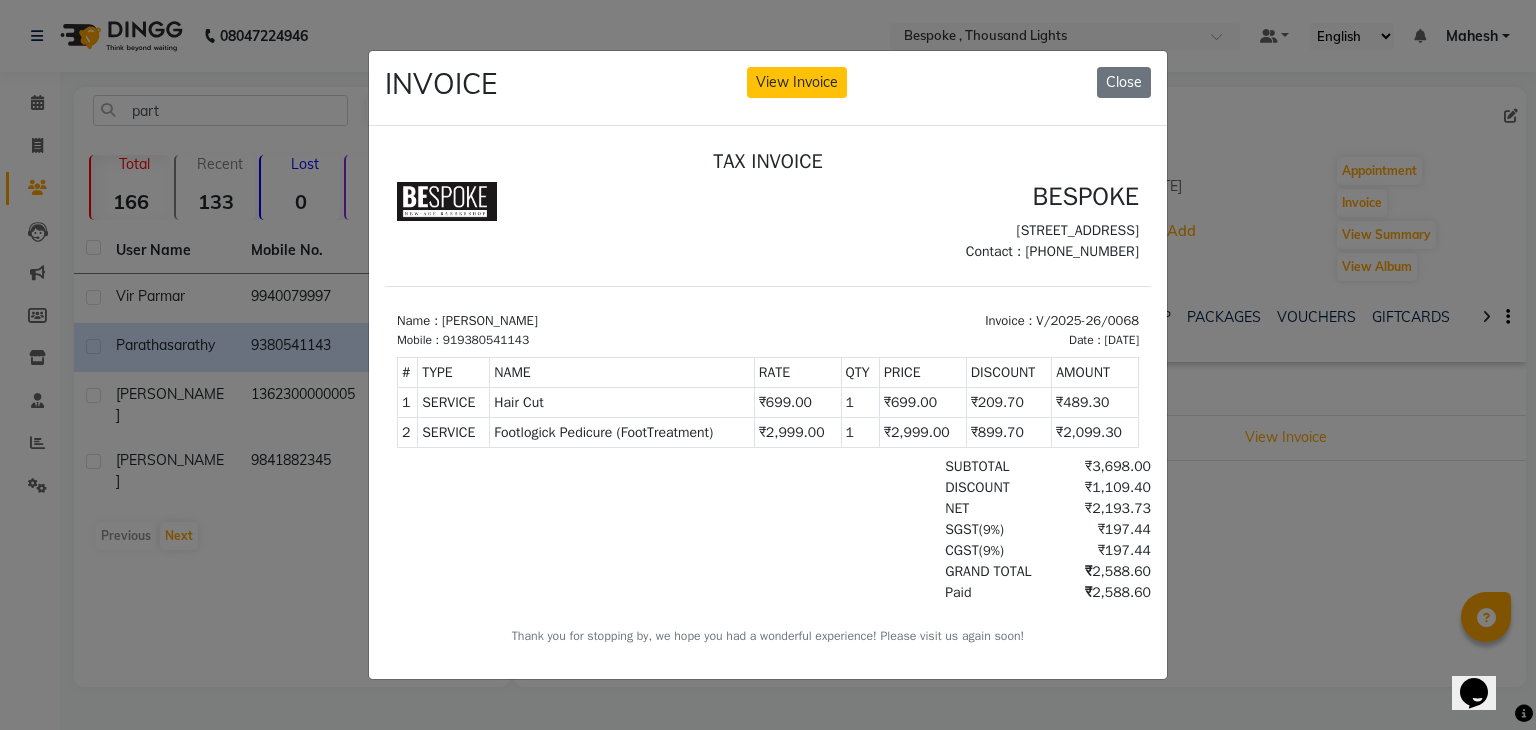 scroll, scrollTop: 8, scrollLeft: 0, axis: vertical 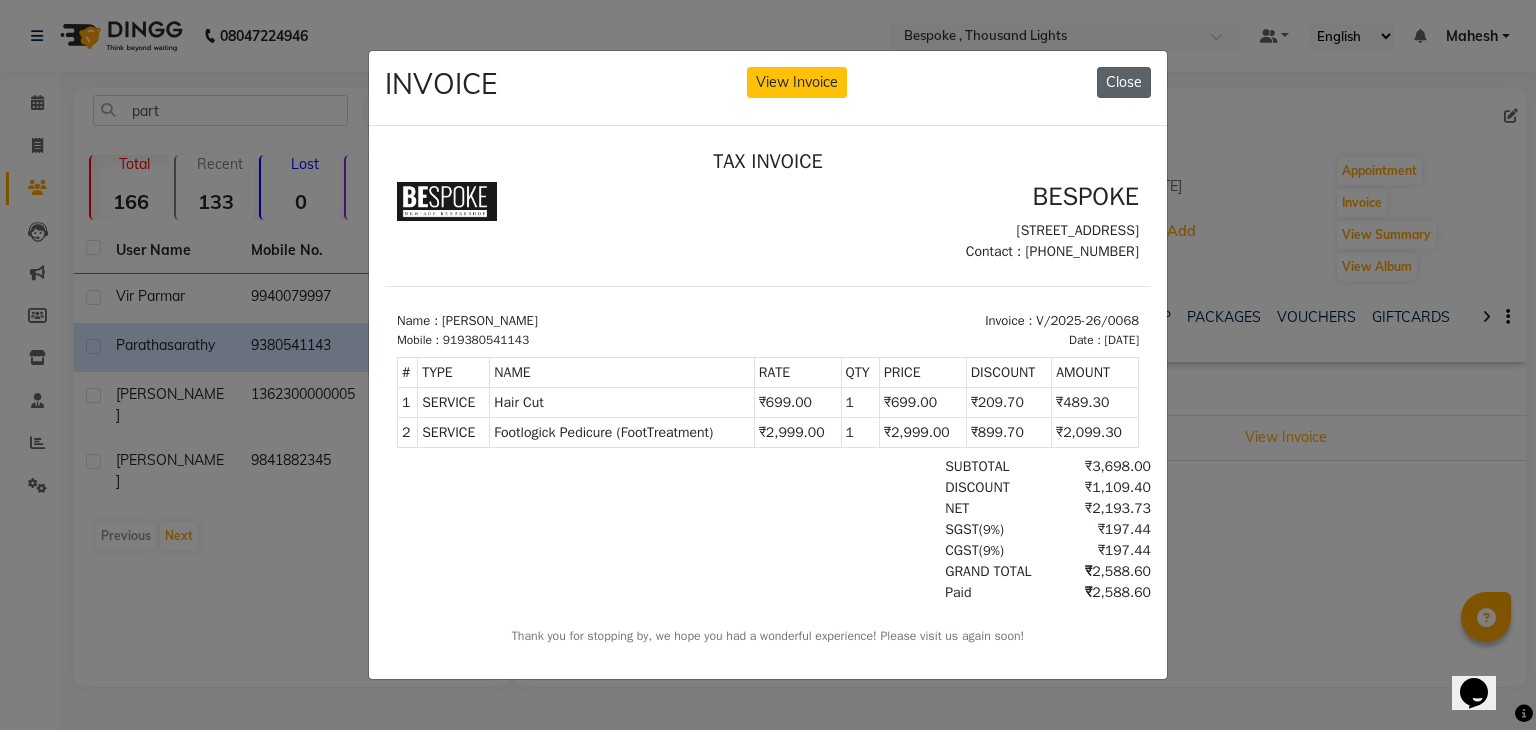 click on "Close" 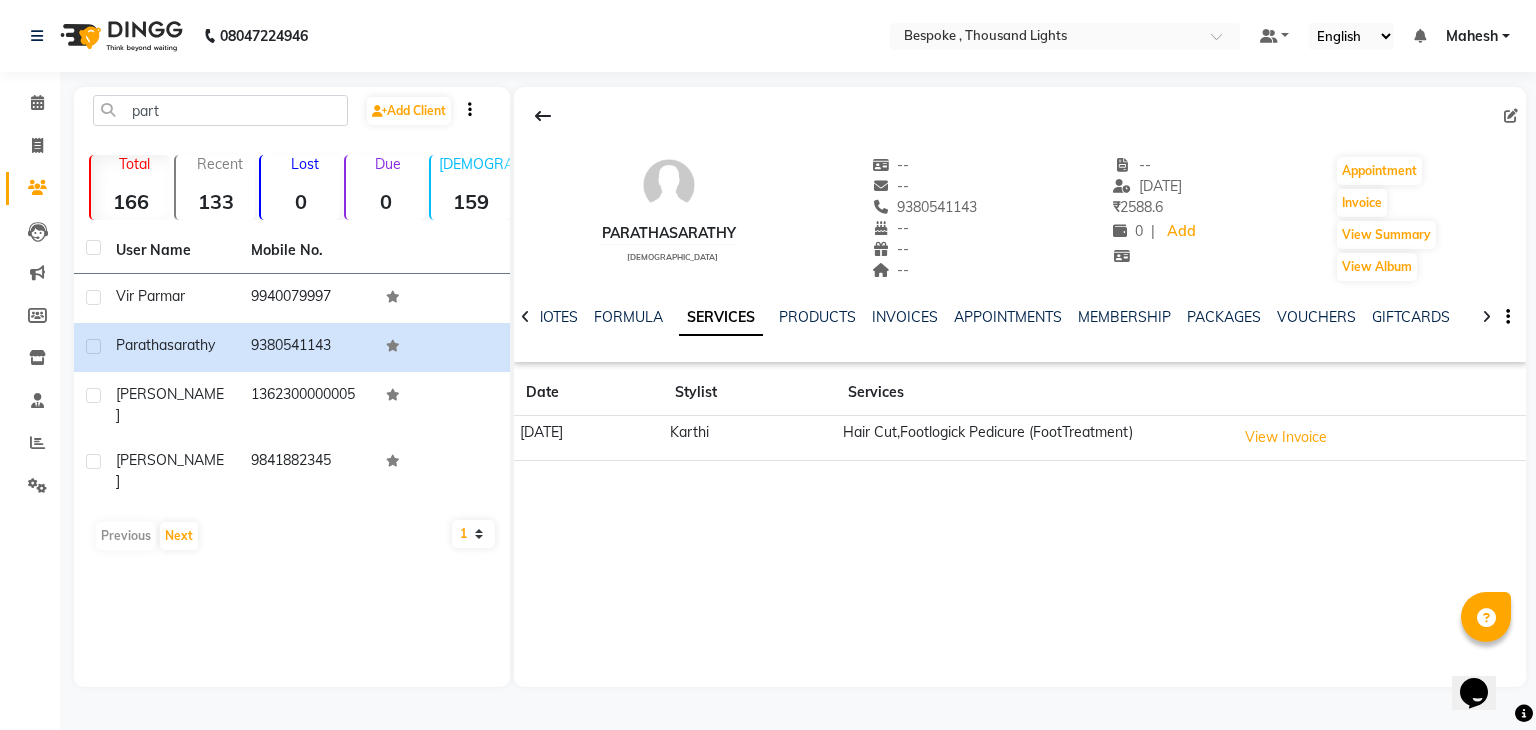 click on "Invoice" 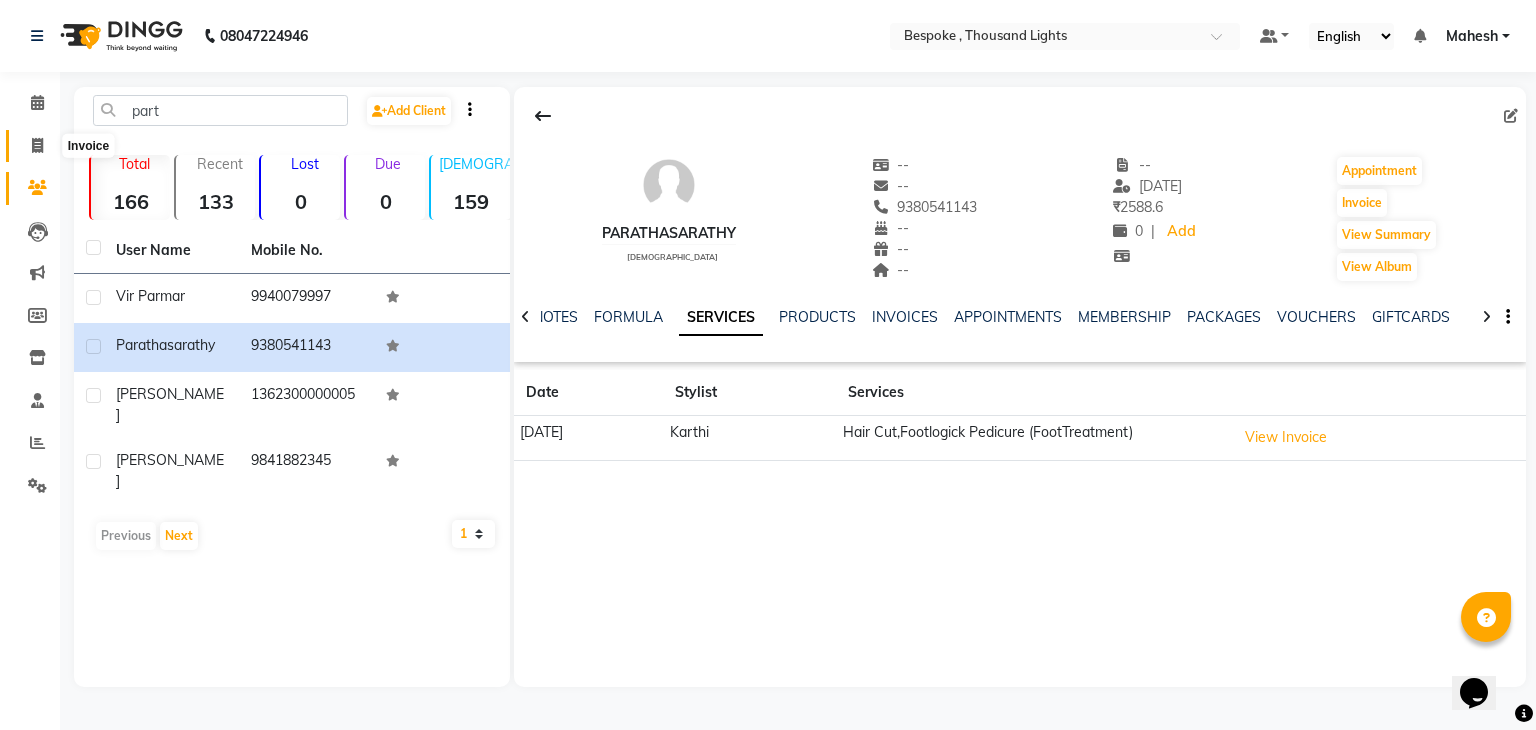 click 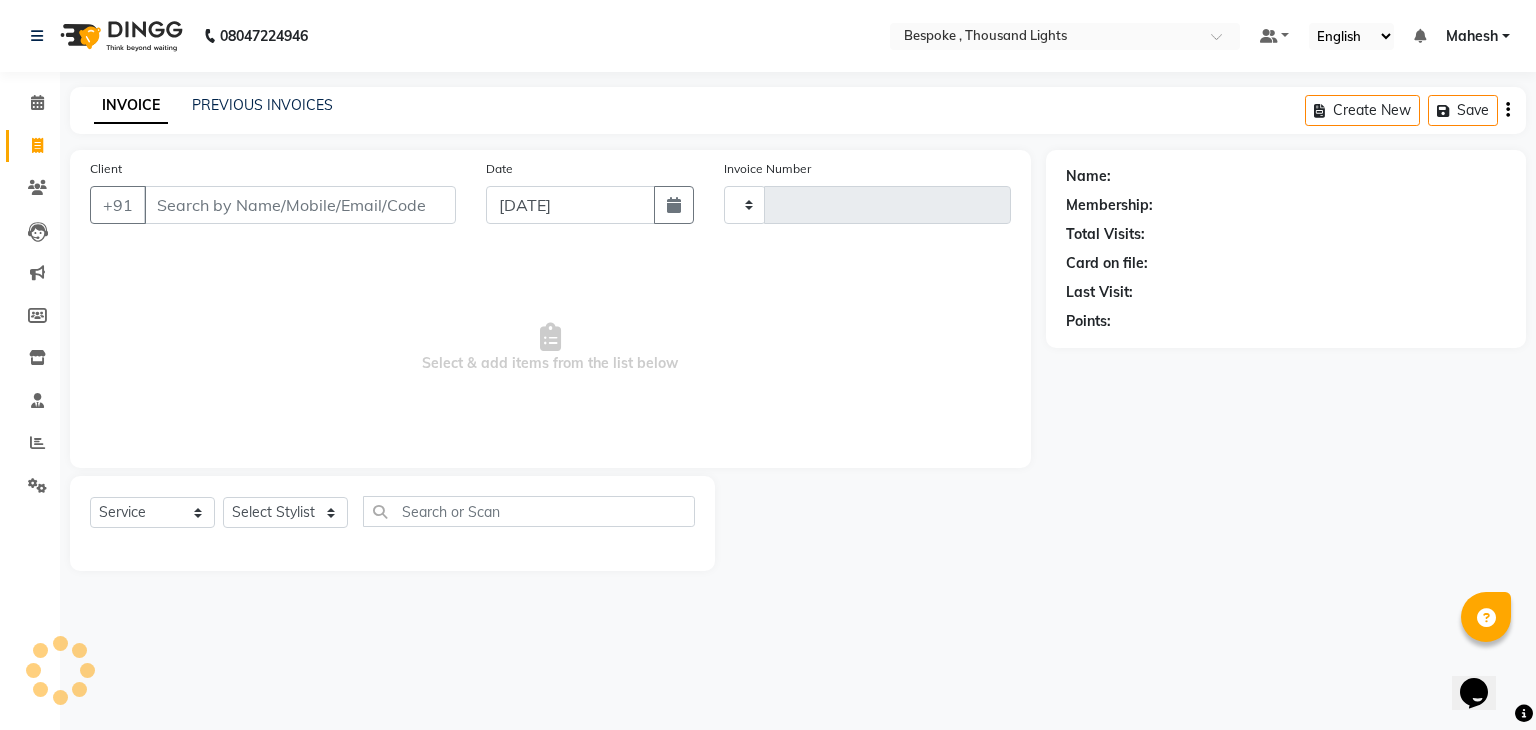type on "0186" 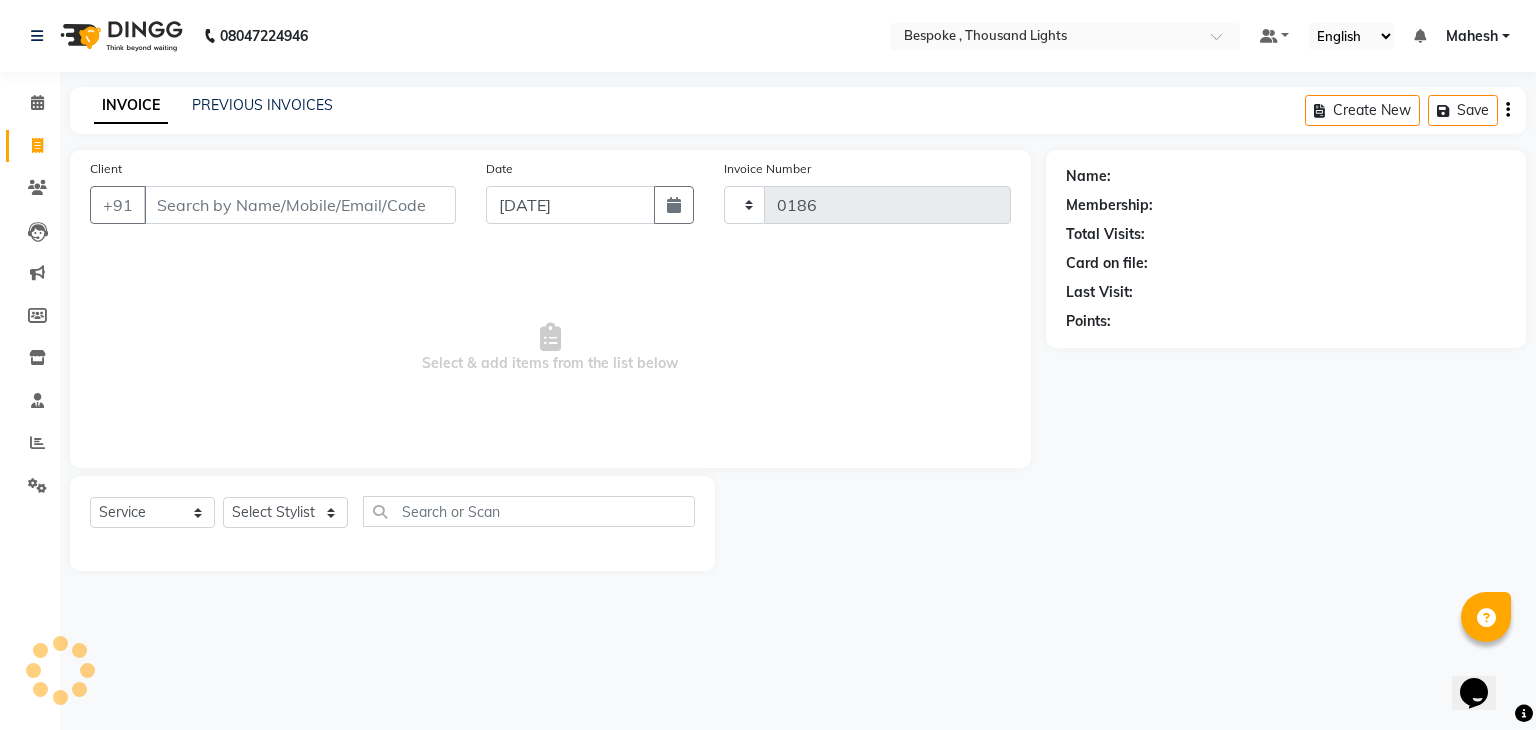 select on "8177" 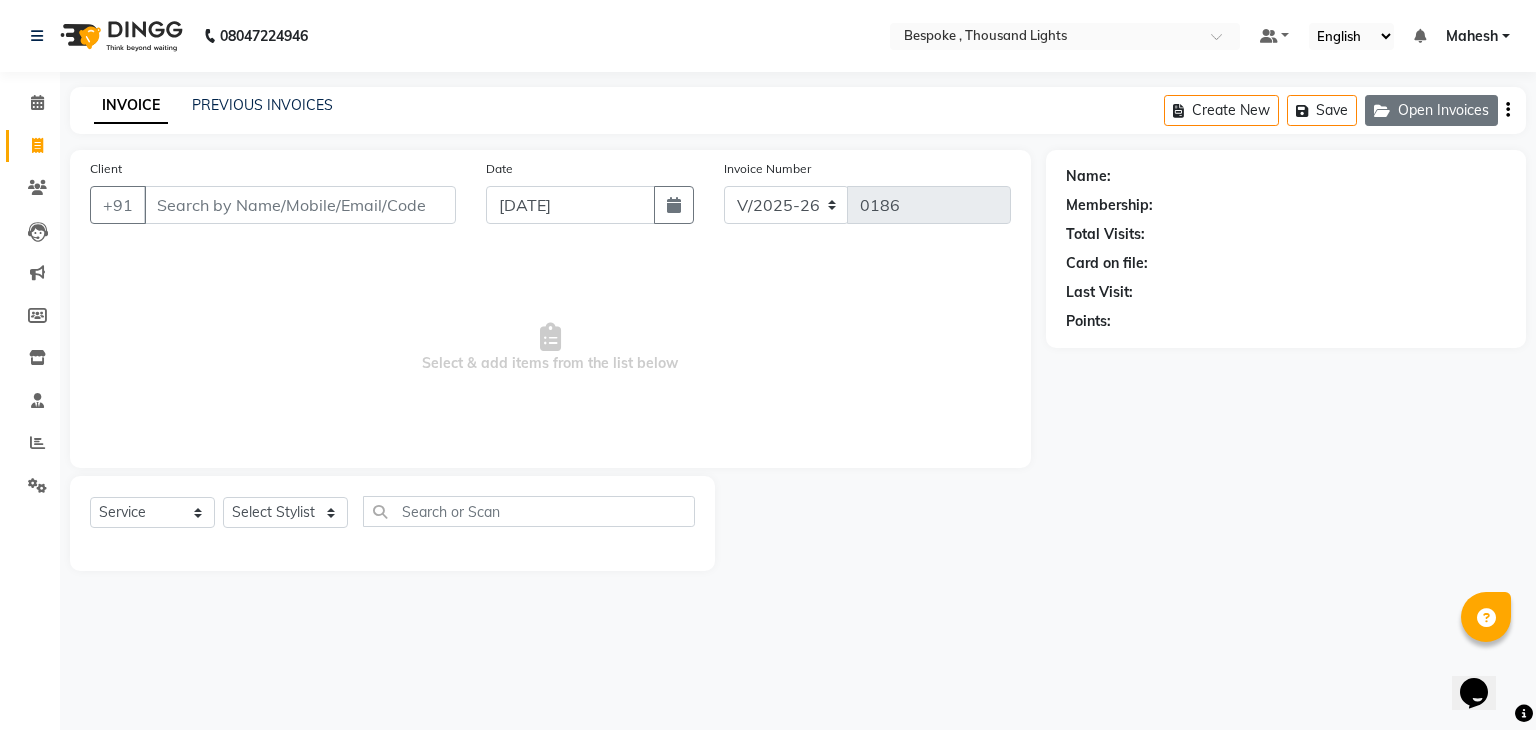 click on "Open Invoices" 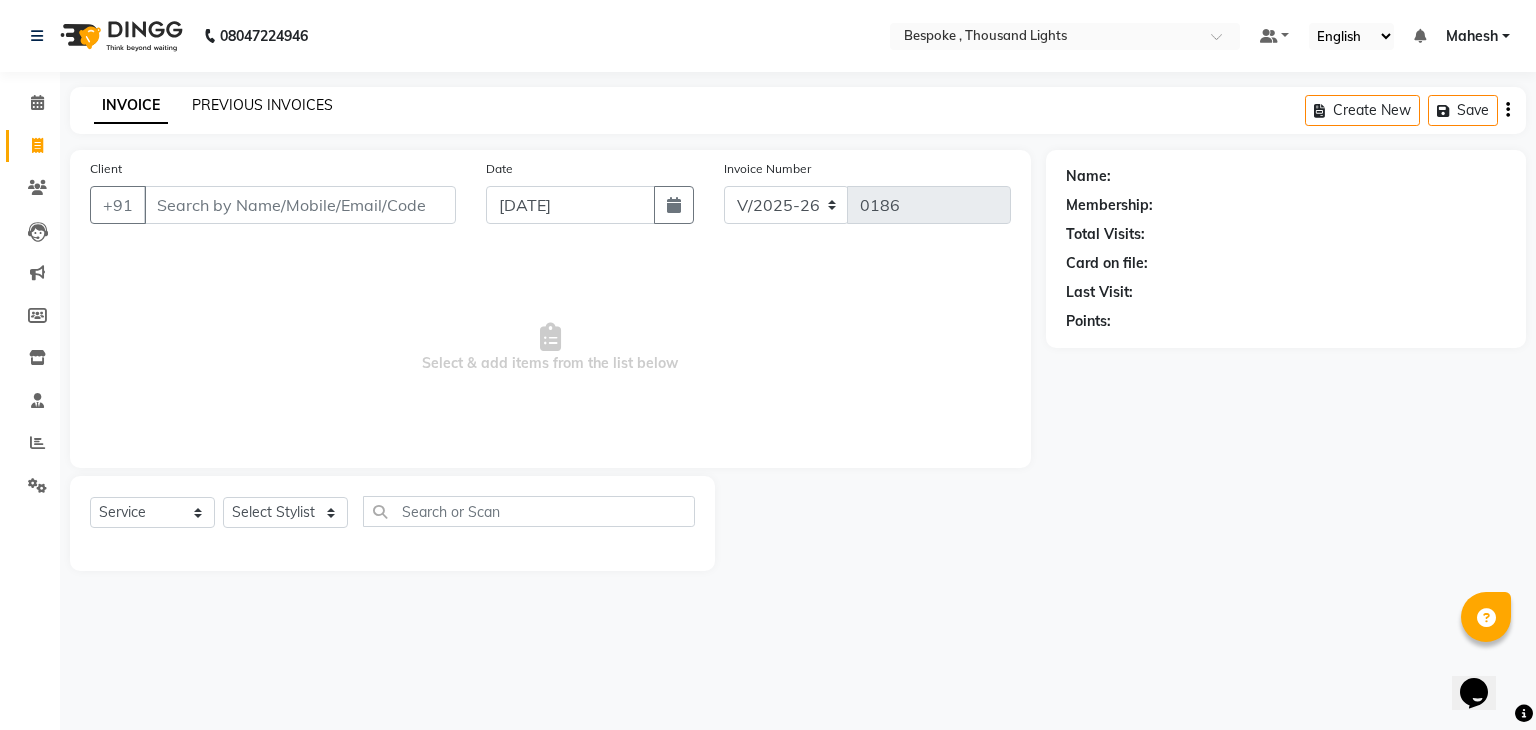 click on "PREVIOUS INVOICES" 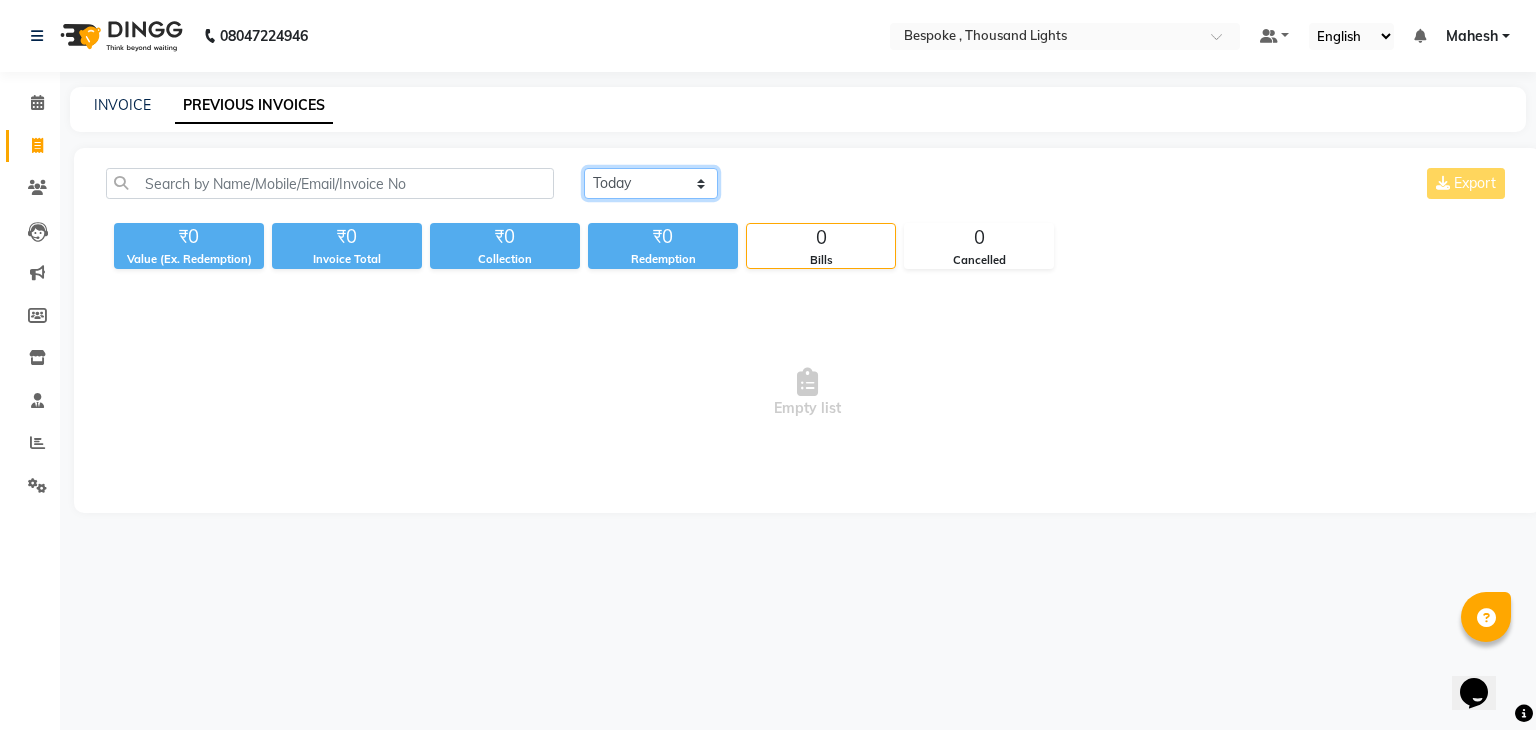drag, startPoint x: 637, startPoint y: 186, endPoint x: 631, endPoint y: 257, distance: 71.25307 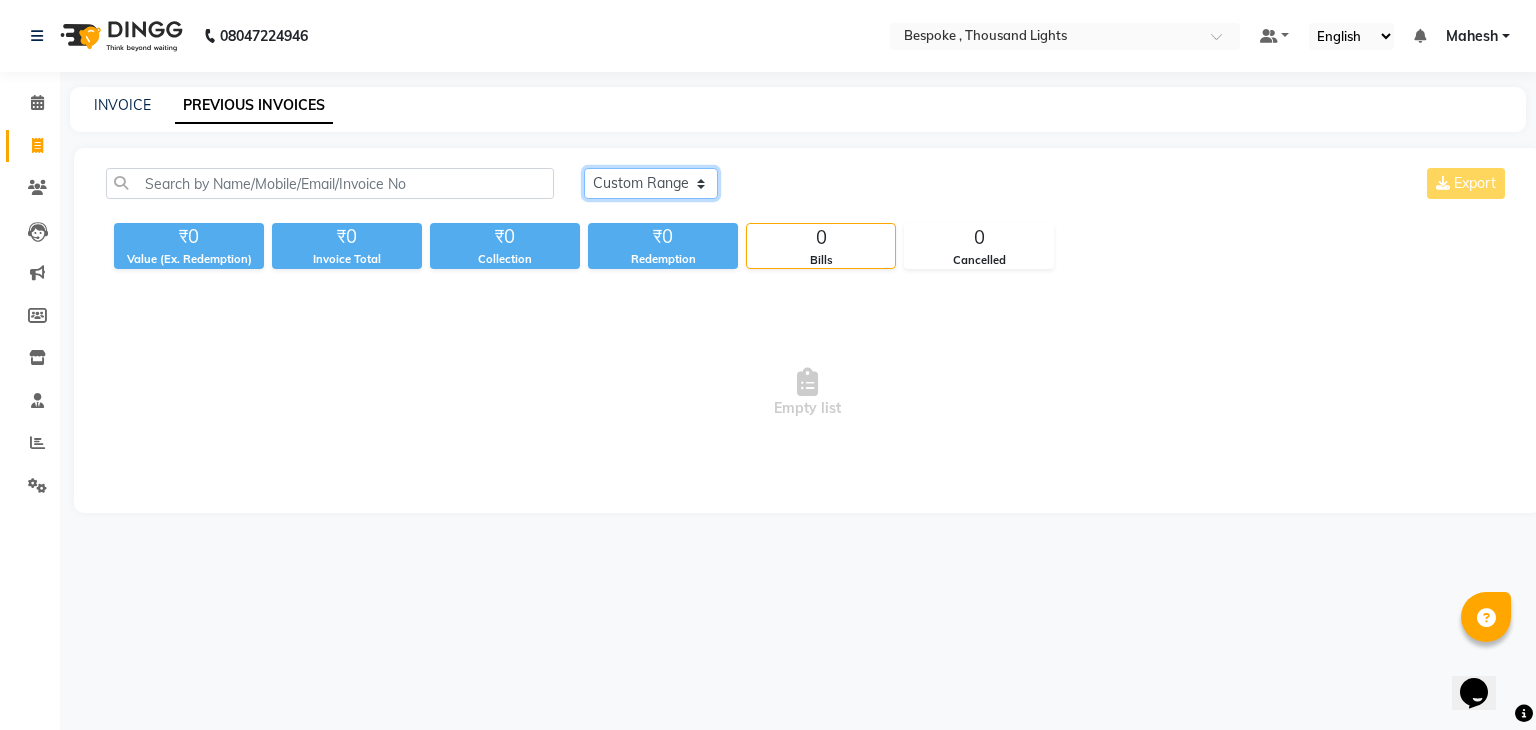 click on "[DATE] [DATE] Custom Range" 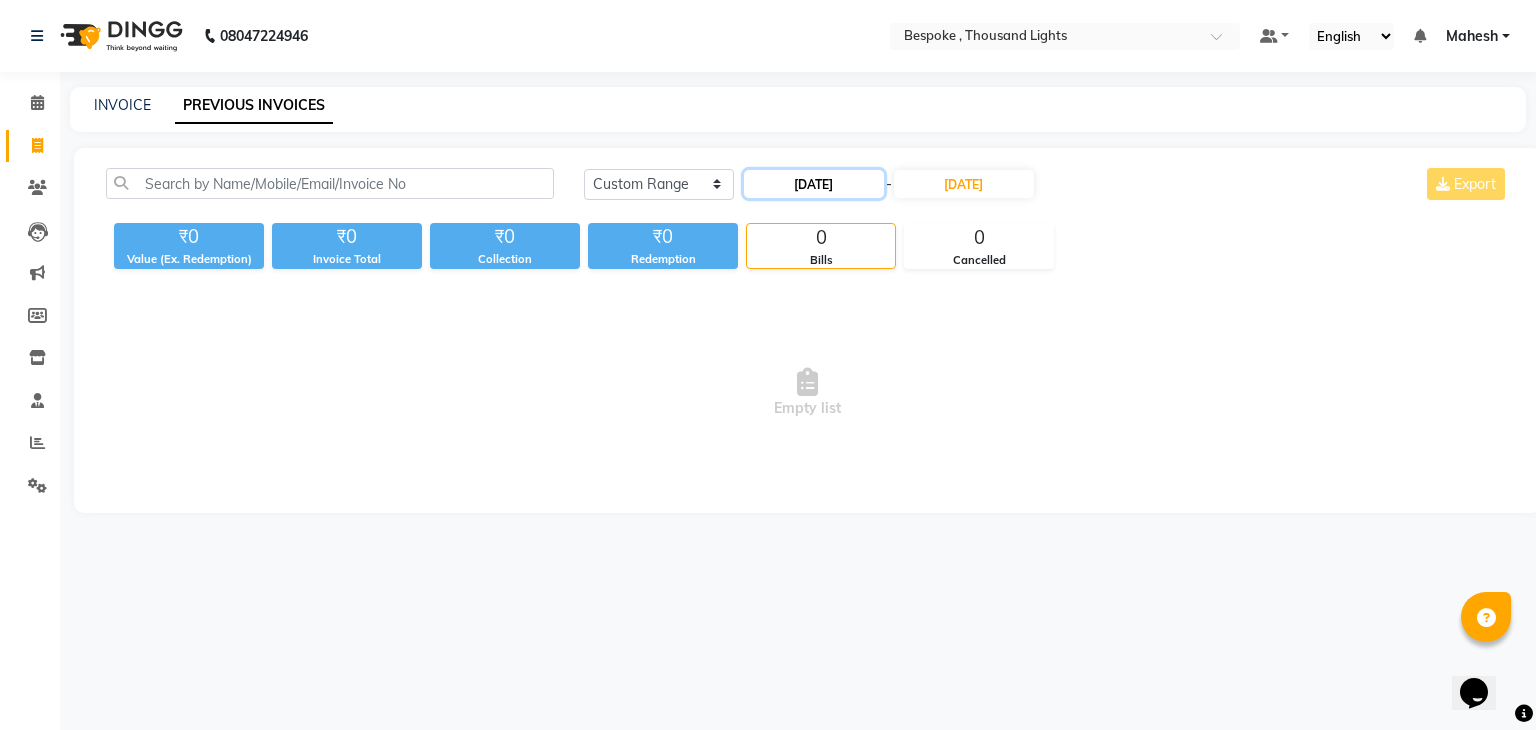 click on "[DATE]" 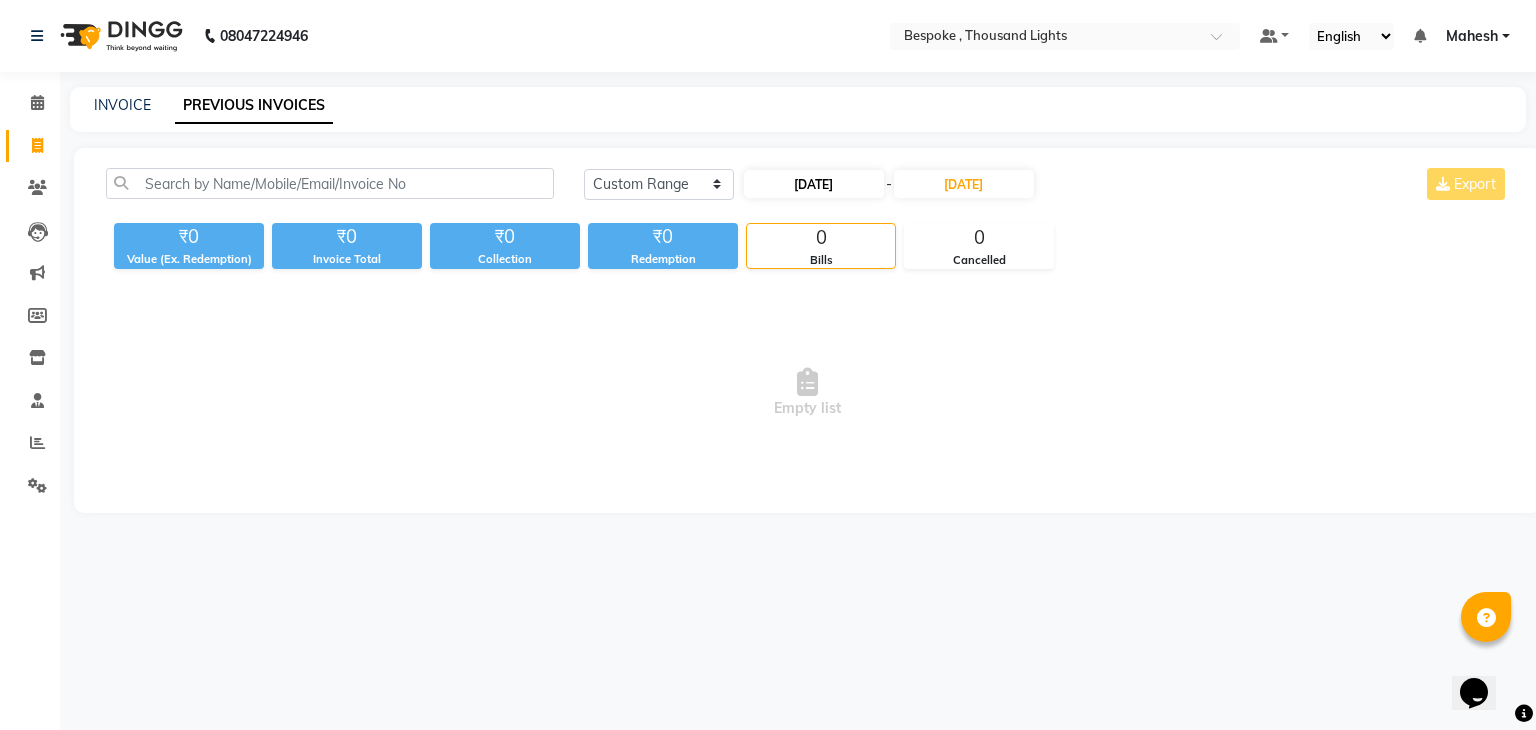 select on "7" 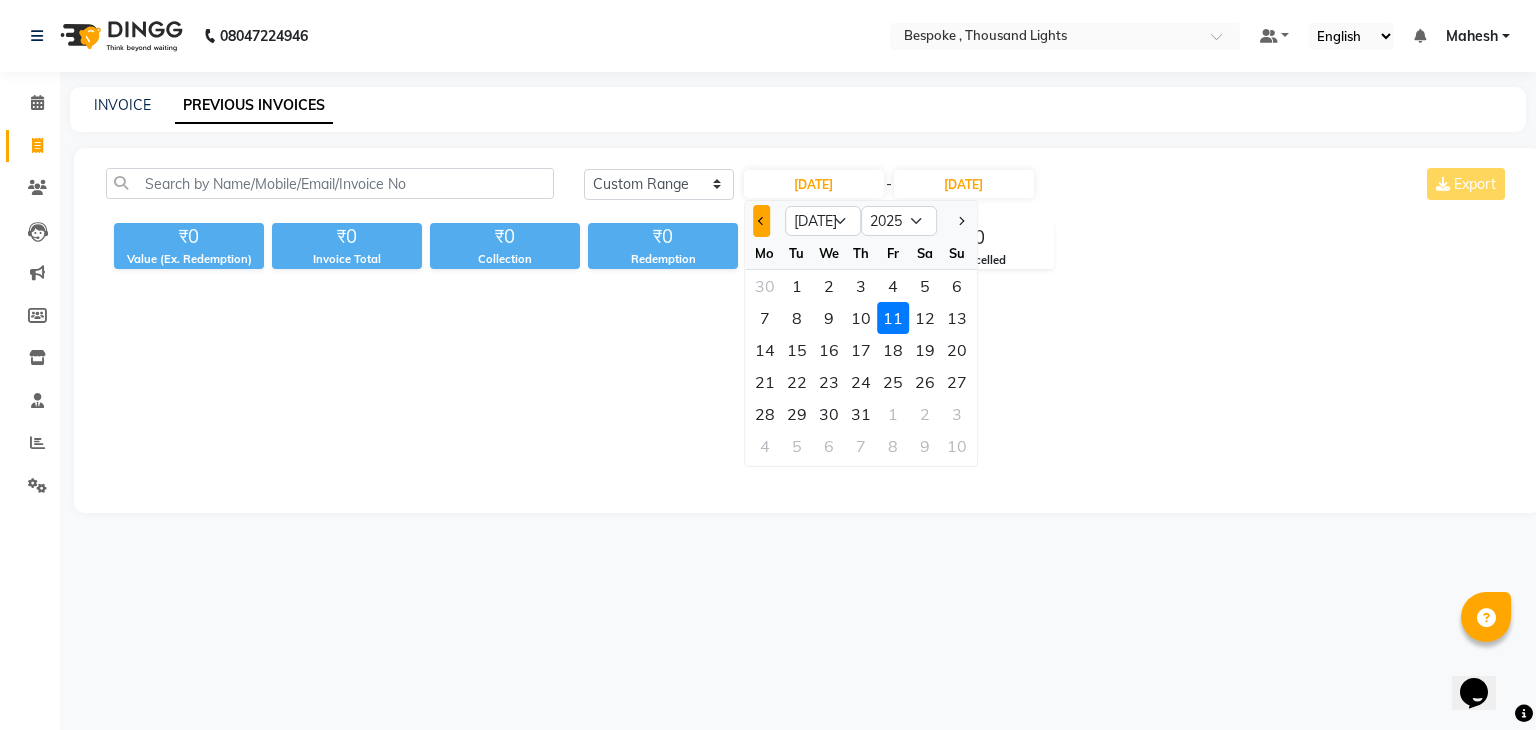 click 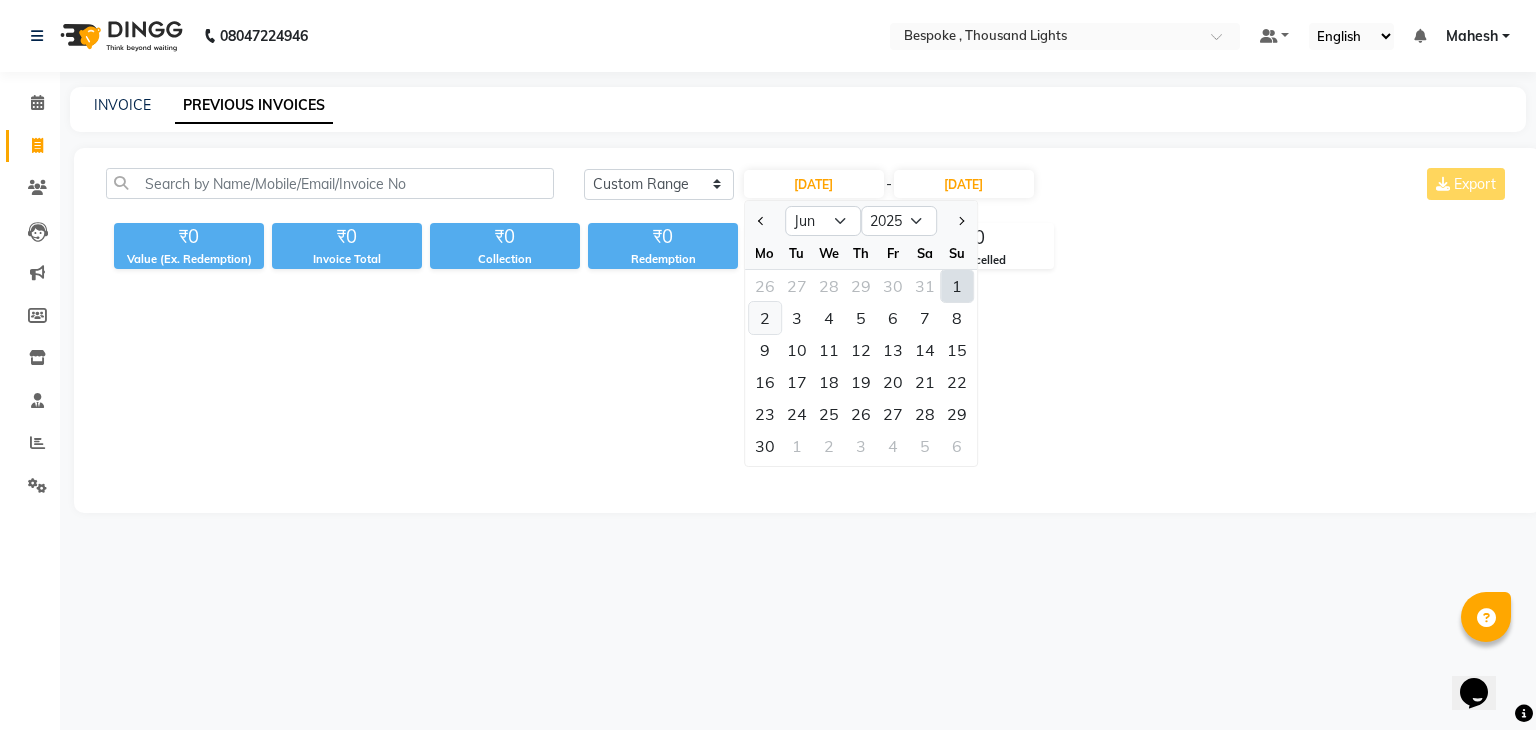 click on "2" 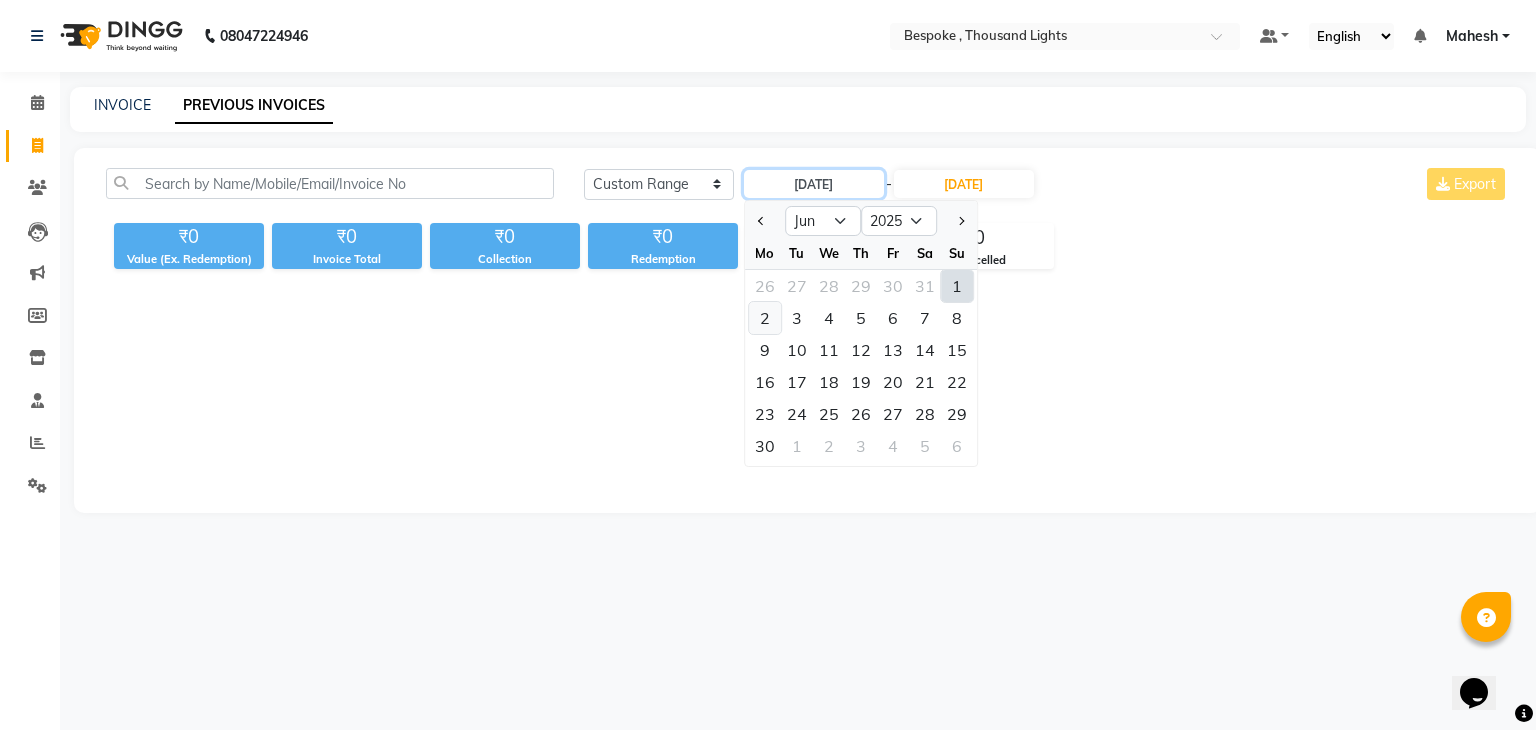 type on "[DATE]" 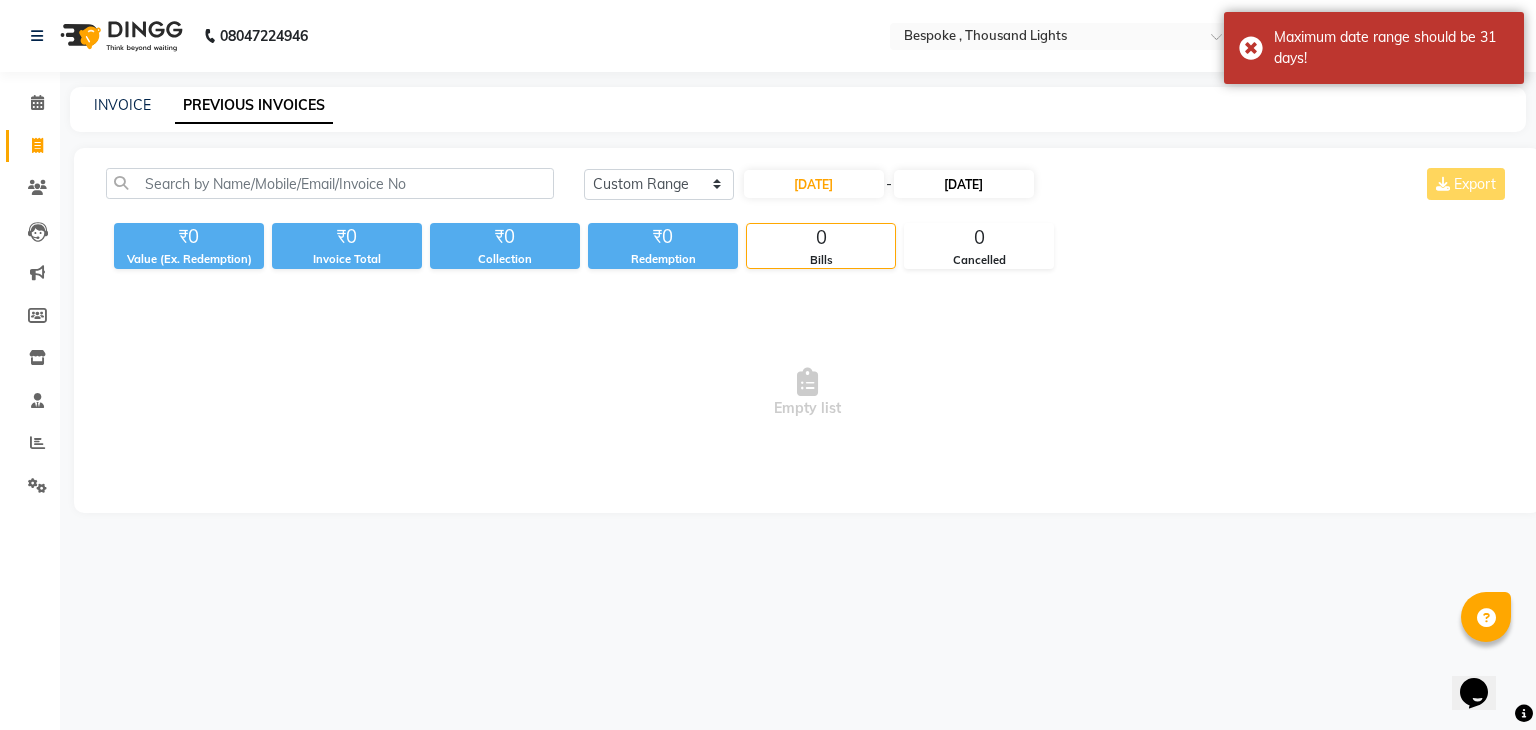 drag, startPoint x: 991, startPoint y: 200, endPoint x: 982, endPoint y: 185, distance: 17.492855 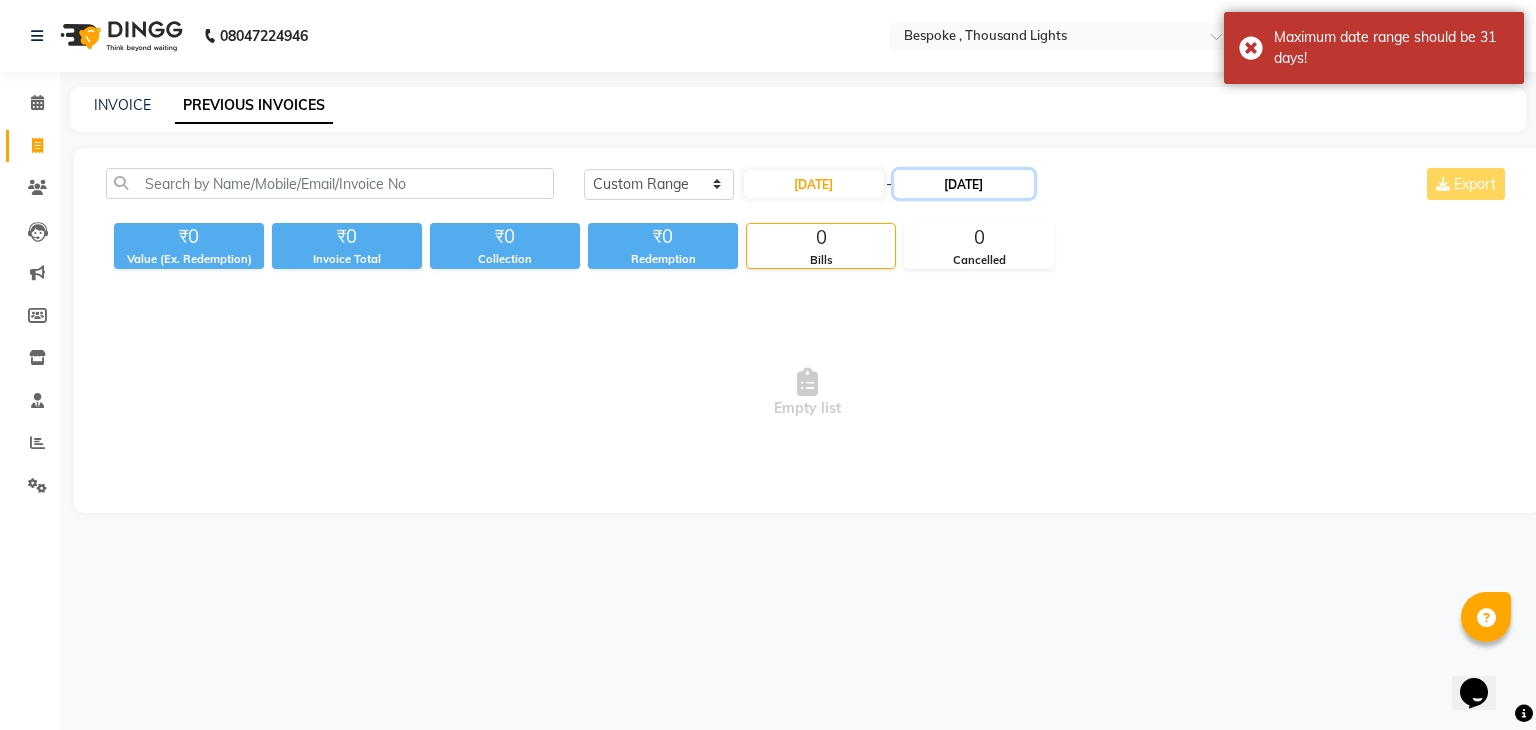 click on "[DATE]" 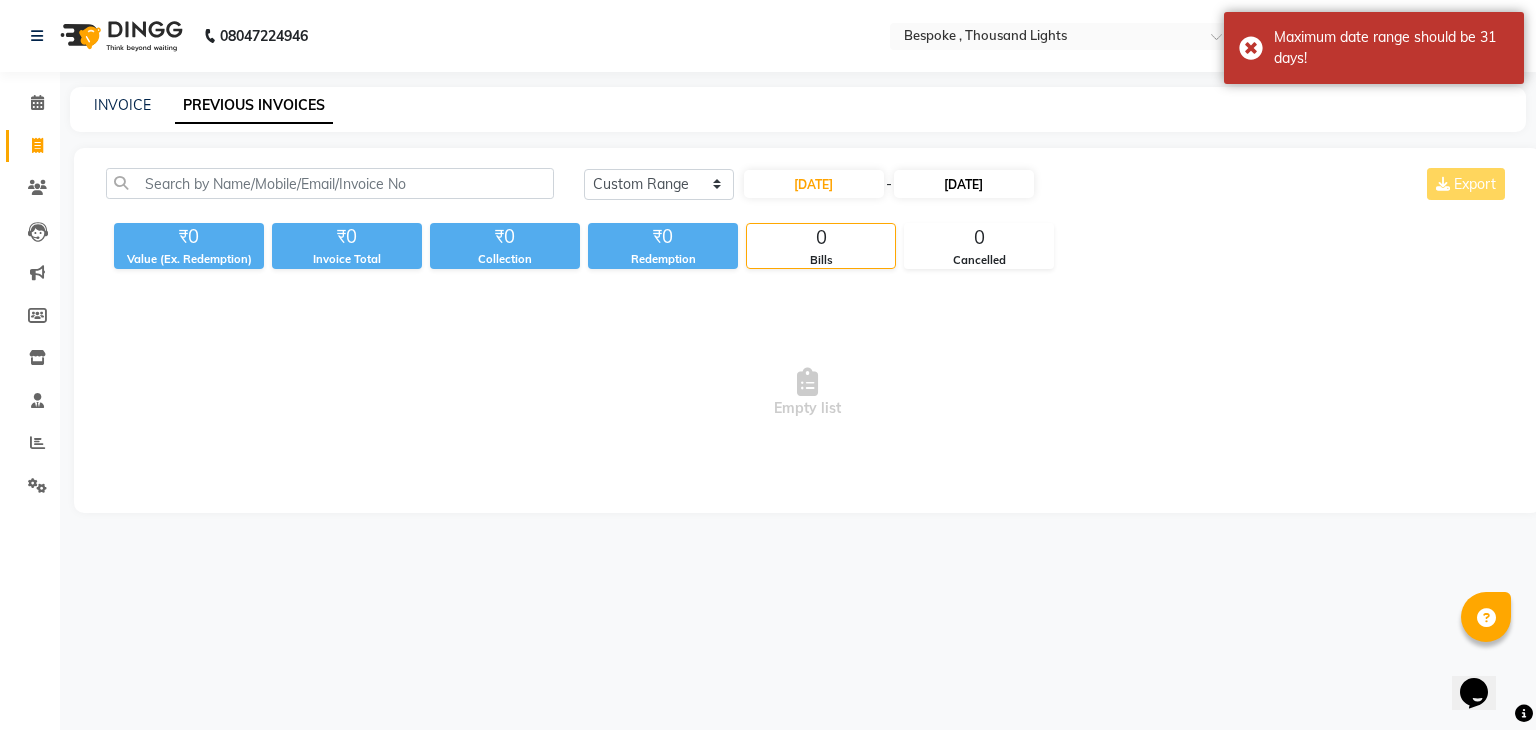 select on "7" 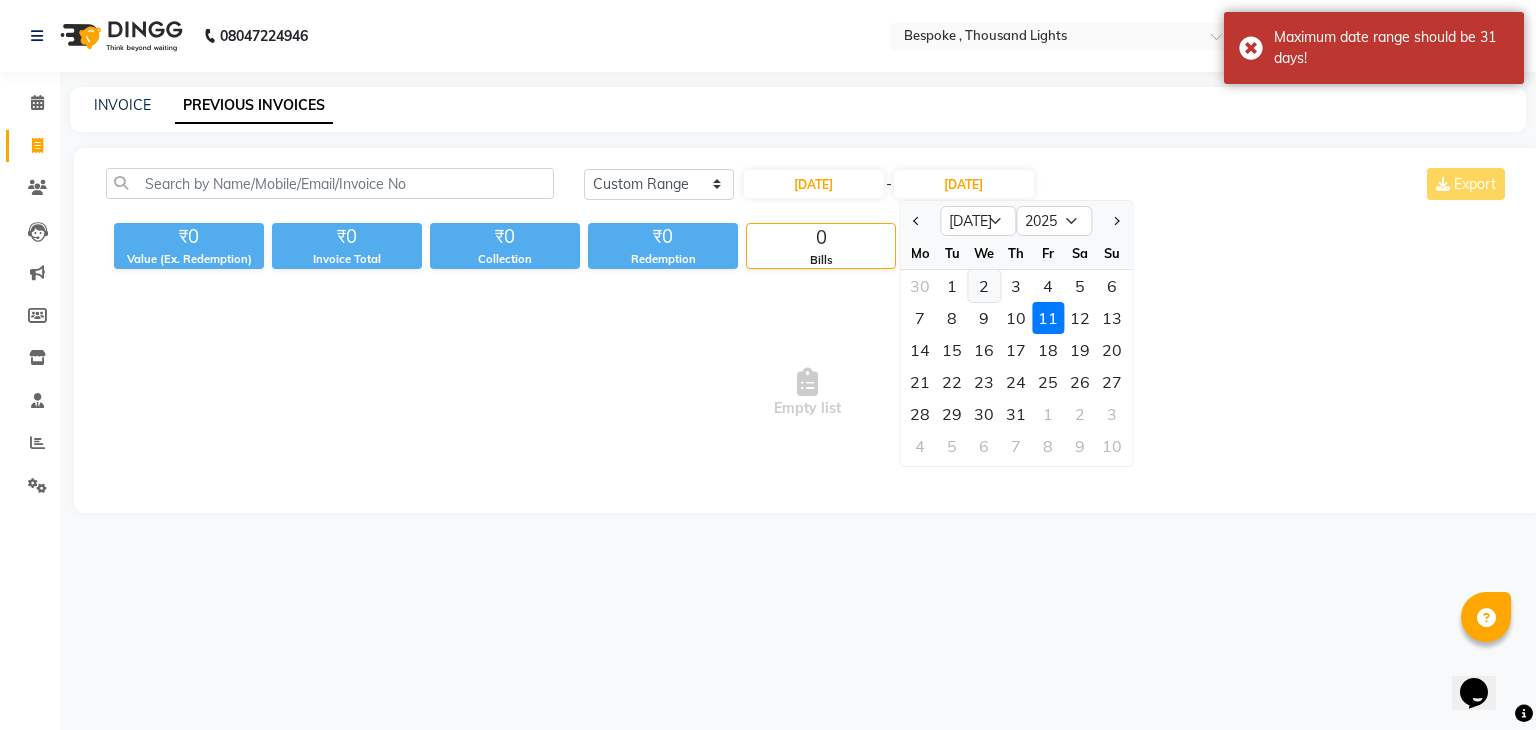 click on "2" 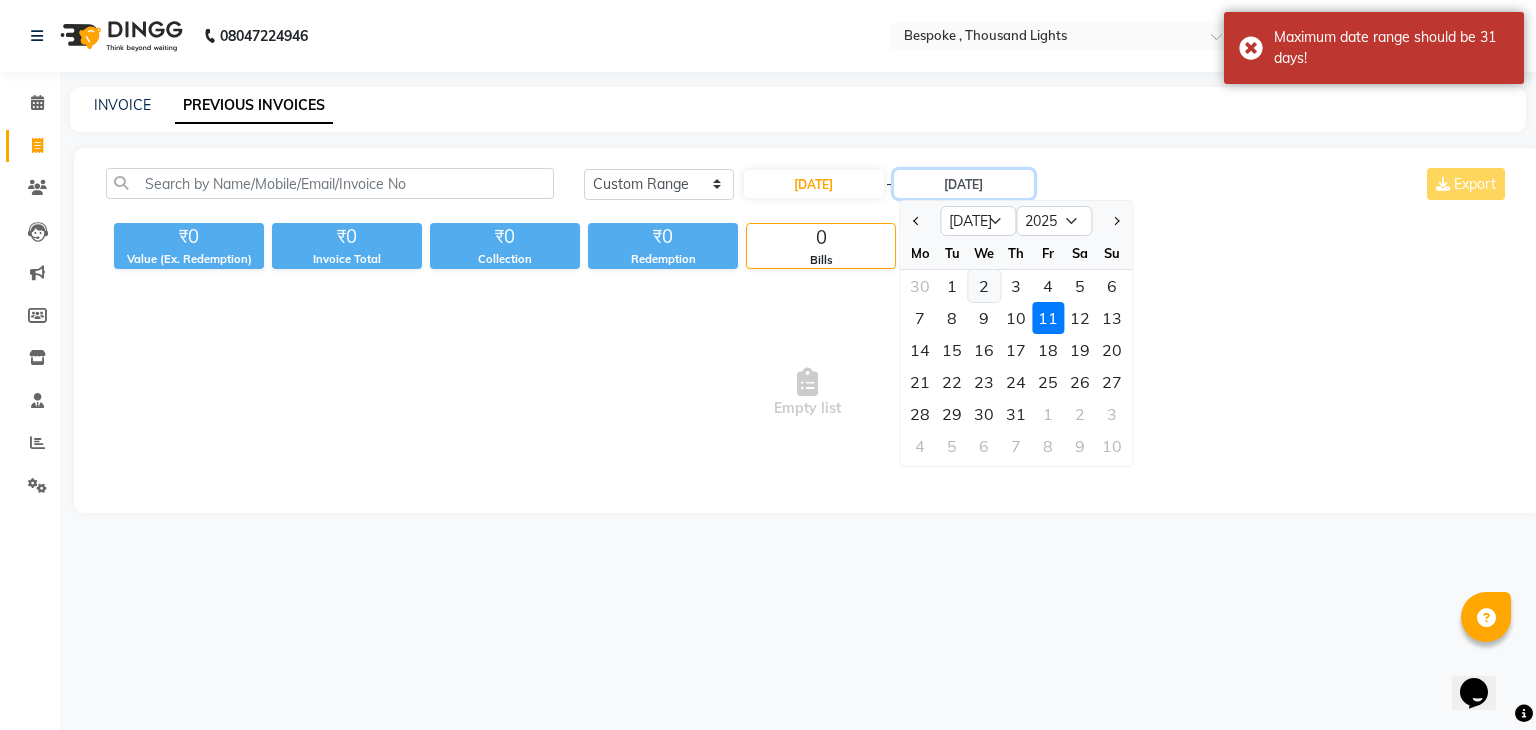 type on "[DATE]" 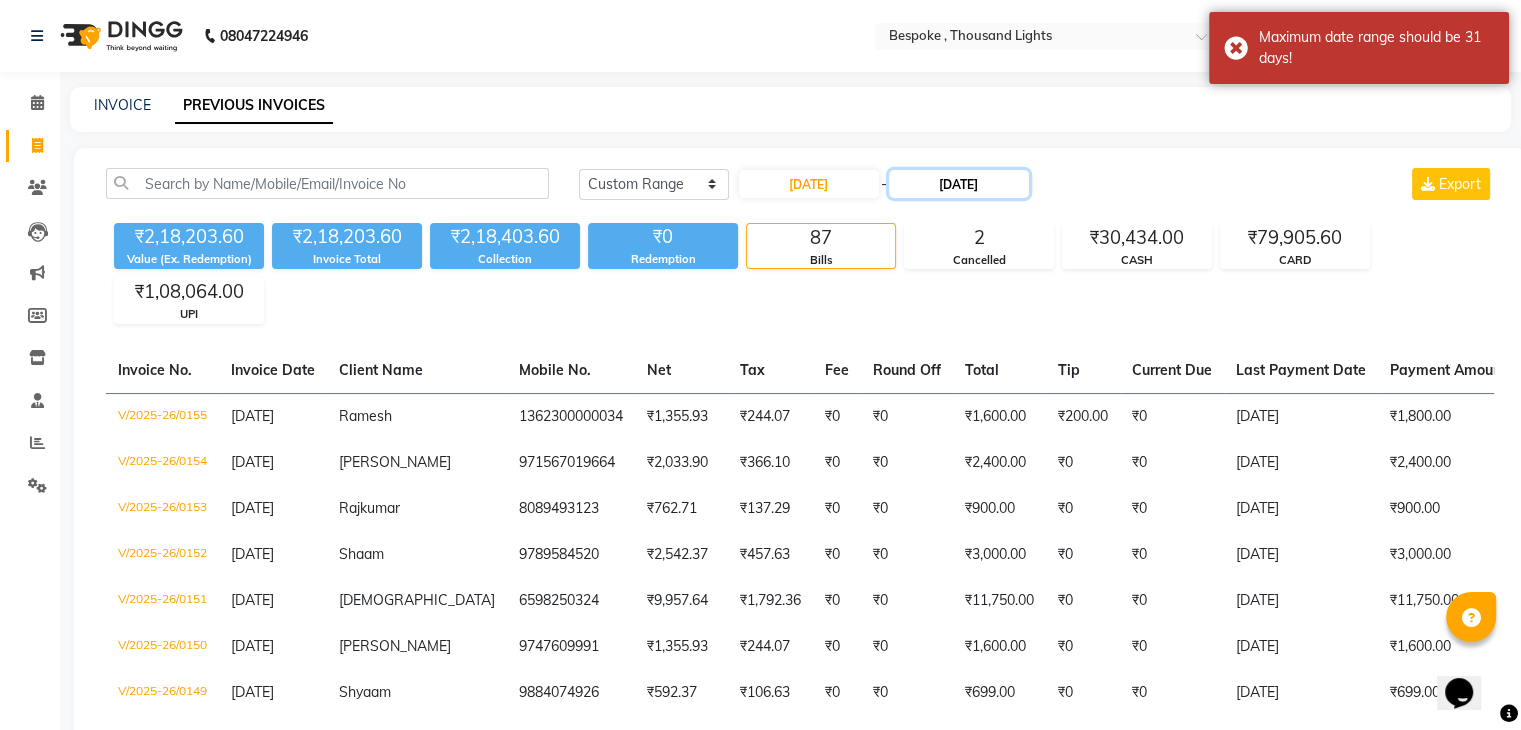 drag, startPoint x: 971, startPoint y: 175, endPoint x: 939, endPoint y: 189, distance: 34.928497 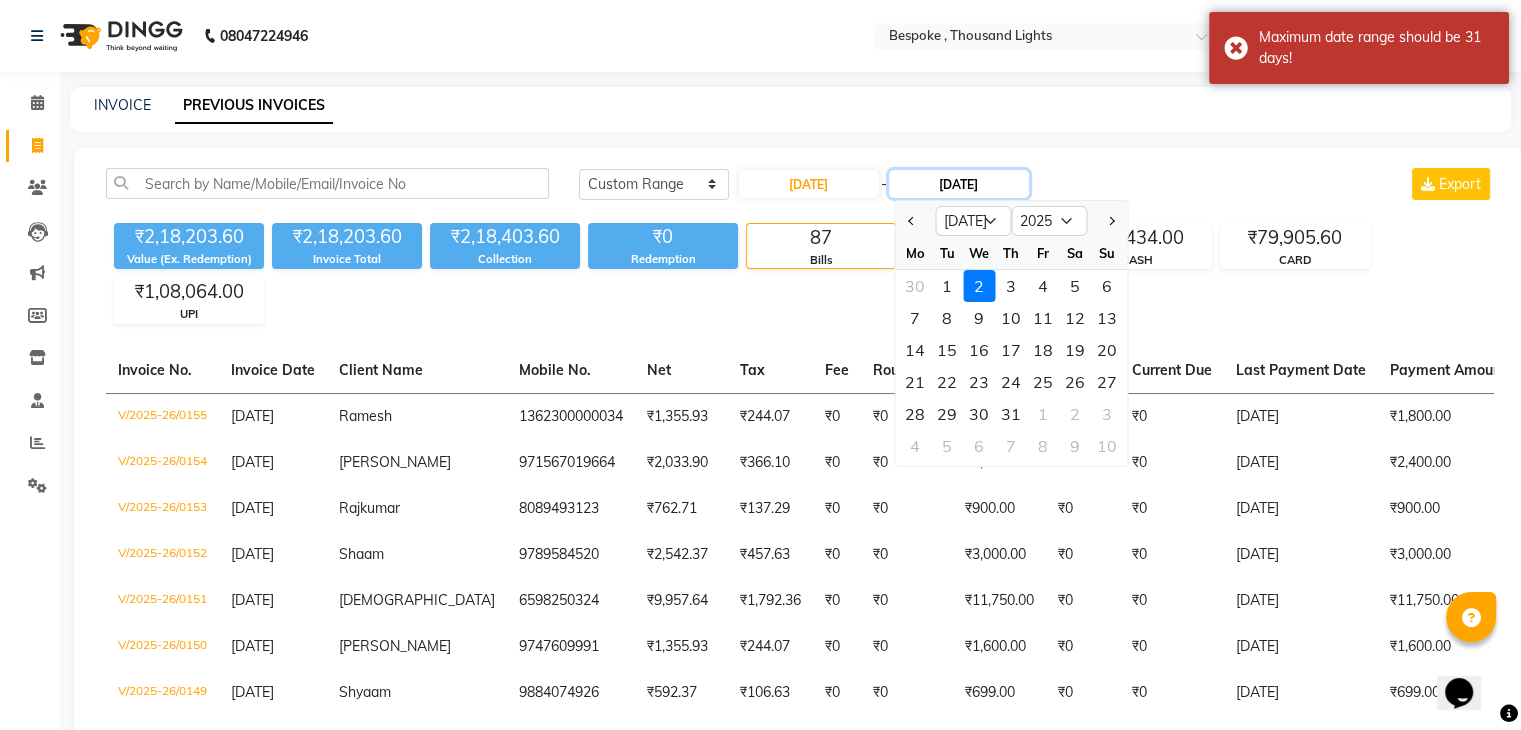 click on "[DATE]" 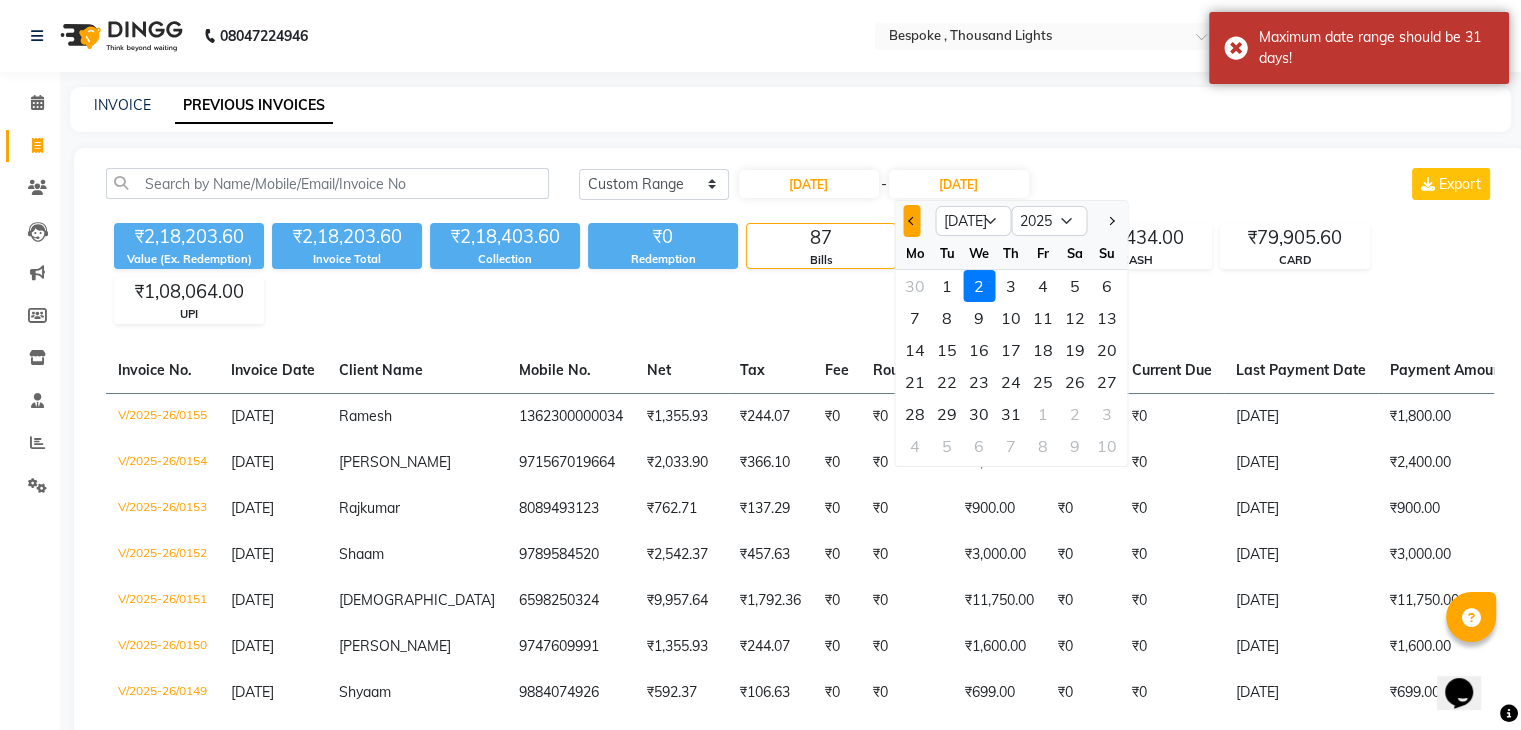 click 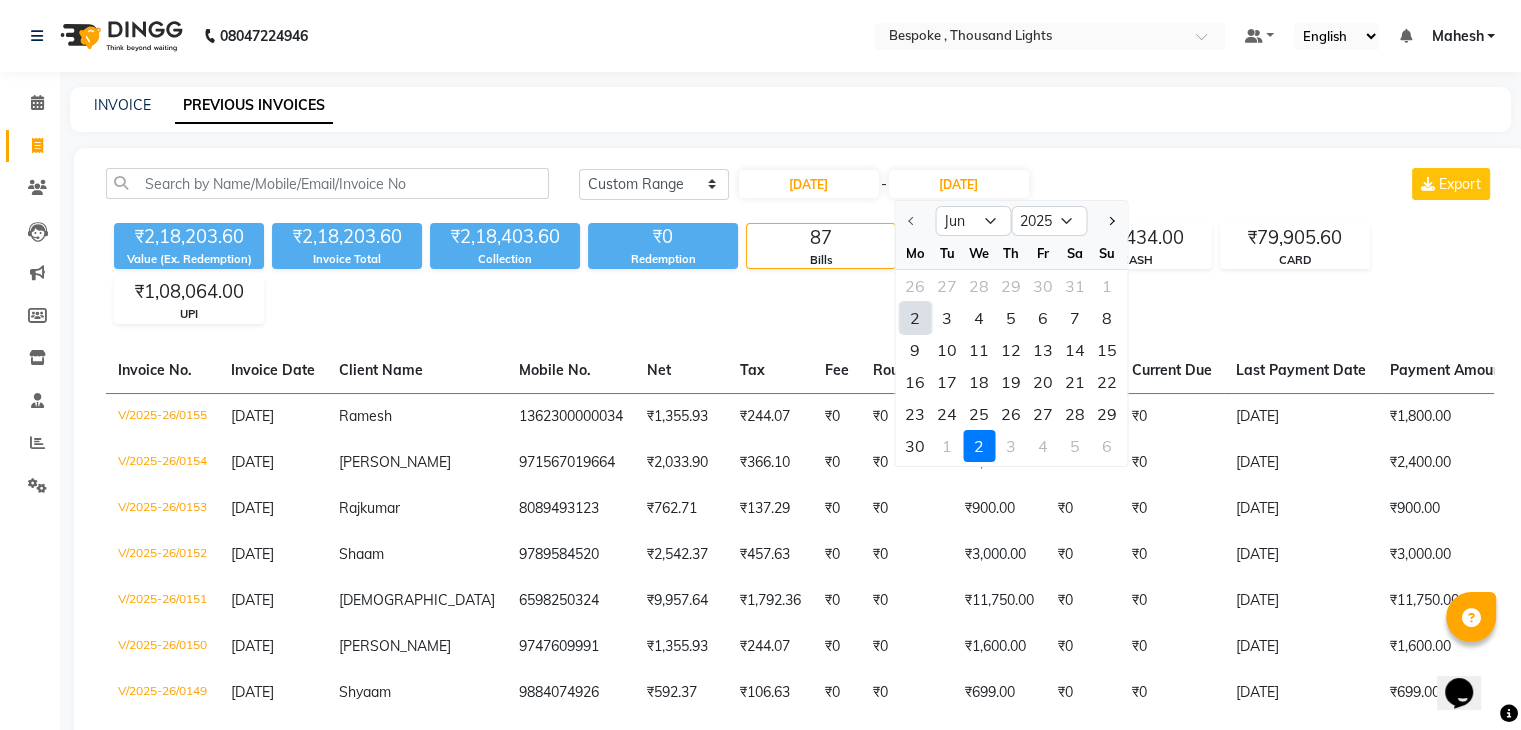 click on "2" 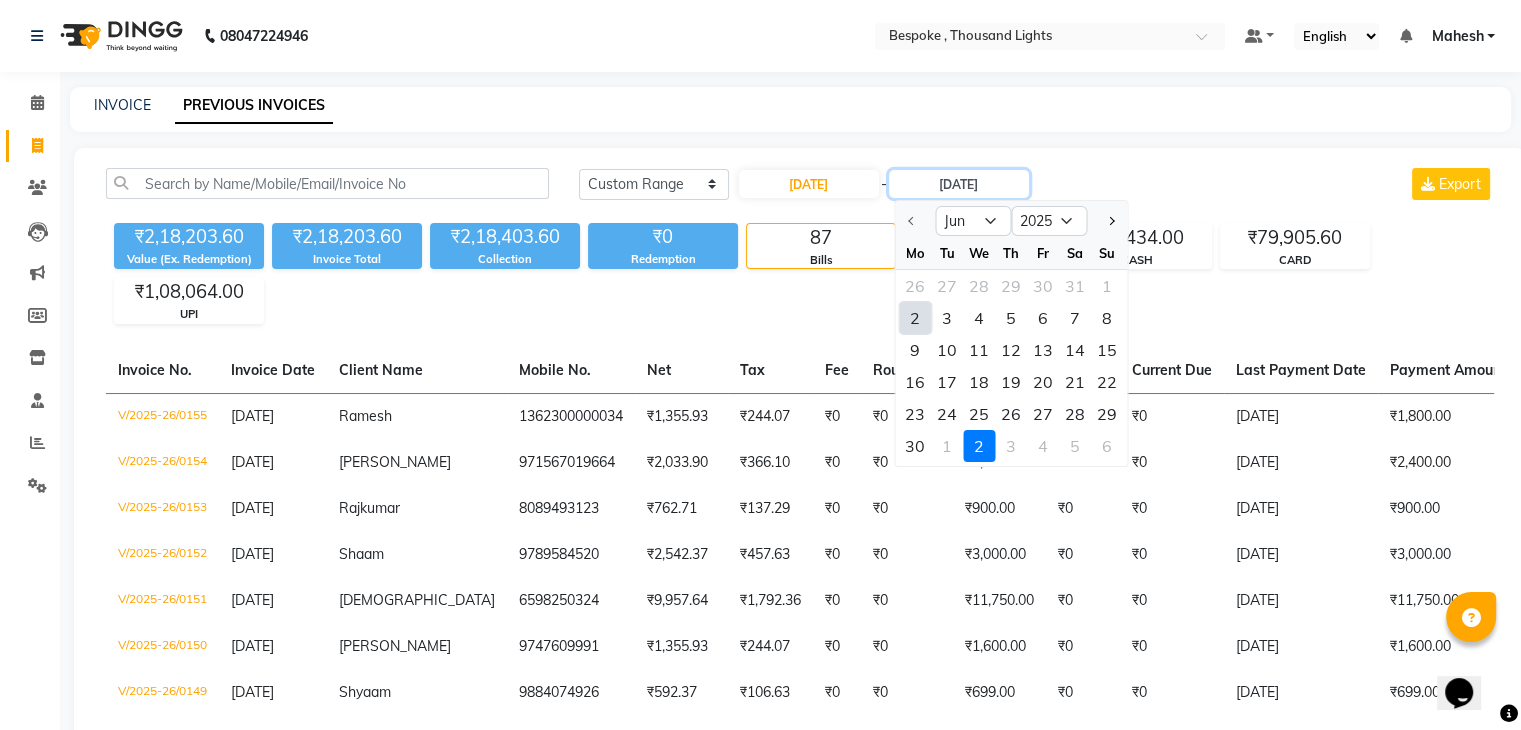 type on "[DATE]" 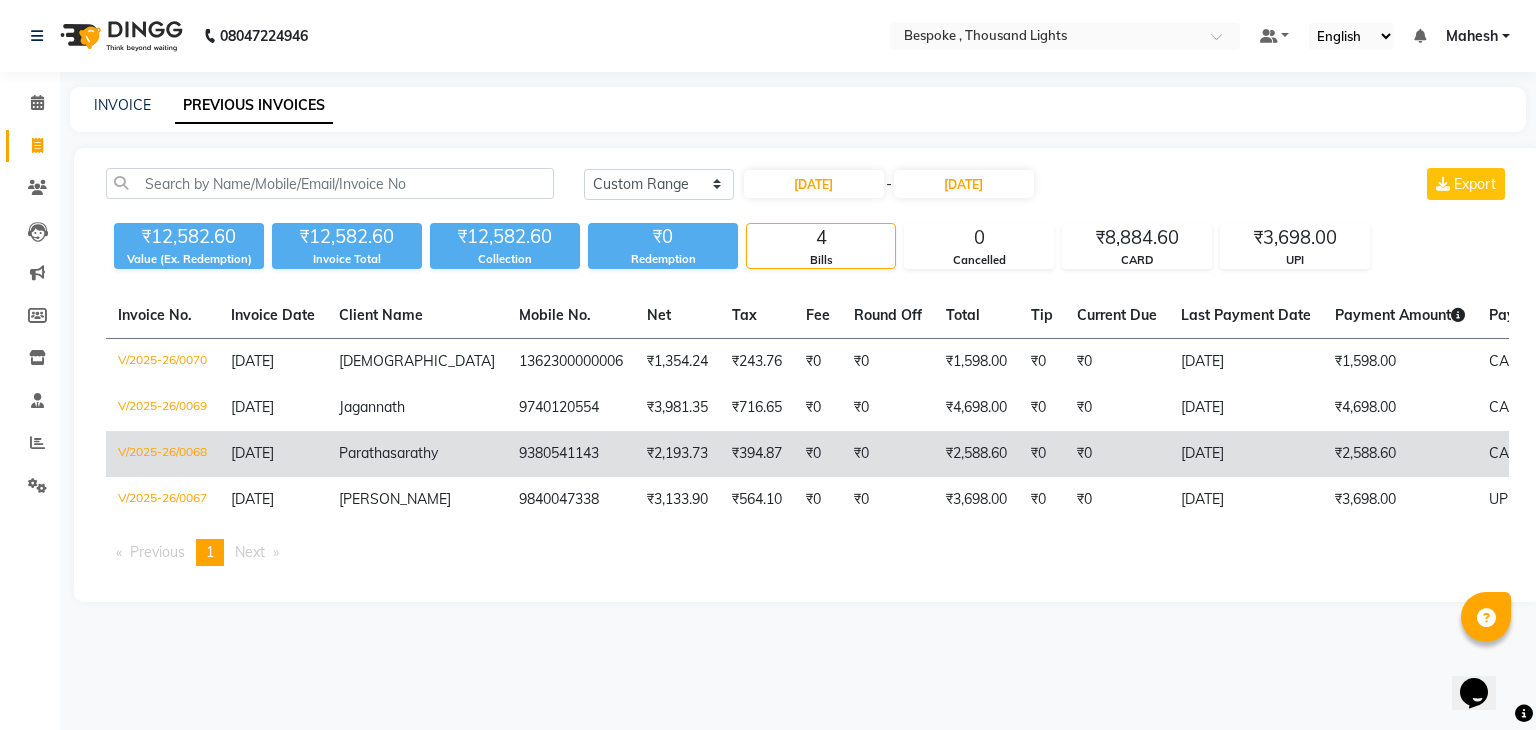 click on "V/2025-26/0068" 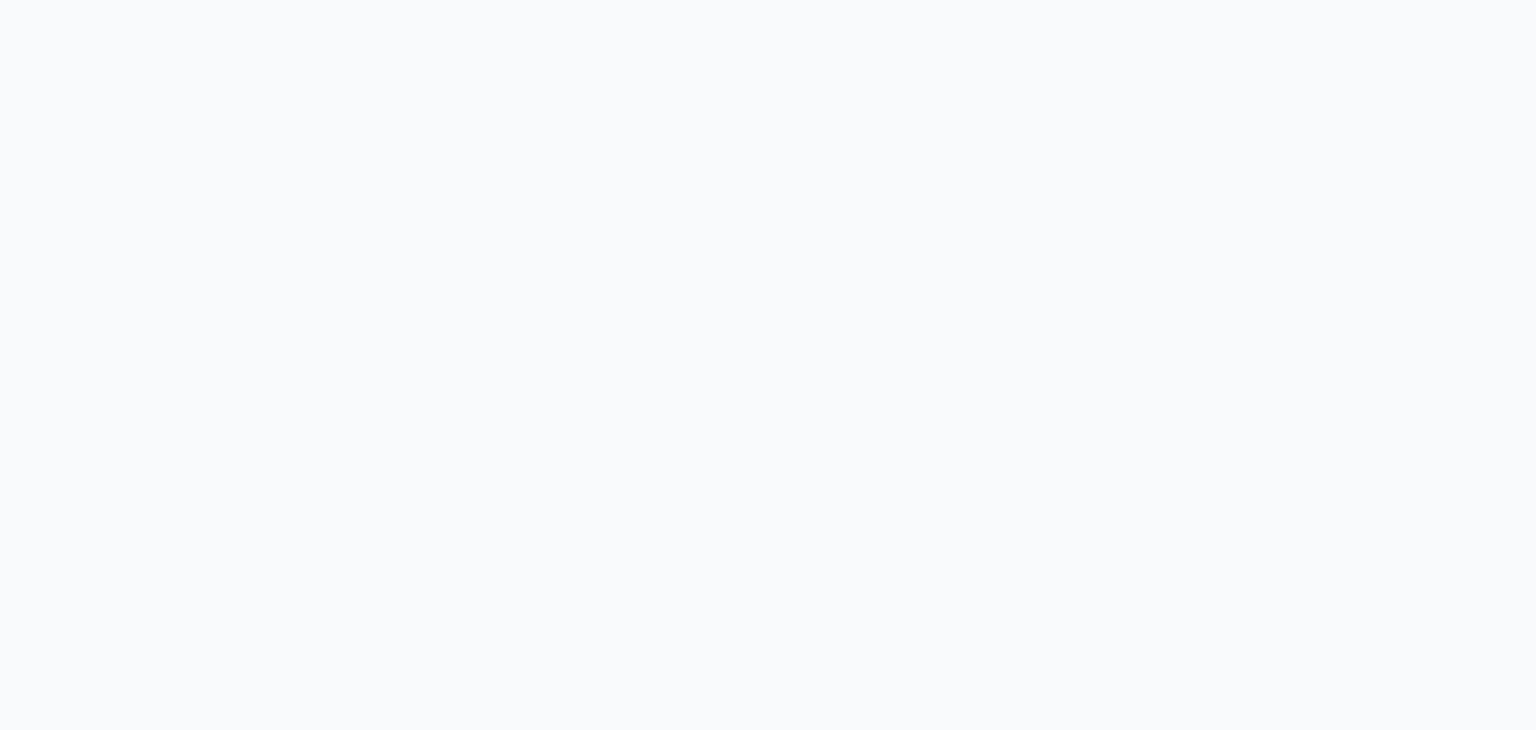 scroll, scrollTop: 0, scrollLeft: 0, axis: both 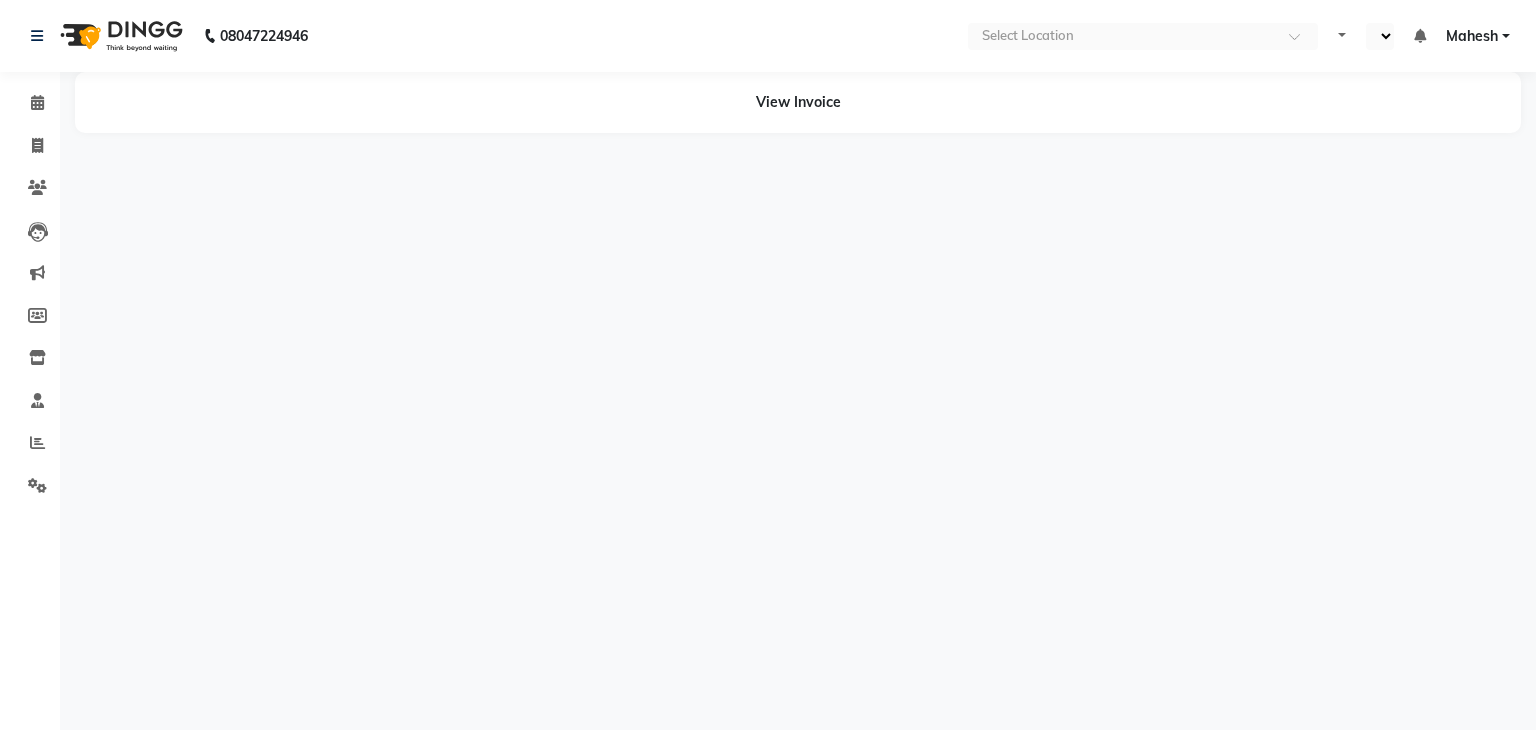 select on "en" 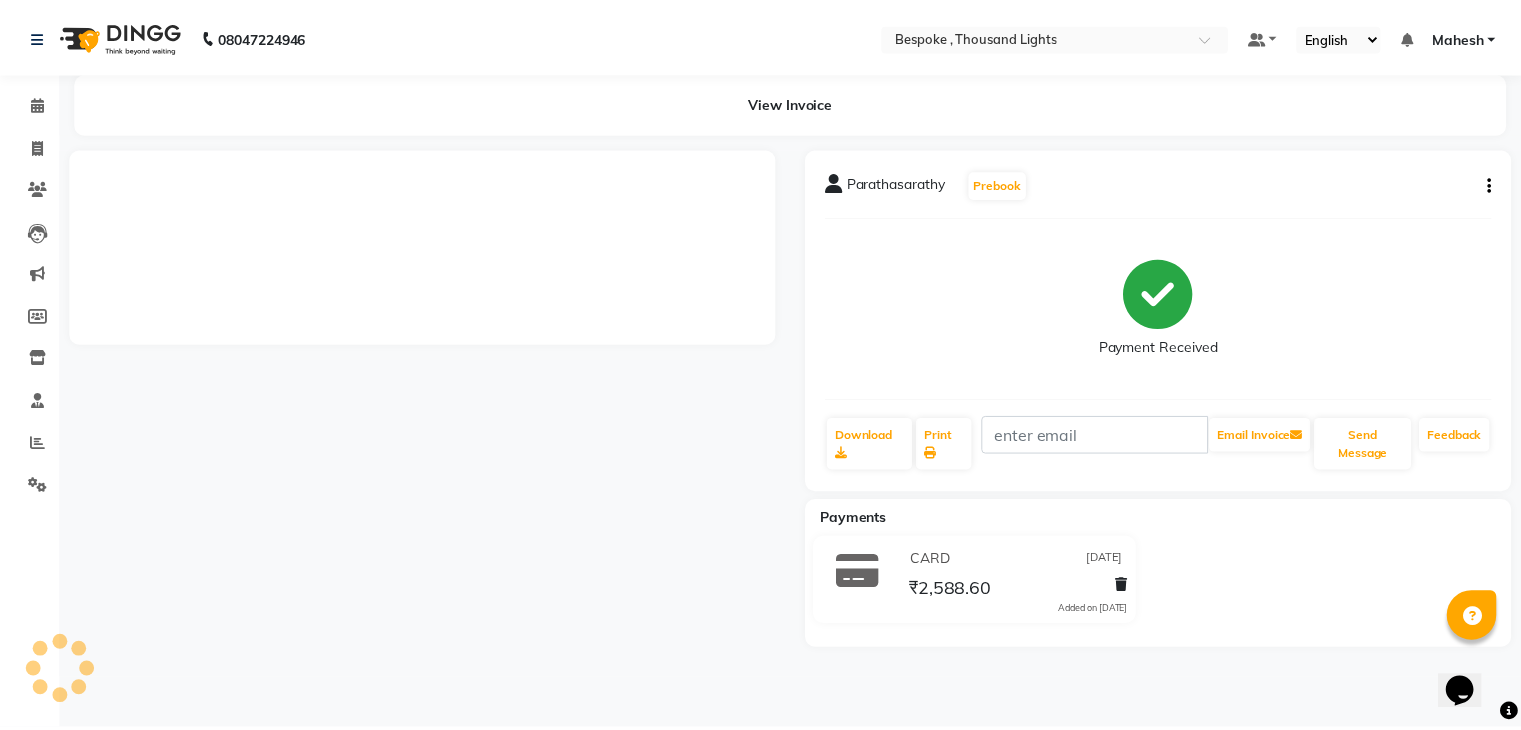 scroll, scrollTop: 0, scrollLeft: 0, axis: both 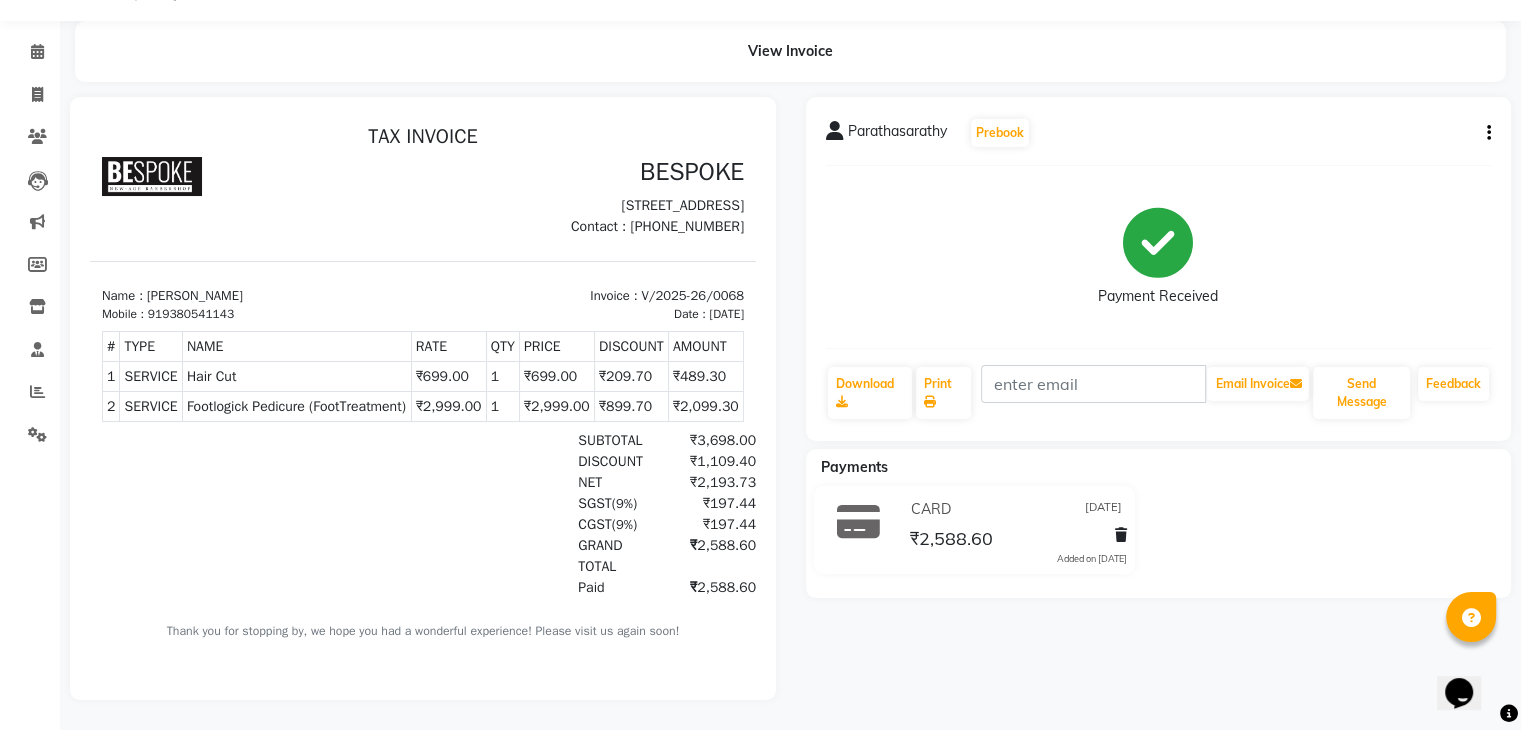 click 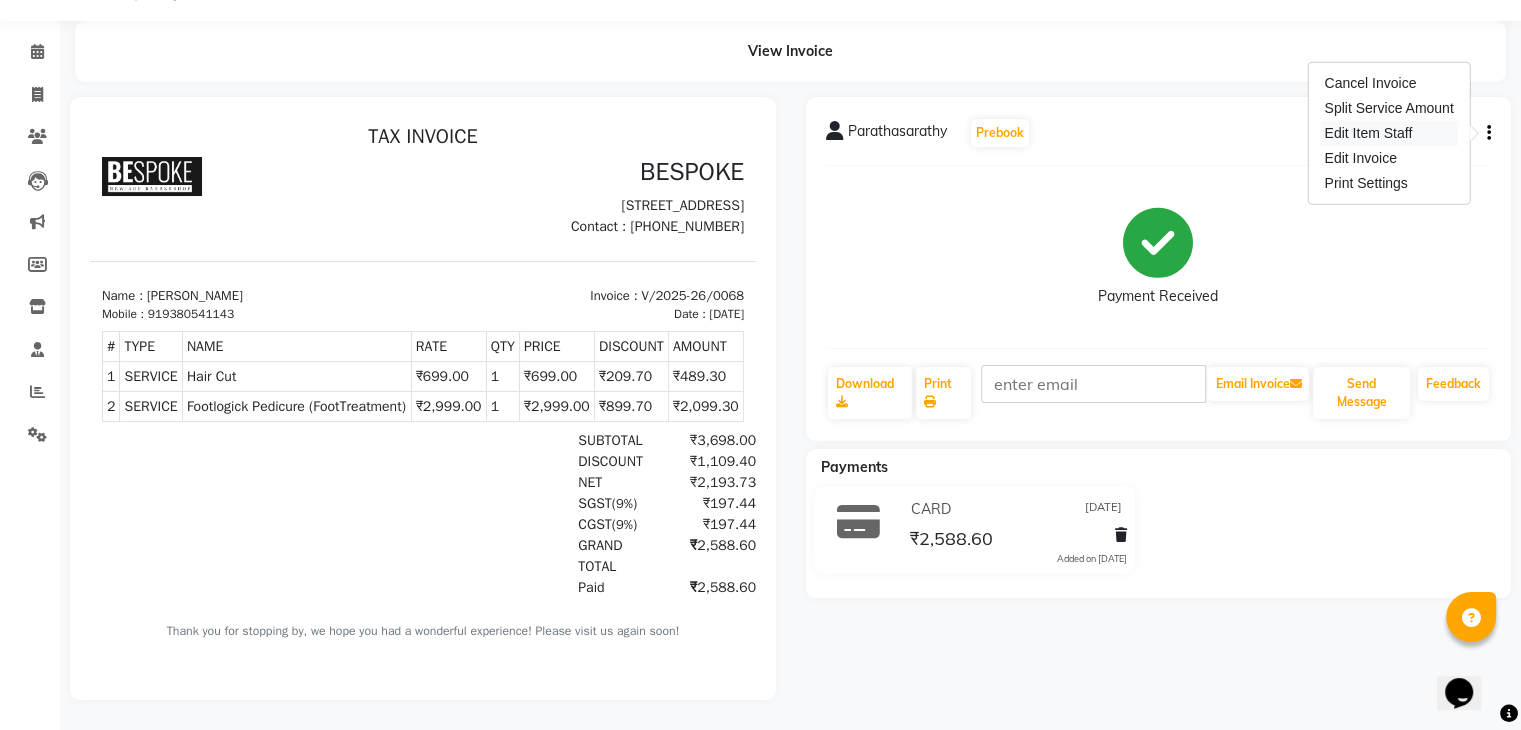 click on "Edit Item Staff" at bounding box center (1388, 133) 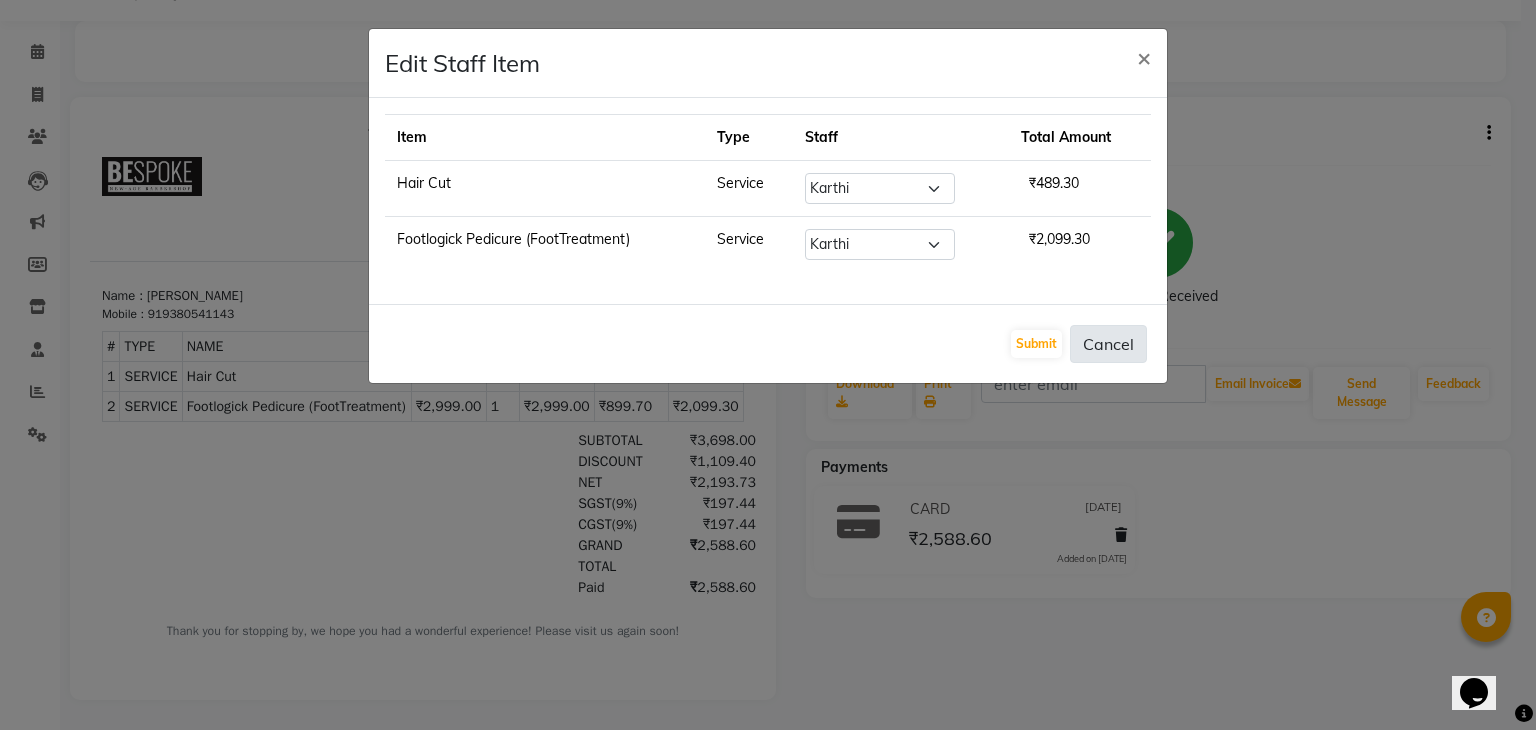 click on "Cancel" 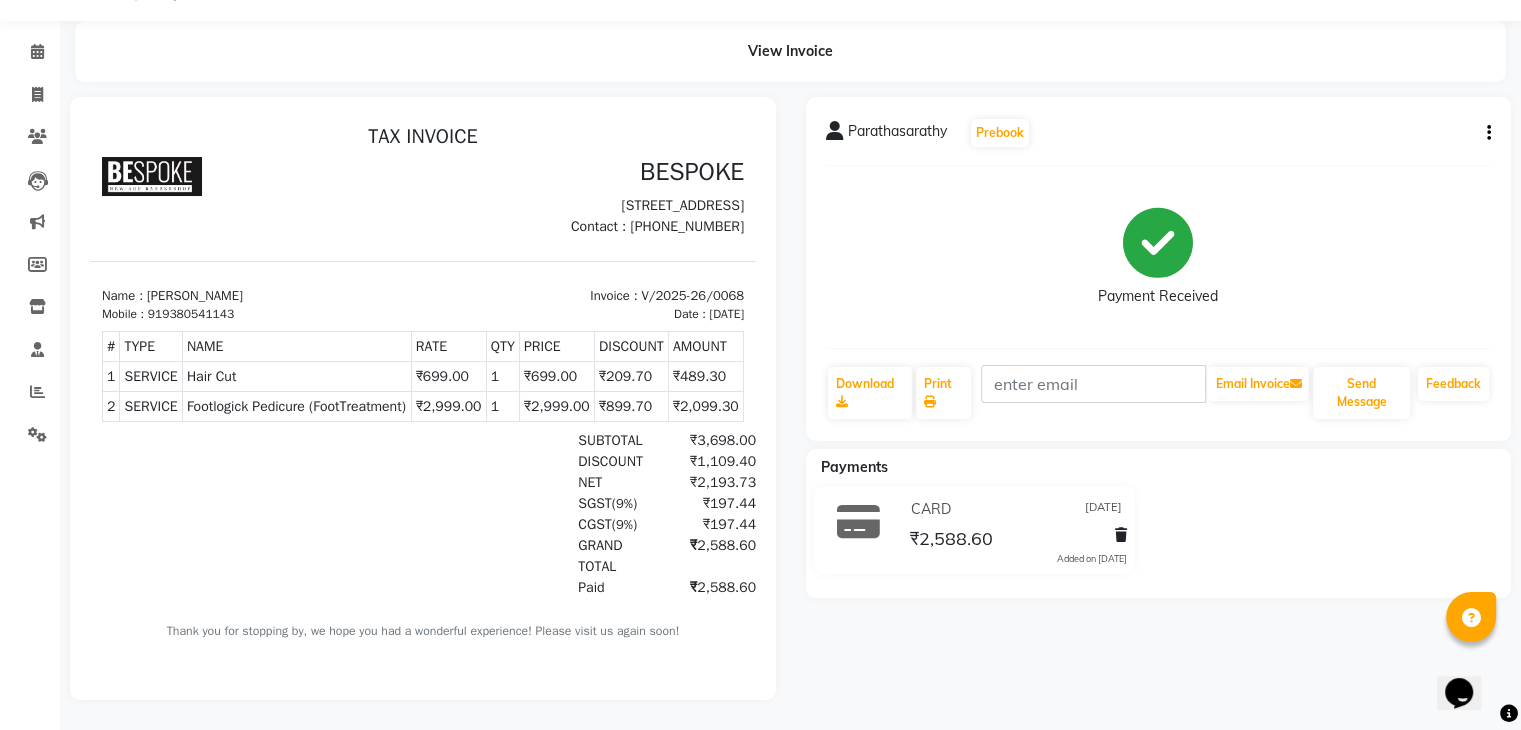 click on "Parathasarathy   Prebook   Payment Received  Download  Print   Email Invoice   Send Message Feedback" 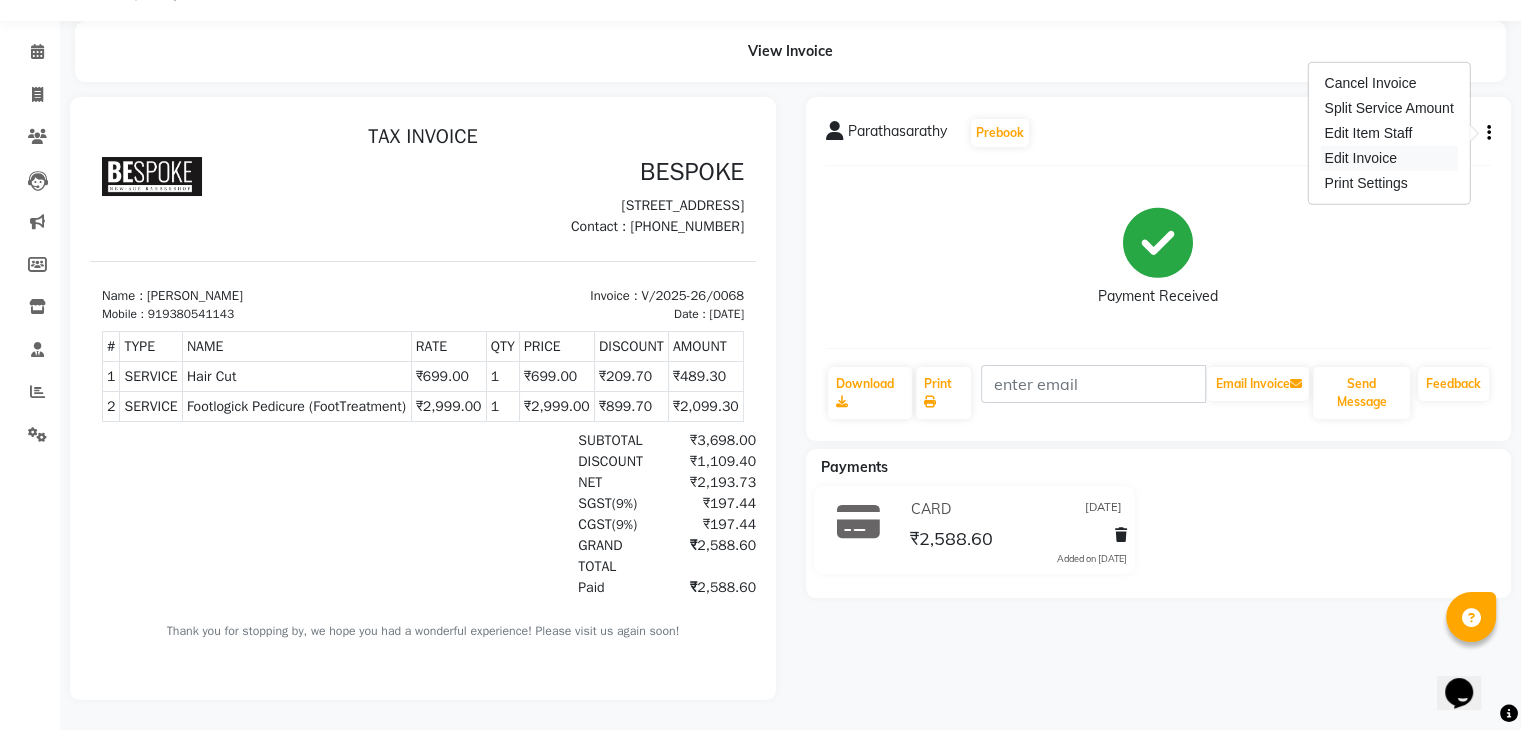 click on "Edit Invoice" at bounding box center [1388, 158] 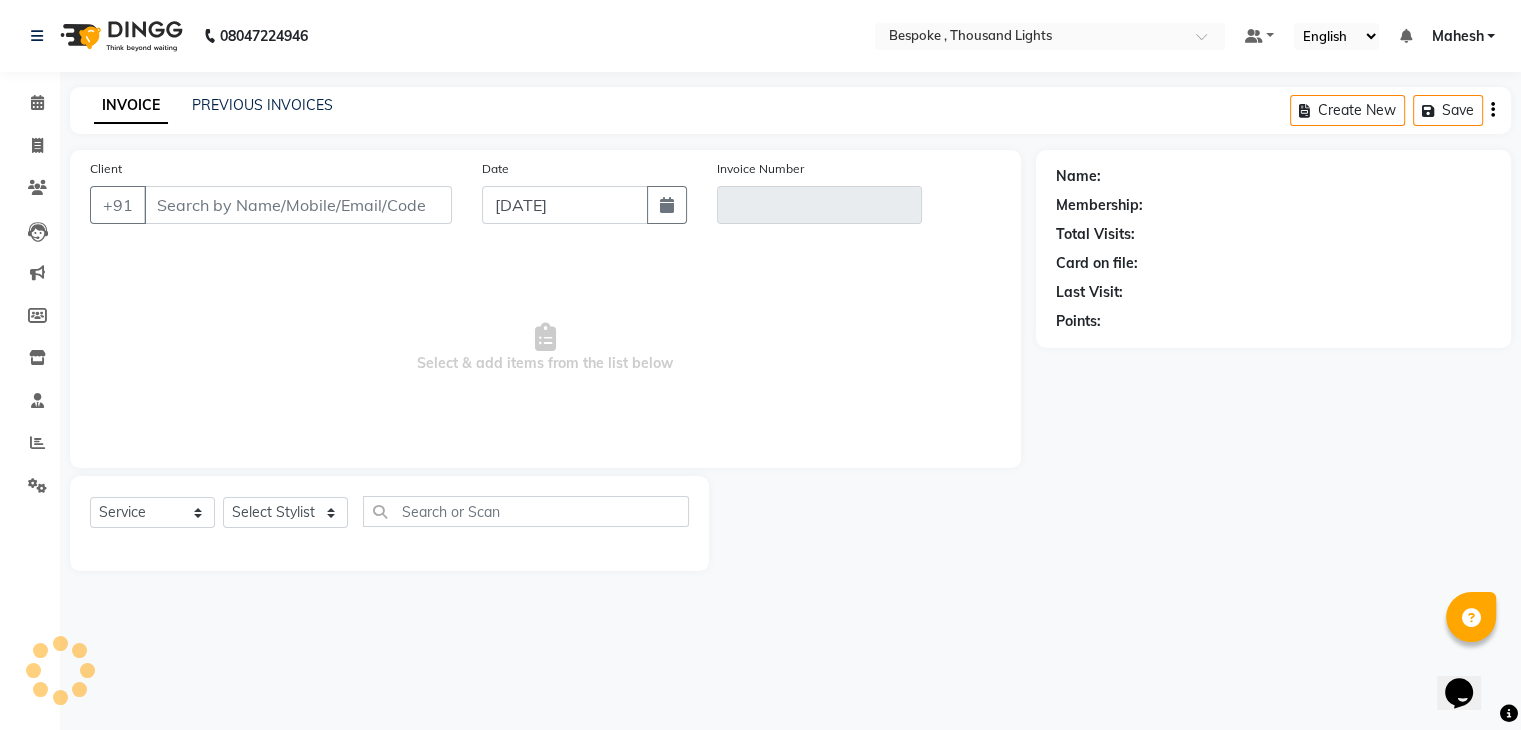 scroll, scrollTop: 0, scrollLeft: 0, axis: both 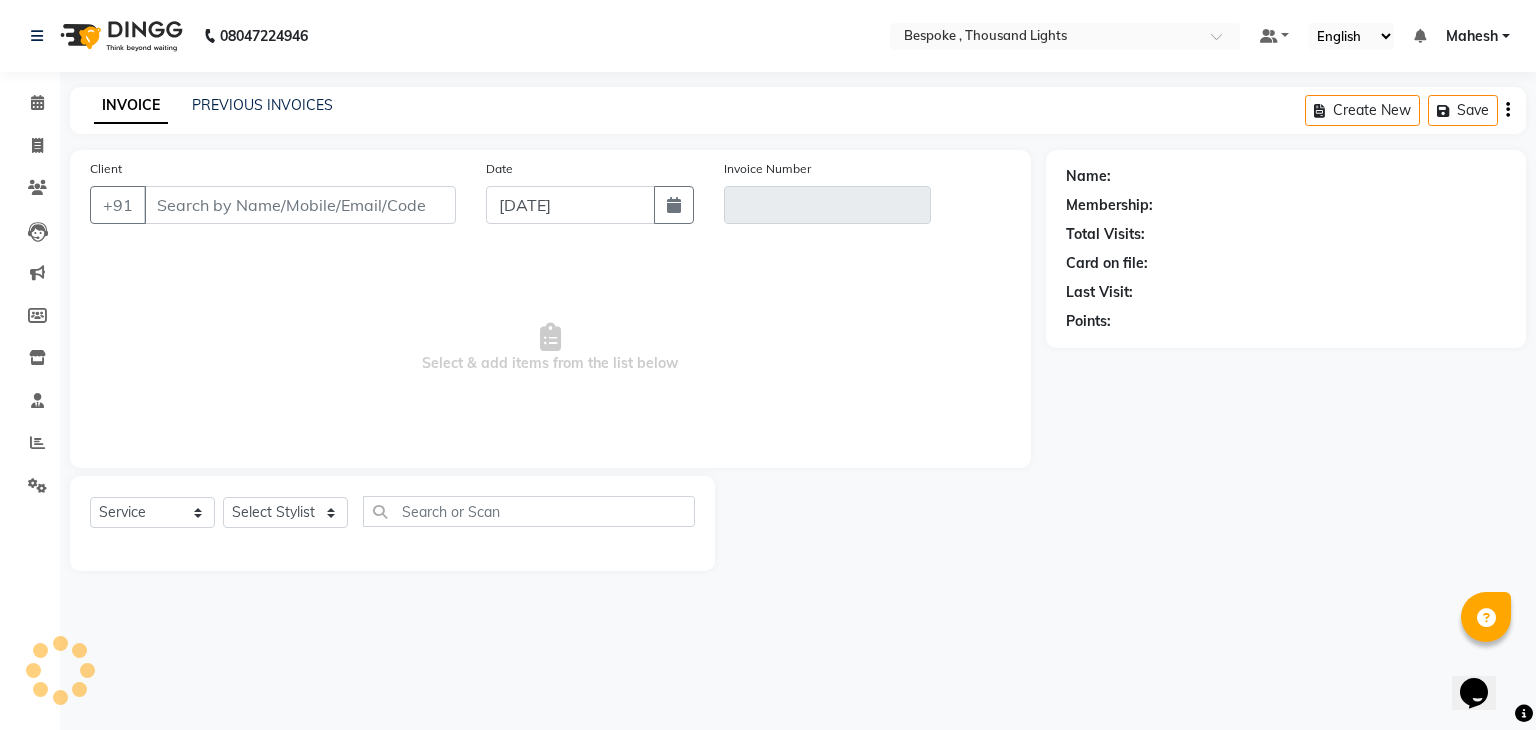 type on "9380541143" 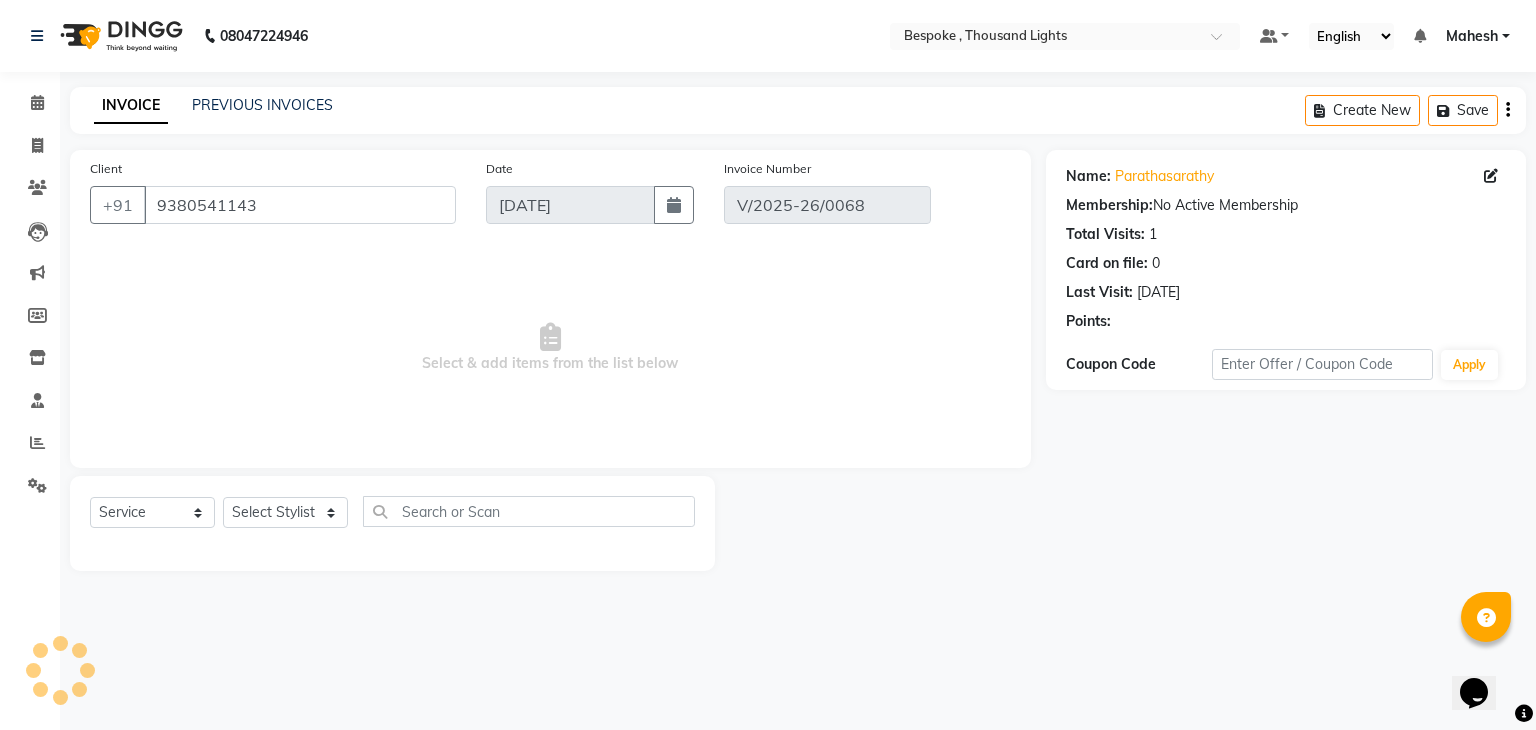 type on "[DATE]" 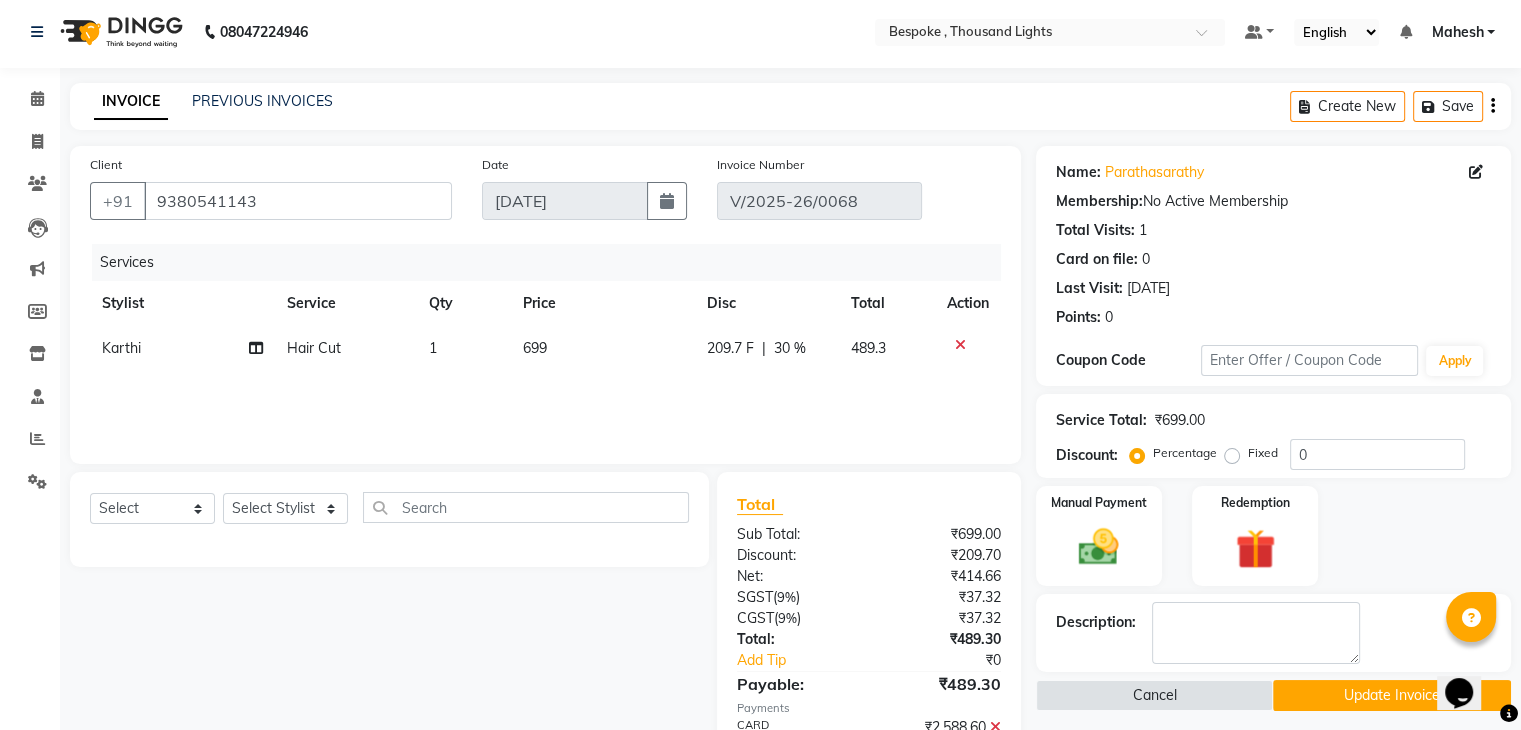 scroll, scrollTop: 0, scrollLeft: 0, axis: both 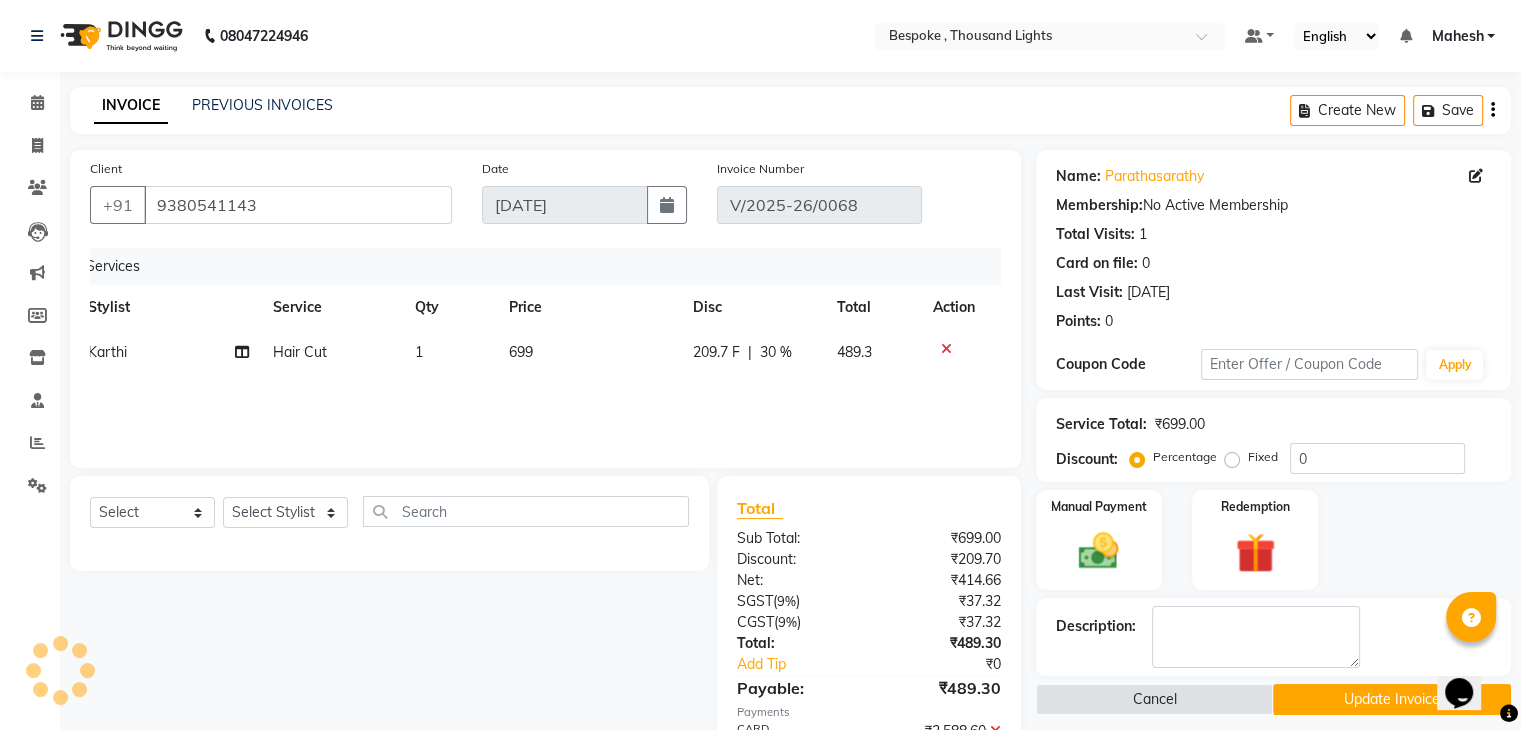 click on "209.7 F | 30 %" 